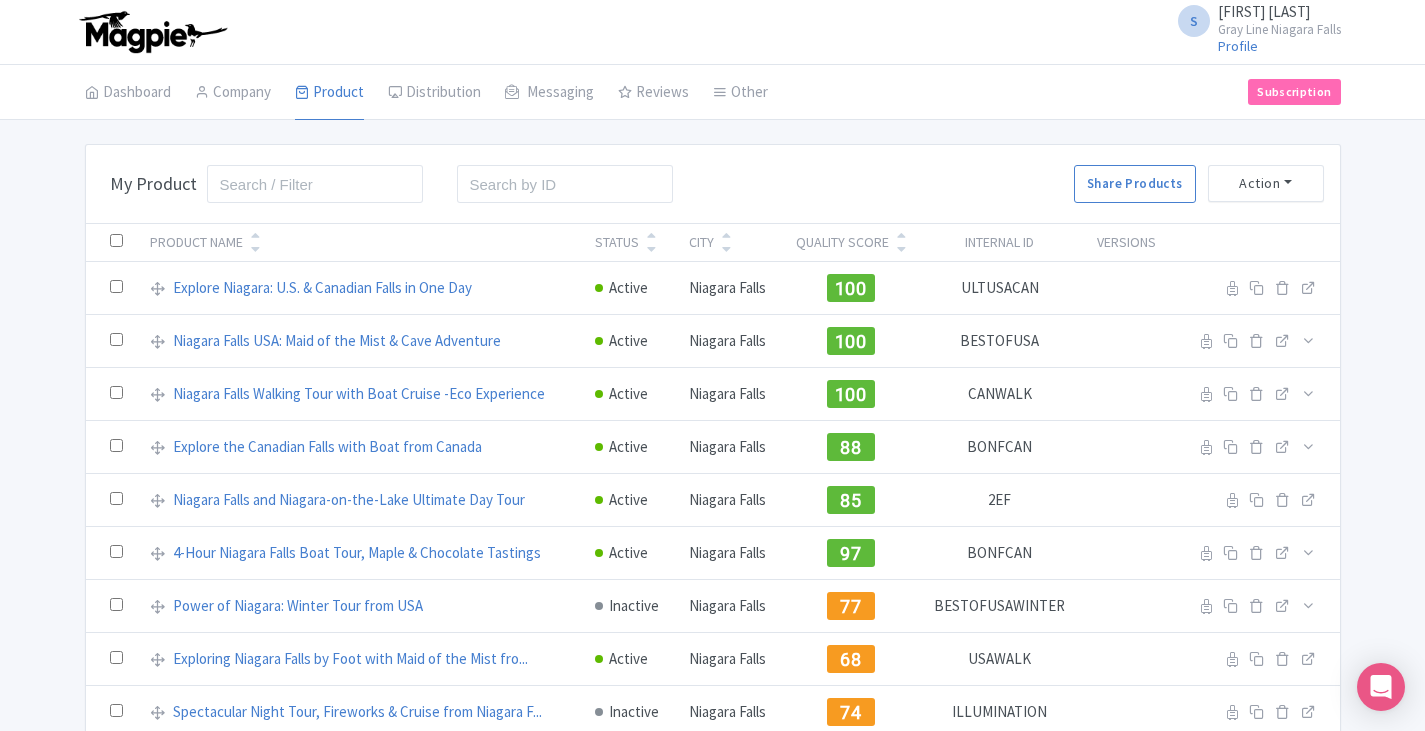 scroll, scrollTop: 205, scrollLeft: 0, axis: vertical 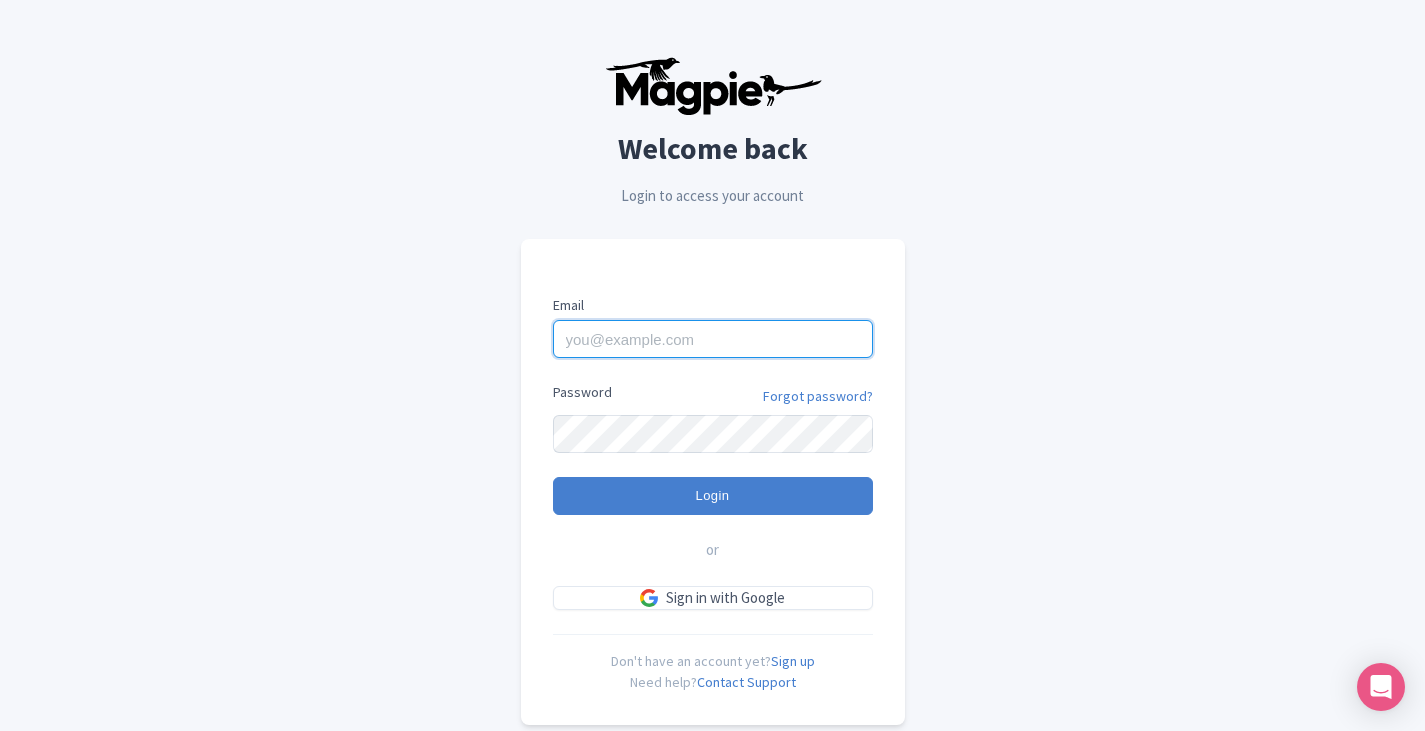 click on "Email" at bounding box center [713, 339] 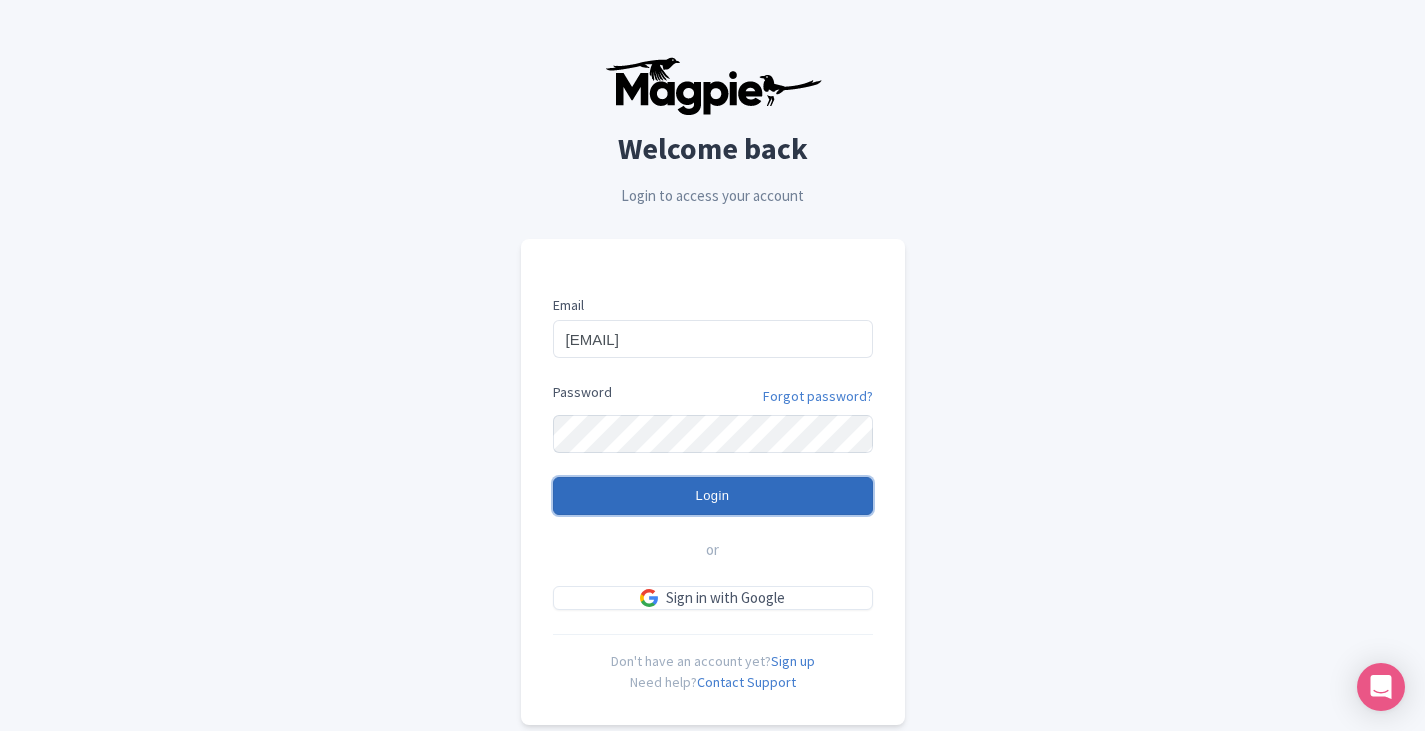 click on "Login" at bounding box center [713, 496] 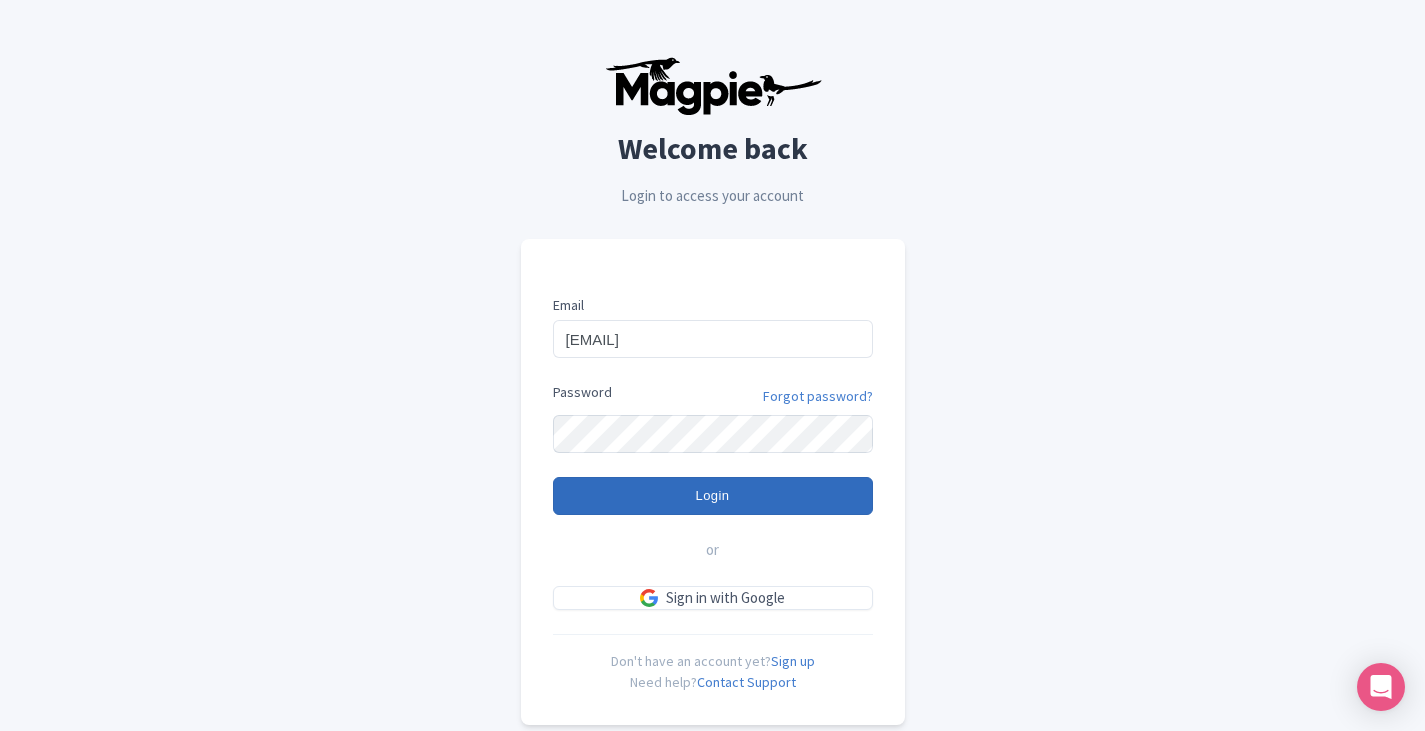 type on "Logging in..." 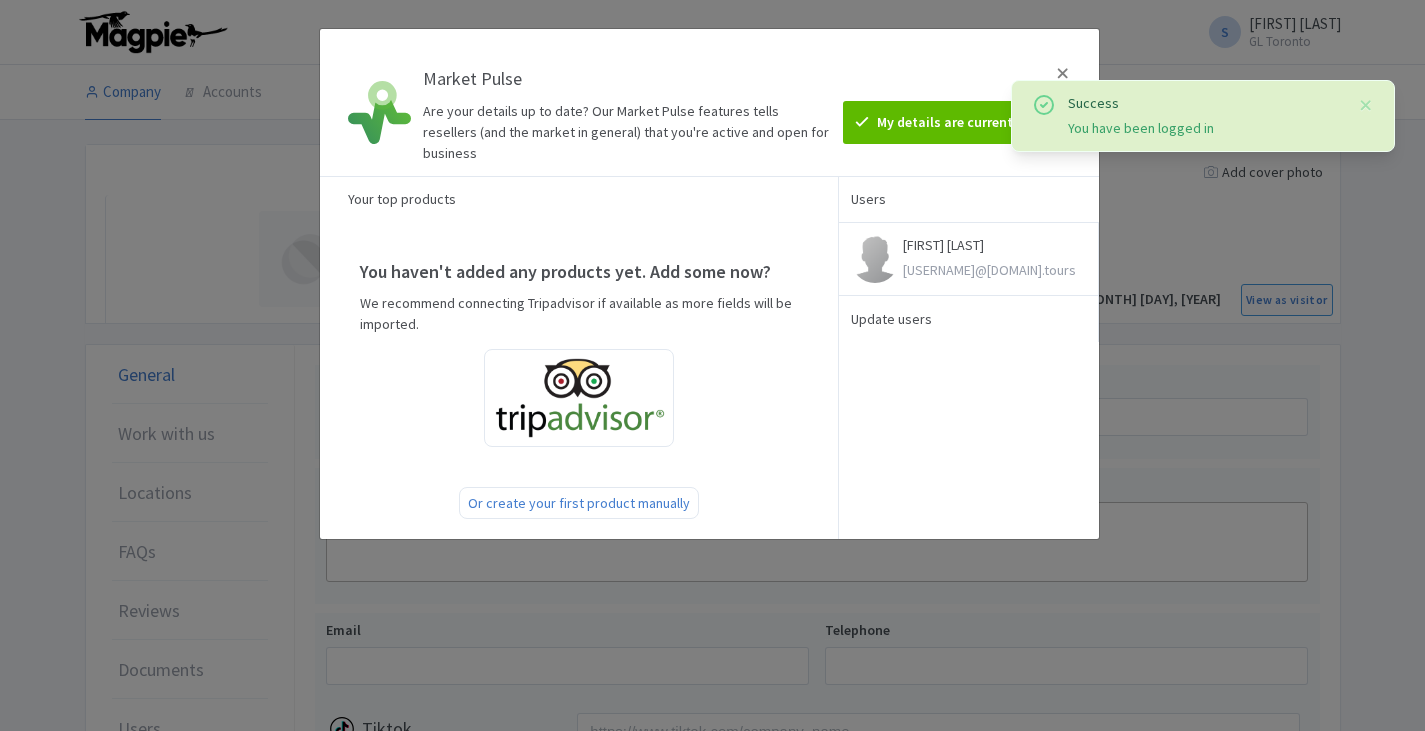 scroll, scrollTop: 0, scrollLeft: 0, axis: both 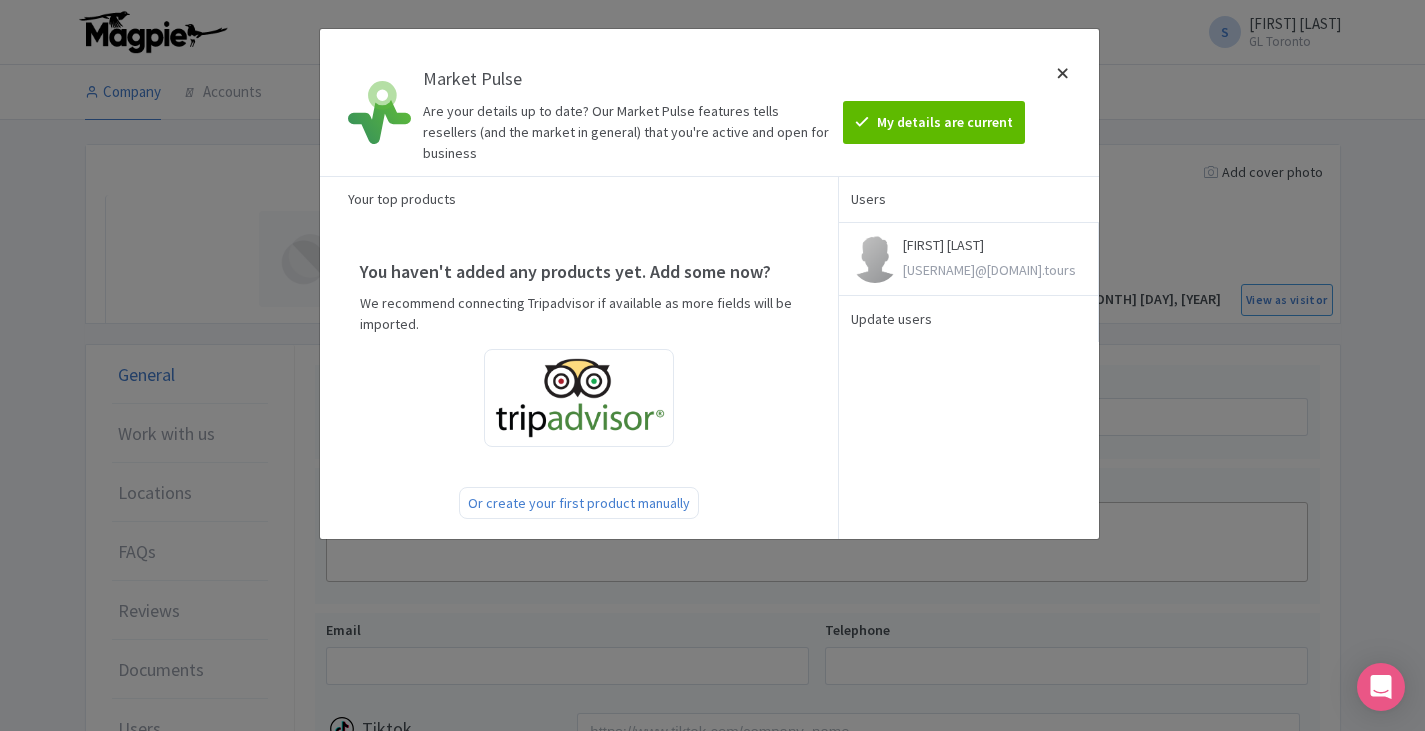 click at bounding box center (1063, 102) 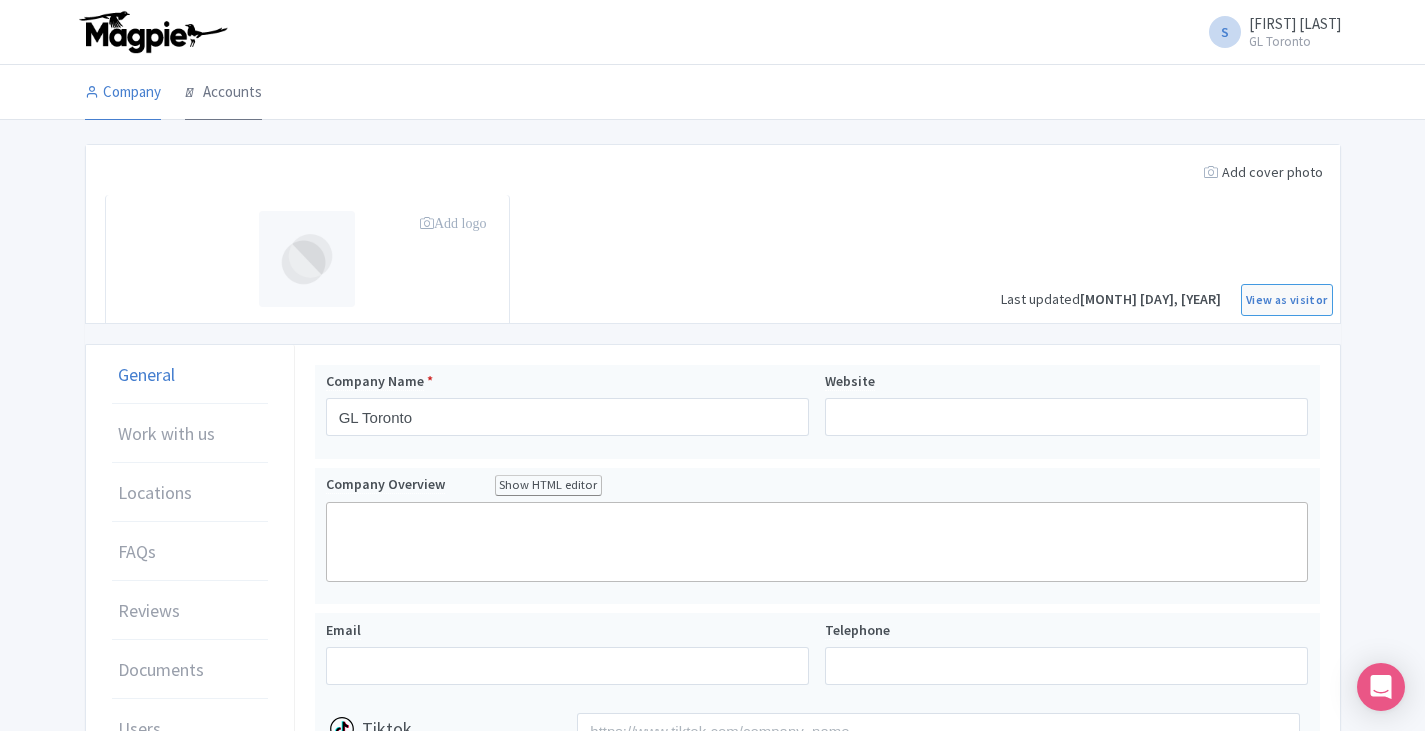 click on "Accounts" at bounding box center (223, 93) 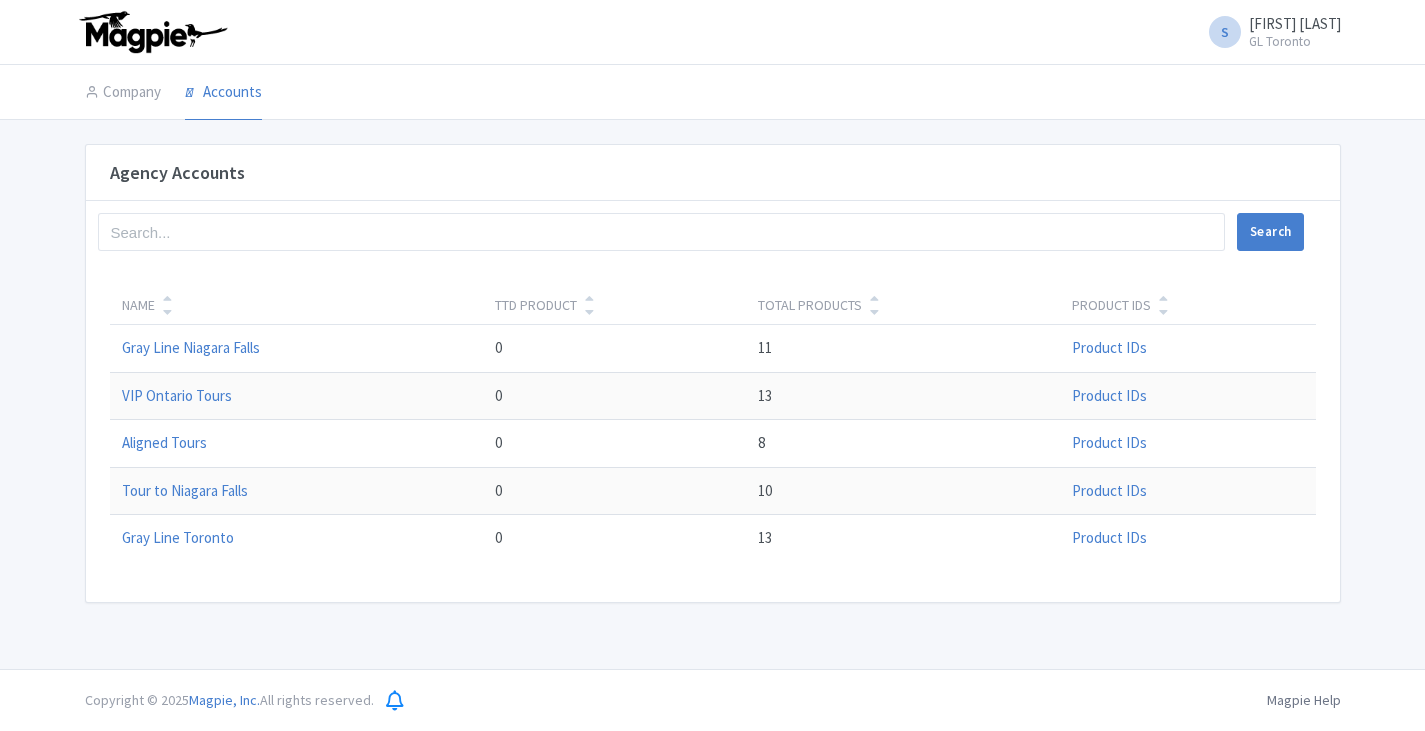 scroll, scrollTop: 0, scrollLeft: 0, axis: both 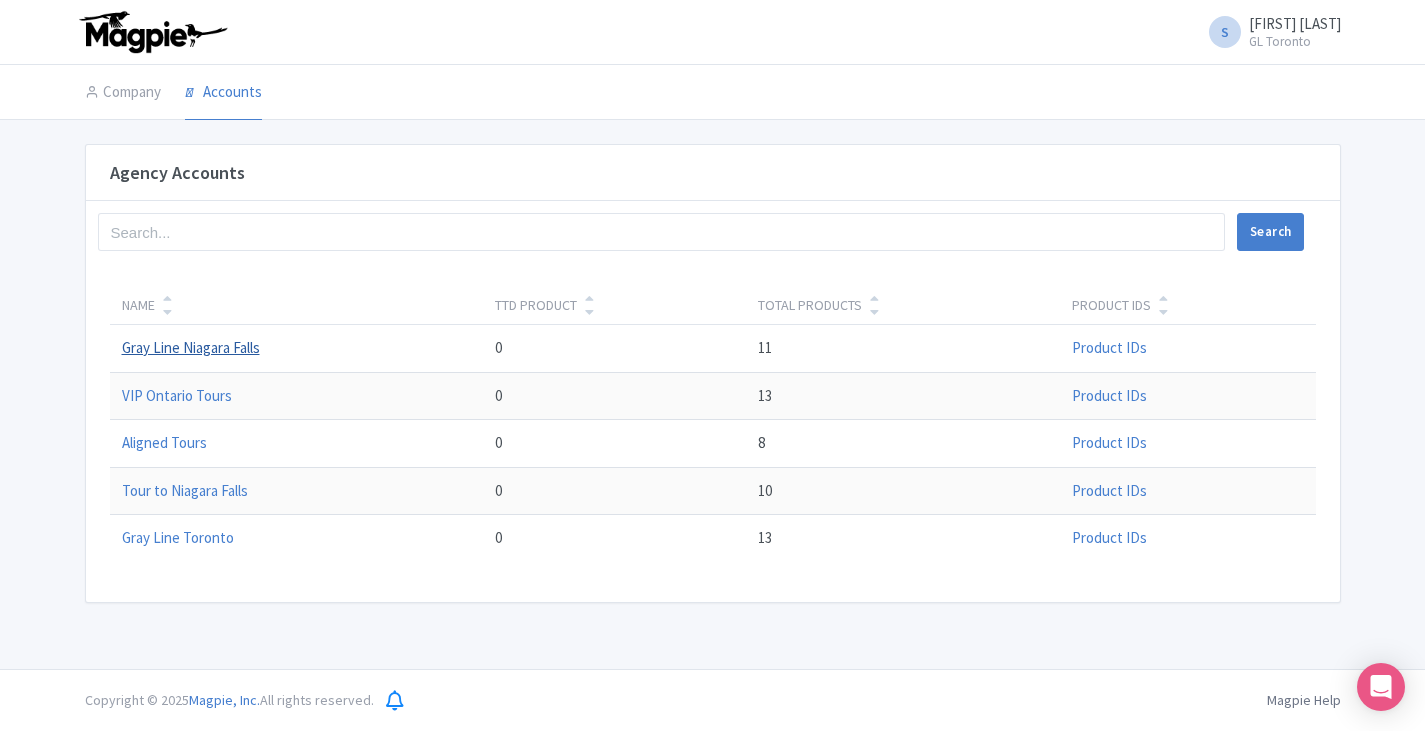 click on "Gray Line Niagara Falls" at bounding box center [191, 347] 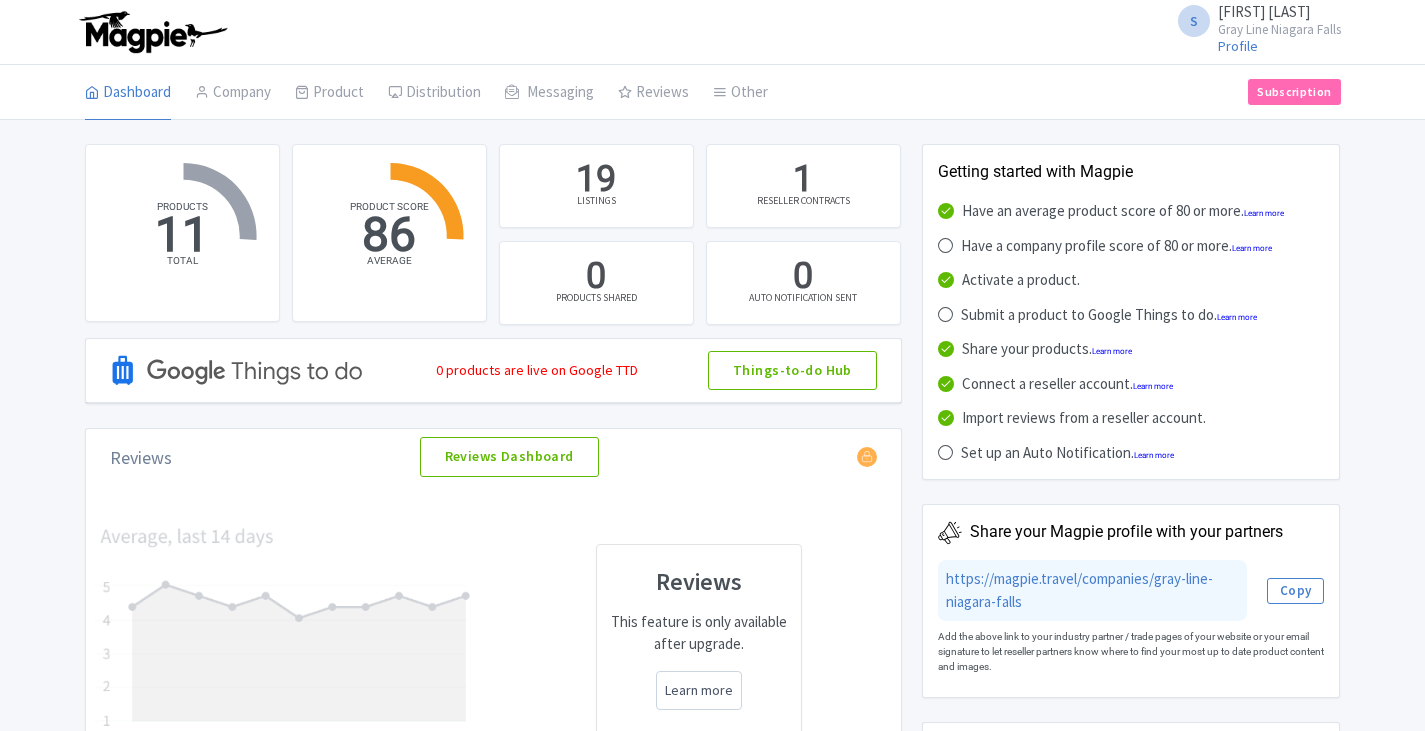 scroll, scrollTop: 0, scrollLeft: 0, axis: both 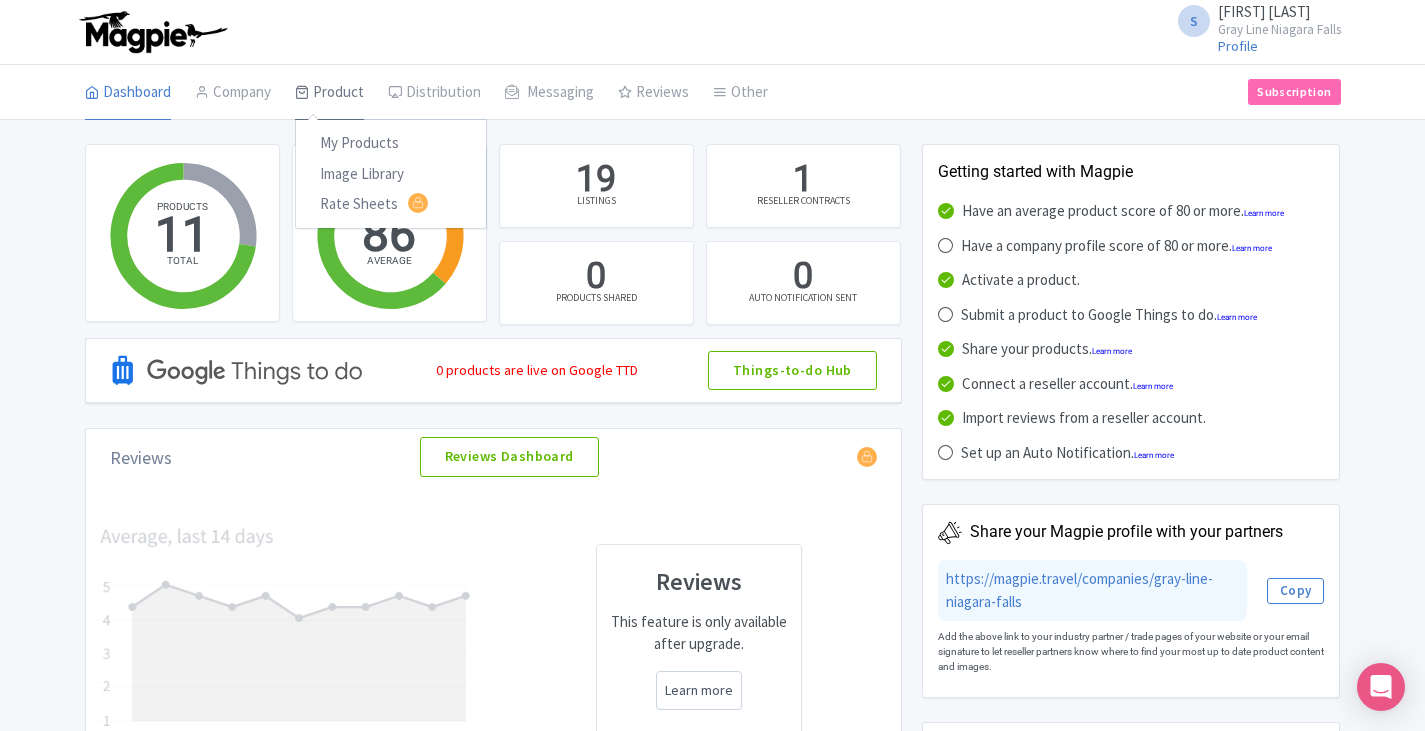 click at bounding box center [302, 92] 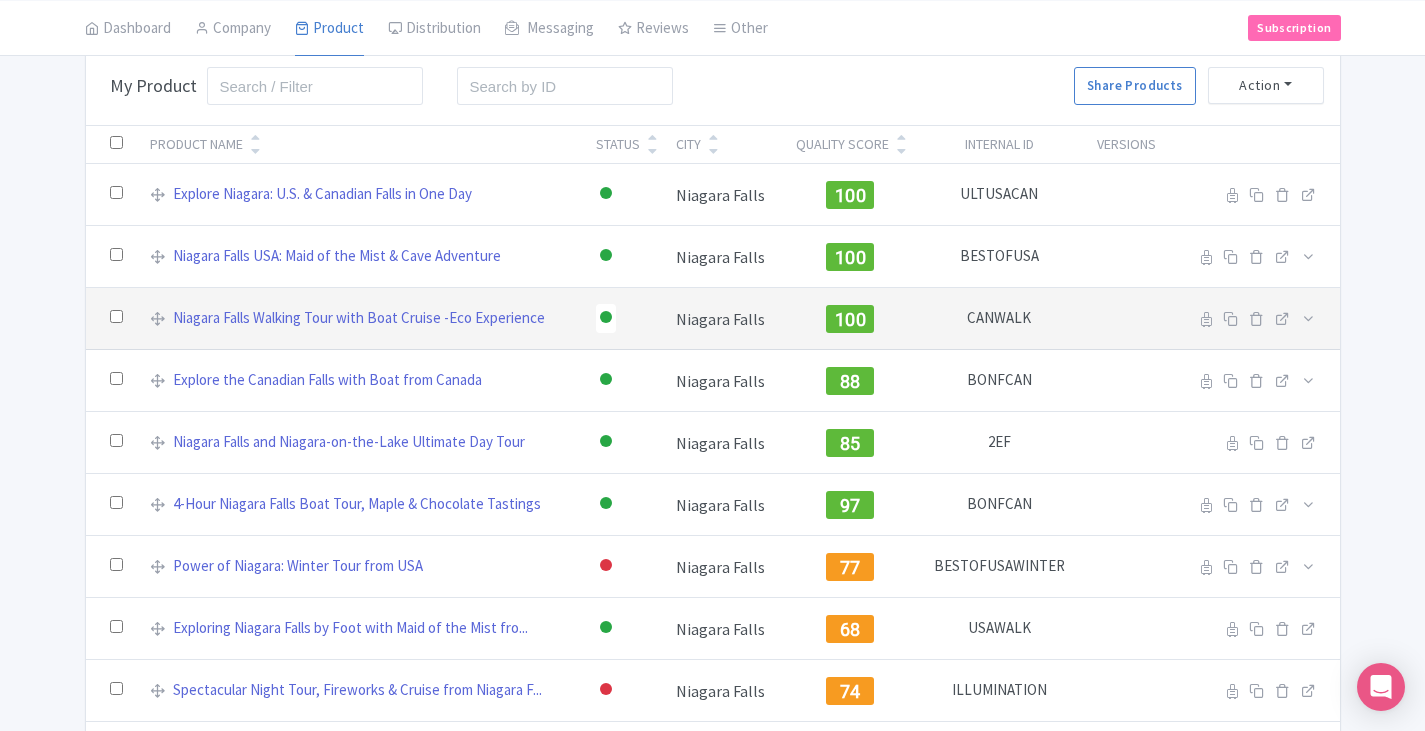 scroll, scrollTop: 0, scrollLeft: 0, axis: both 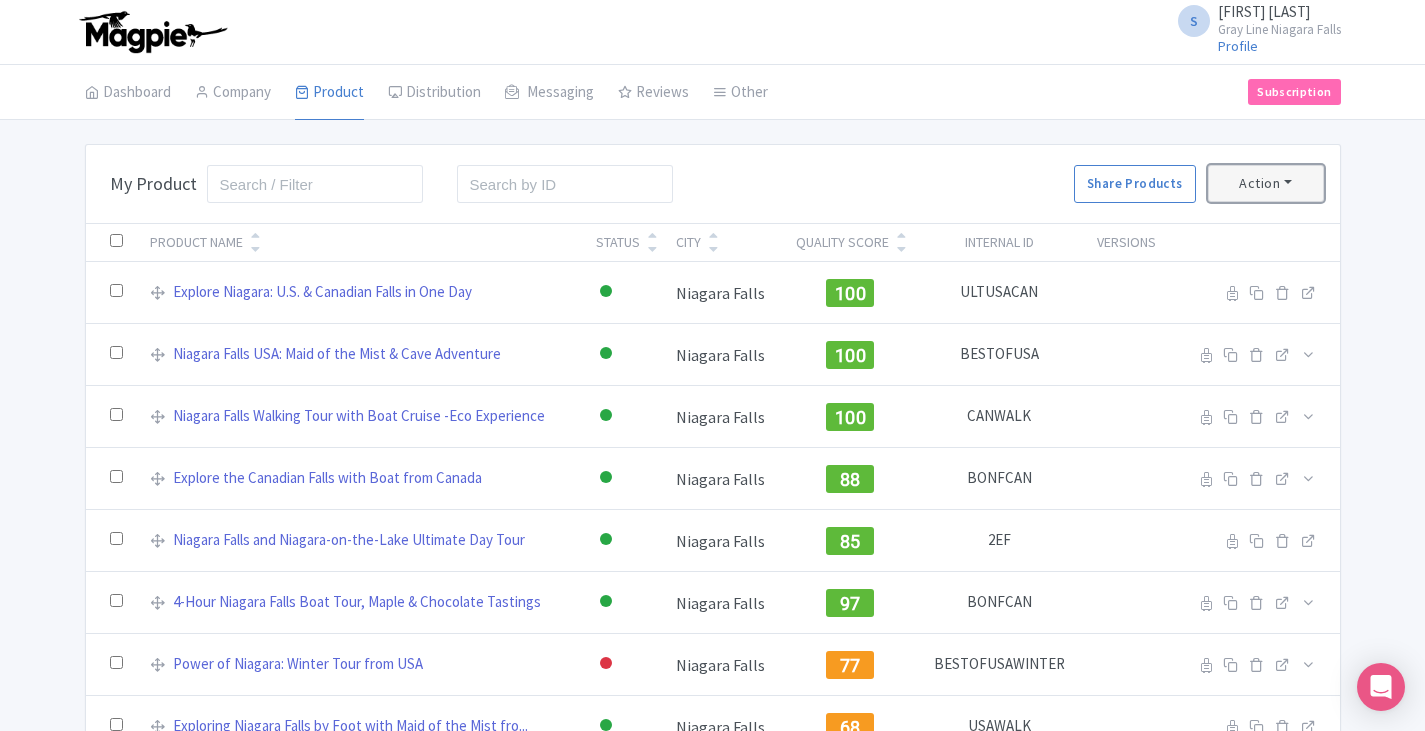click on "Action" at bounding box center [1266, 183] 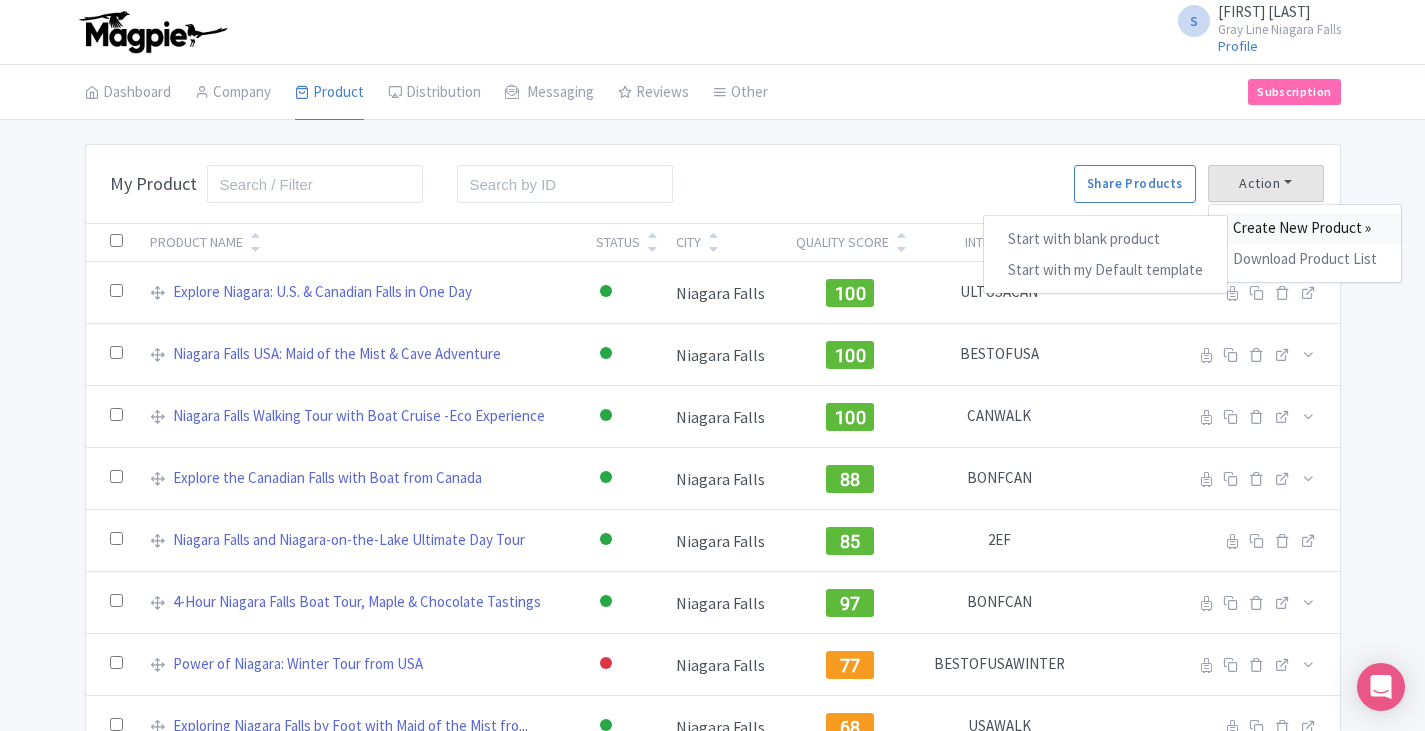 click on "Create New Product  »" at bounding box center (1305, 228) 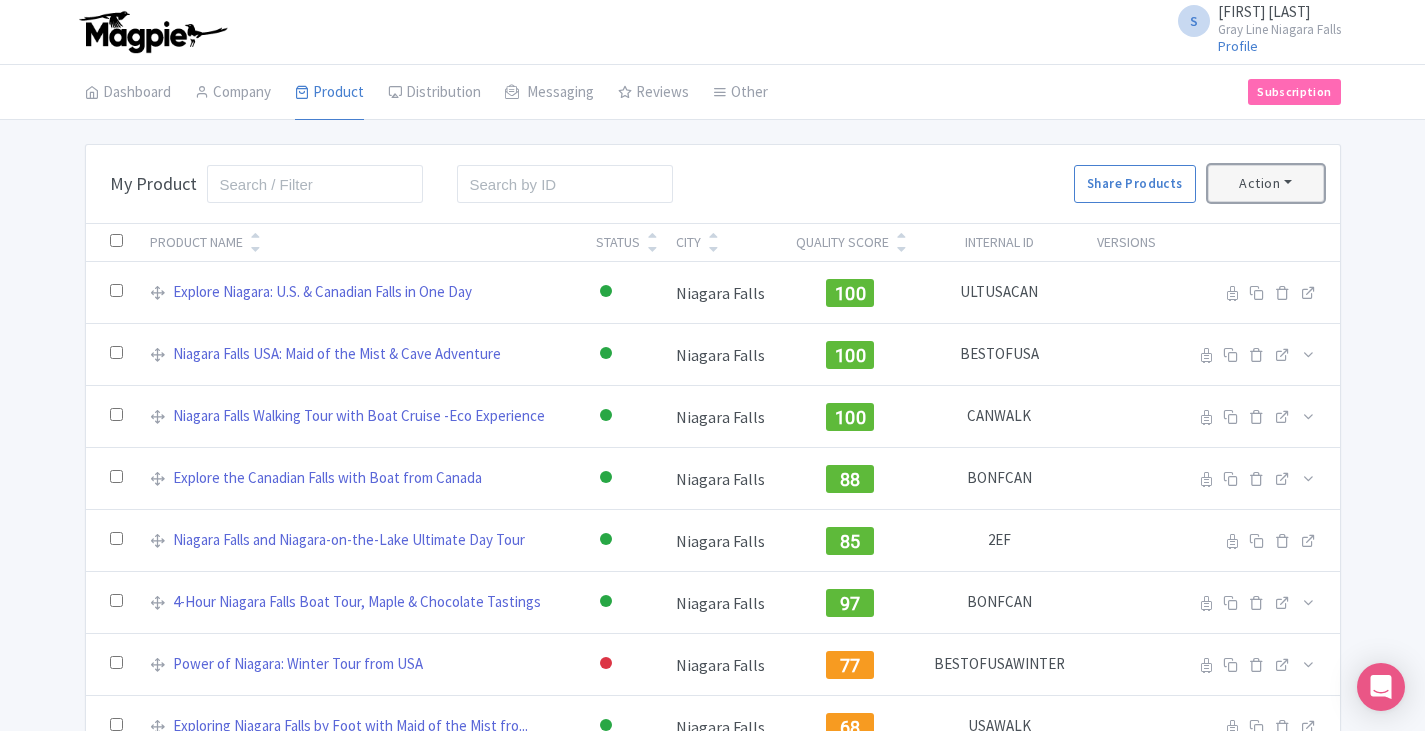 click on "Action" at bounding box center (1266, 183) 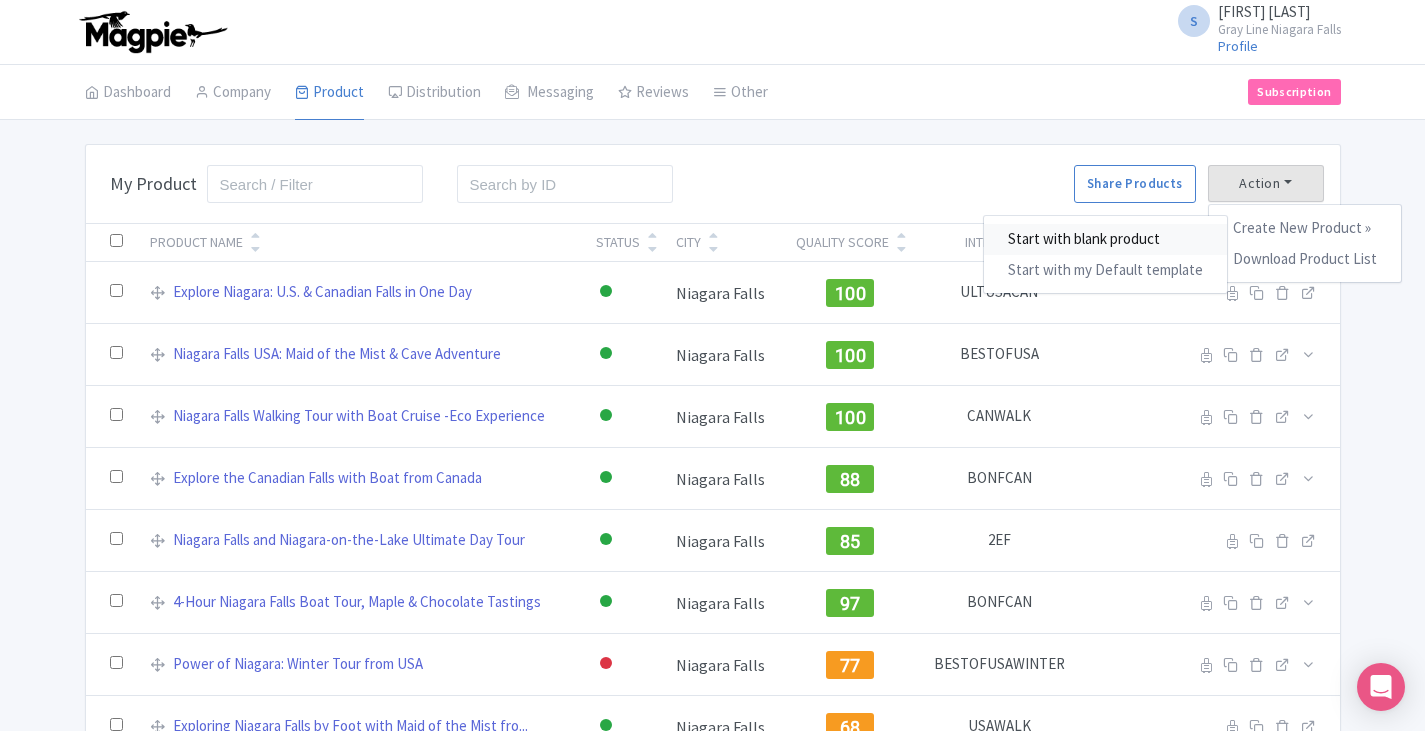 click on "Start with blank product" at bounding box center (1105, 239) 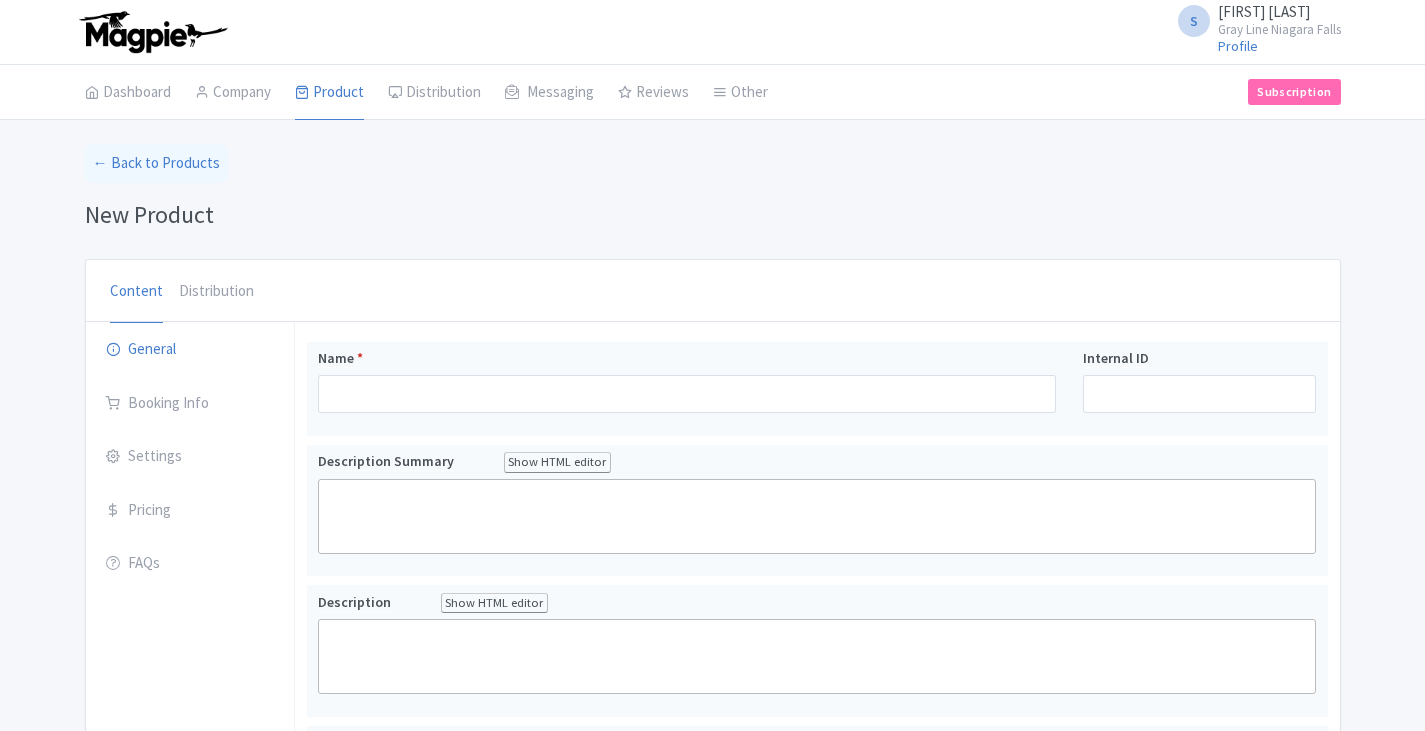 scroll, scrollTop: 0, scrollLeft: 0, axis: both 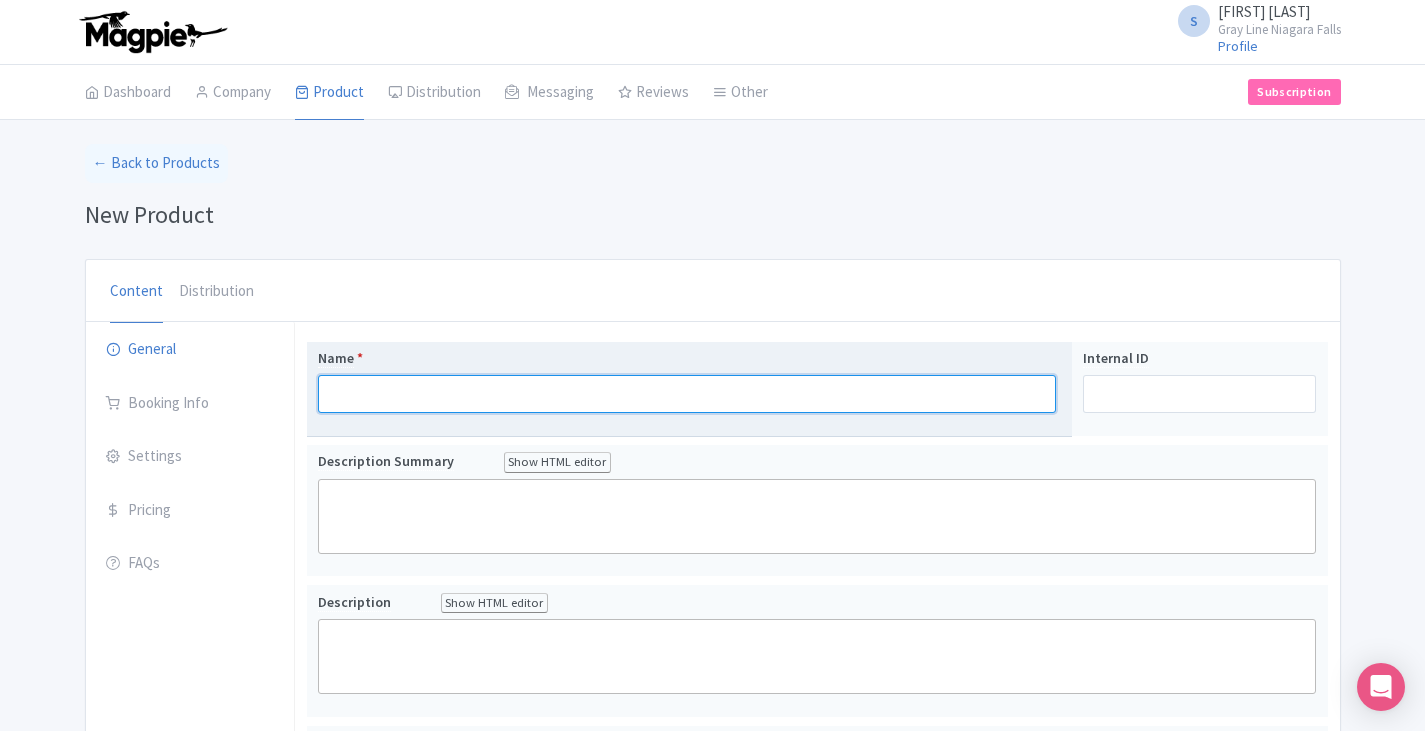 drag, startPoint x: 437, startPoint y: 394, endPoint x: 463, endPoint y: 388, distance: 26.683329 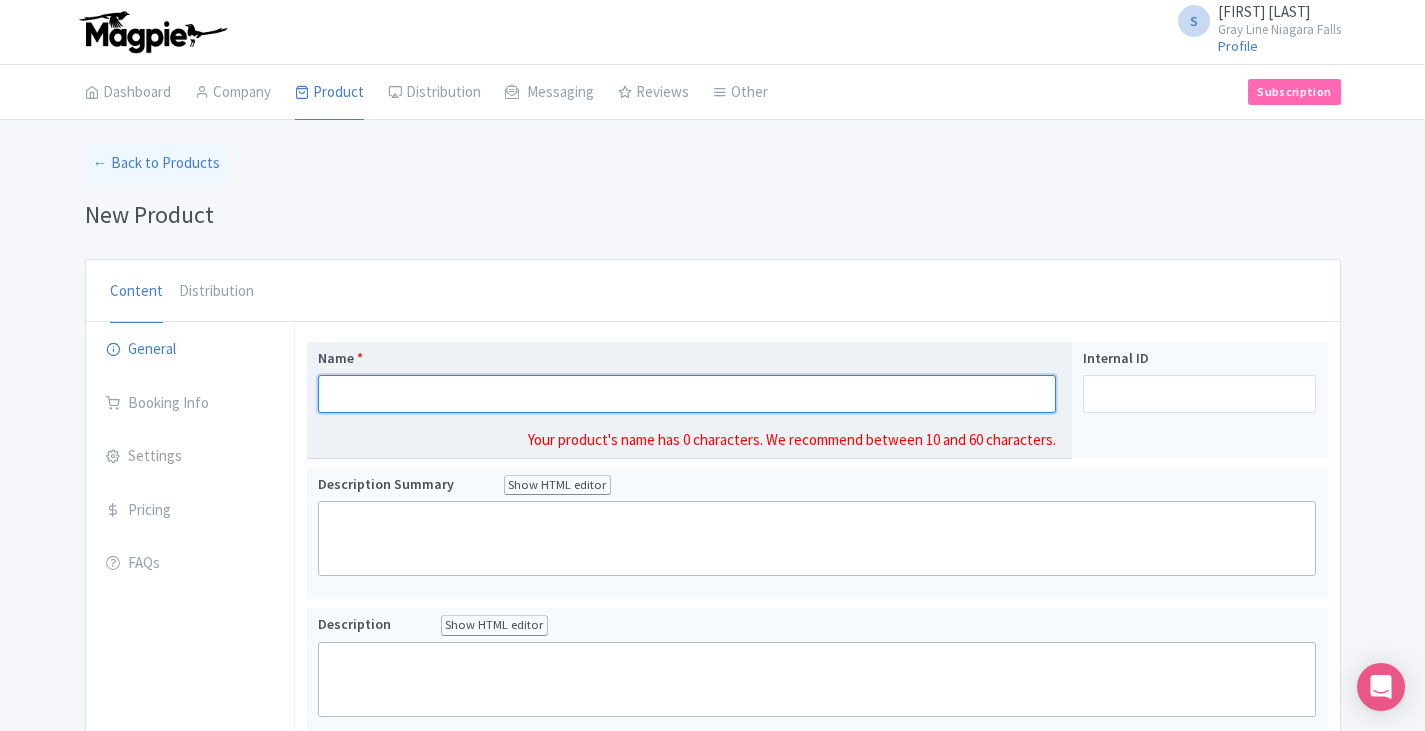 paste on "Falls Cruise & Scenic Walk: Discover Niagara’s Power" 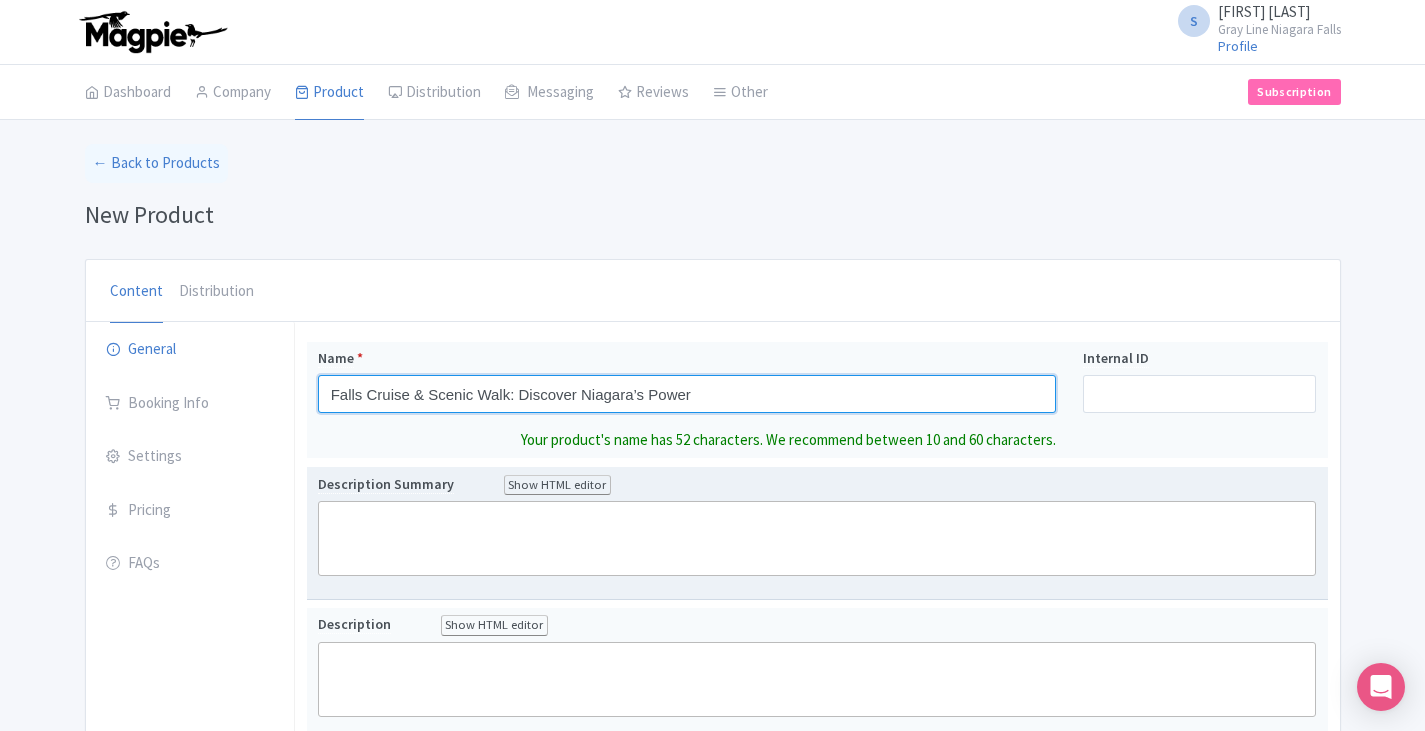 type on "Falls Cruise & Scenic Walk: Discover Niagara’s Power" 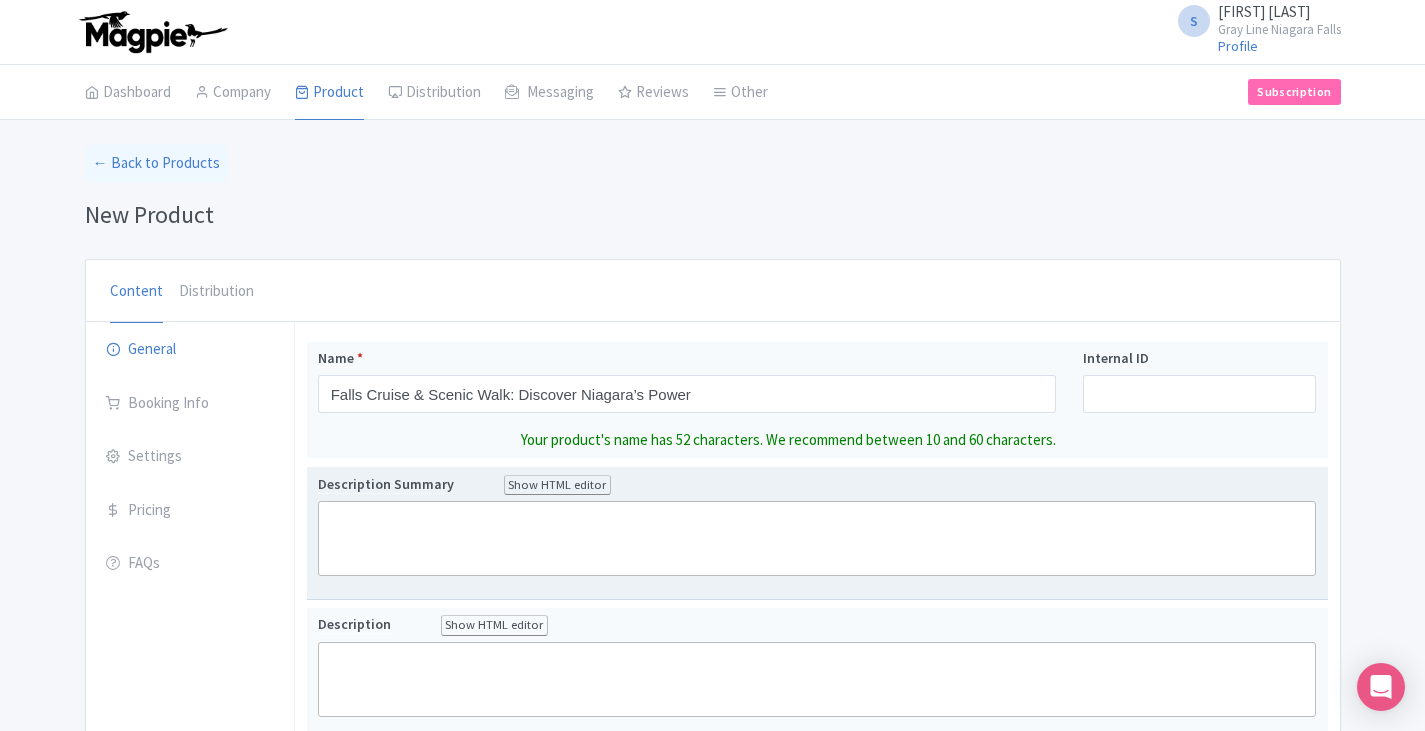 click 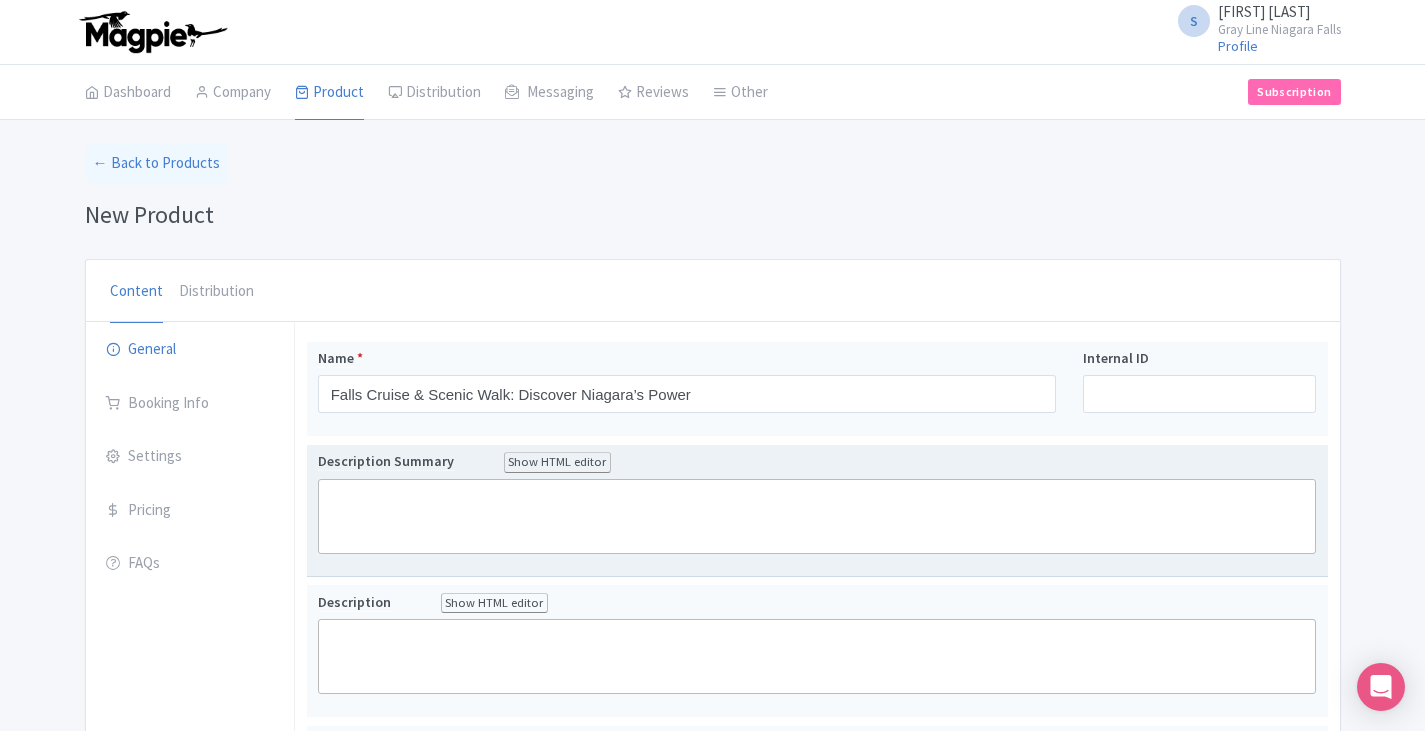 click 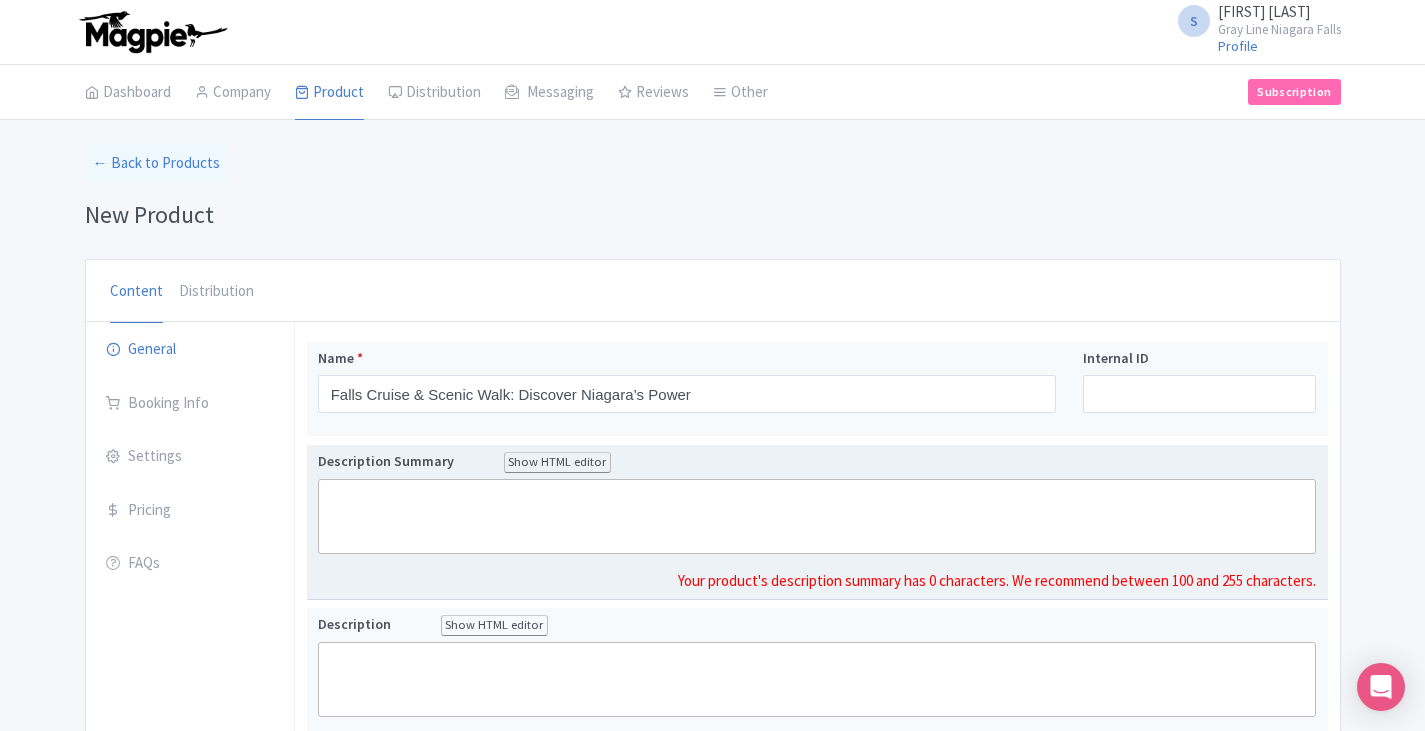 paste on "<div>&nbsp;Falls Cruise &amp; Scenic Walk: Discover Niagara’s Power&nbsp;</div>" 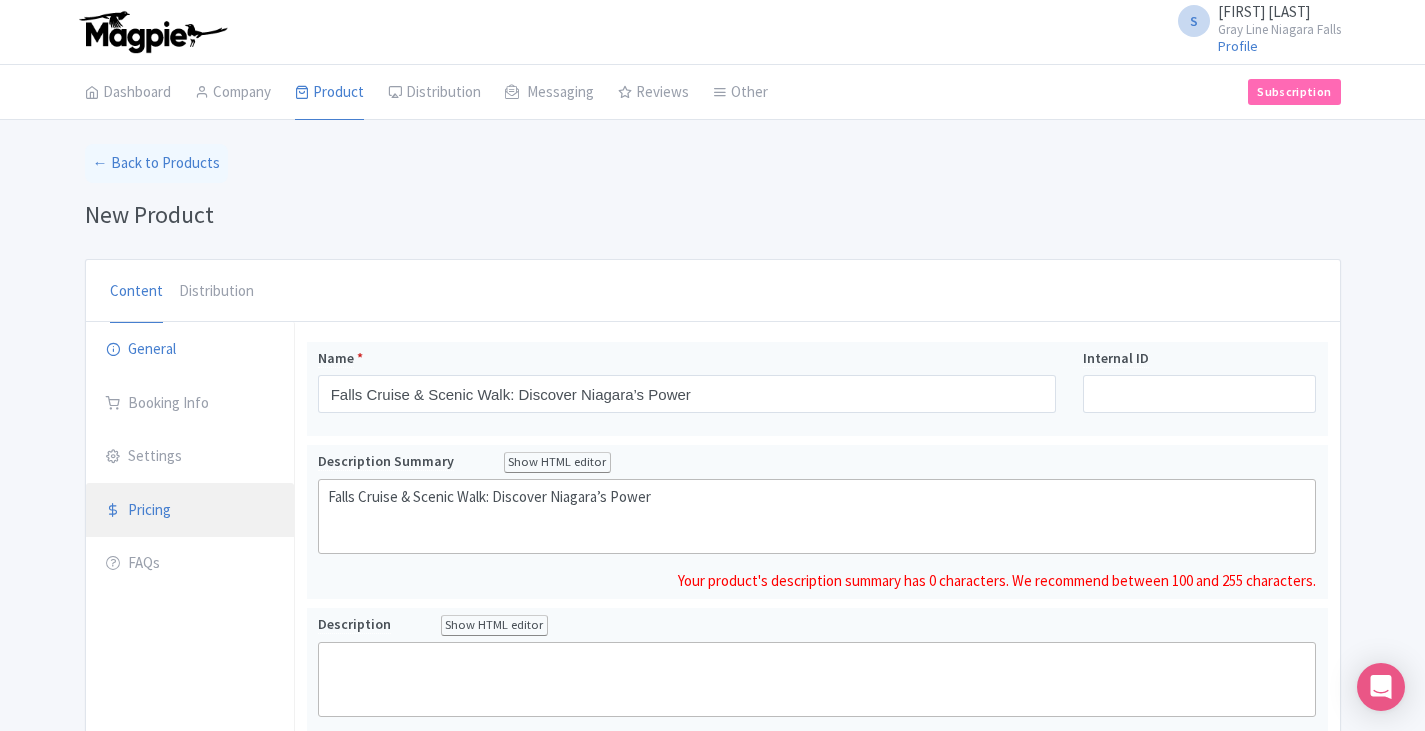 drag, startPoint x: 540, startPoint y: 509, endPoint x: 275, endPoint y: 503, distance: 265.0679 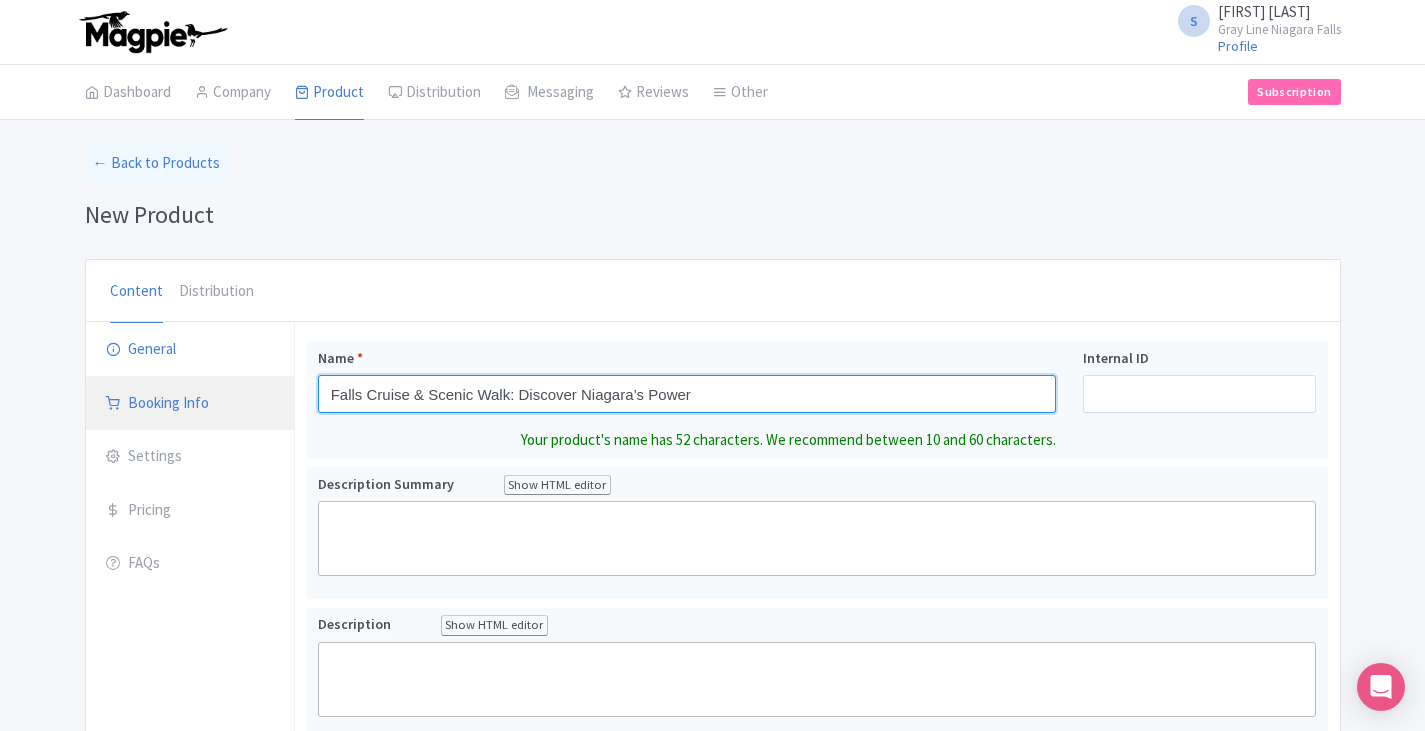 drag, startPoint x: 756, startPoint y: 391, endPoint x: 239, endPoint y: 385, distance: 517.0348 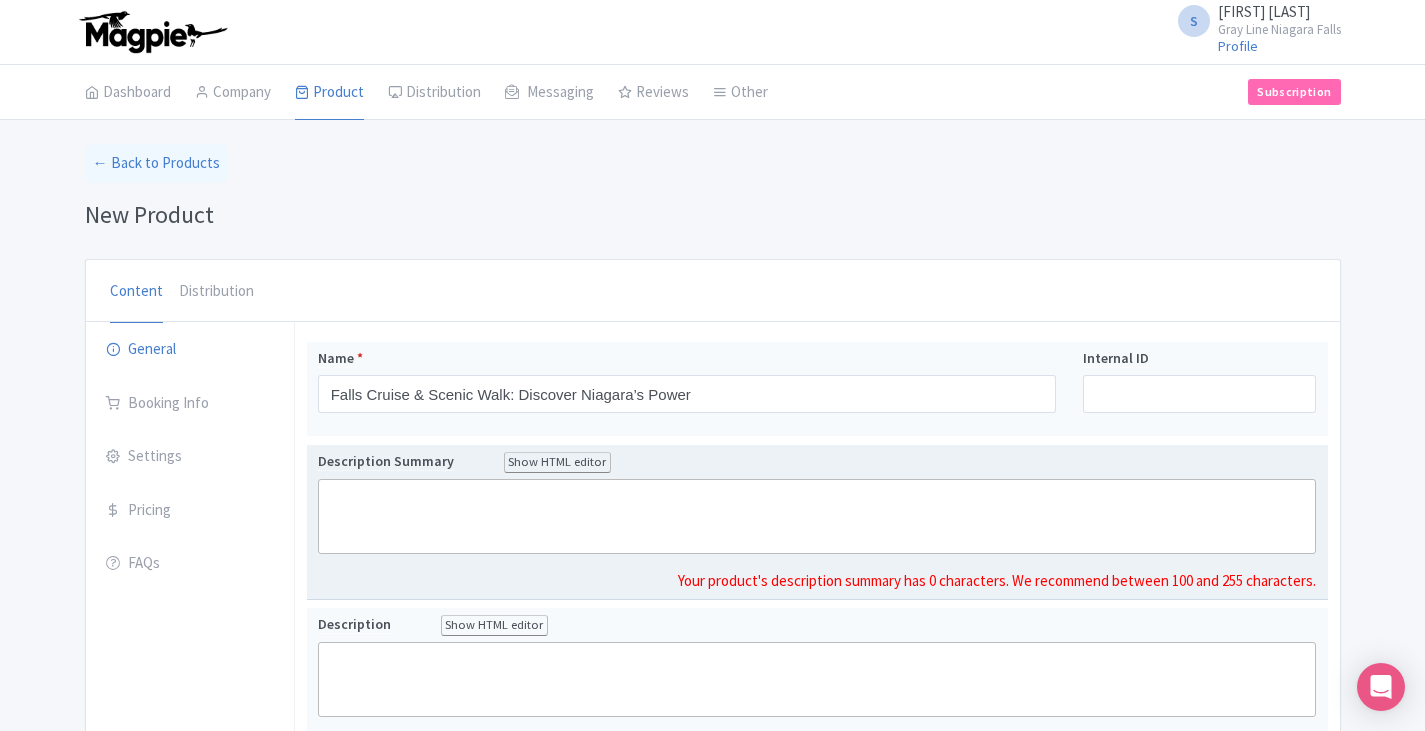 click 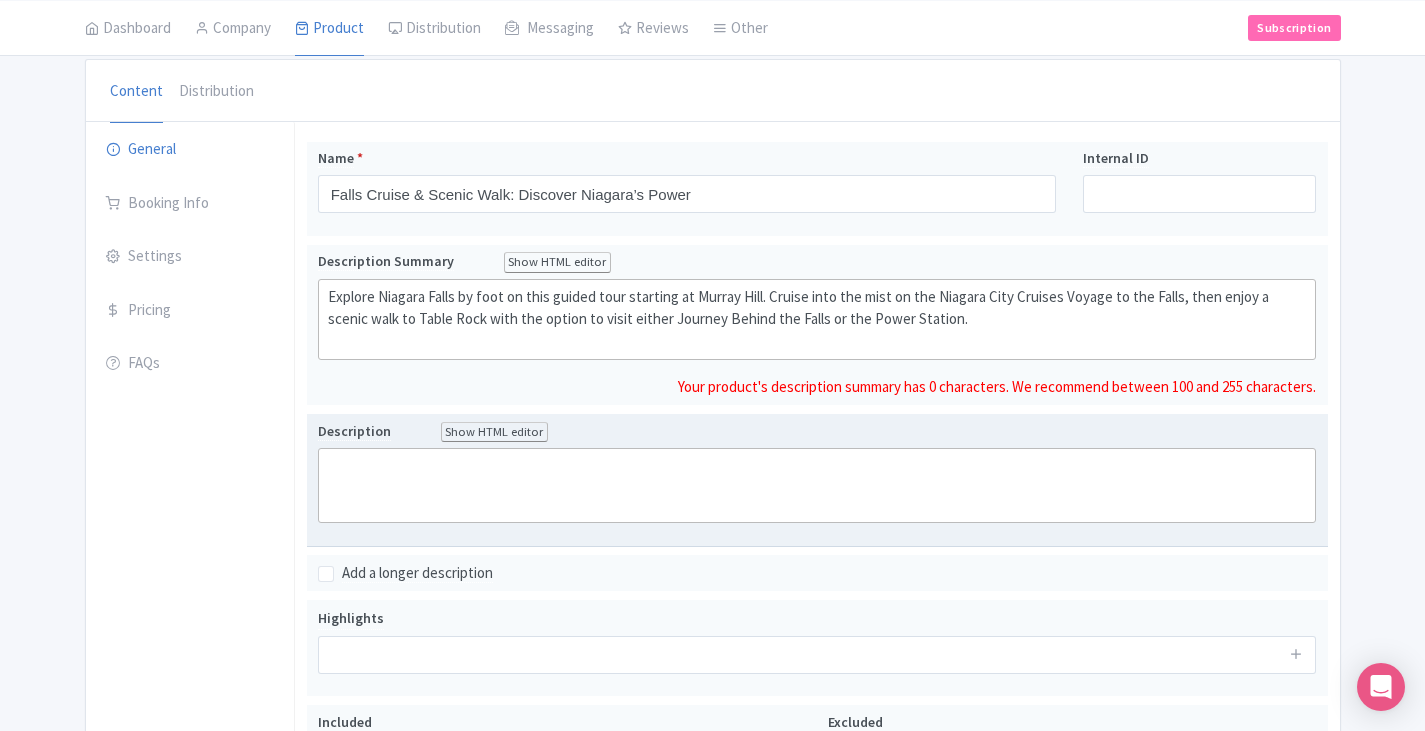 click 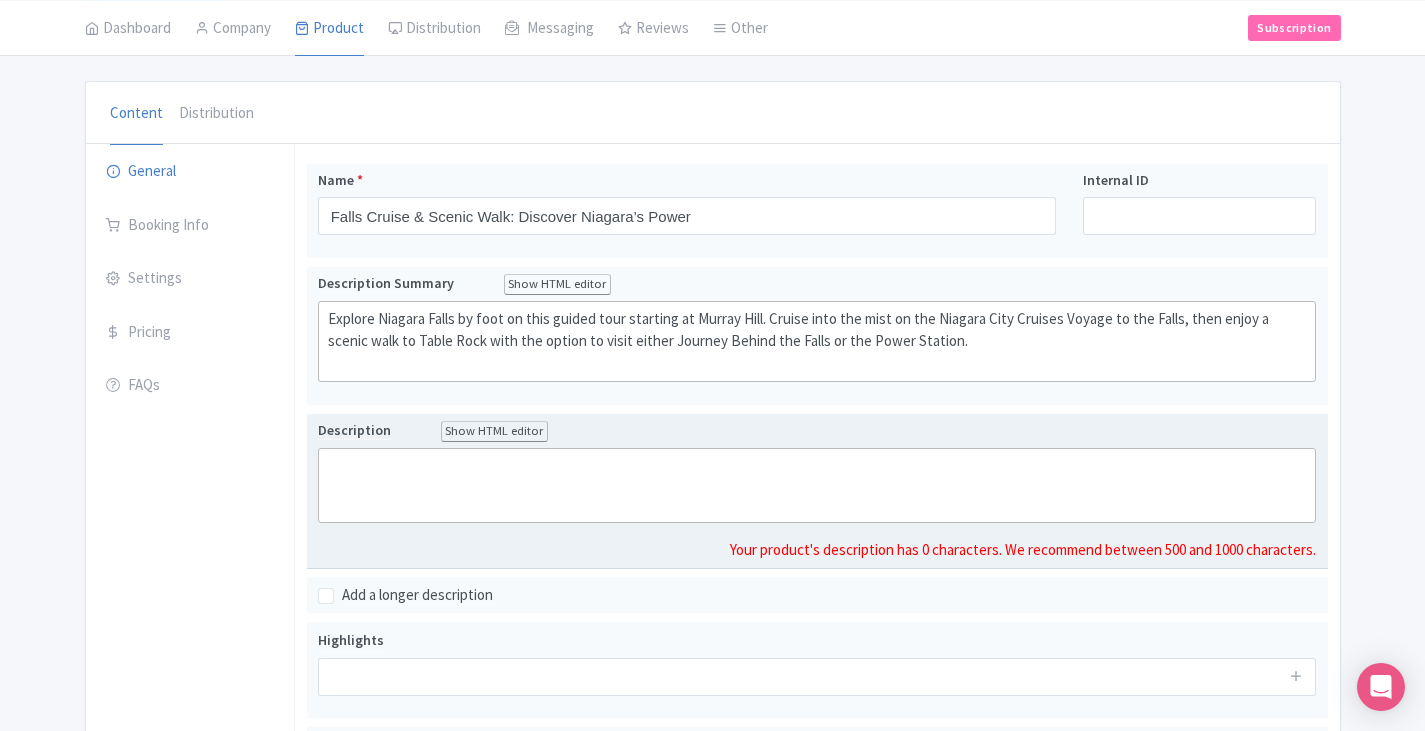 click 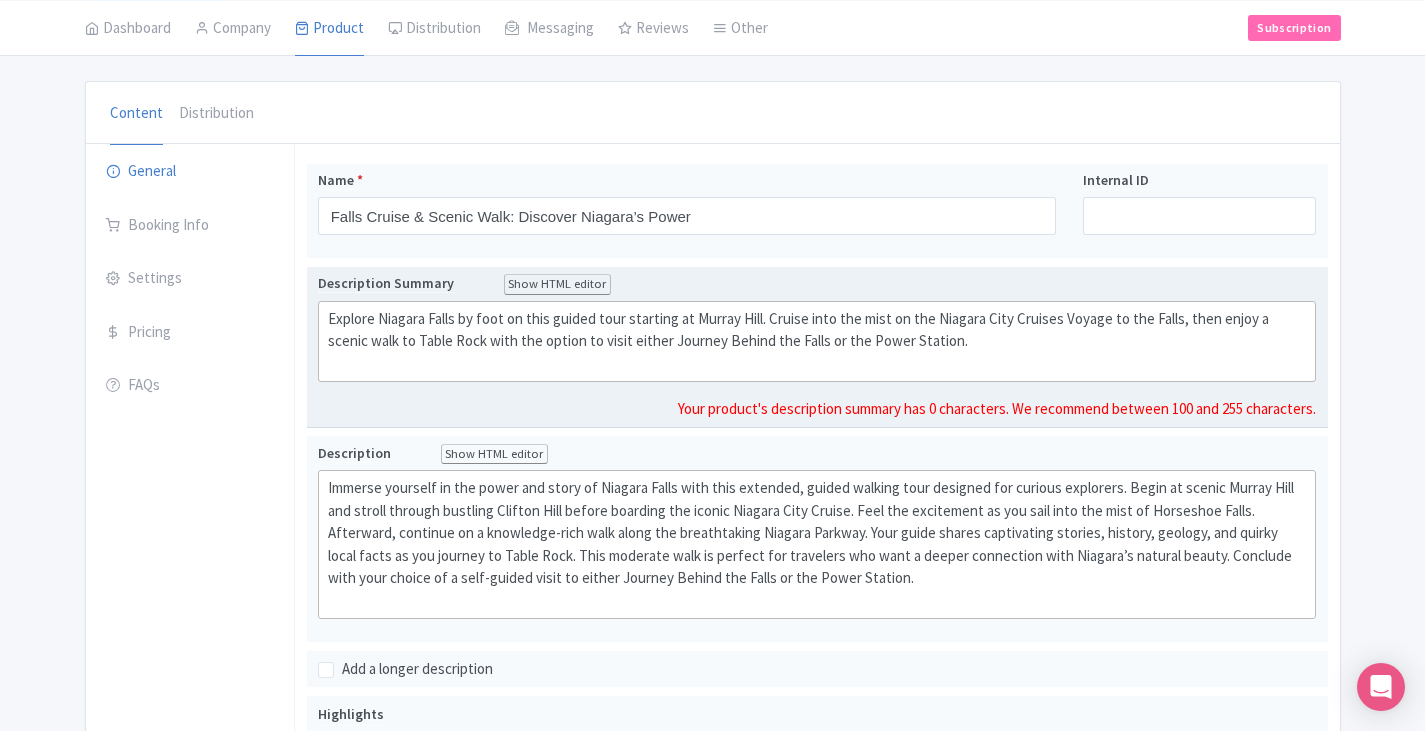 scroll, scrollTop: 200, scrollLeft: 0, axis: vertical 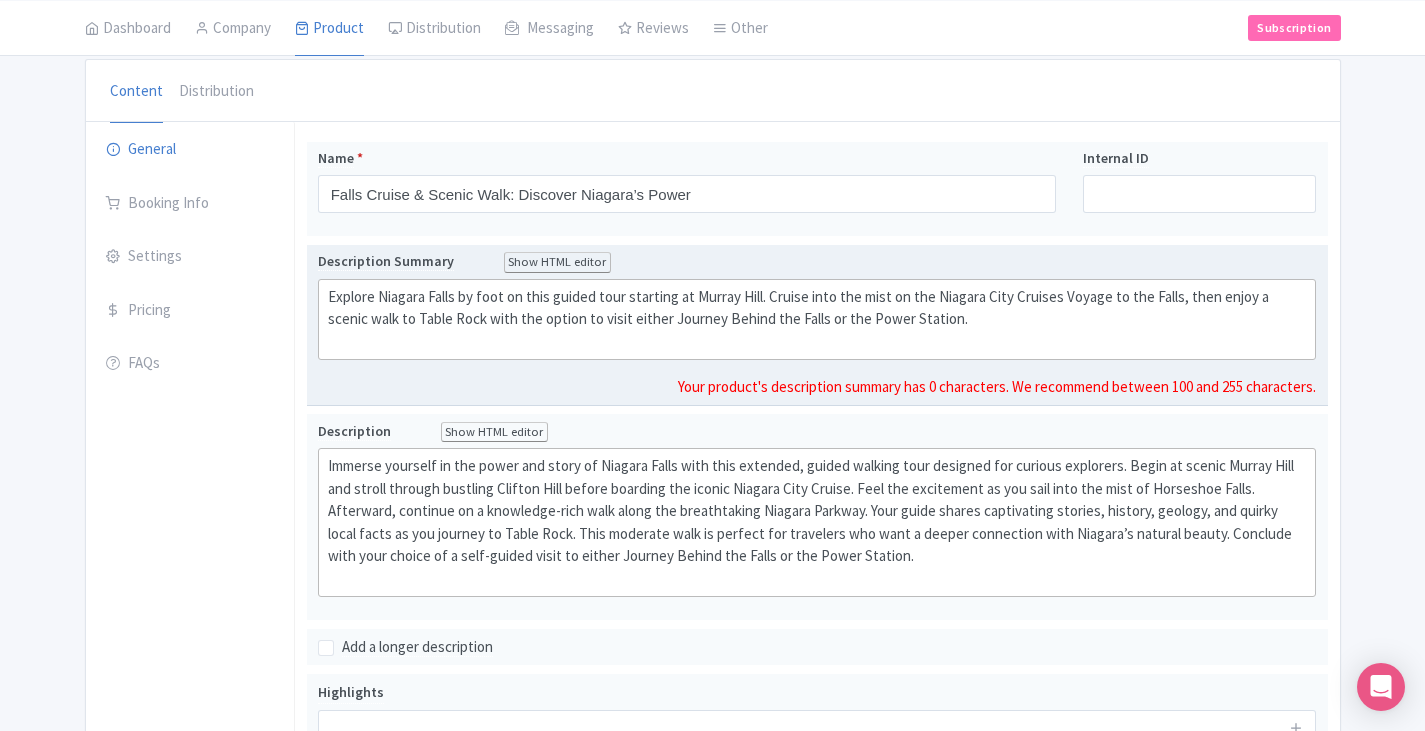 click on "Explore Niagara Falls by foot on this guided tour starting at Murray Hill. Cruise into the mist on the Niagara City Cruises Voyage to the Falls, then enjoy a scenic walk to Table Rock with the option to visit either Journey Behind the Falls or the Power Station." 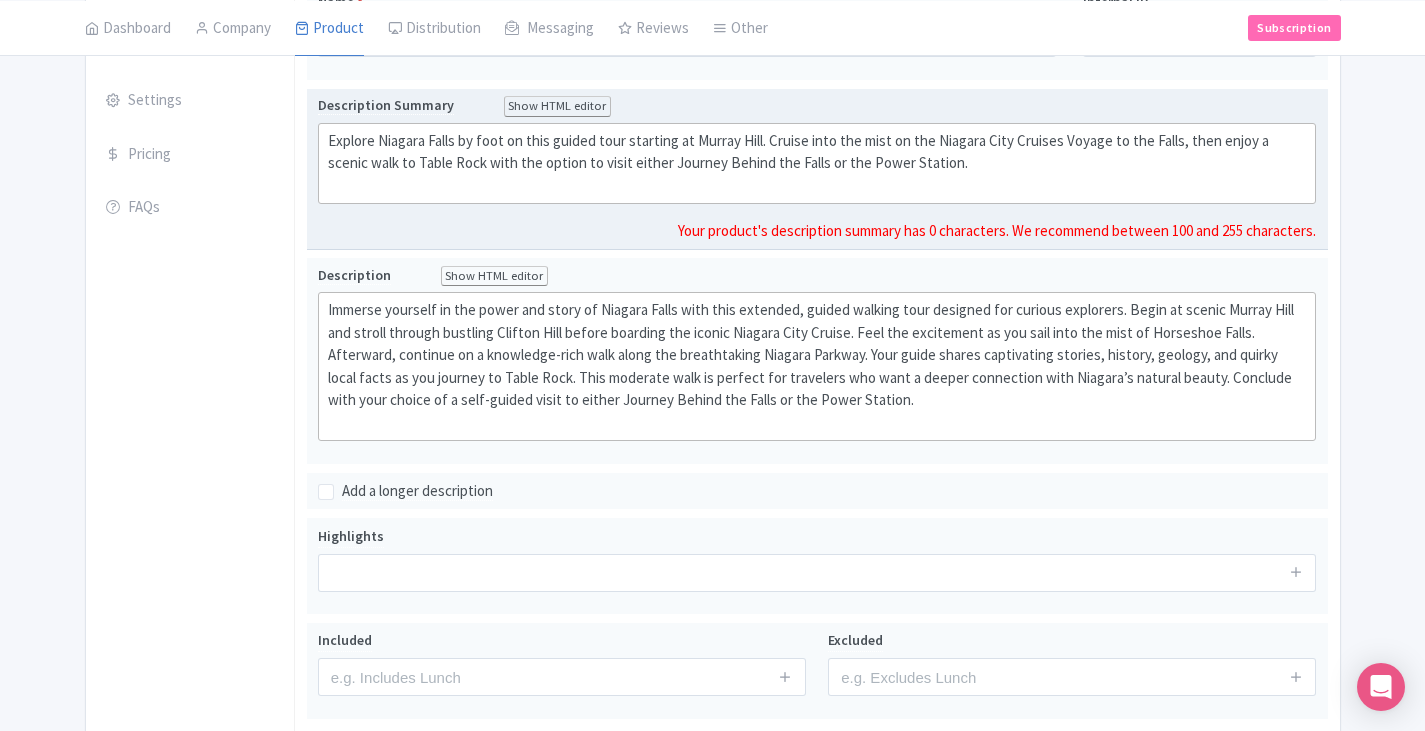 scroll, scrollTop: 400, scrollLeft: 0, axis: vertical 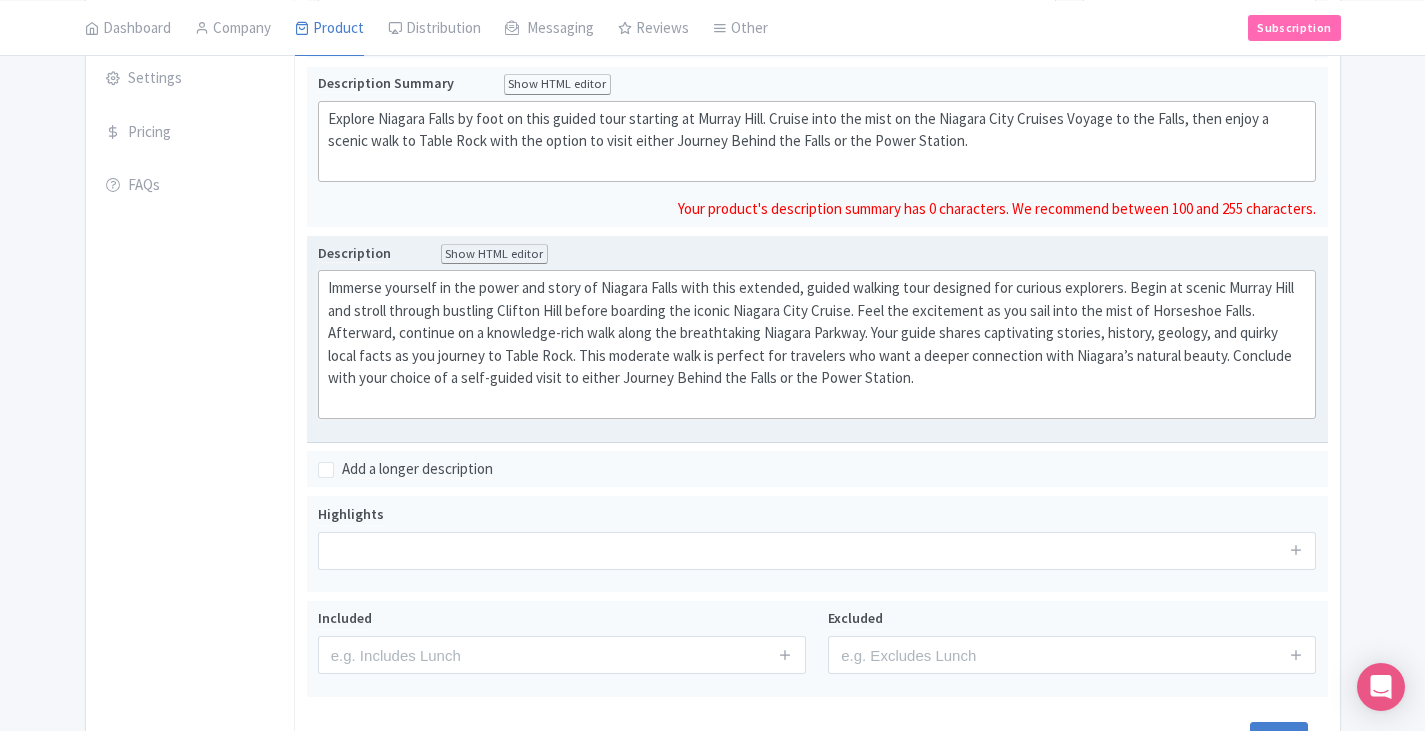 click on "Immerse yourself in the power and story of Niagara Falls with this extended, guided walking tour designed for curious explorers. Begin at scenic Murray Hill and stroll through bustling Clifton Hill before boarding the iconic Niagara City Cruise. Feel the excitement as you sail into the mist of Horseshoe Falls. Afterward, continue on a knowledge-rich walk along the breathtaking Niagara Parkway. Your guide shares captivating stories, history, geology, and quirky local facts as you journey to Table Rock. This moderate walk is perfect for travelers who want a deeper connection with Niagara’s natural beauty. Conclude with your choice of a self-guided visit to either Journey Behind the Falls or the Power Station." 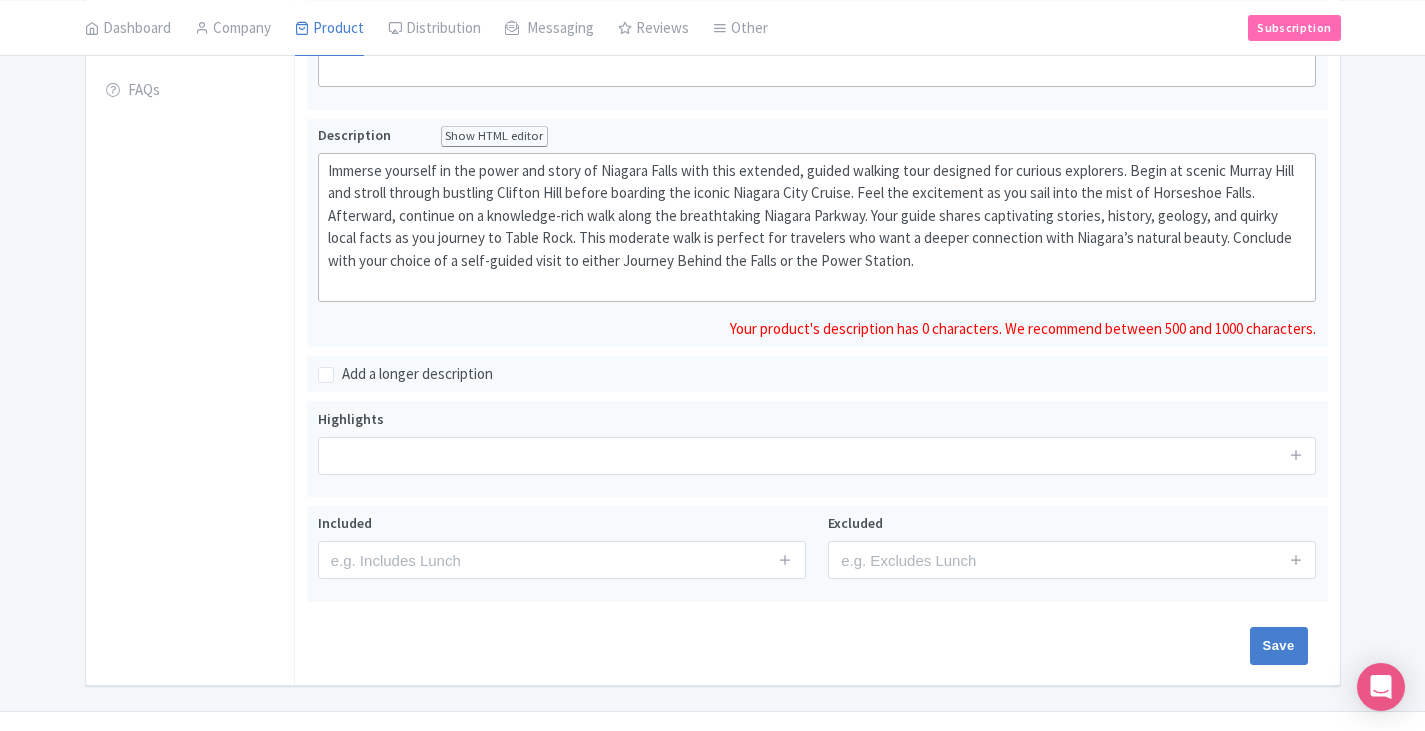 scroll, scrollTop: 478, scrollLeft: 0, axis: vertical 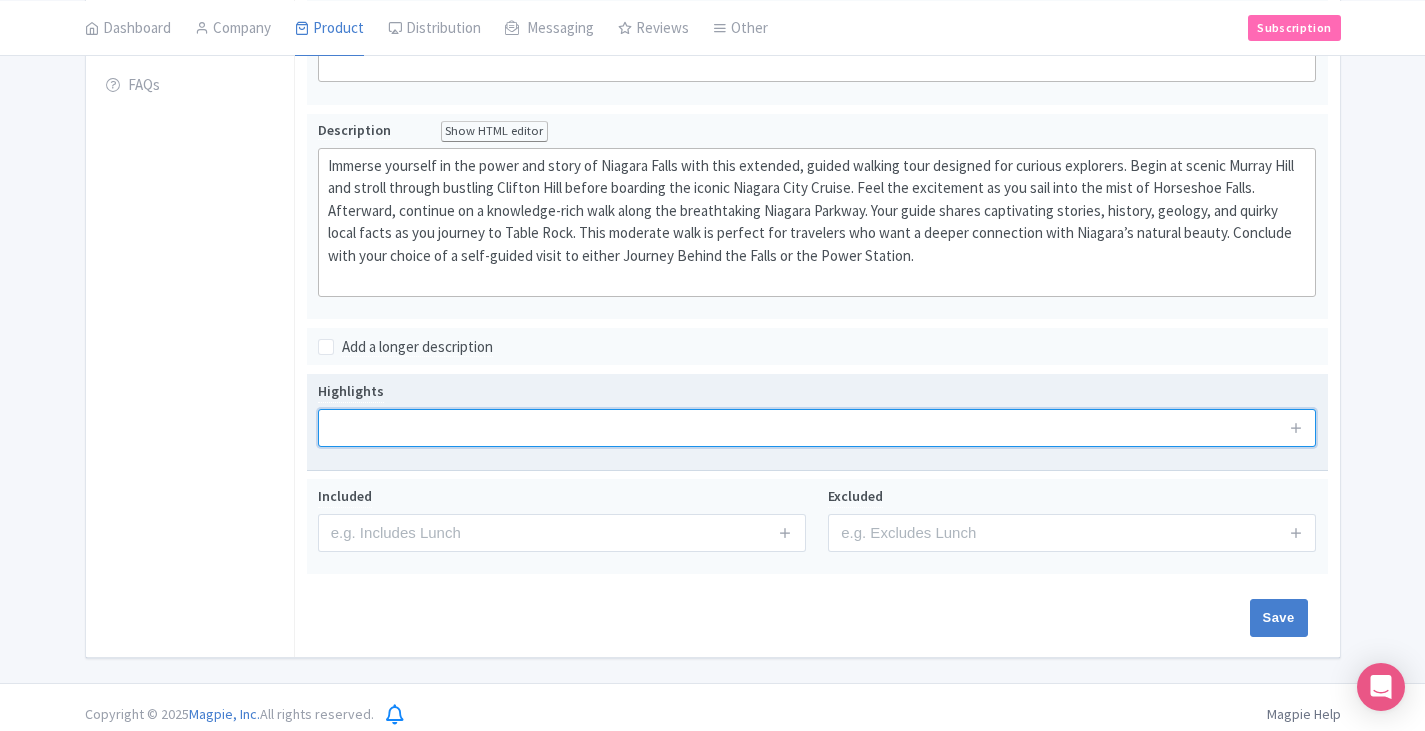 click on "Highlights" at bounding box center [817, 413] 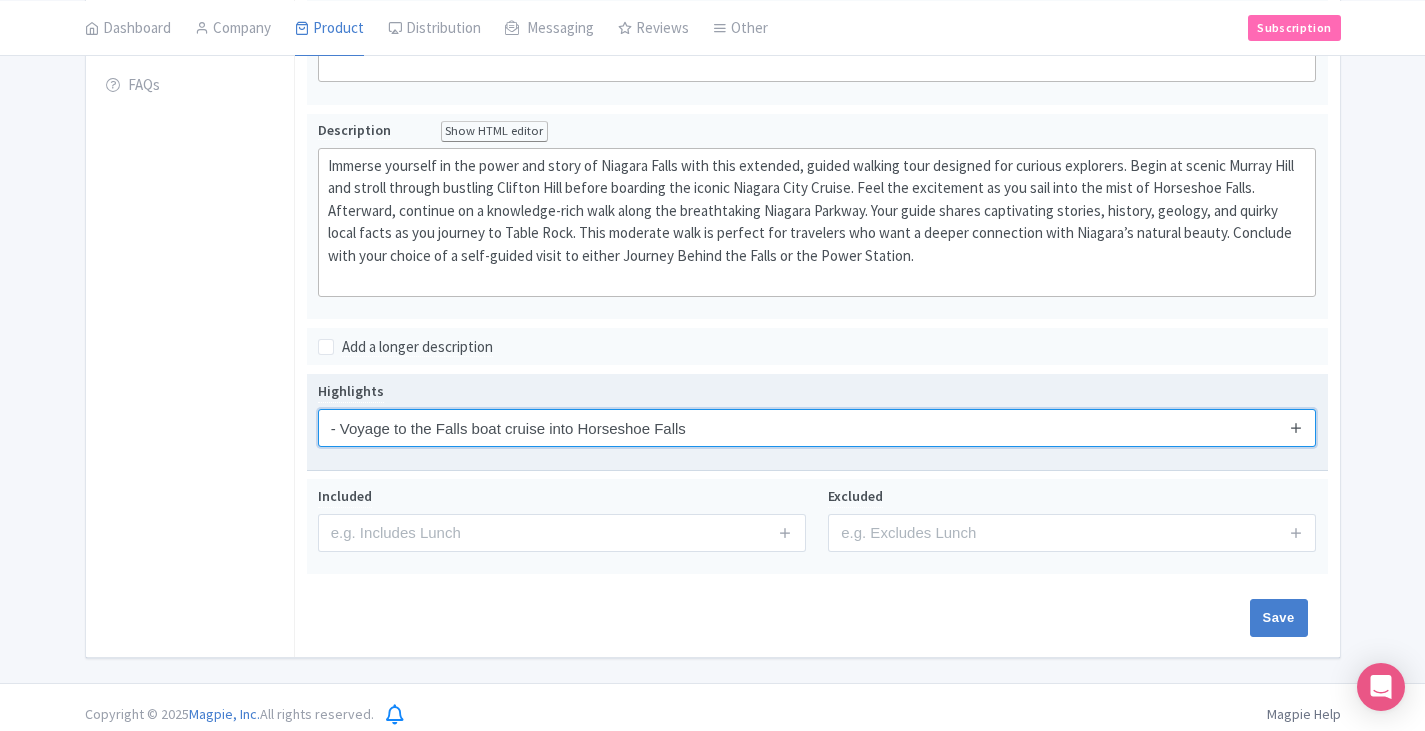 type on "- Voyage to the Falls boat cruise into Horseshoe Falls" 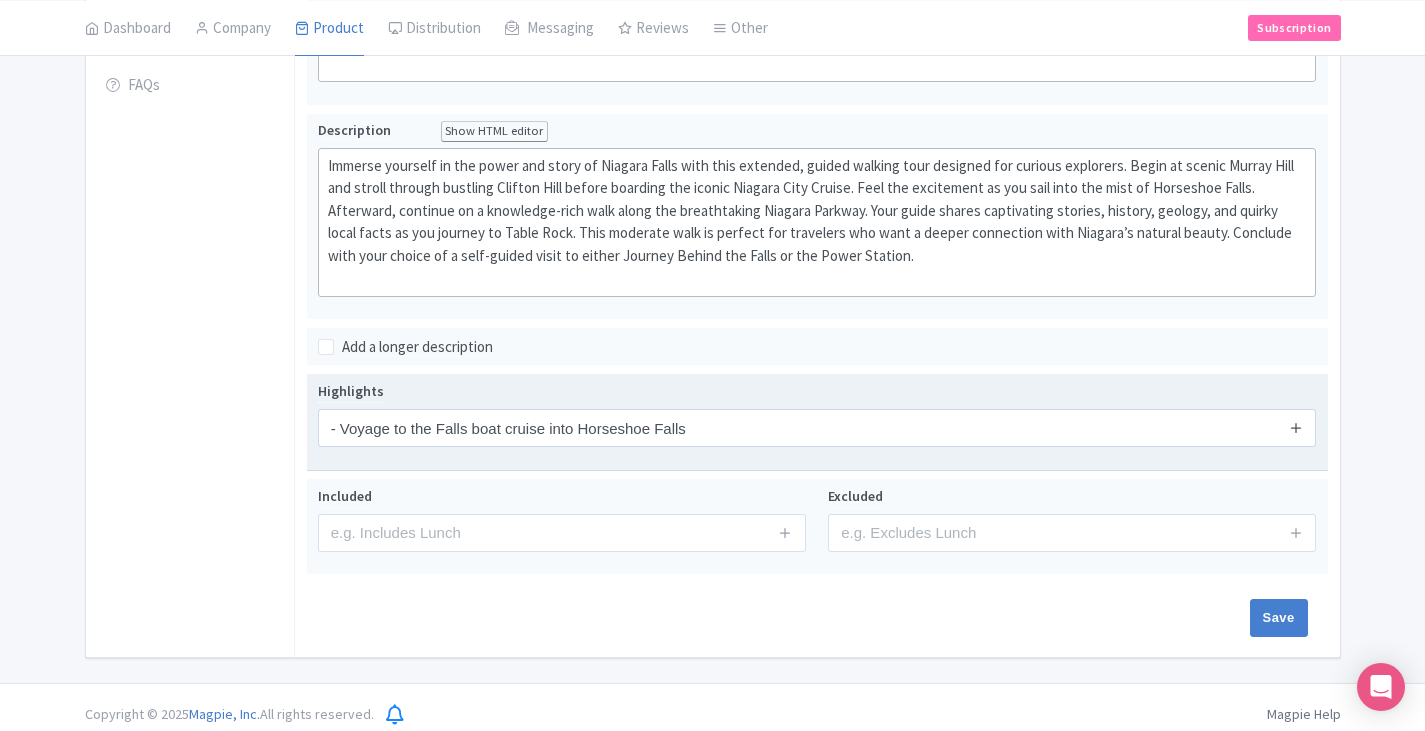 click at bounding box center (1296, 427) 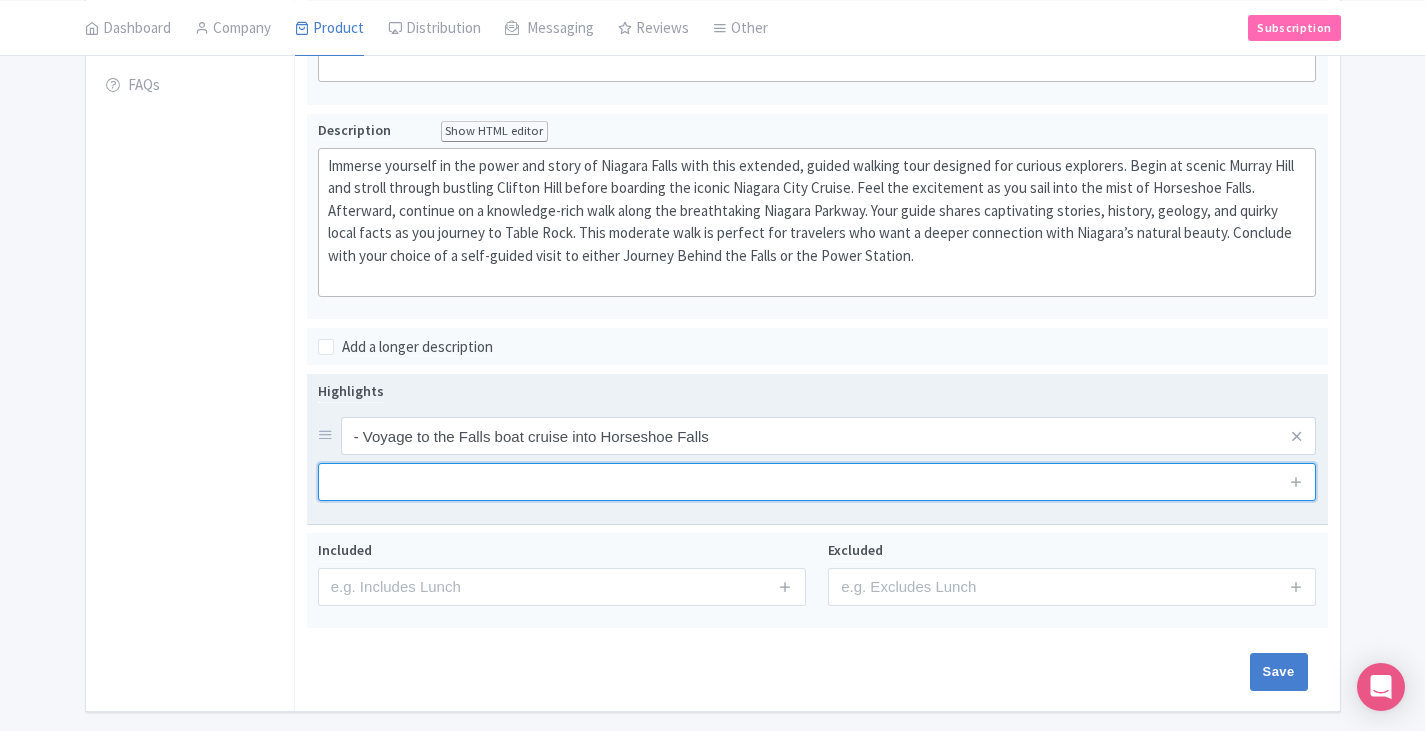 click at bounding box center [817, 482] 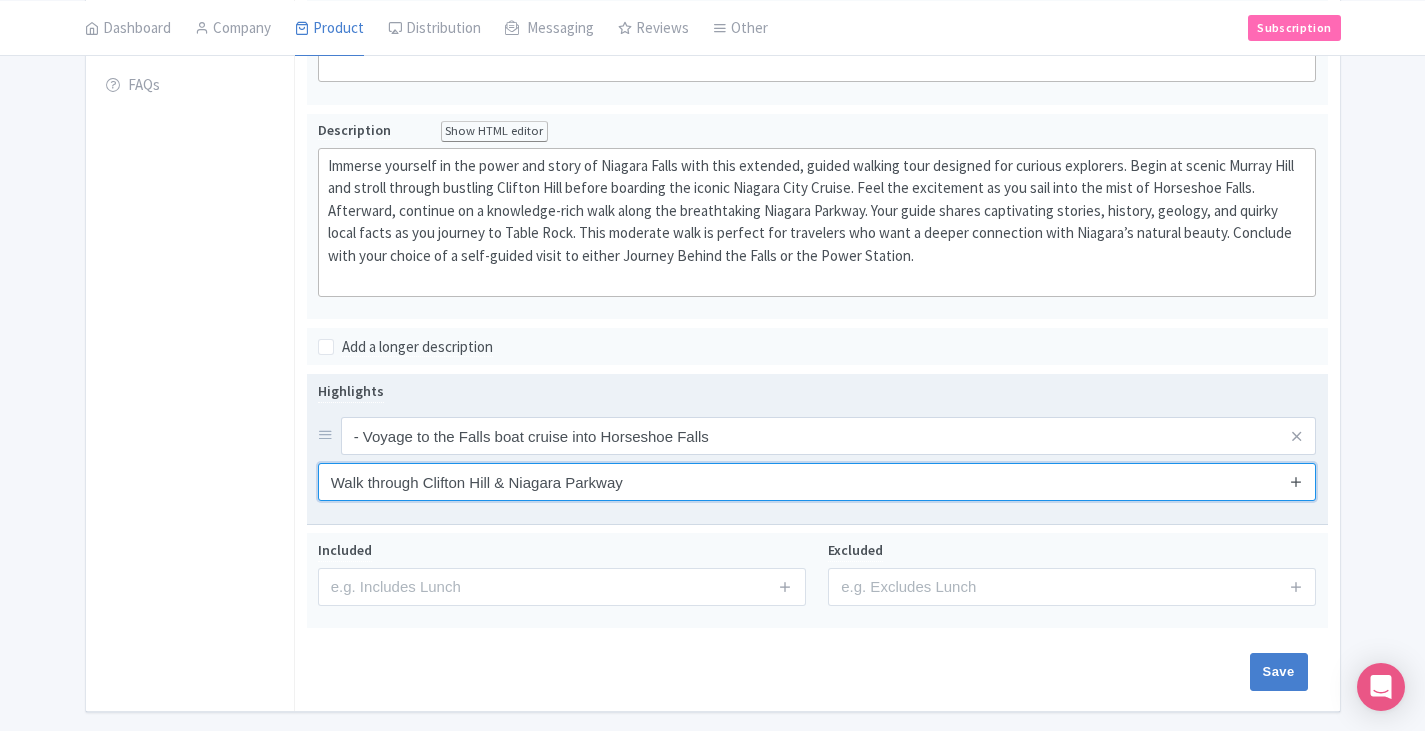 type on "Walk through Clifton Hill & Niagara Parkway" 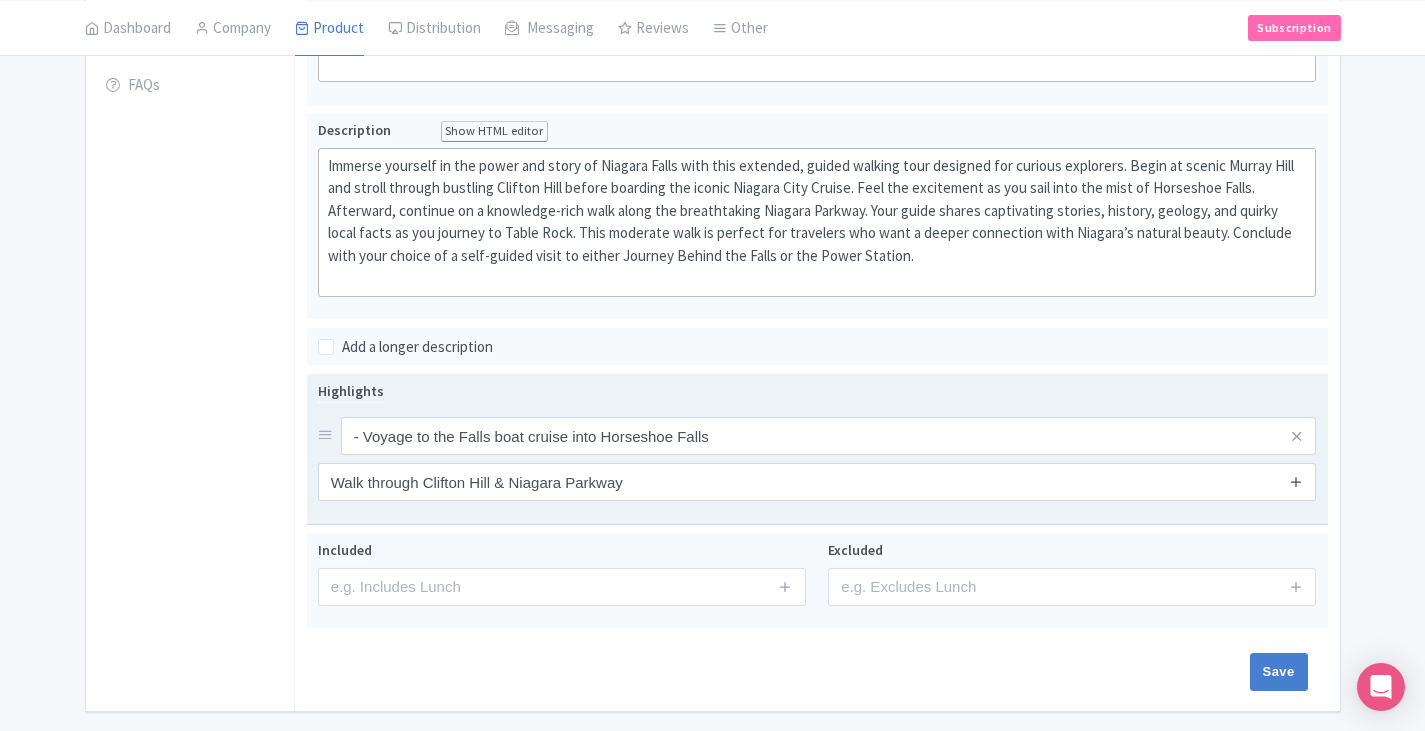 click at bounding box center (1296, 481) 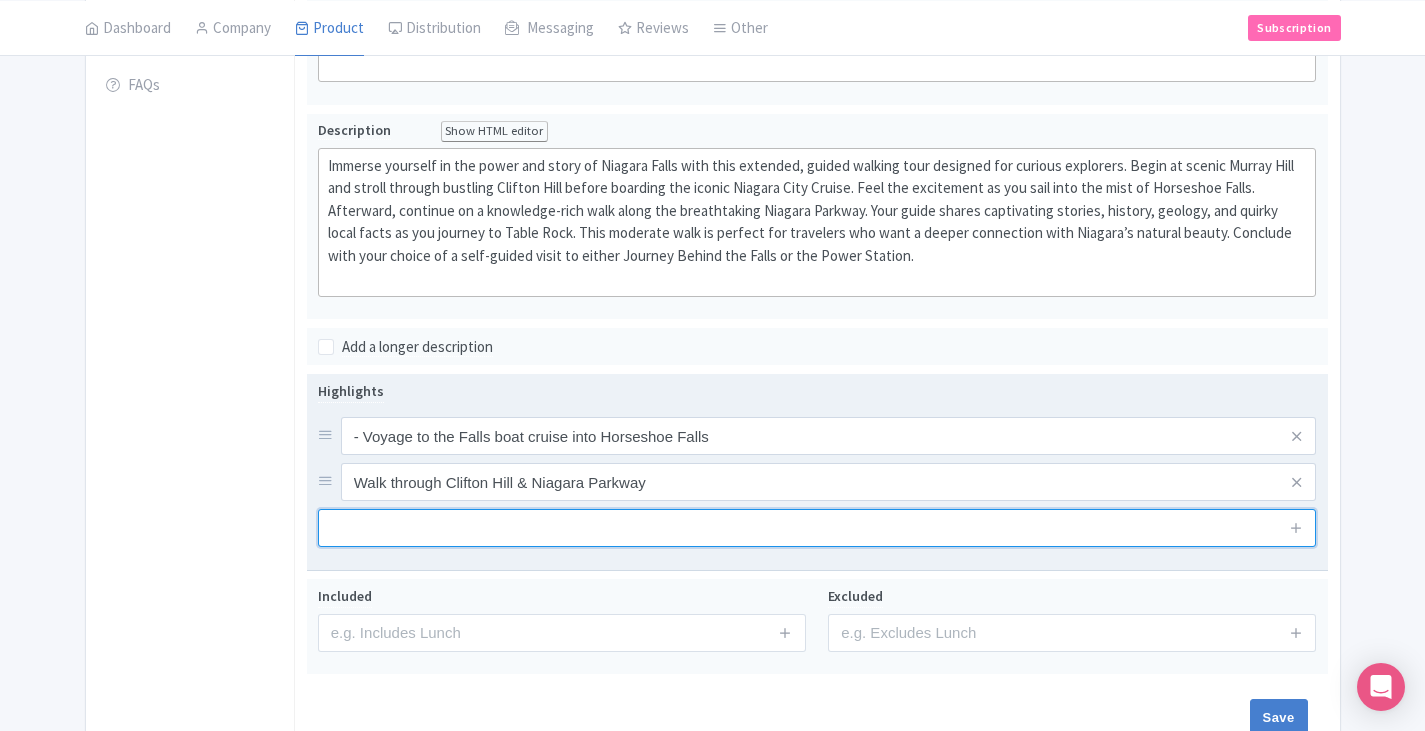 click at bounding box center [817, 528] 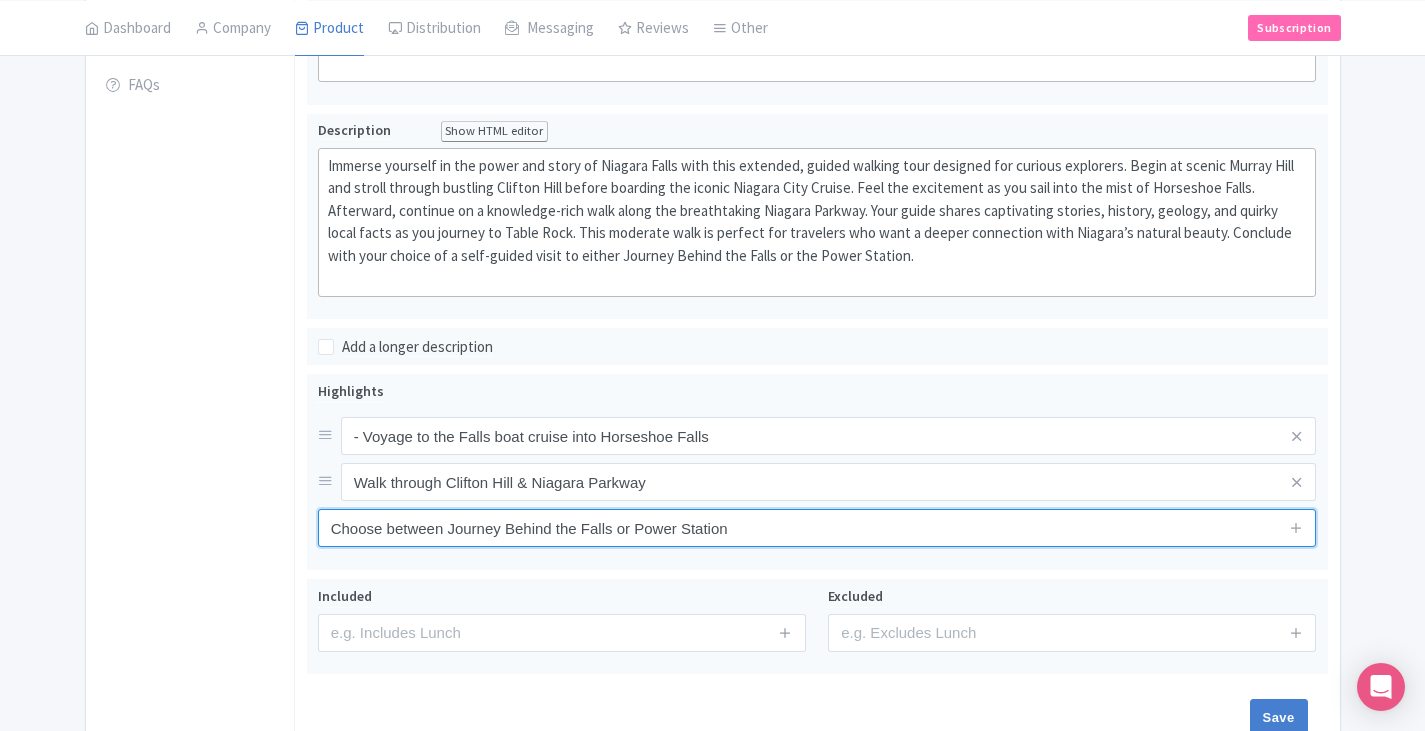 type on "Choose between Journey Behind the Falls or Power Station" 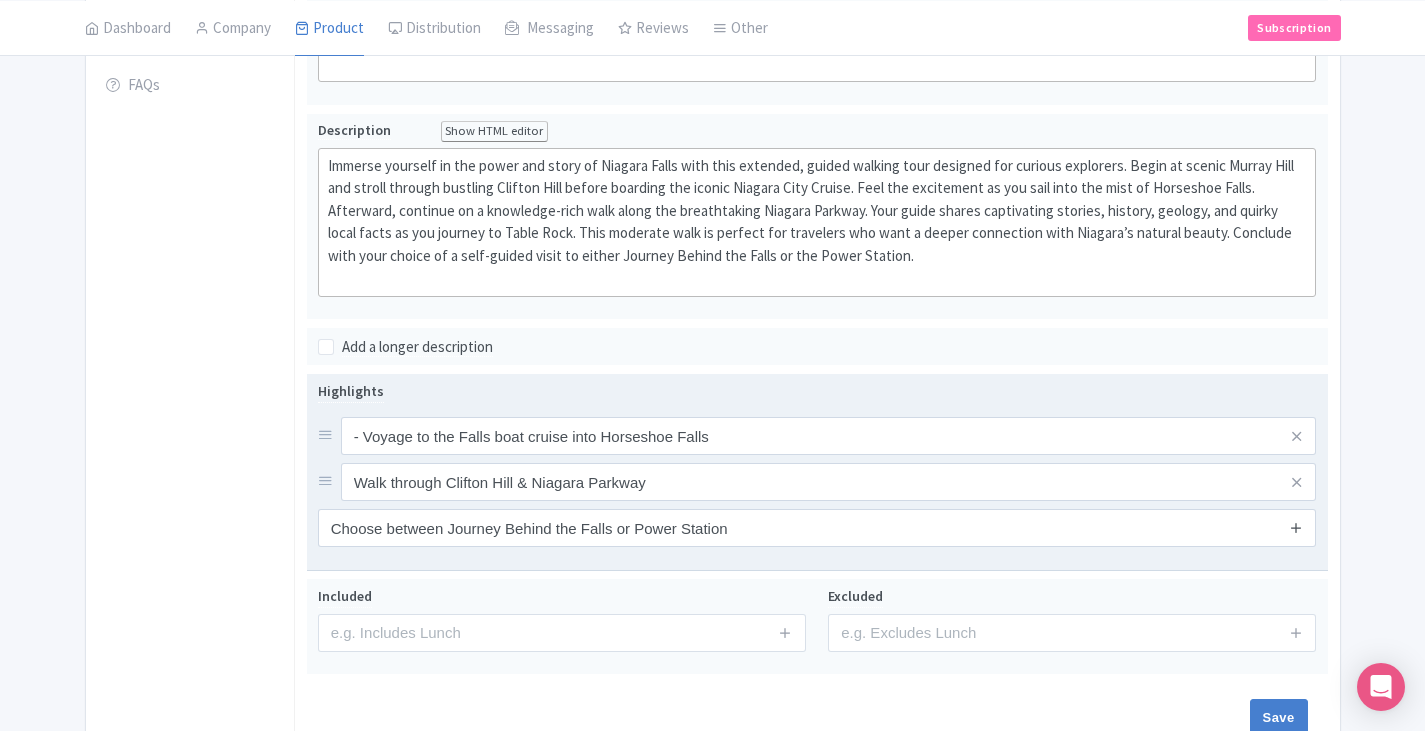 click at bounding box center (1296, 527) 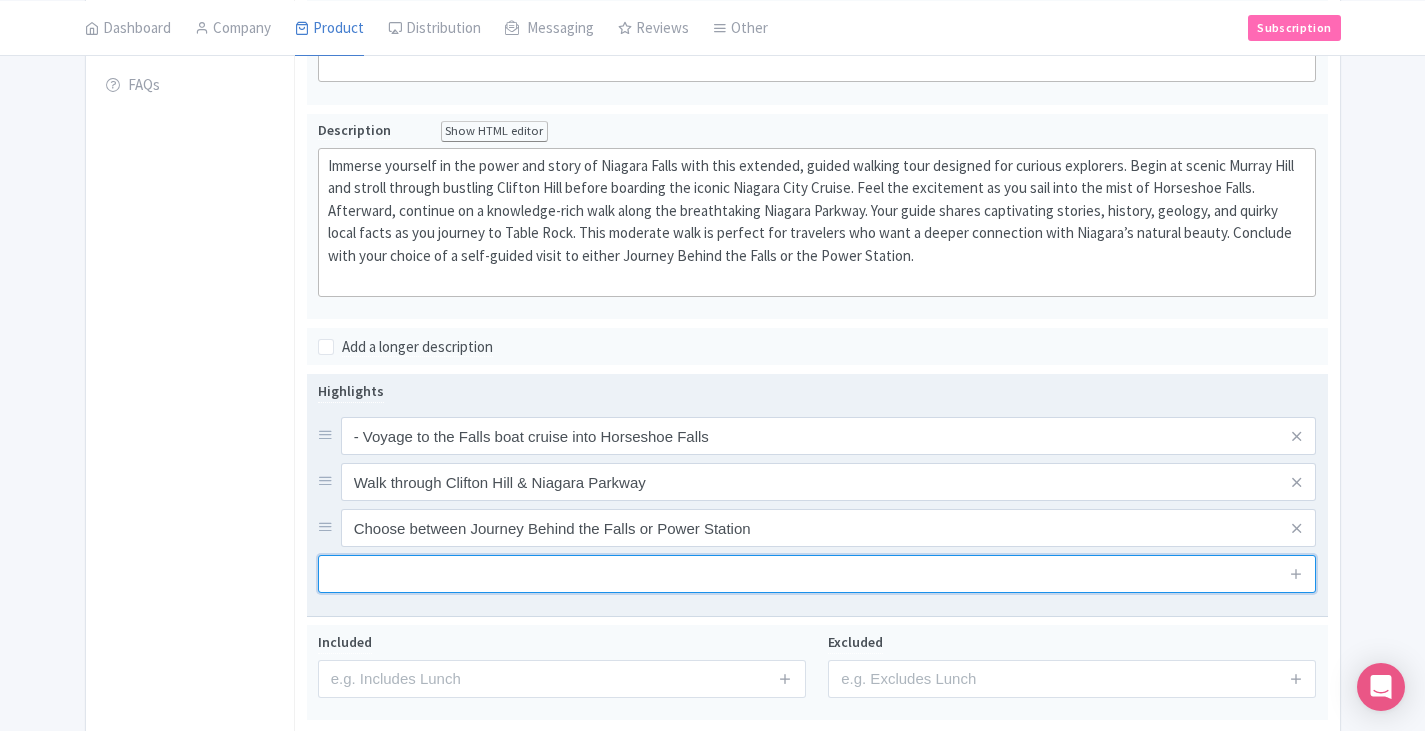 click at bounding box center (817, 574) 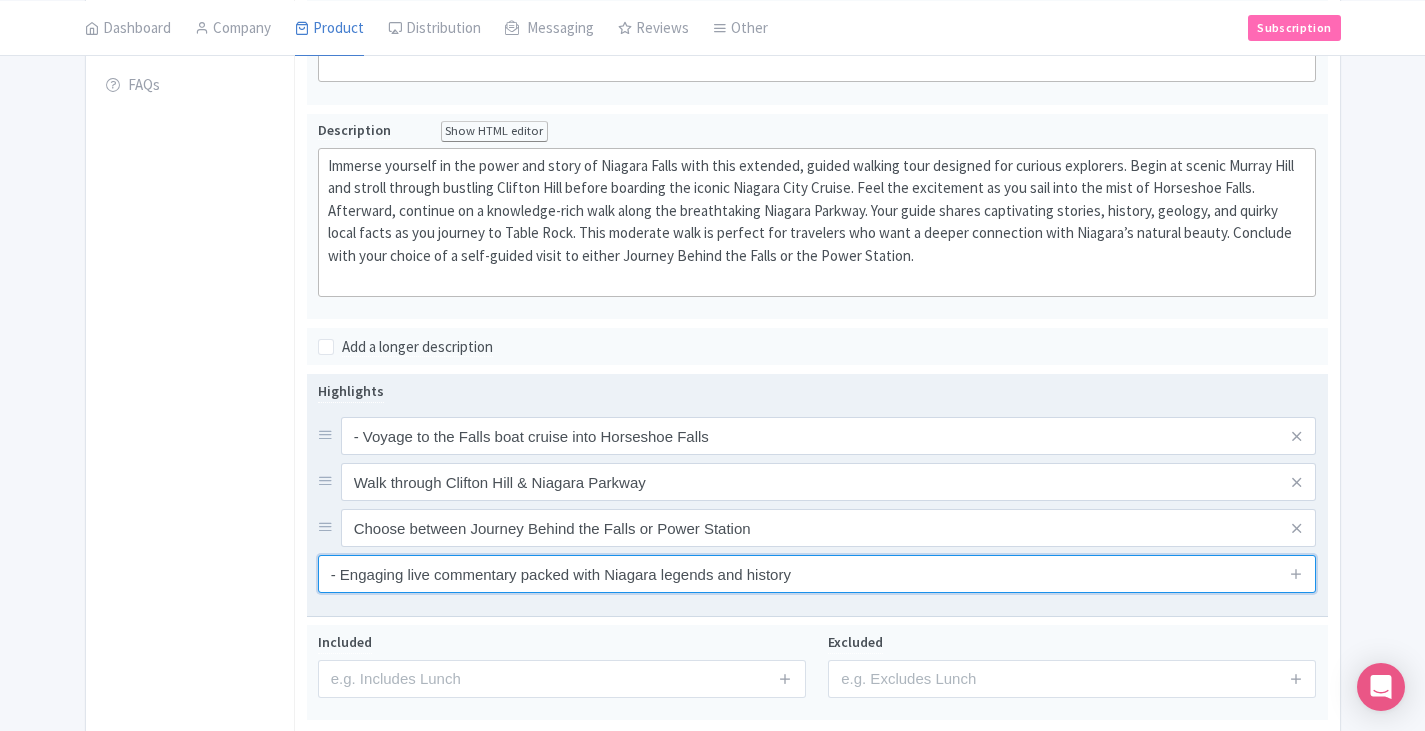 click on "- Engaging live commentary packed with Niagara legends and history" at bounding box center (817, 574) 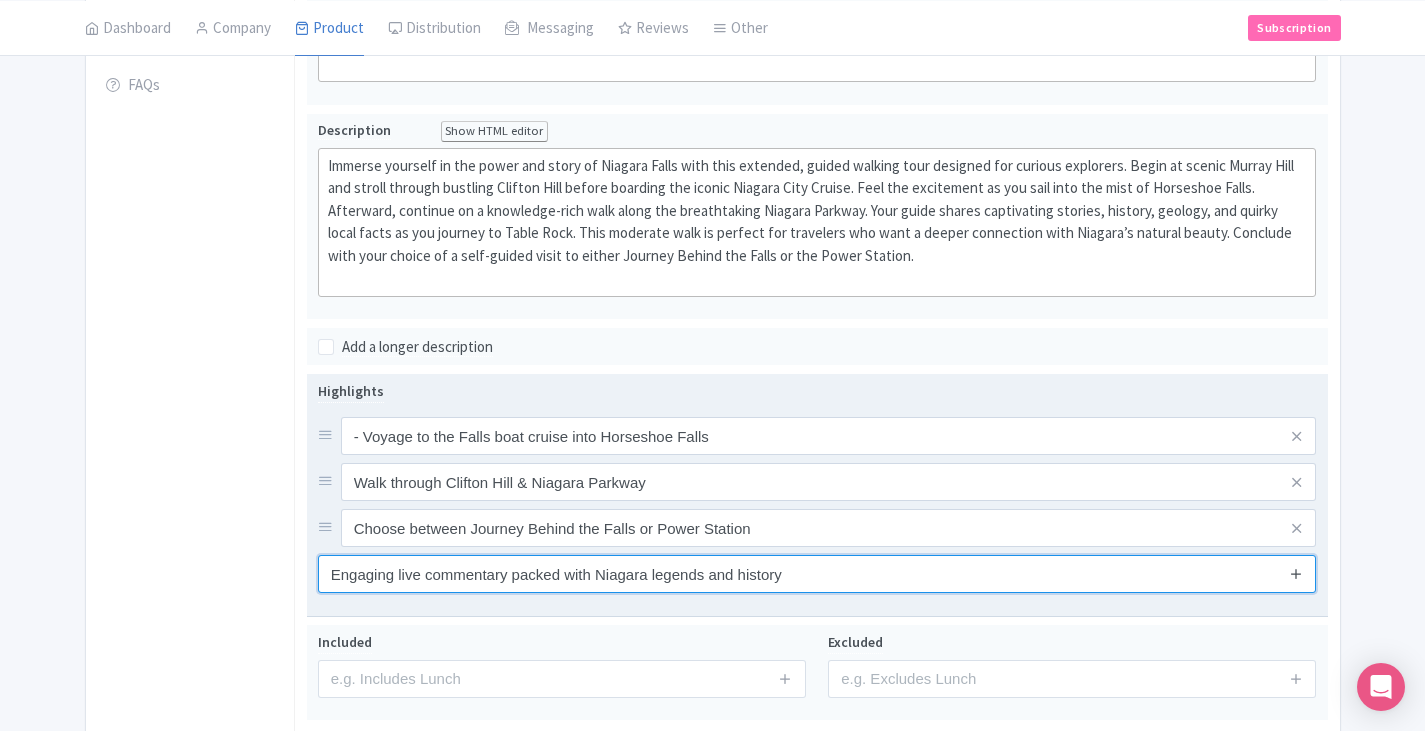 type on "Engaging live commentary packed with Niagara legends and history" 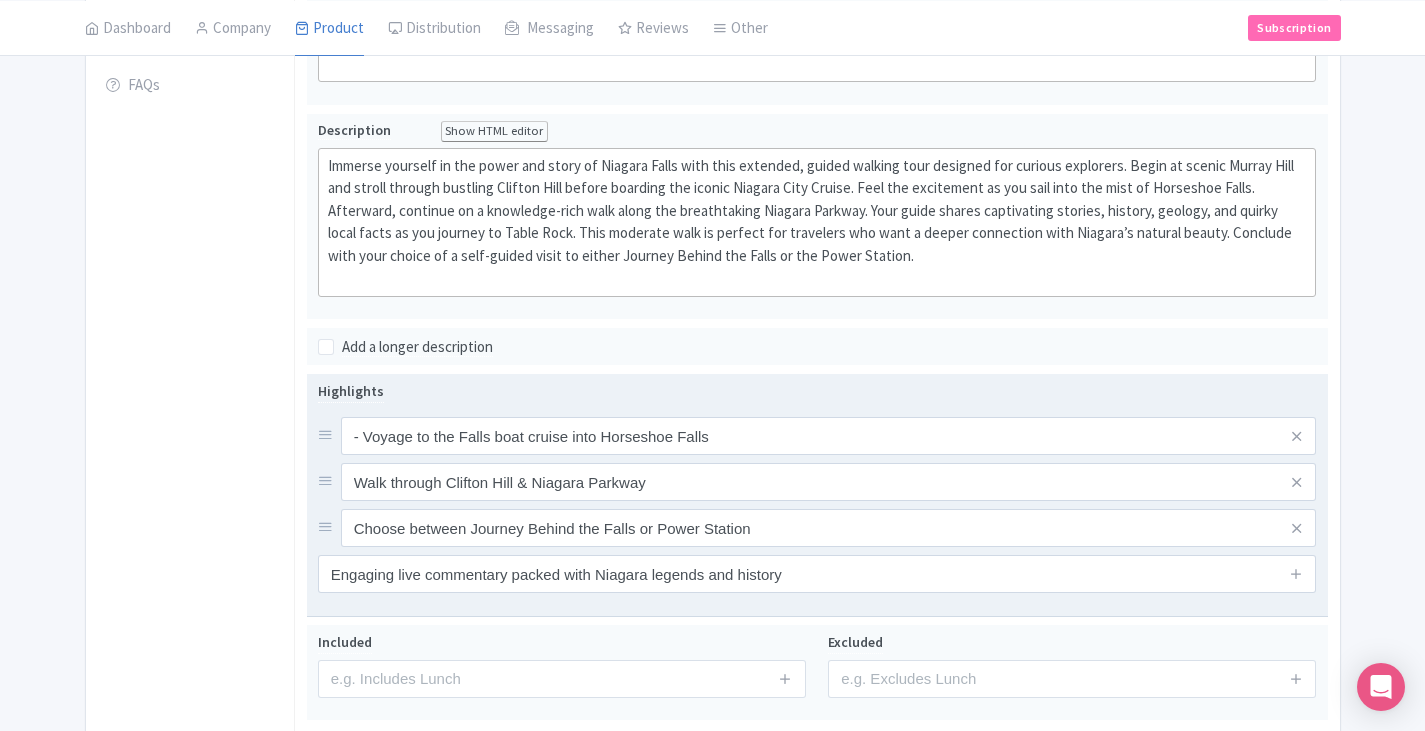 drag, startPoint x: 1299, startPoint y: 571, endPoint x: 1152, endPoint y: 533, distance: 151.83214 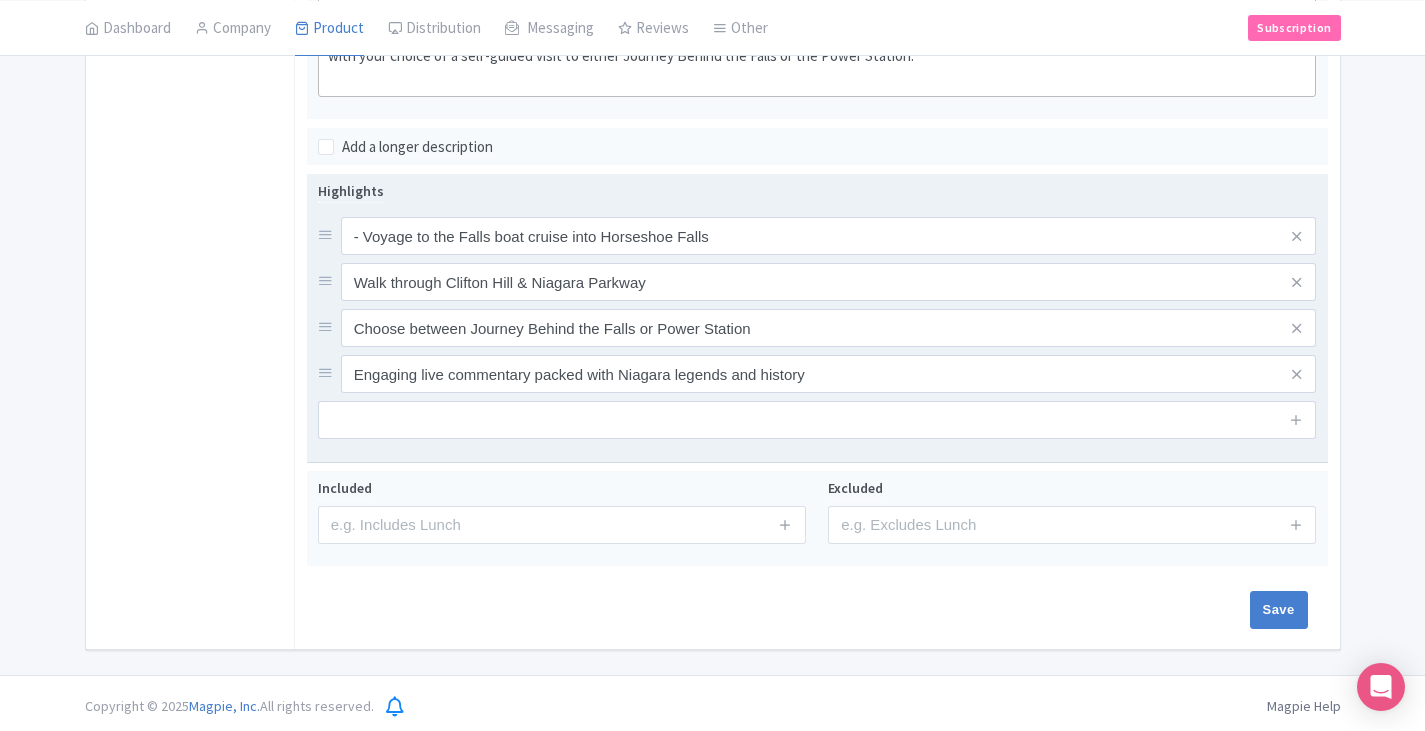 scroll, scrollTop: 684, scrollLeft: 0, axis: vertical 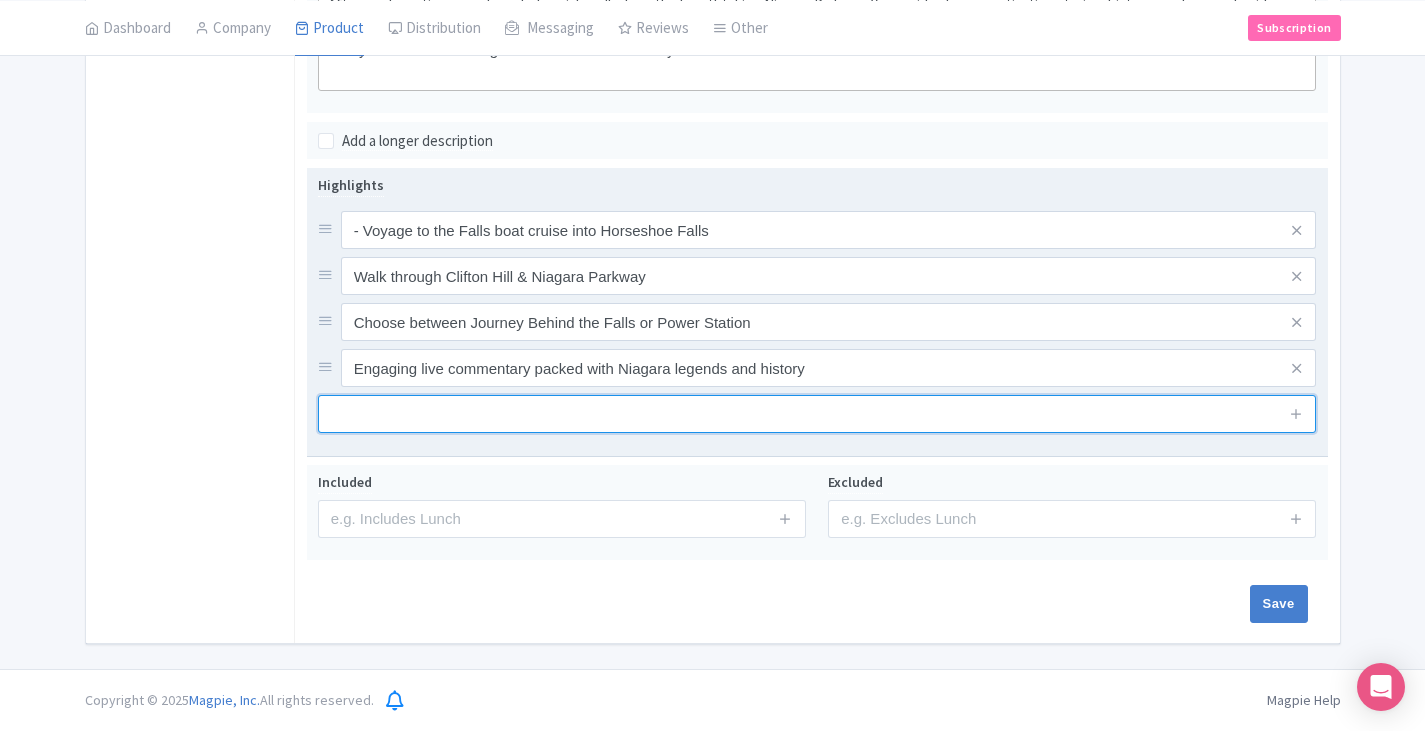 click at bounding box center [817, 414] 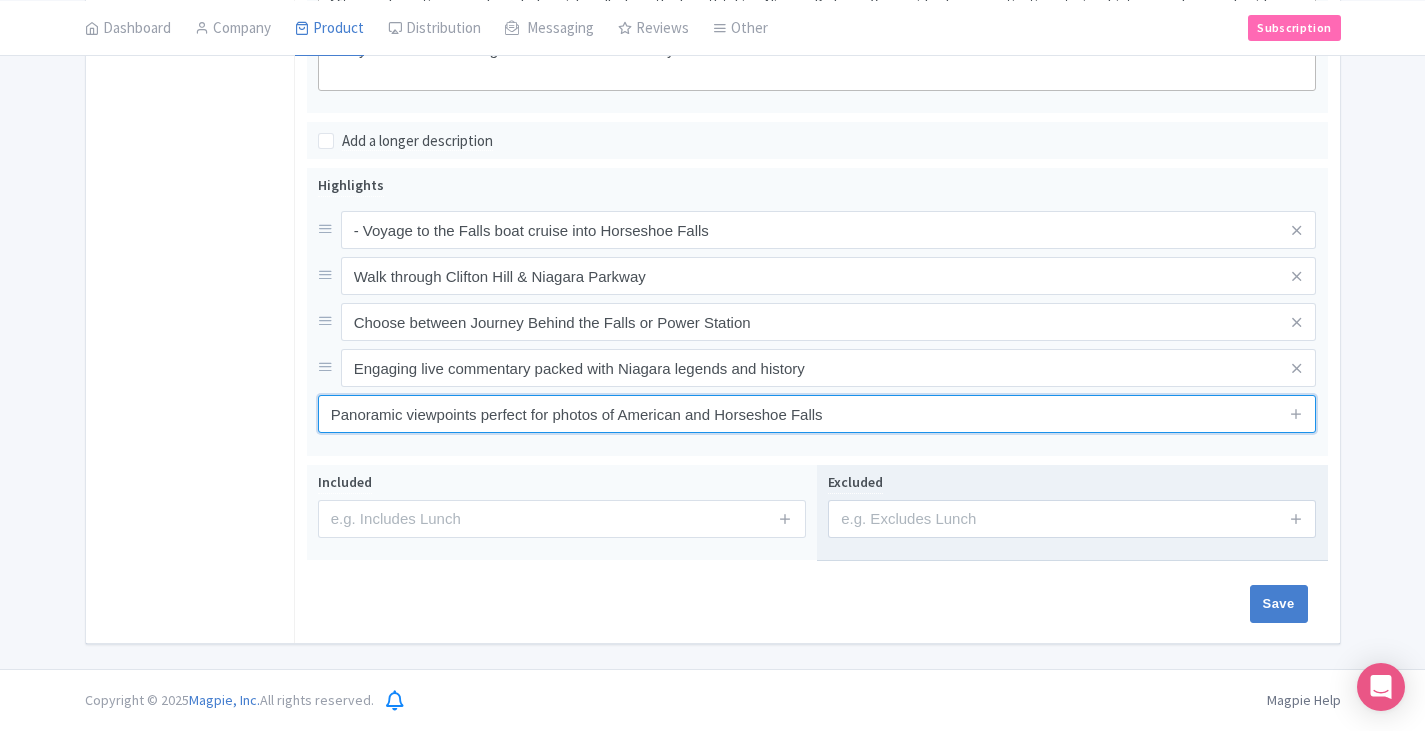 type on "Panoramic viewpoints perfect for photos of American and Horseshoe Falls" 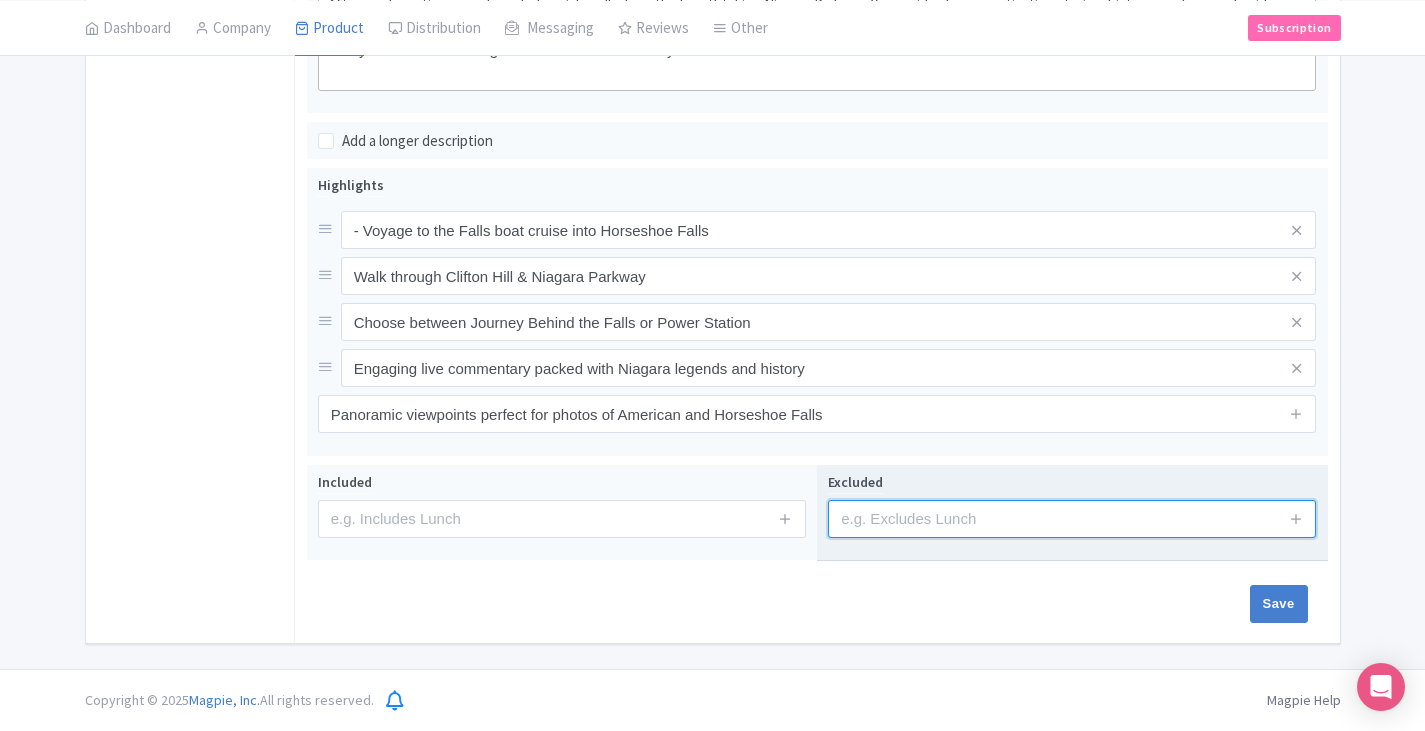 click at bounding box center (1072, 519) 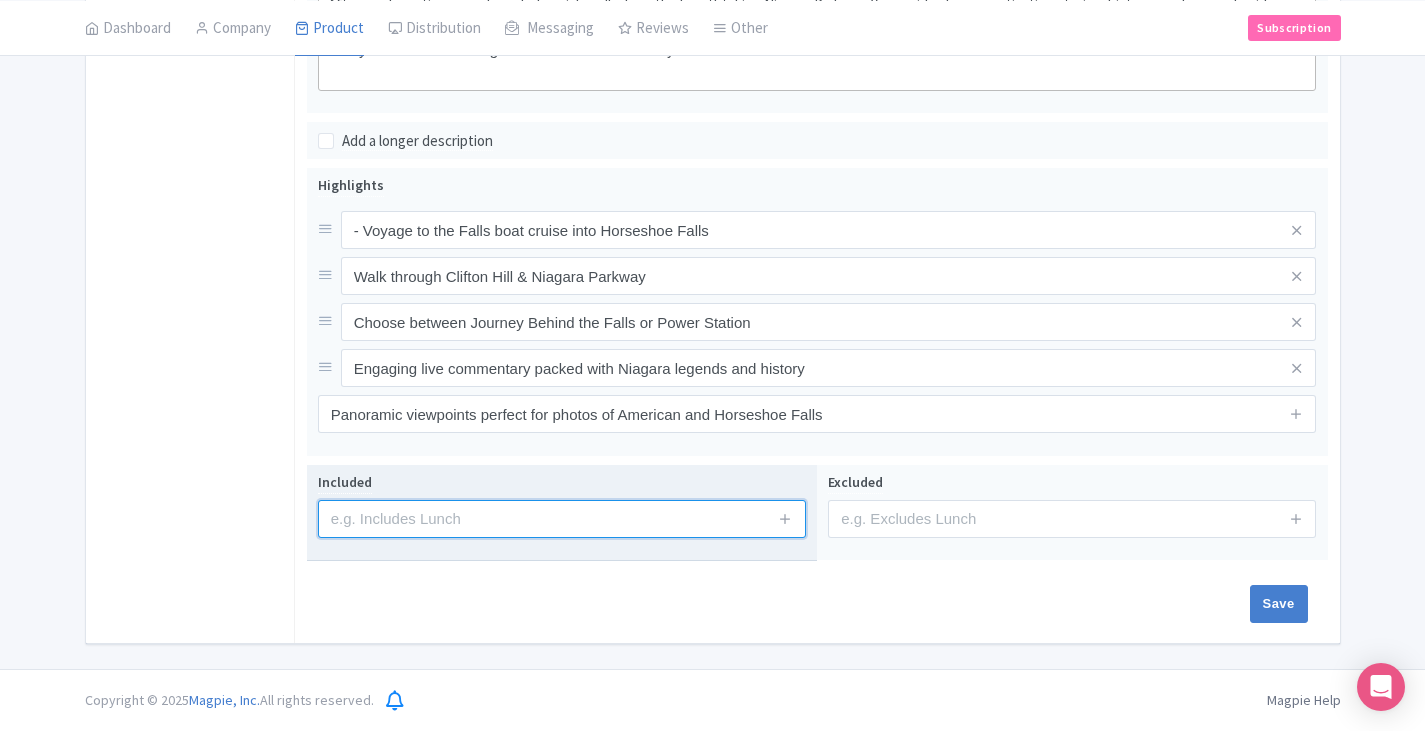 click at bounding box center (562, 519) 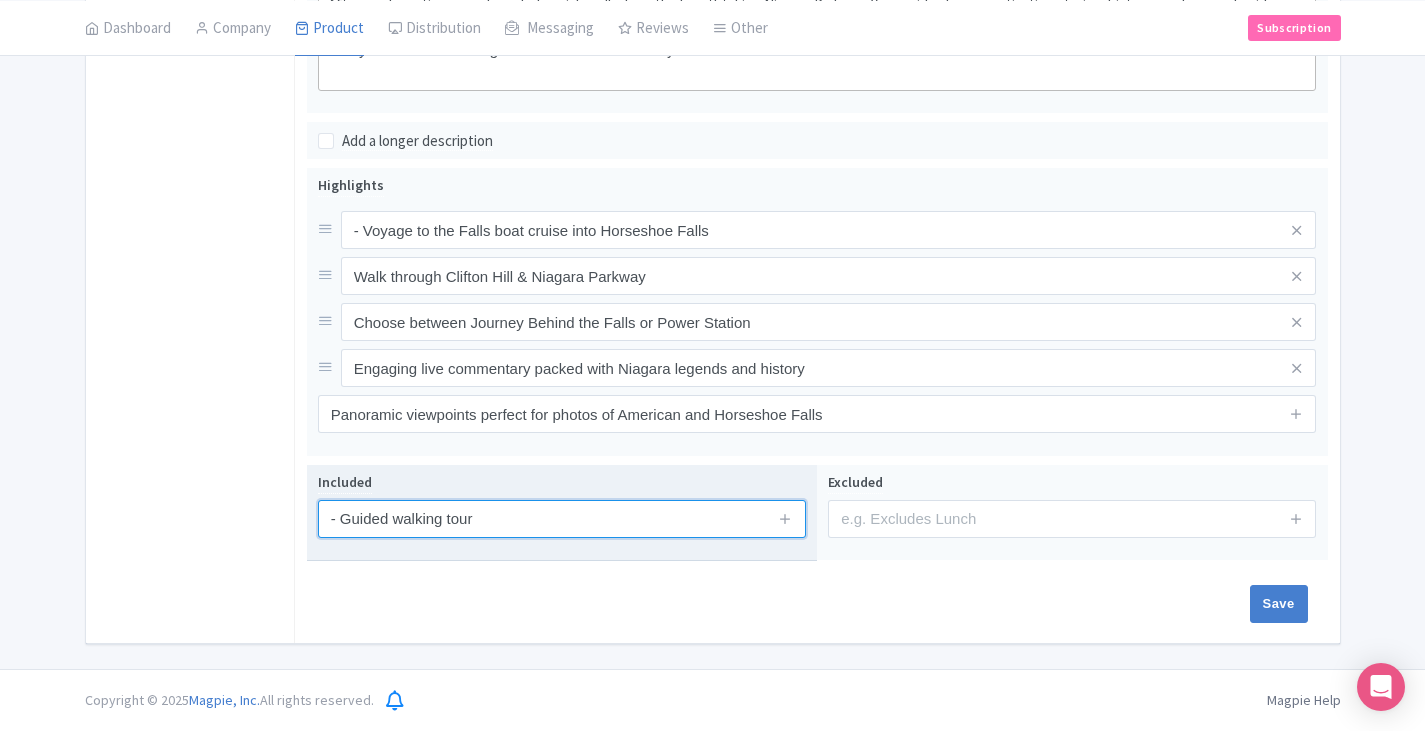 drag, startPoint x: 339, startPoint y: 515, endPoint x: 348, endPoint y: 532, distance: 19.235384 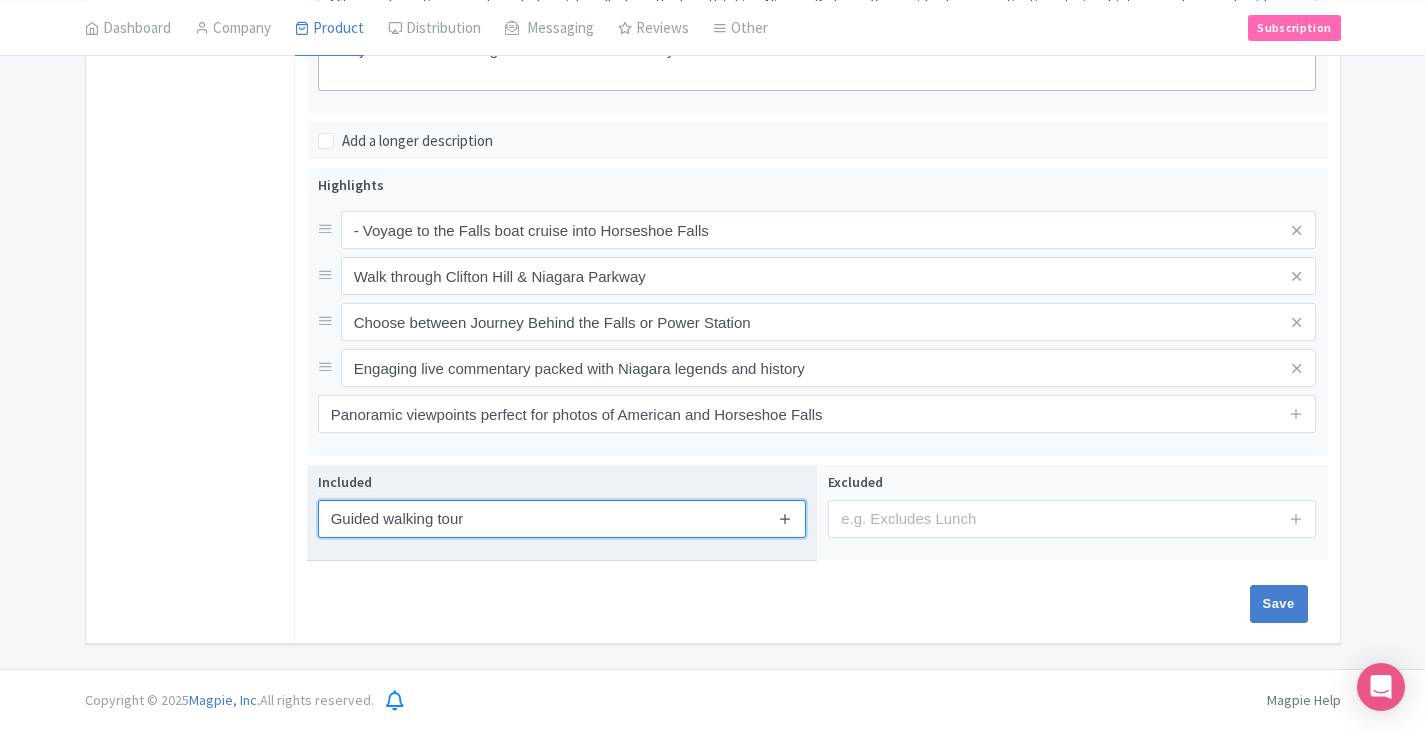 type on "Guided walking tour" 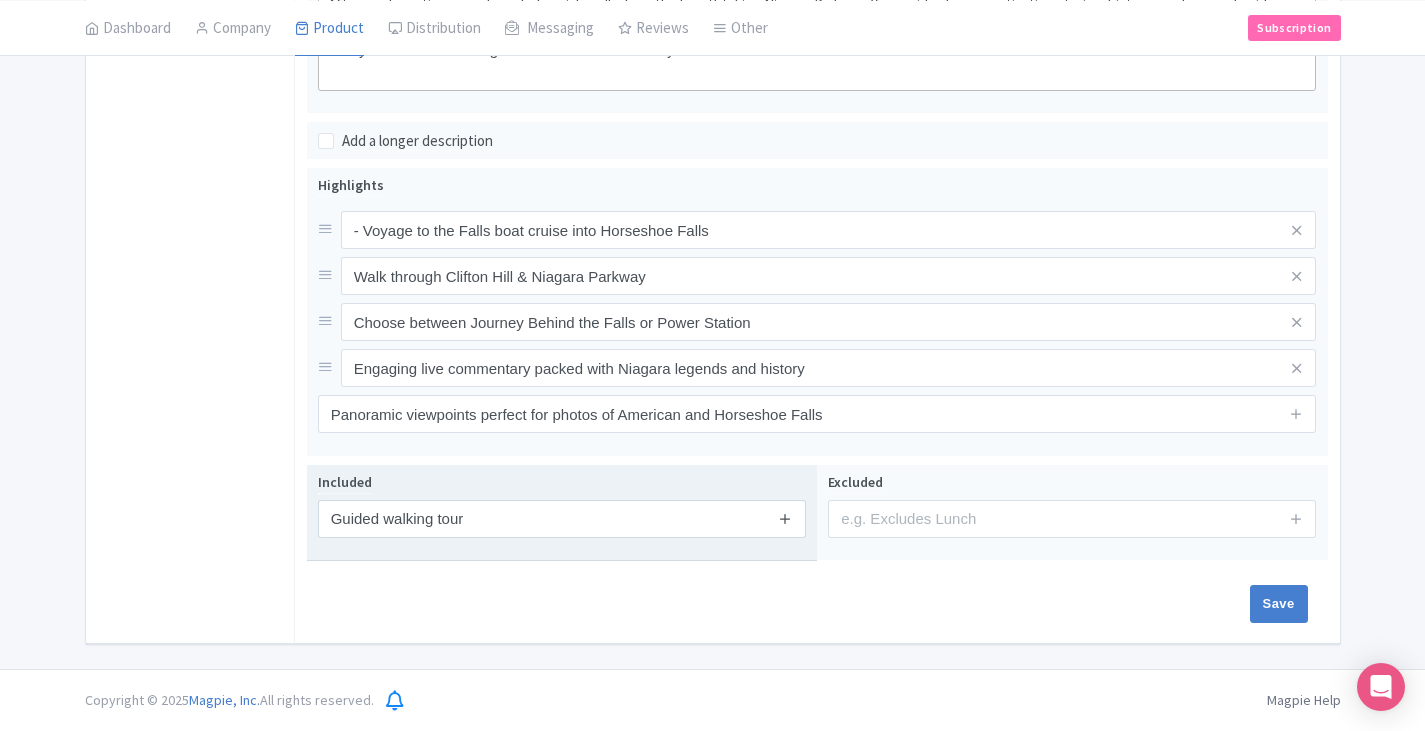 click at bounding box center [785, 518] 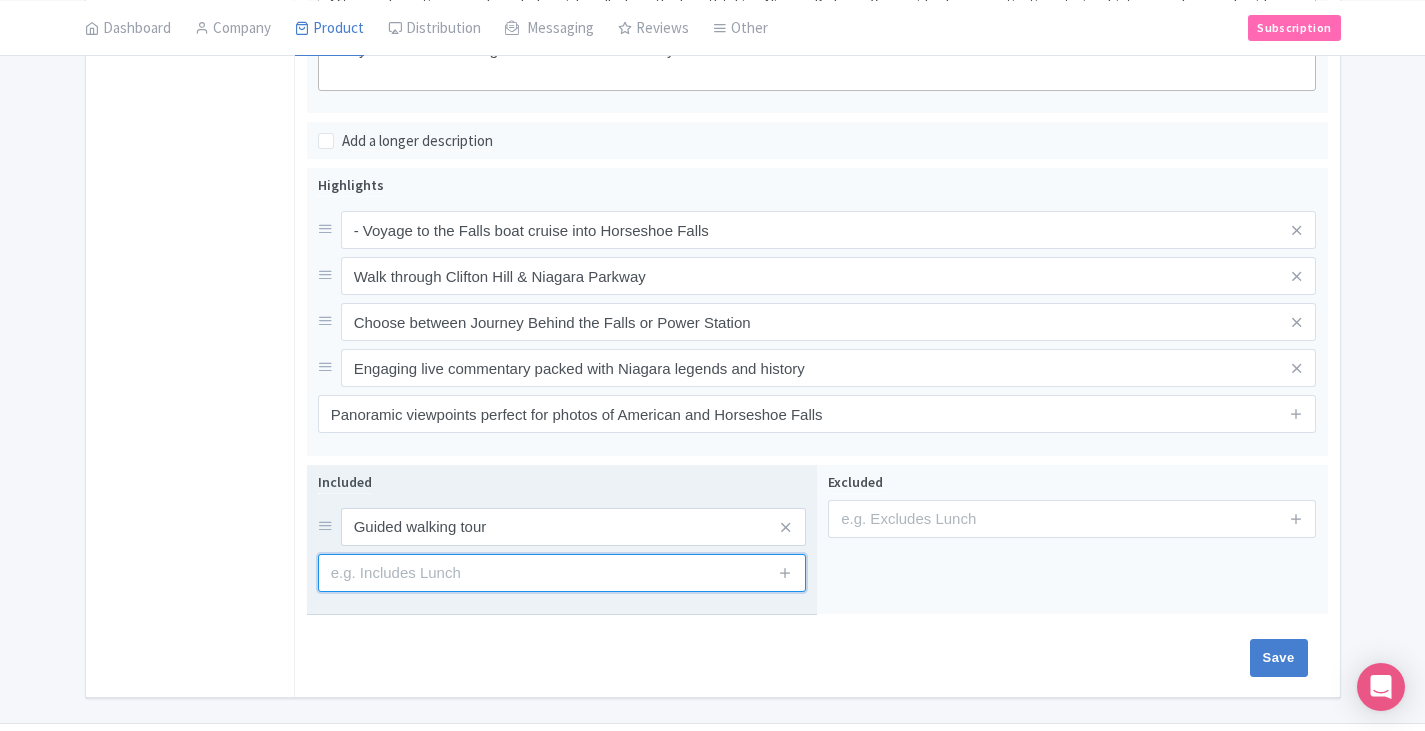 click at bounding box center (562, 573) 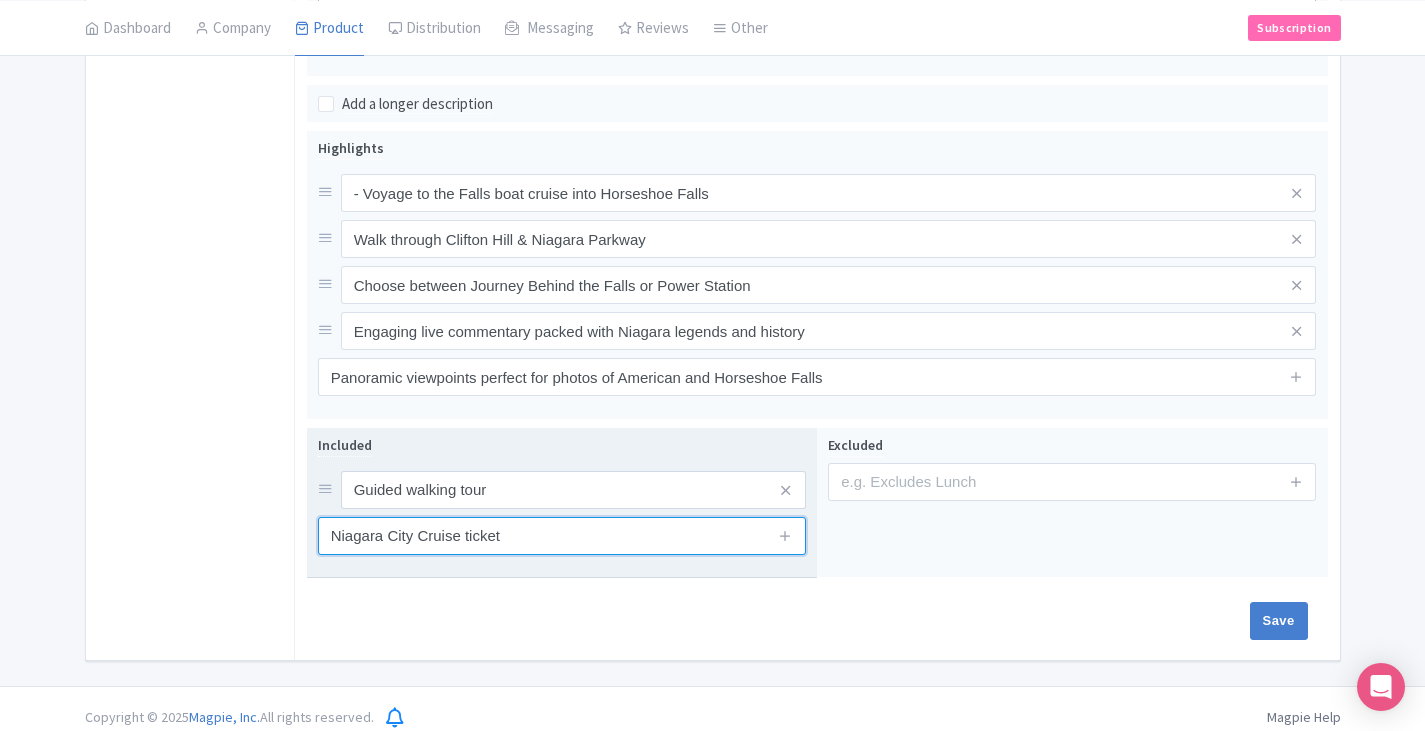 scroll, scrollTop: 738, scrollLeft: 0, axis: vertical 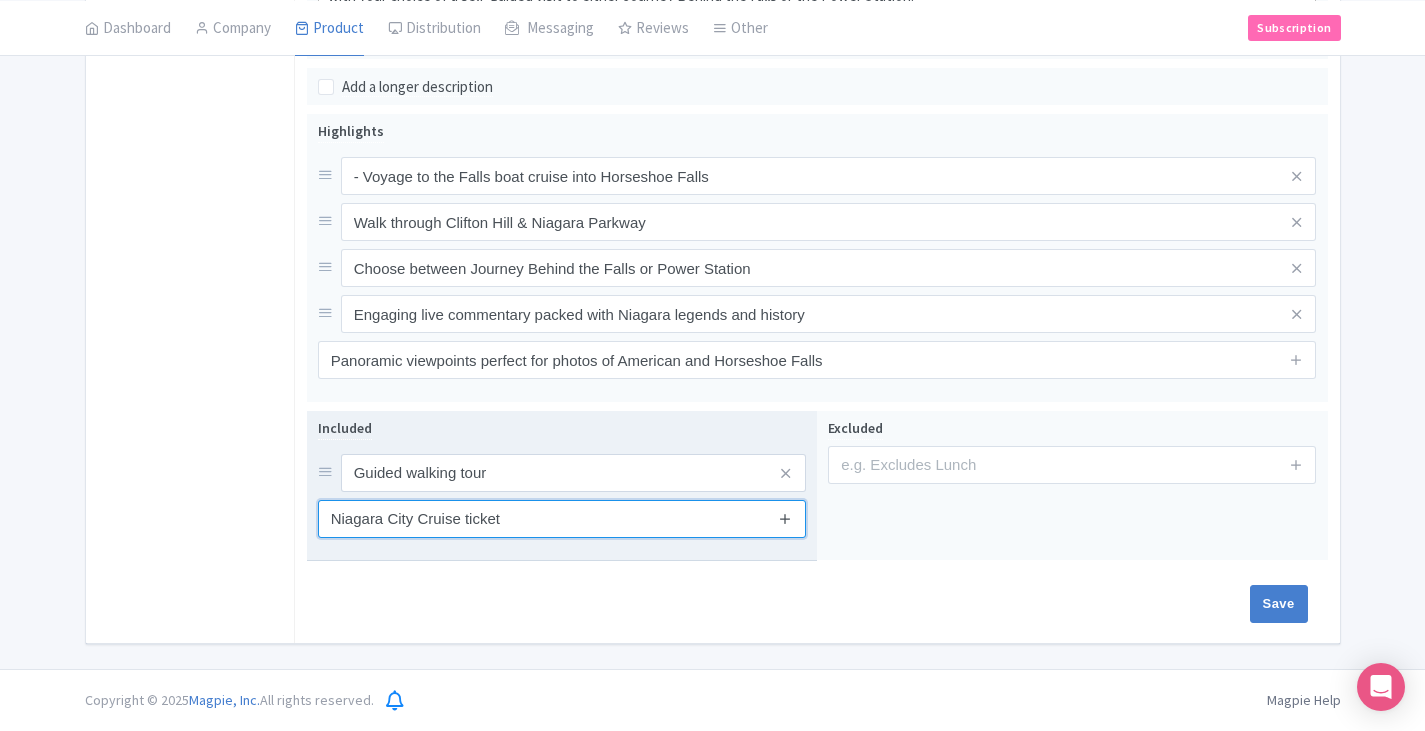 type on "Niagara City Cruise ticket" 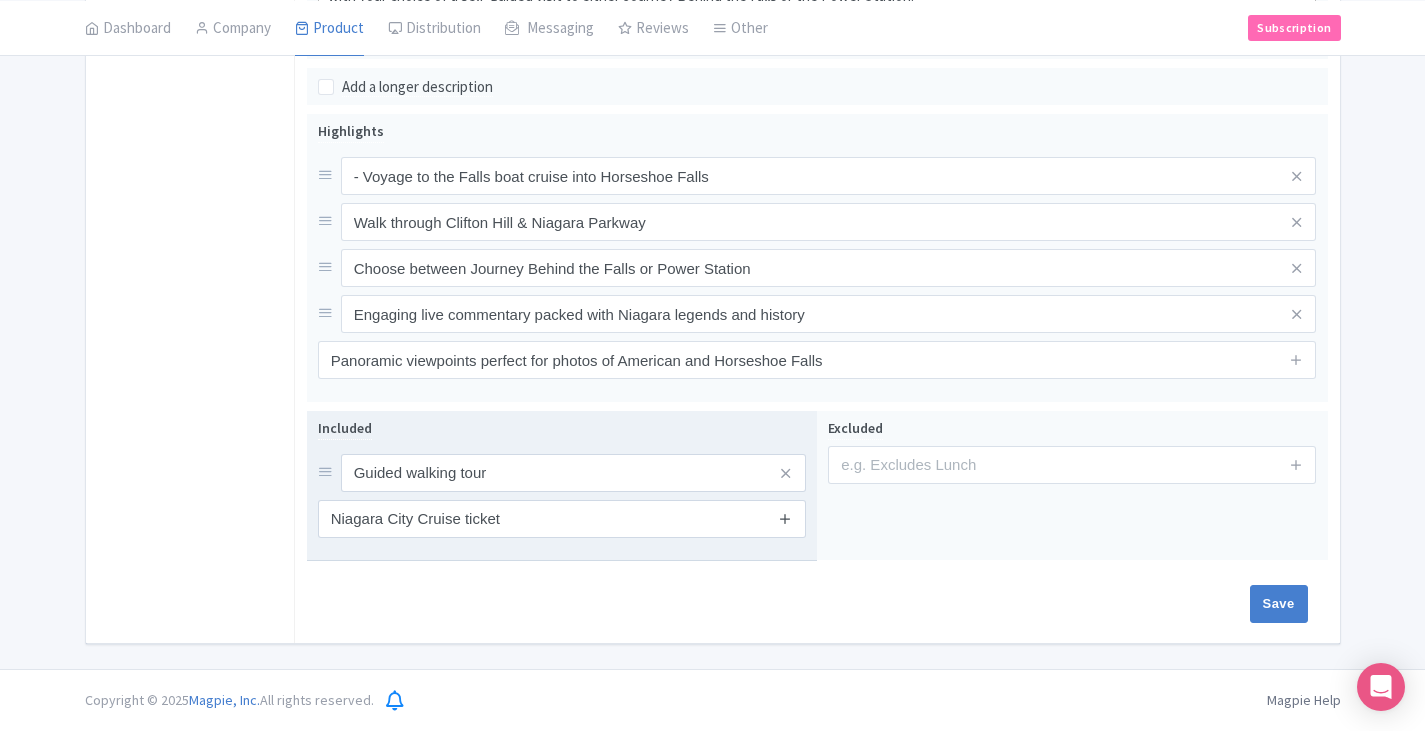 click at bounding box center [785, 518] 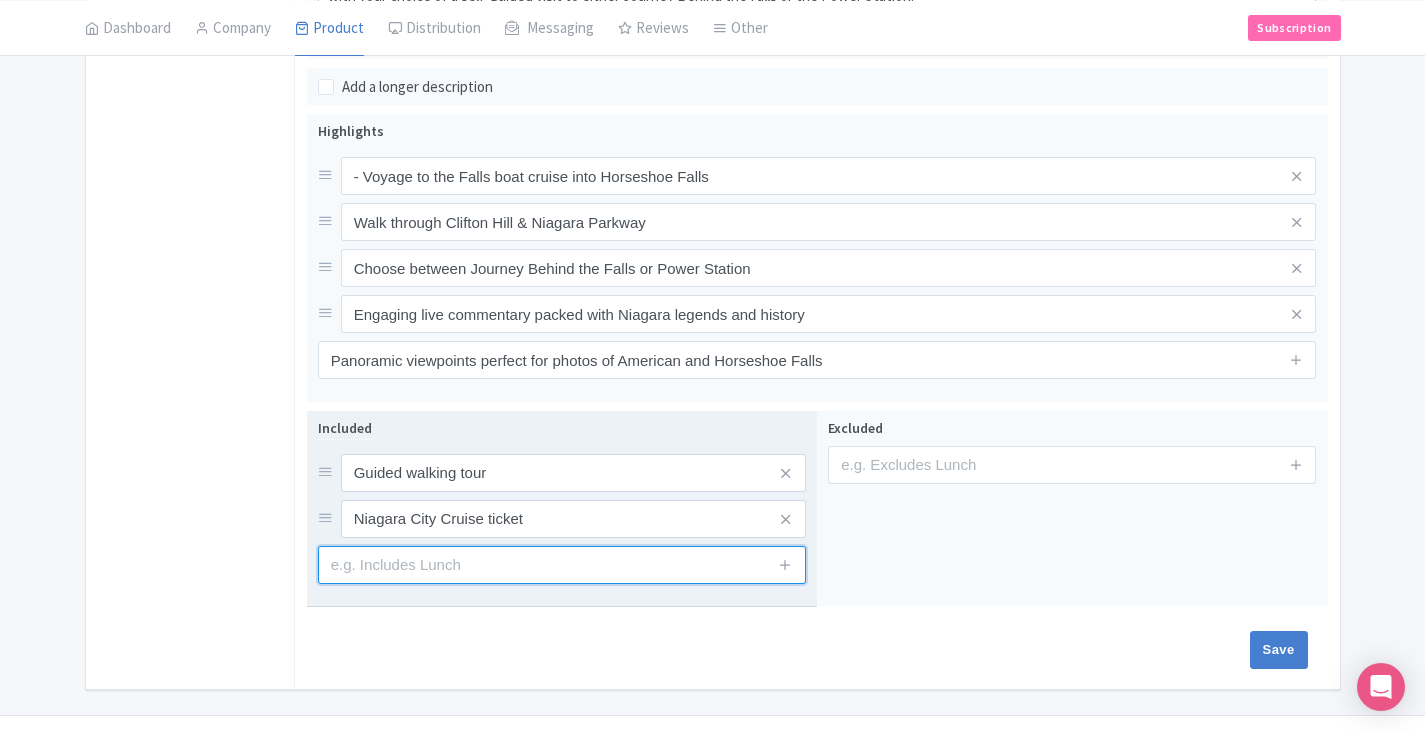 click at bounding box center [562, 565] 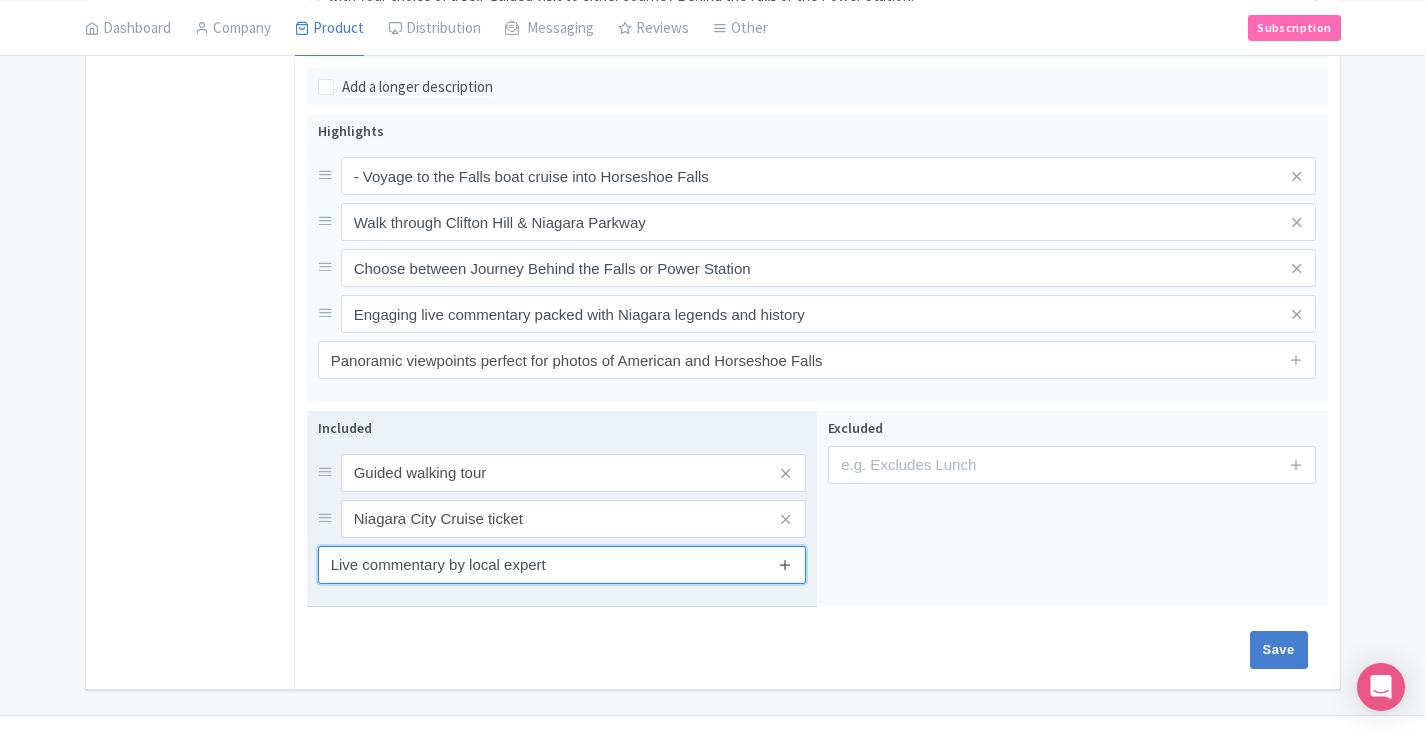 type on "Live commentary by local expert" 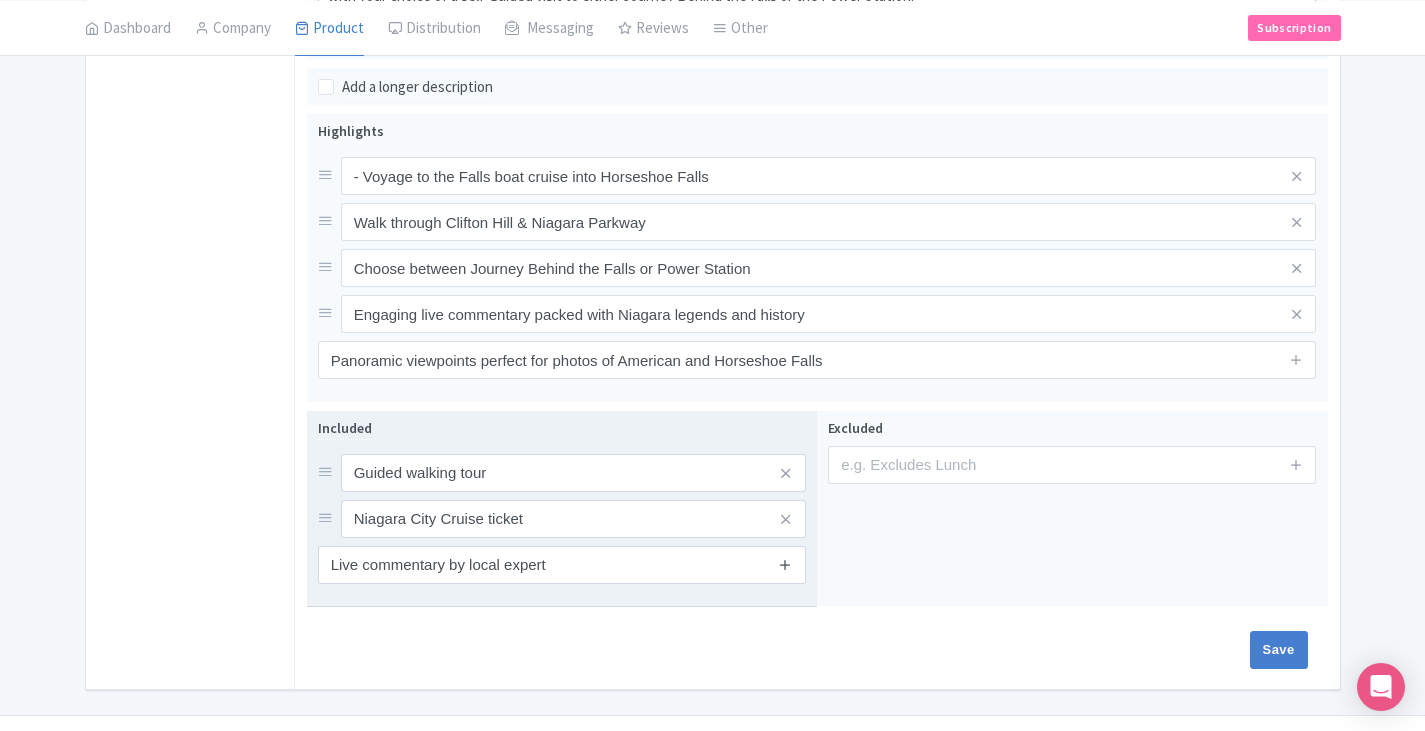 click at bounding box center (785, 564) 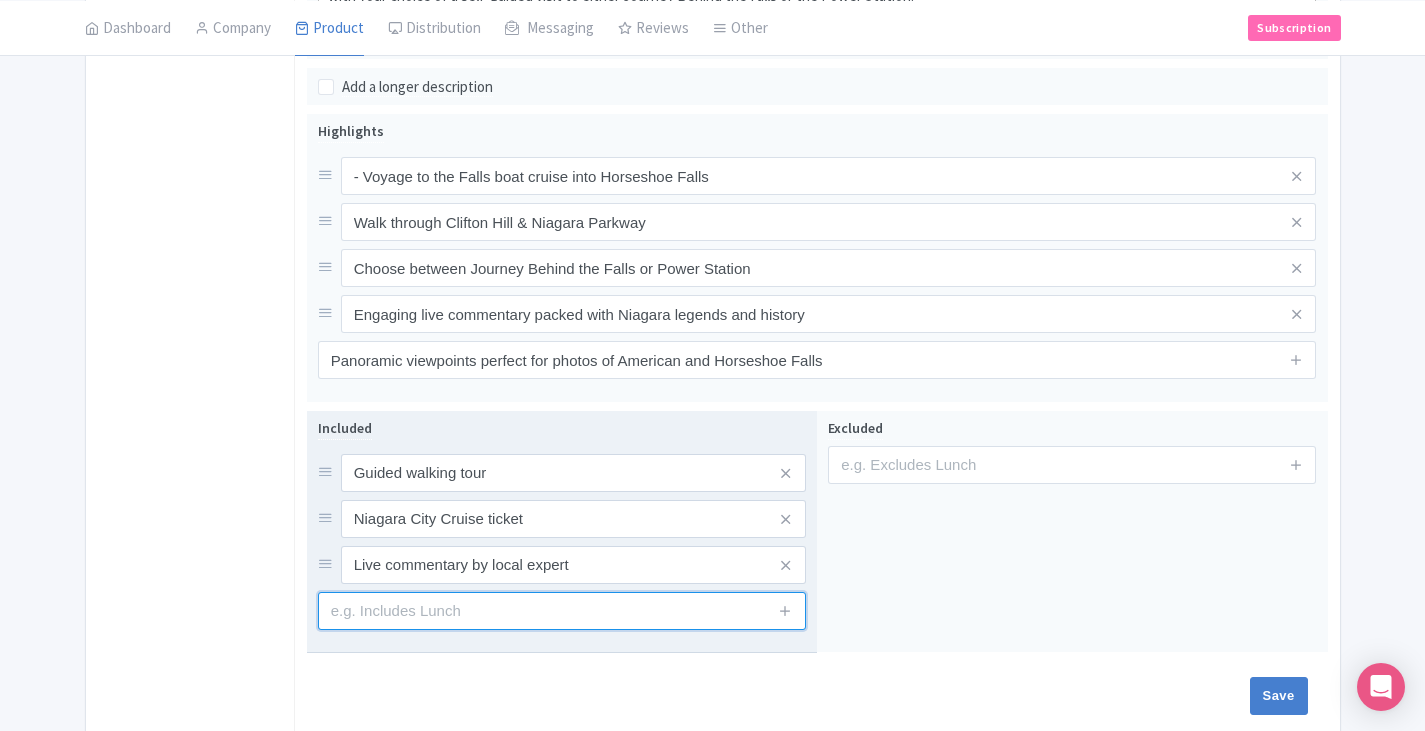 click at bounding box center (562, 611) 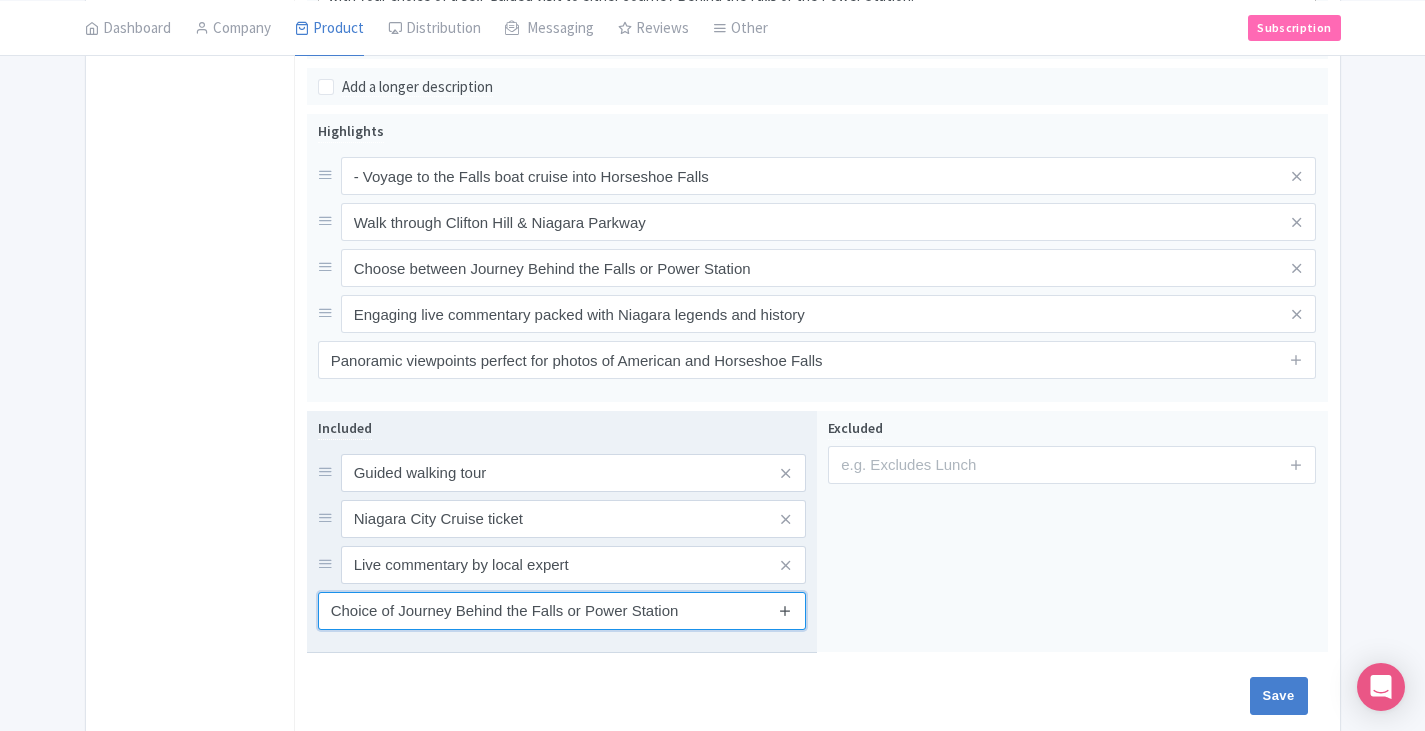type on "Choice of Journey Behind the Falls or Power Station" 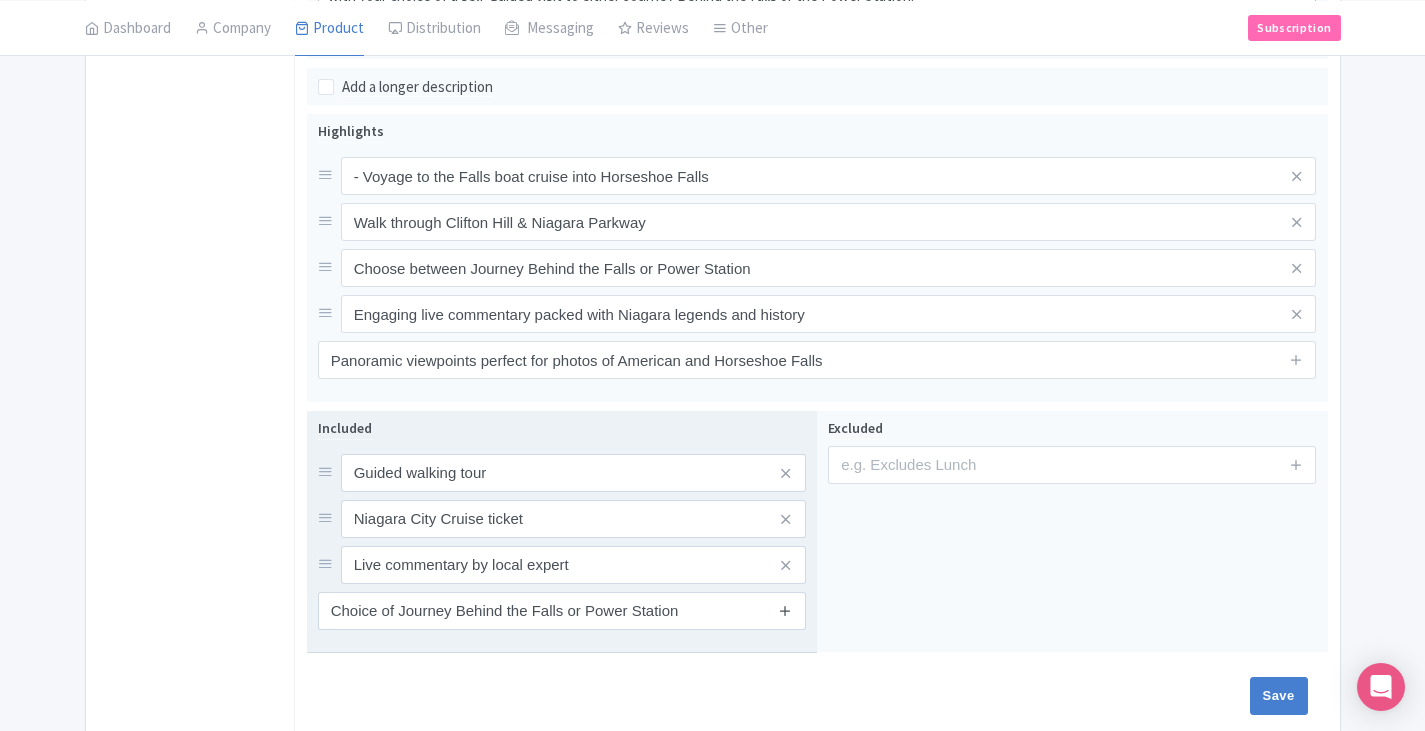 click at bounding box center (785, 610) 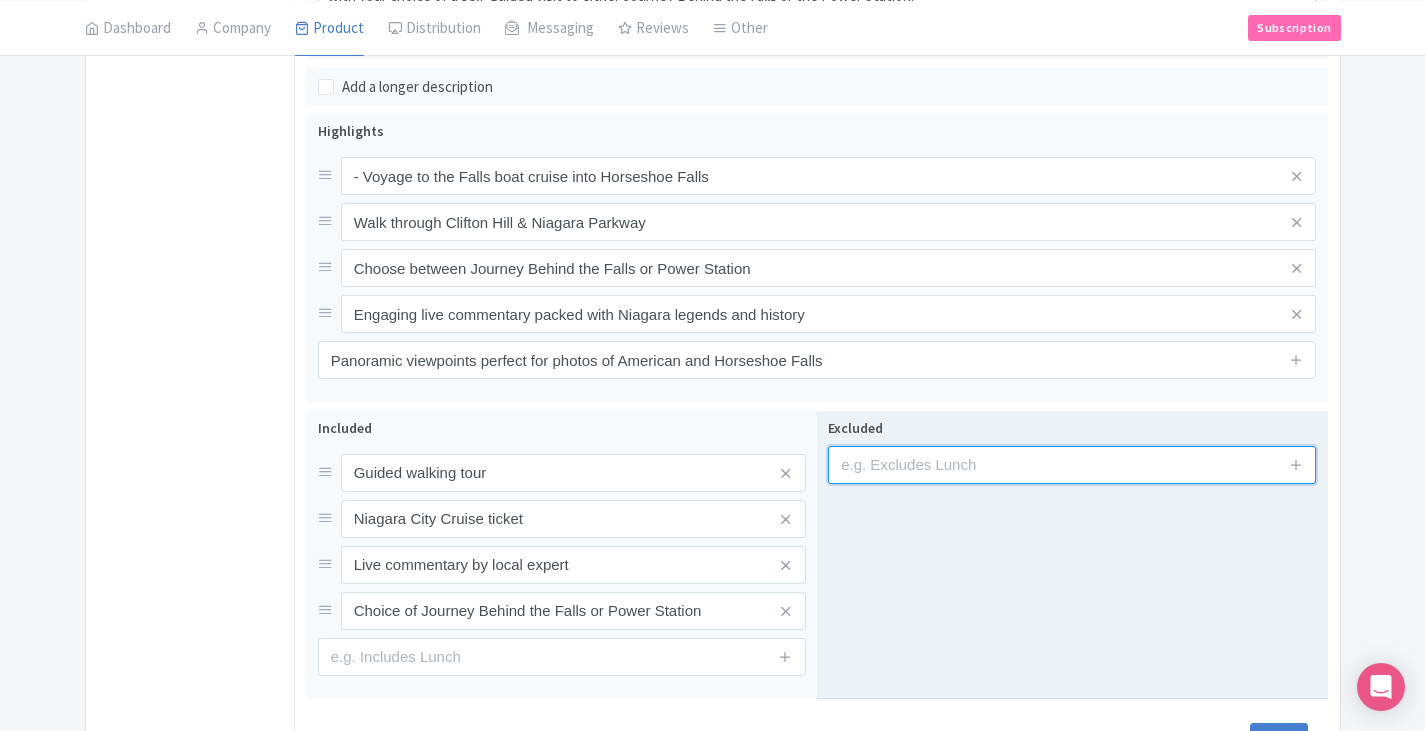 click at bounding box center (1072, 465) 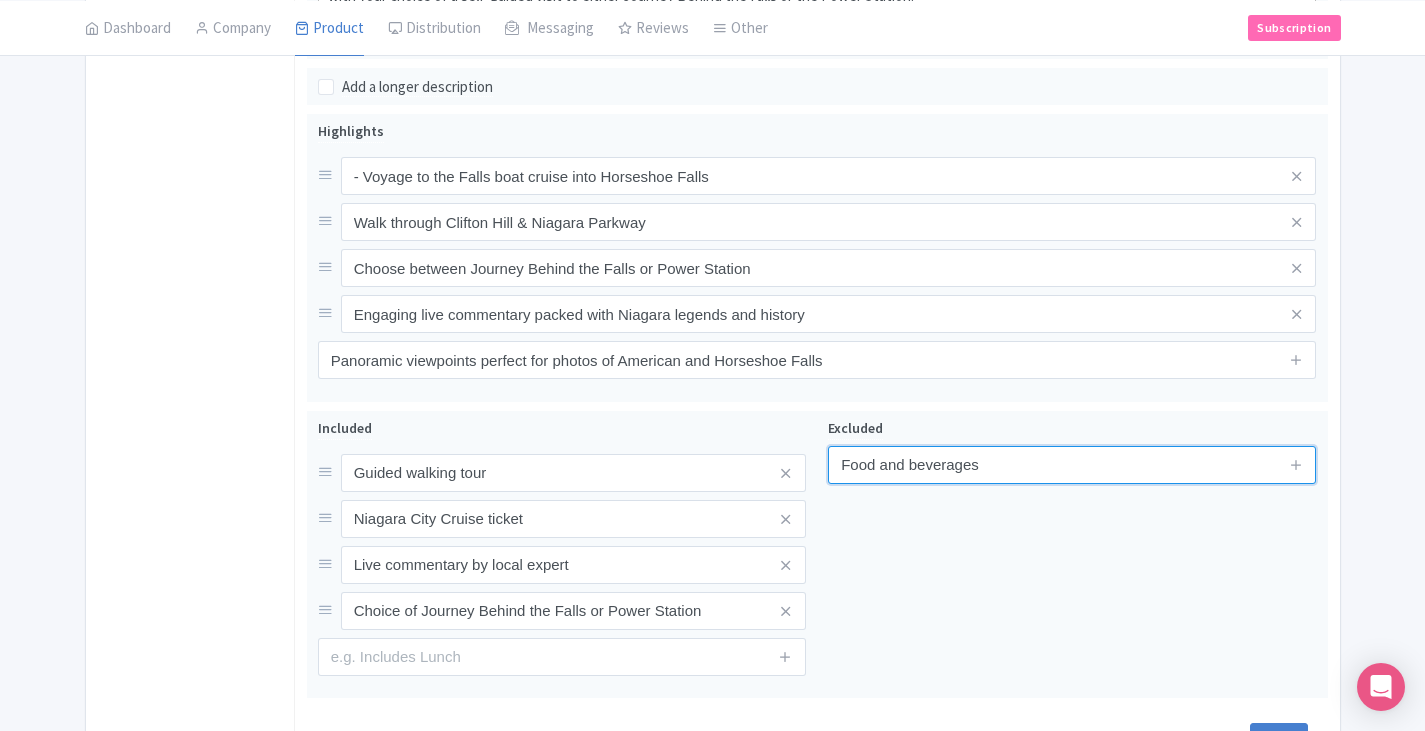 type on "Food and beverages" 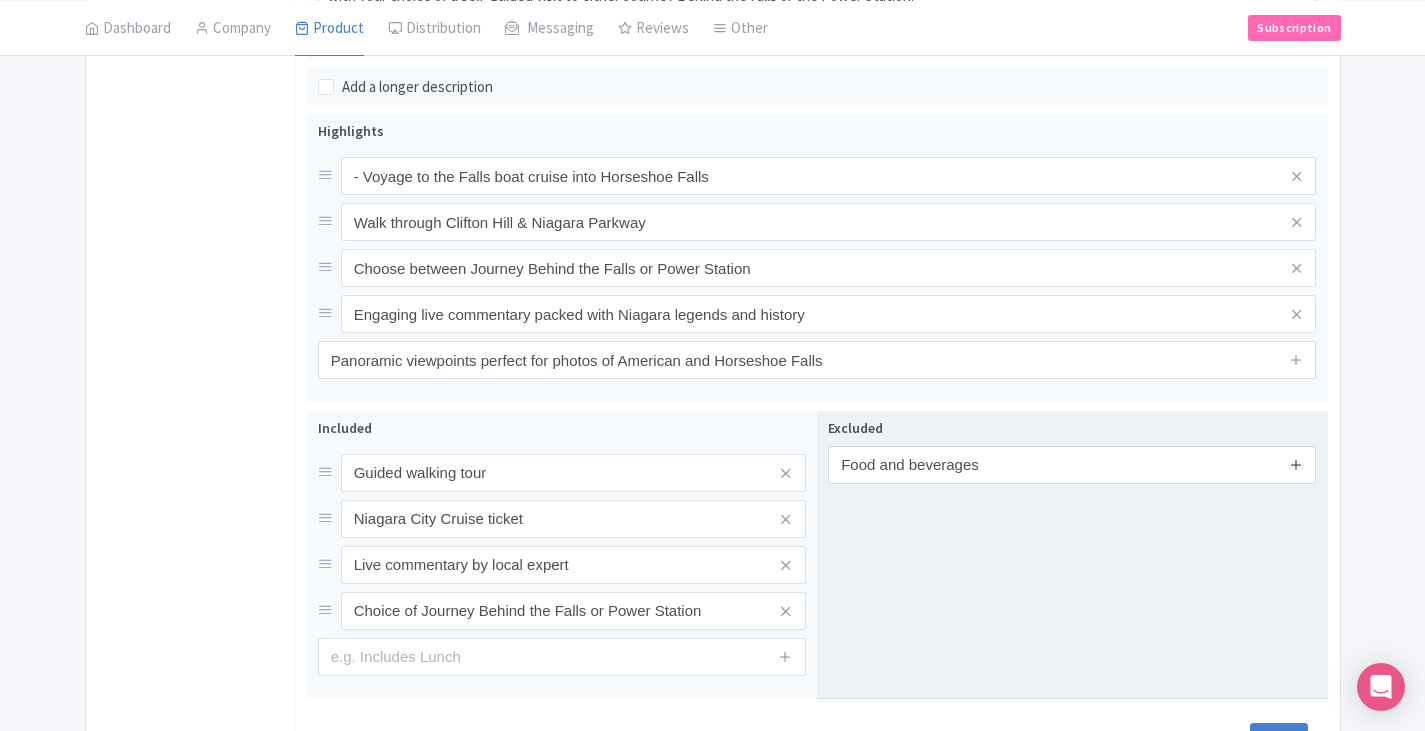 click at bounding box center [1296, 465] 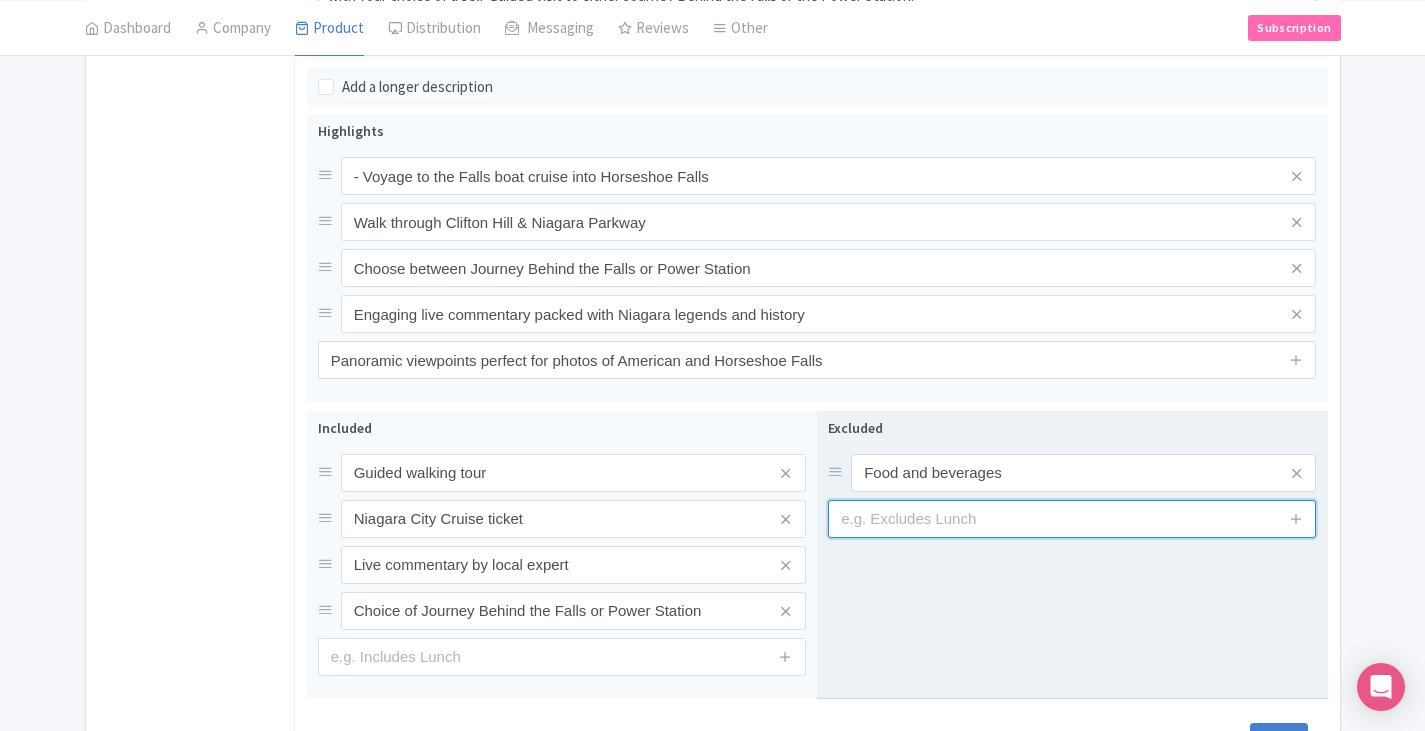 click at bounding box center [1072, 519] 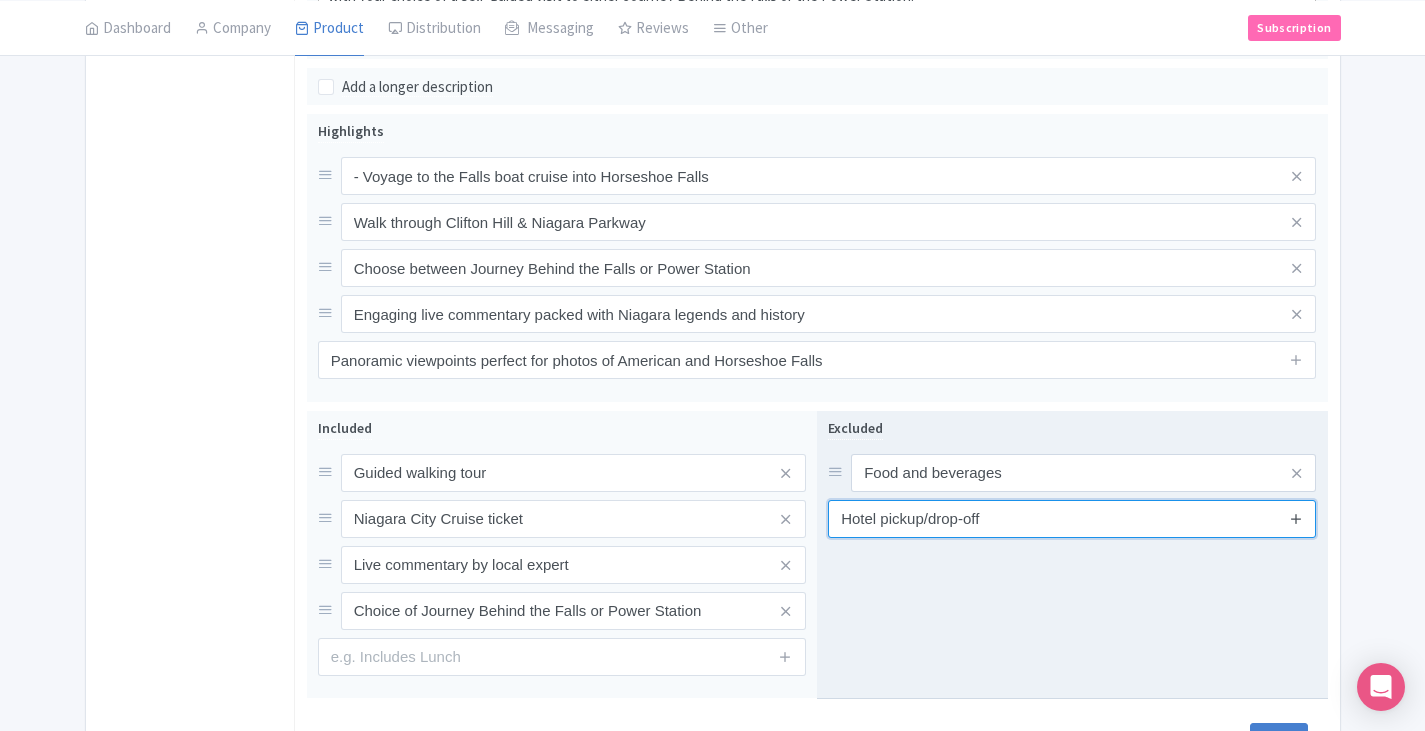 type on "Hotel pickup/drop-off" 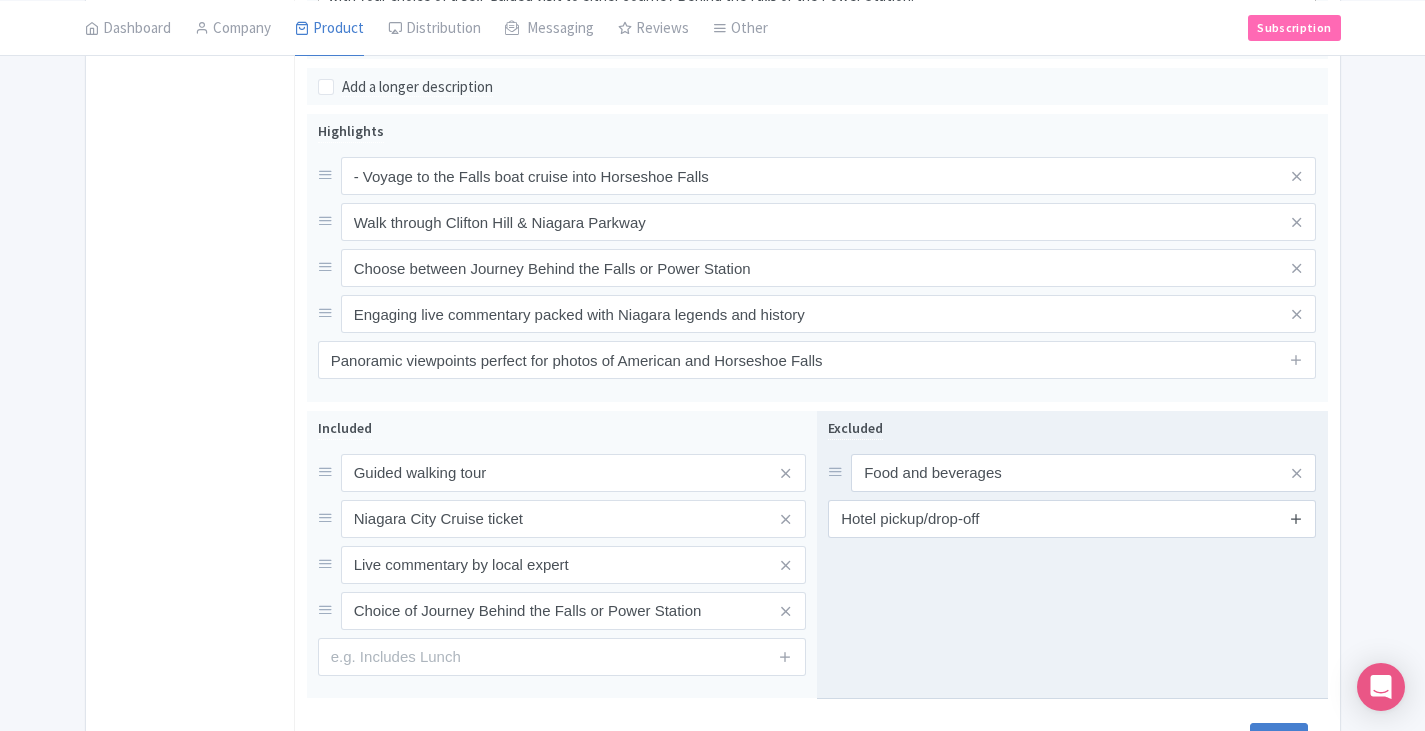 click at bounding box center (1296, 519) 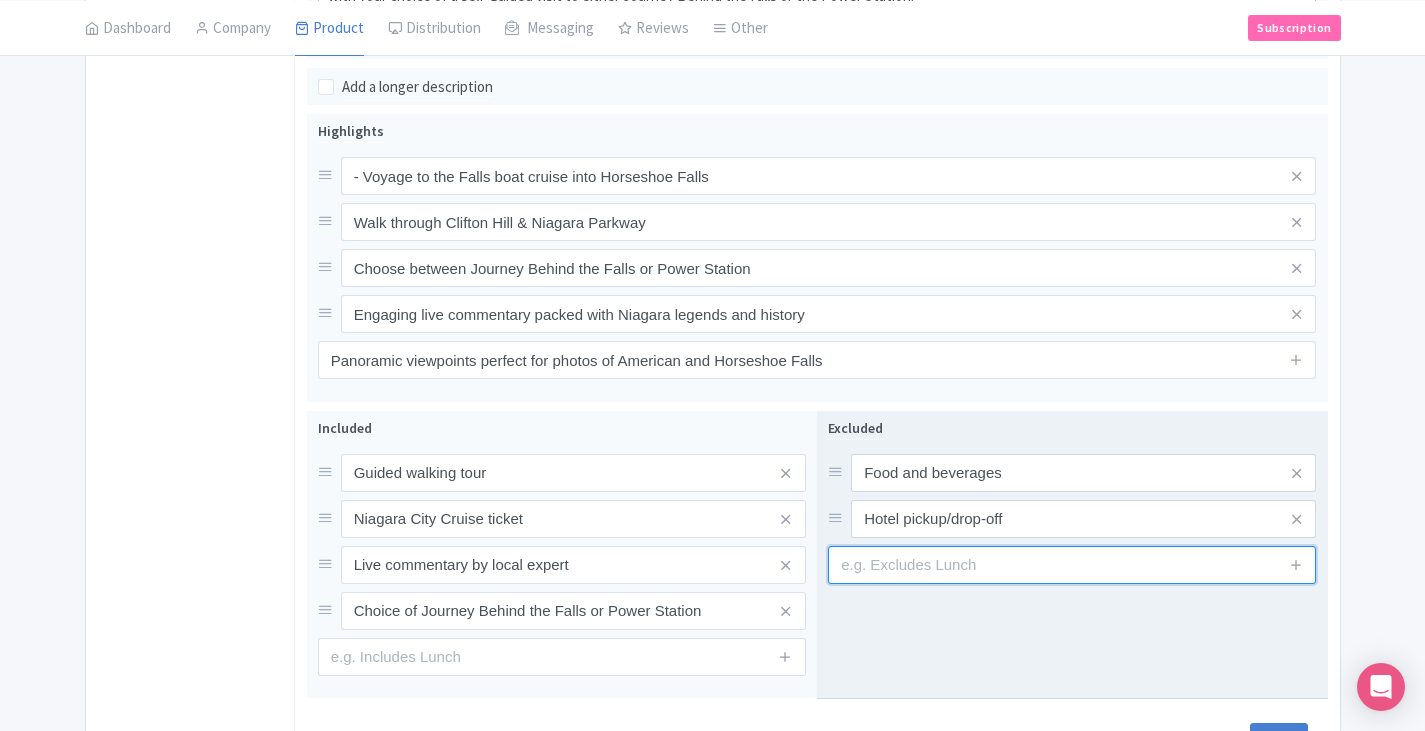 click at bounding box center (1072, 565) 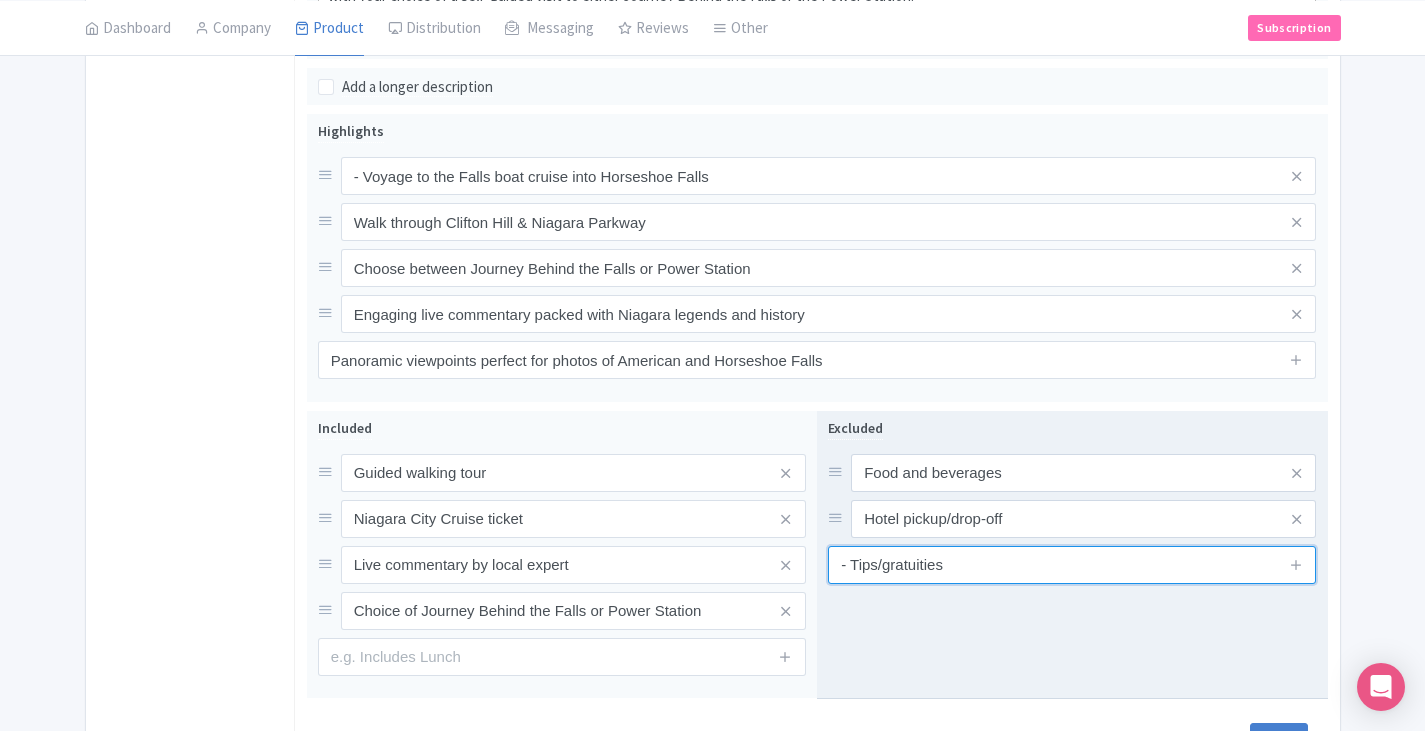 click on "- Tips/gratuities" at bounding box center (1072, 565) 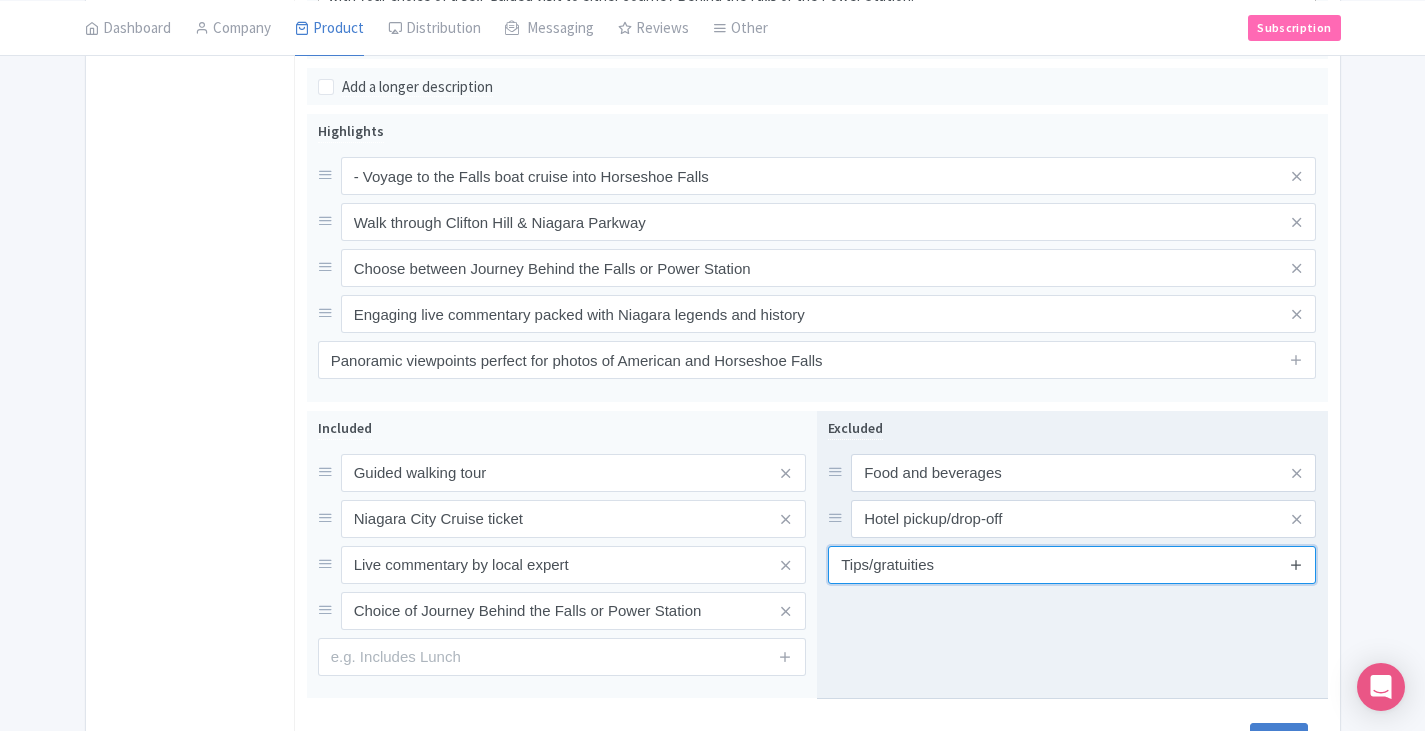 type on "Tips/gratuities" 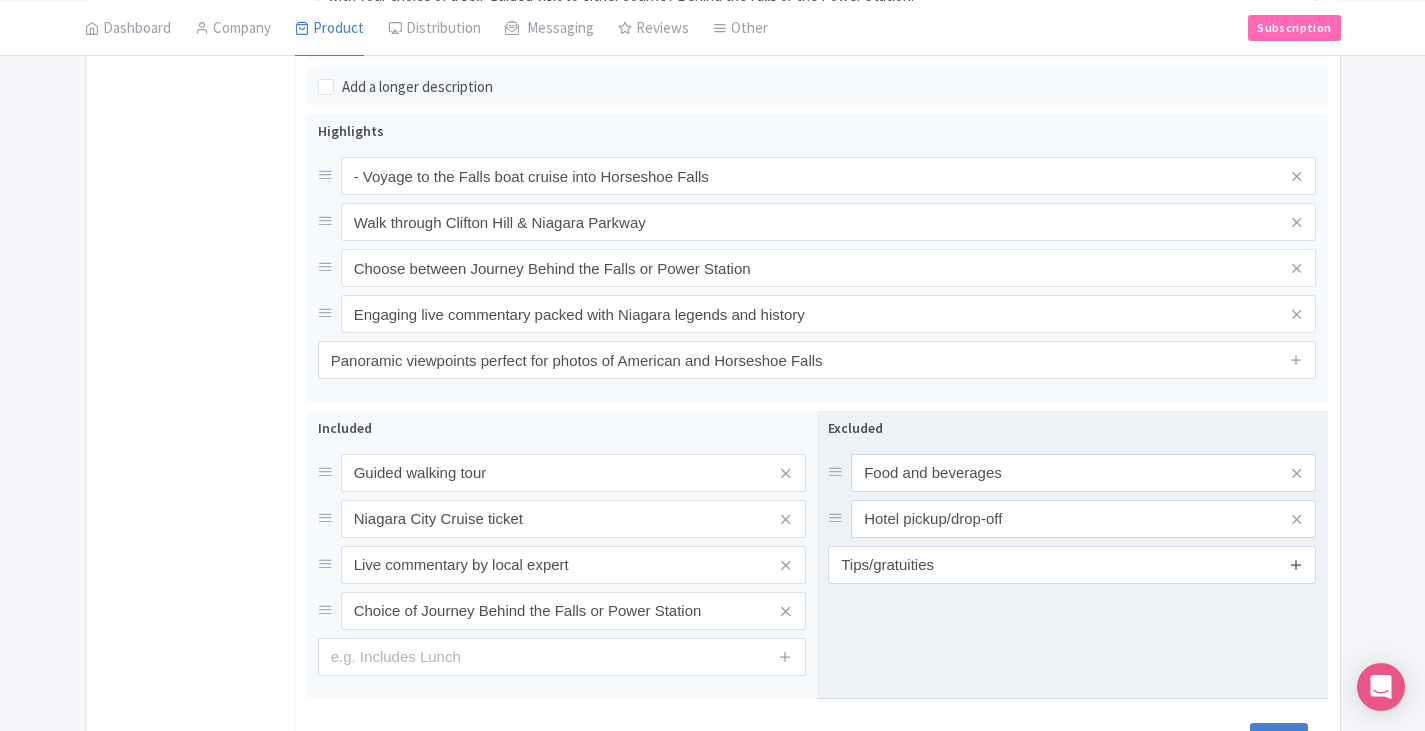 click at bounding box center [1296, 564] 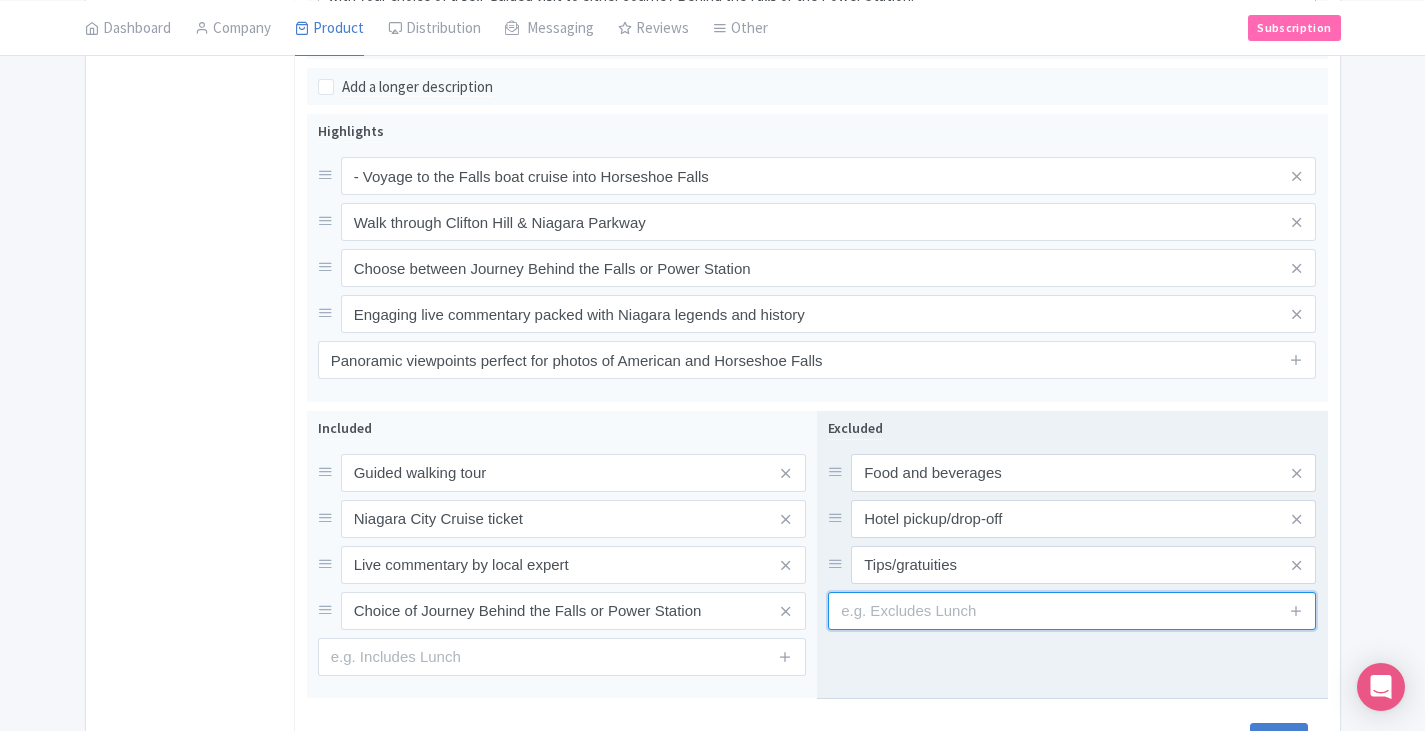 click at bounding box center [1072, 611] 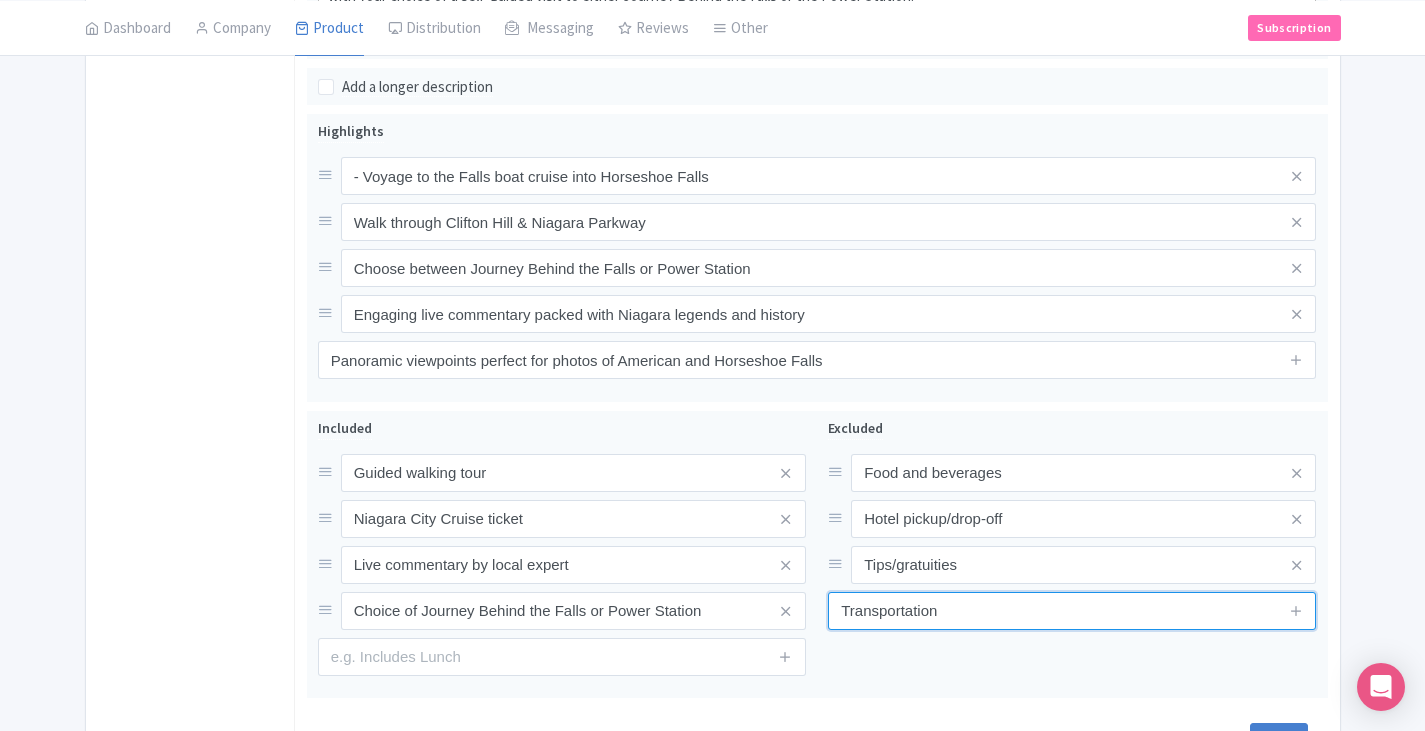type on "Transportation" 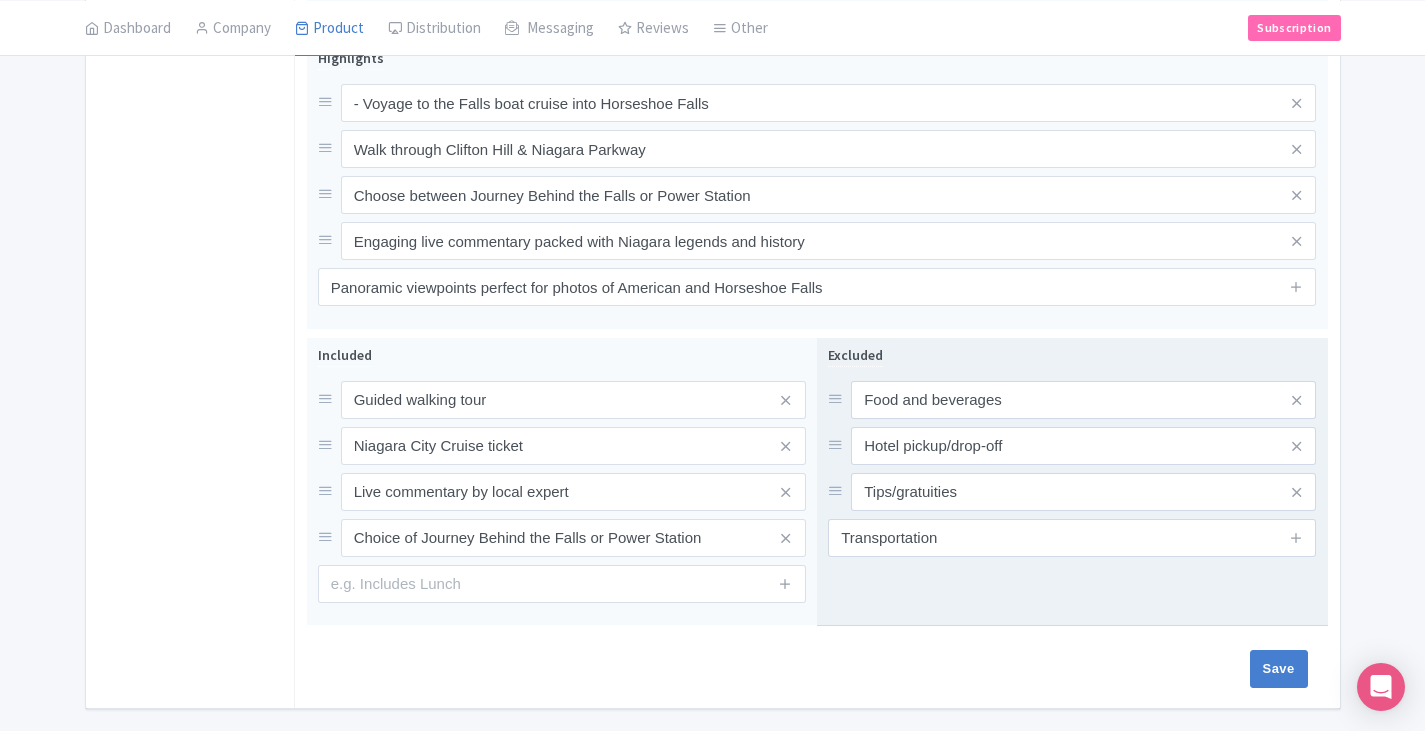scroll, scrollTop: 876, scrollLeft: 0, axis: vertical 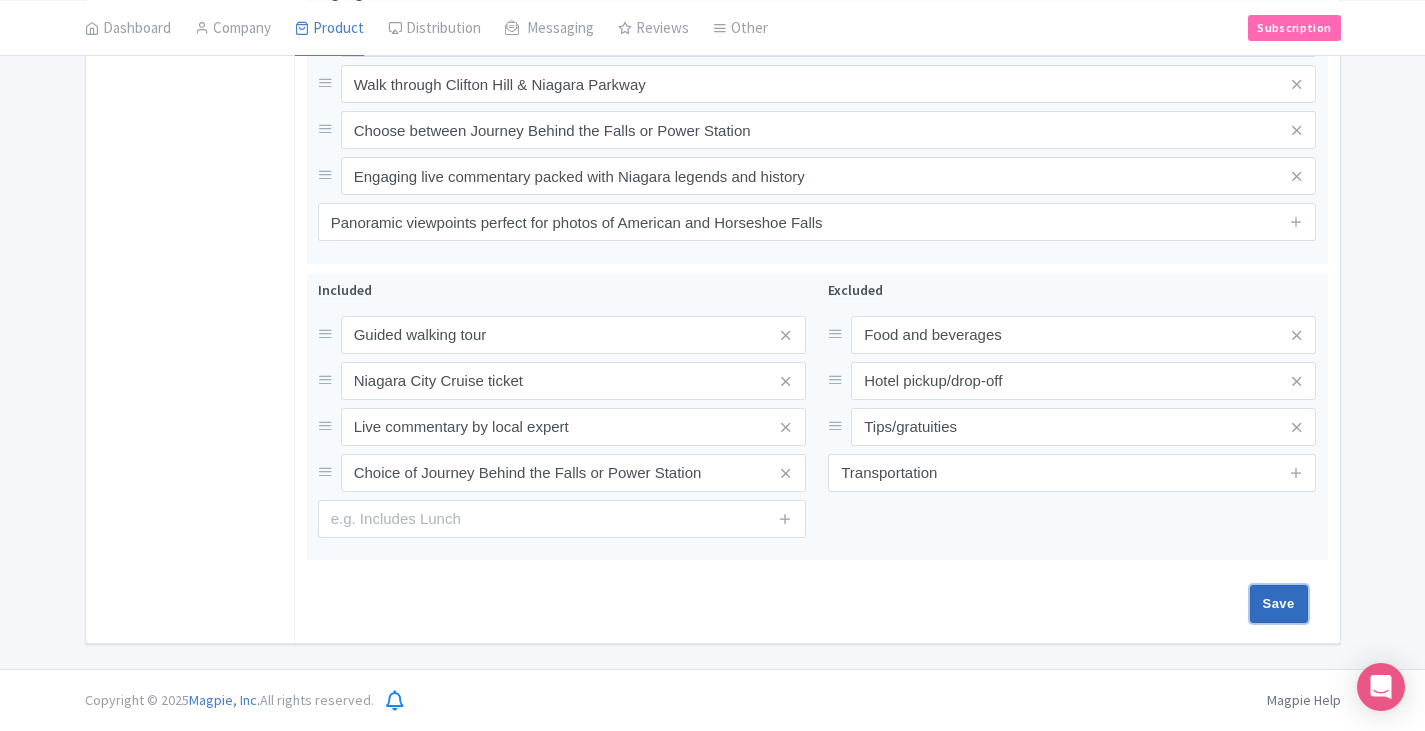 click on "Save" at bounding box center (1279, 604) 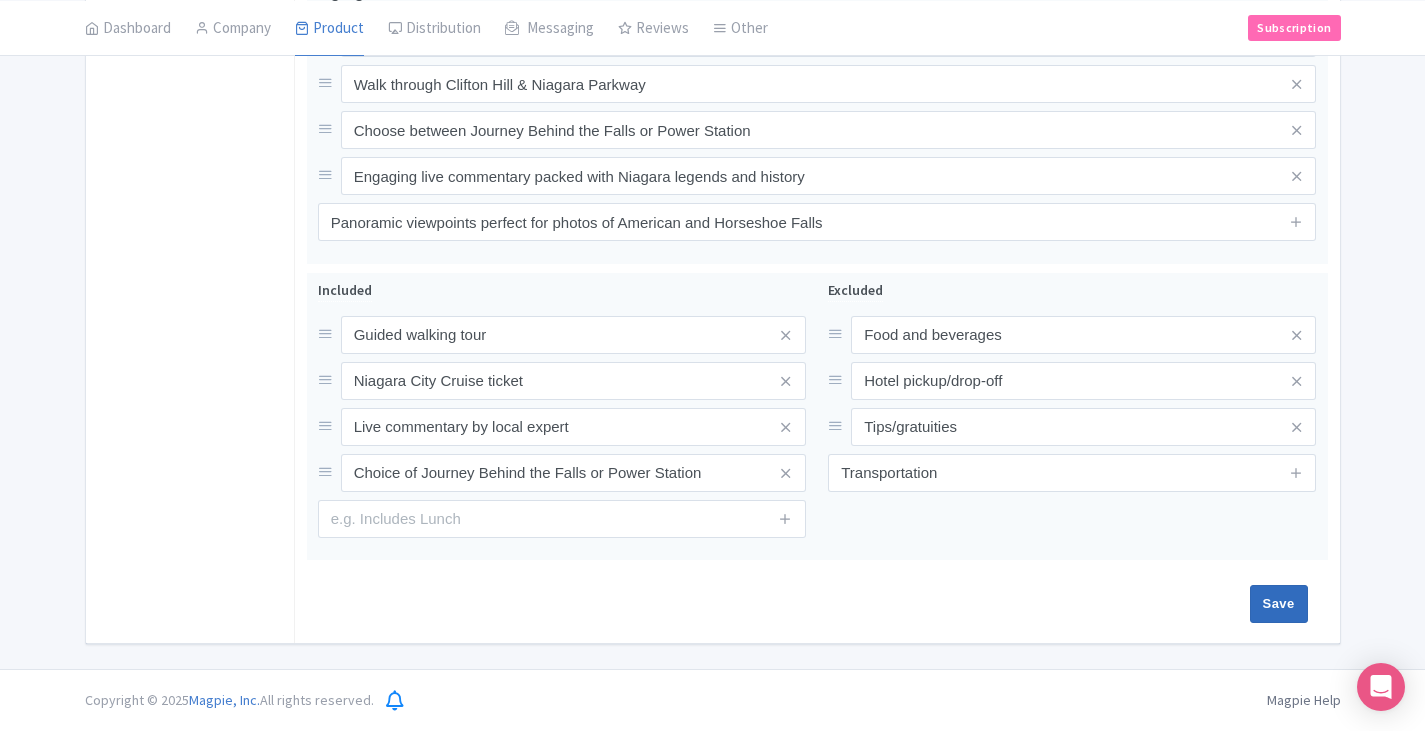 type on "Saving..." 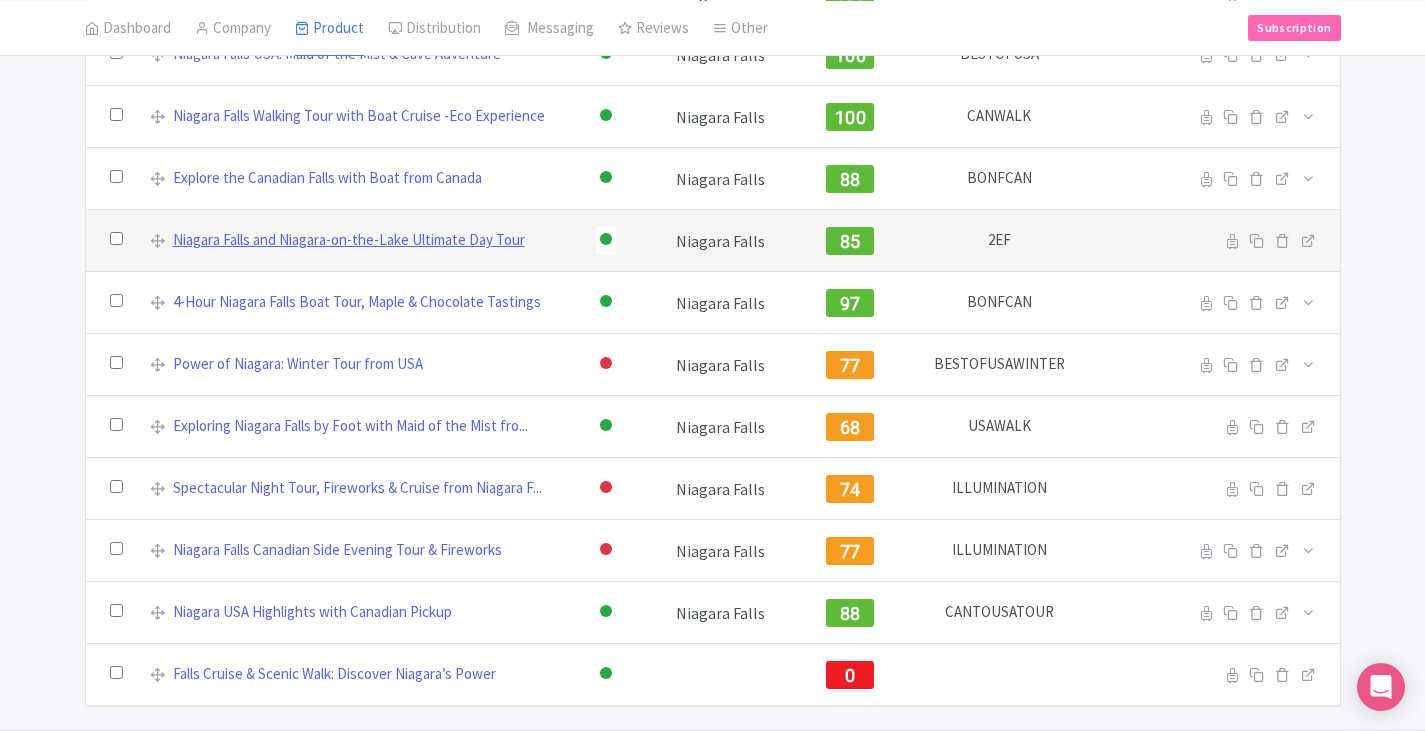 scroll, scrollTop: 361, scrollLeft: 0, axis: vertical 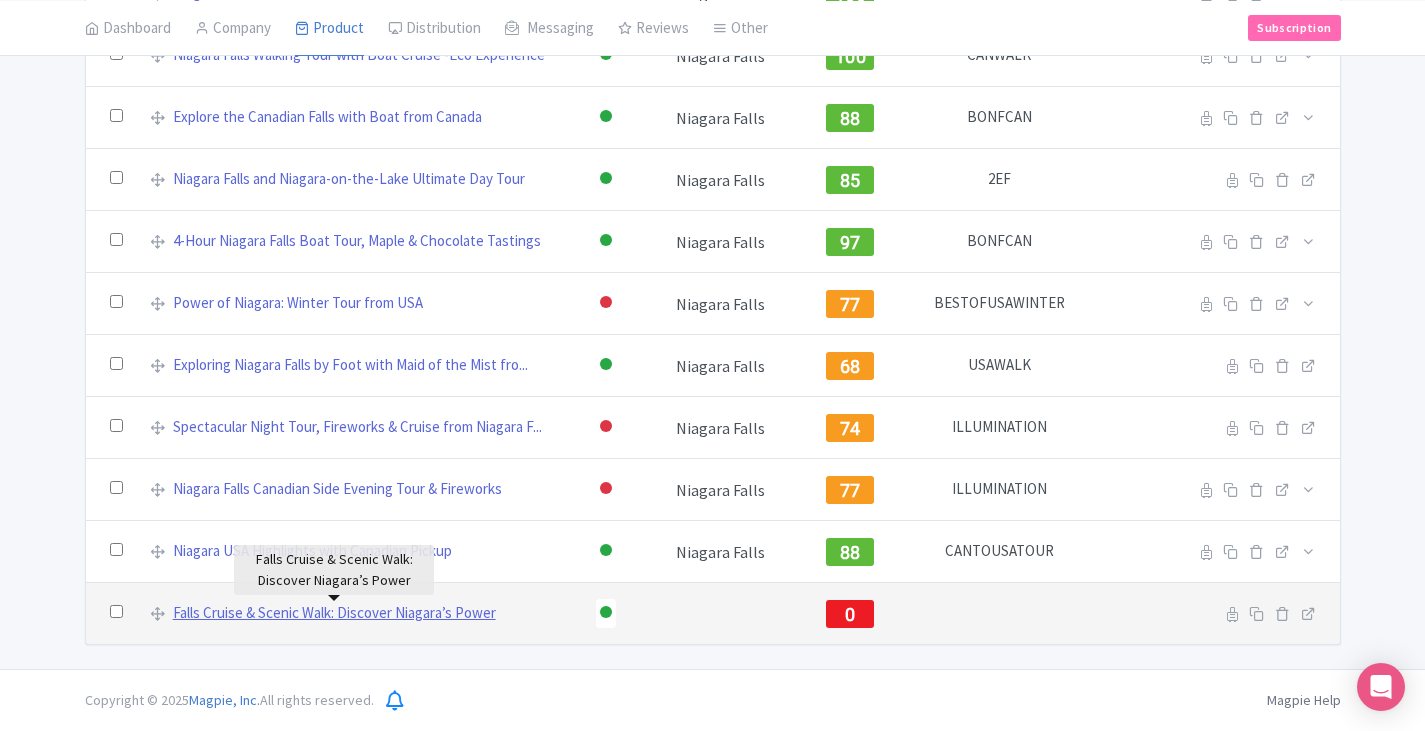 click on "Falls Cruise & Scenic Walk: Discover Niagara’s Power" at bounding box center (334, 613) 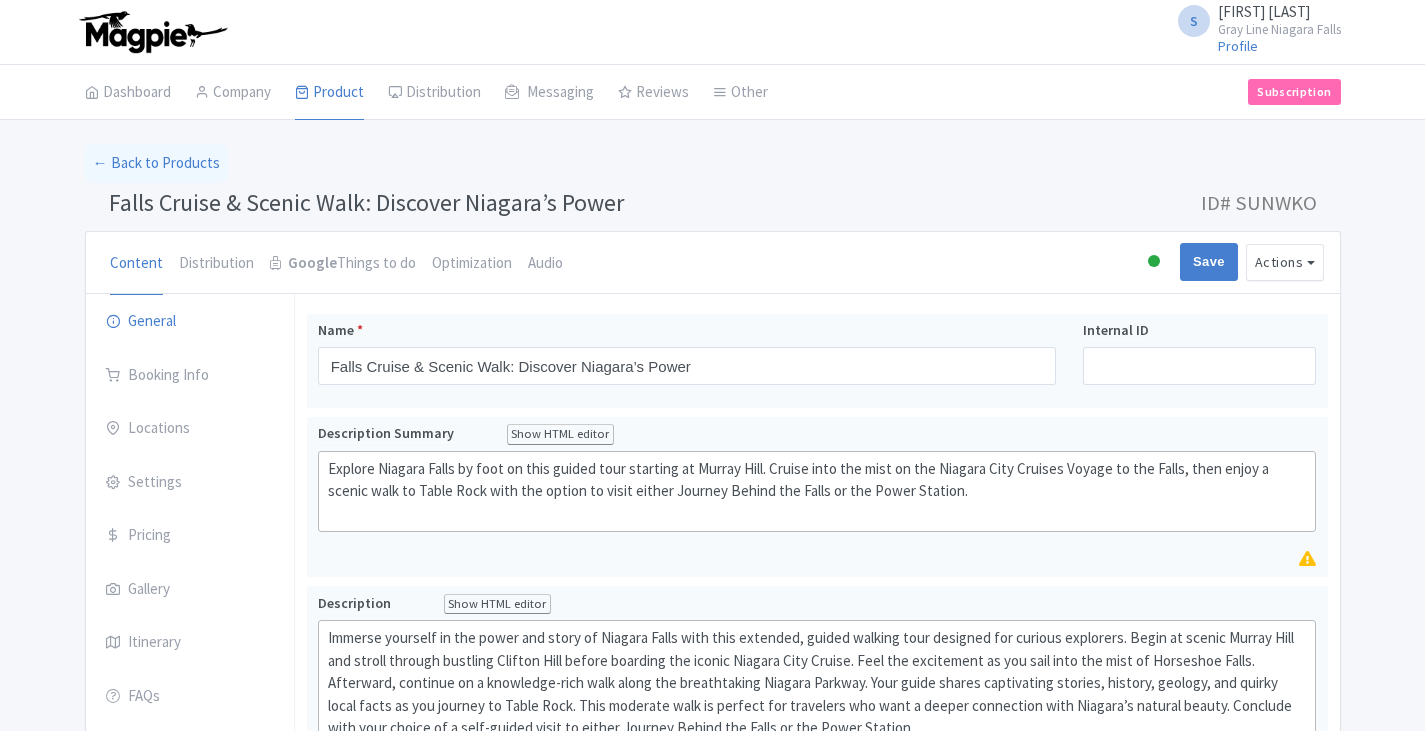scroll, scrollTop: 0, scrollLeft: 0, axis: both 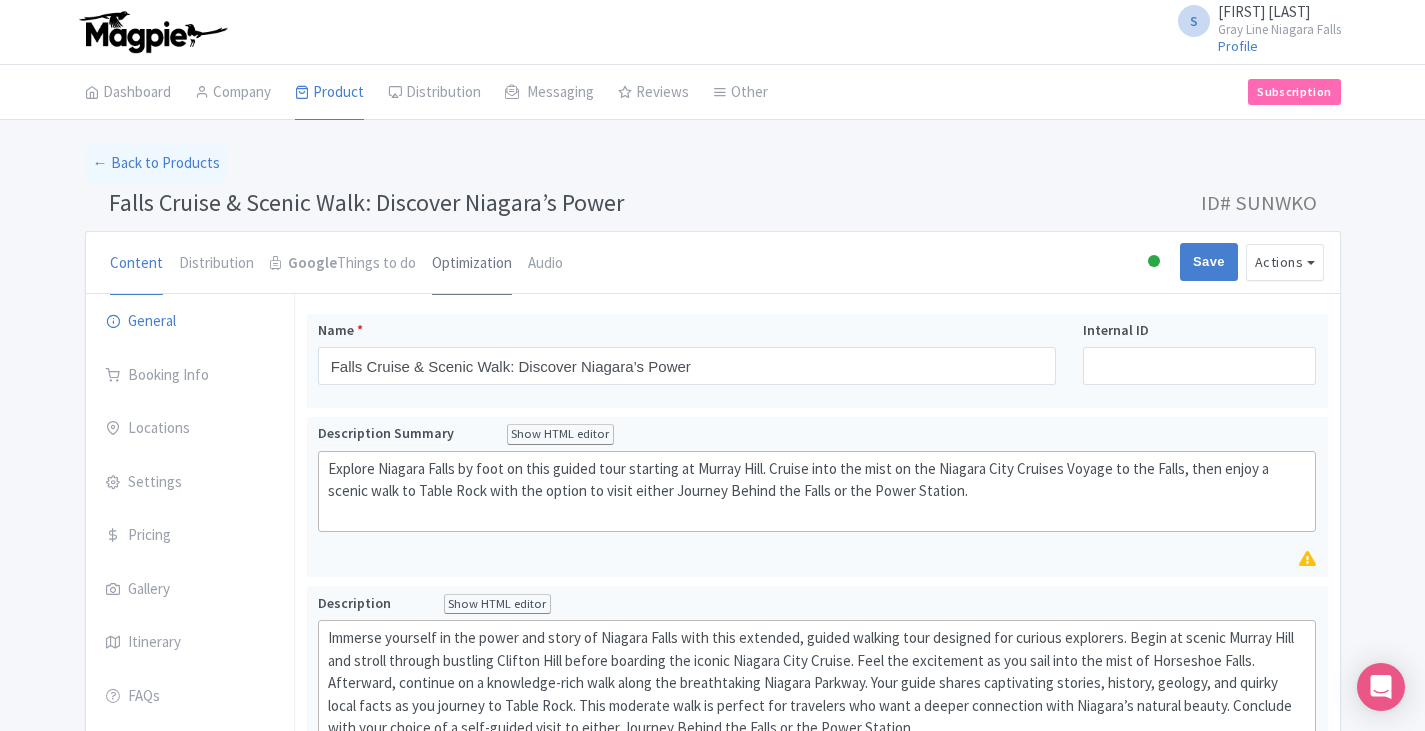 click on "Optimization" at bounding box center (472, 264) 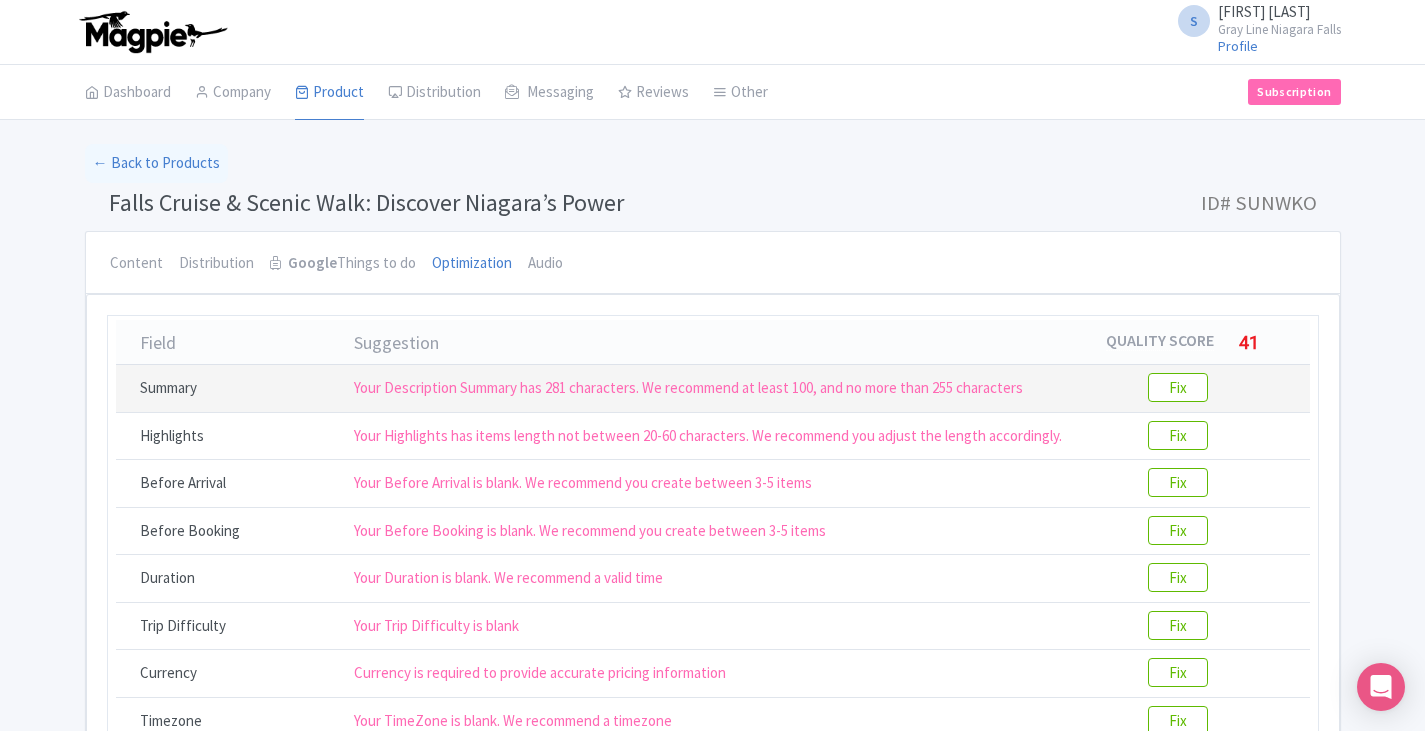 scroll, scrollTop: 100, scrollLeft: 0, axis: vertical 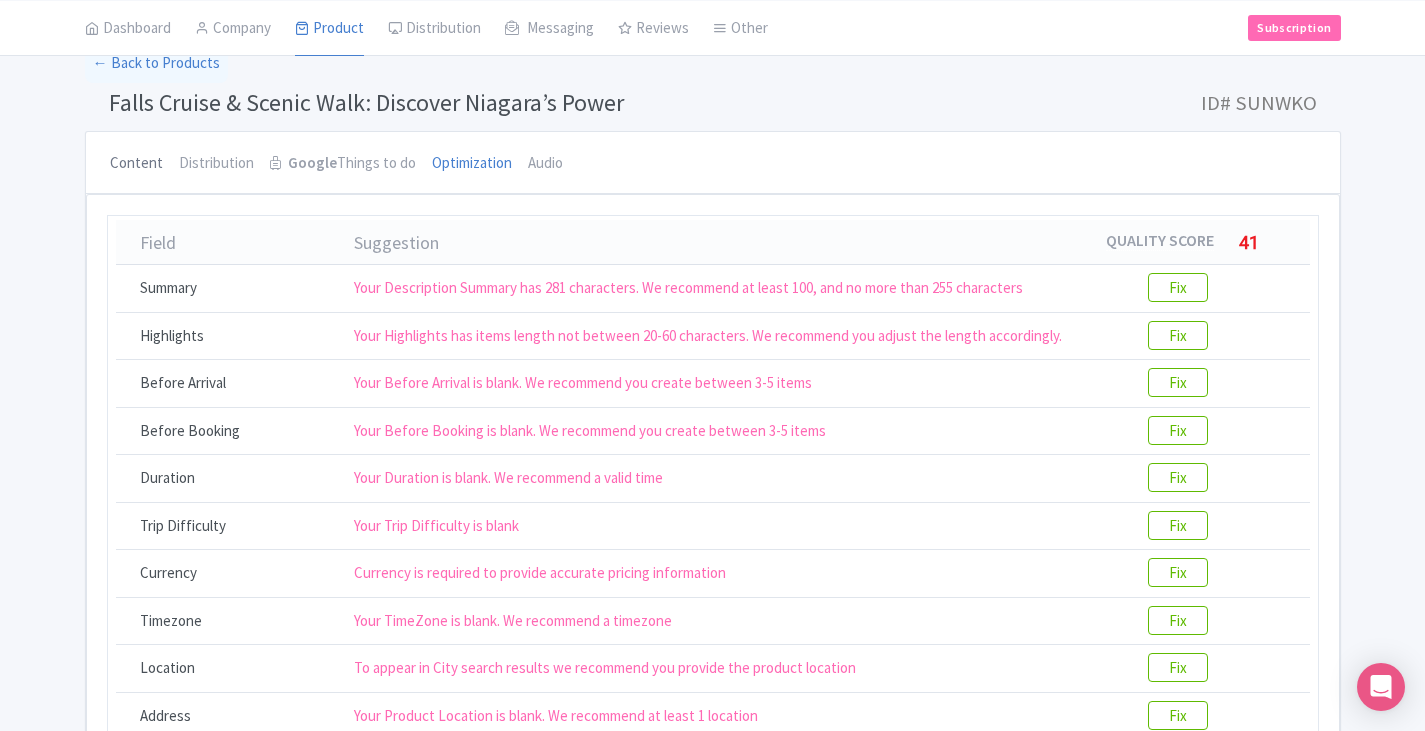 click on "Content" at bounding box center [136, 164] 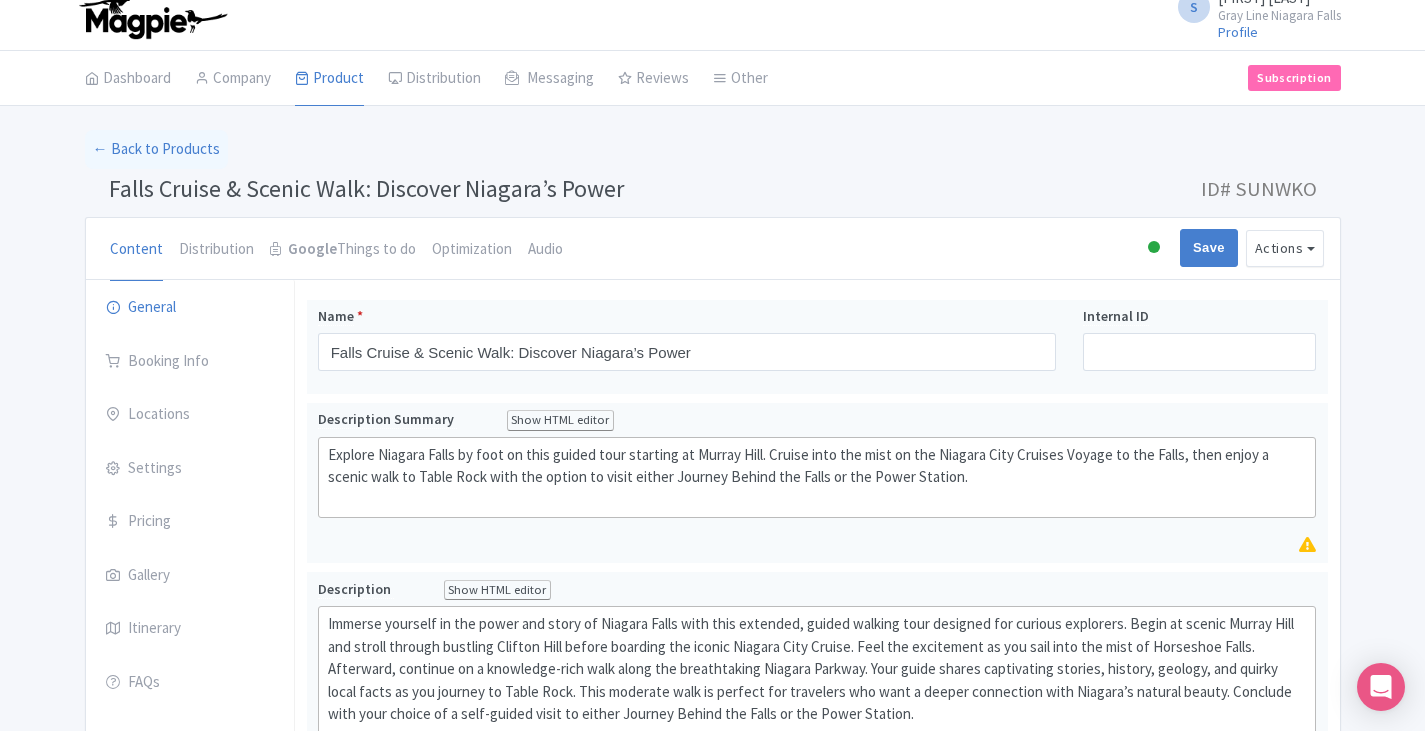 scroll, scrollTop: 0, scrollLeft: 0, axis: both 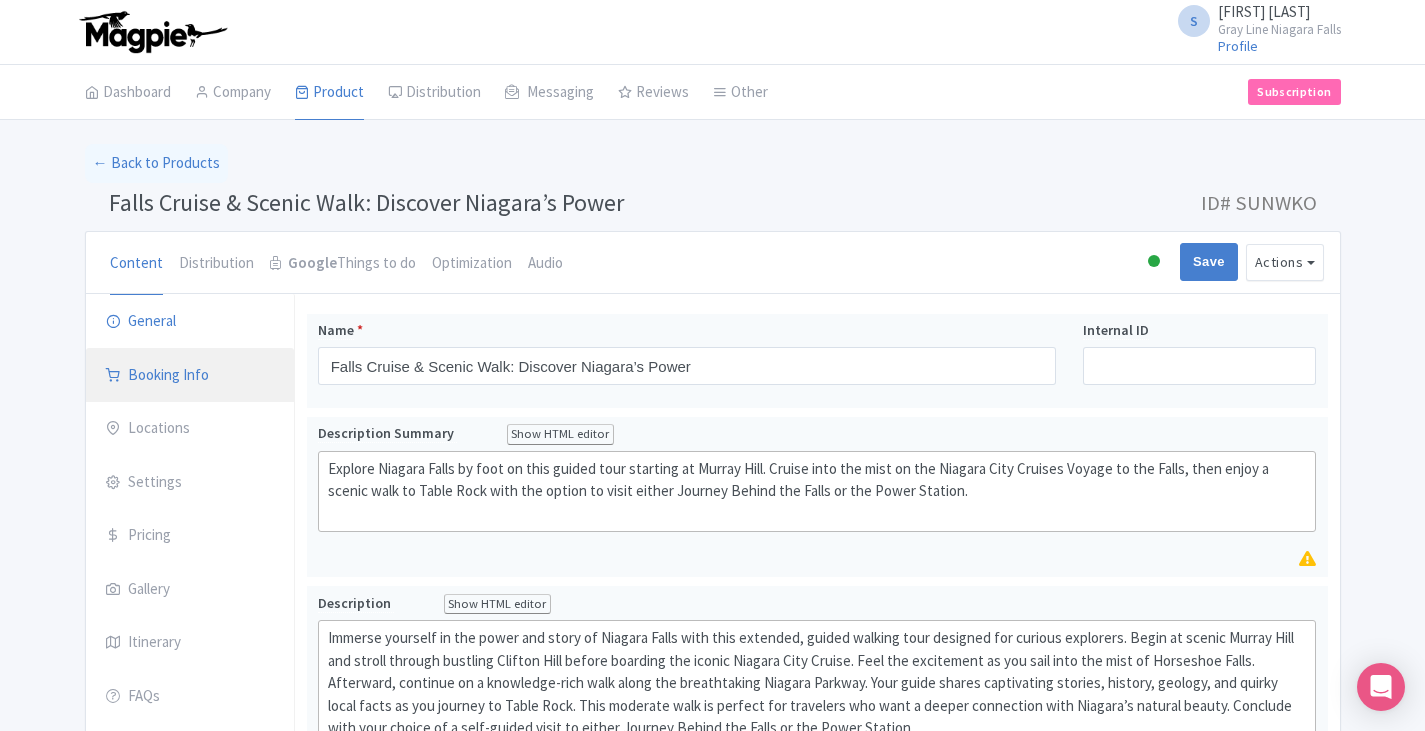 click on "Booking Info" at bounding box center [190, 376] 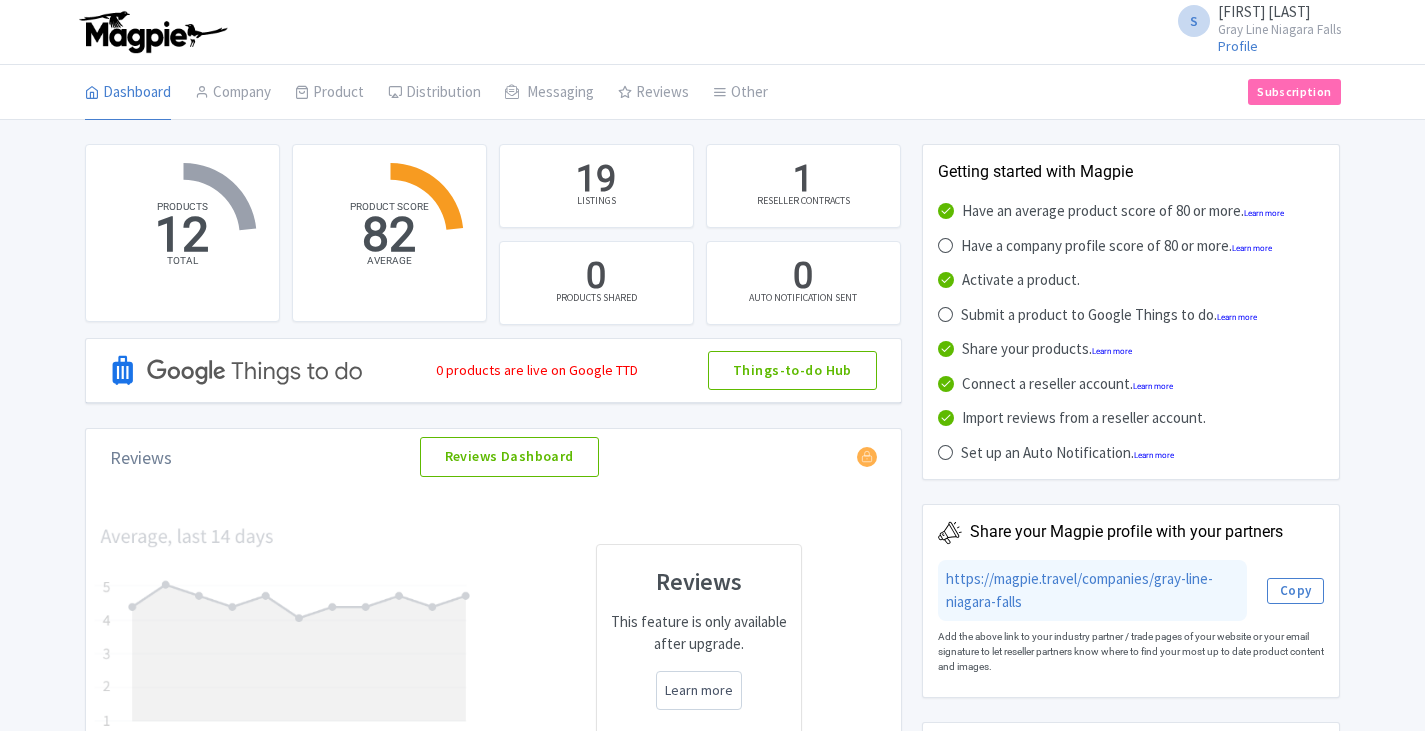 scroll, scrollTop: 0, scrollLeft: 0, axis: both 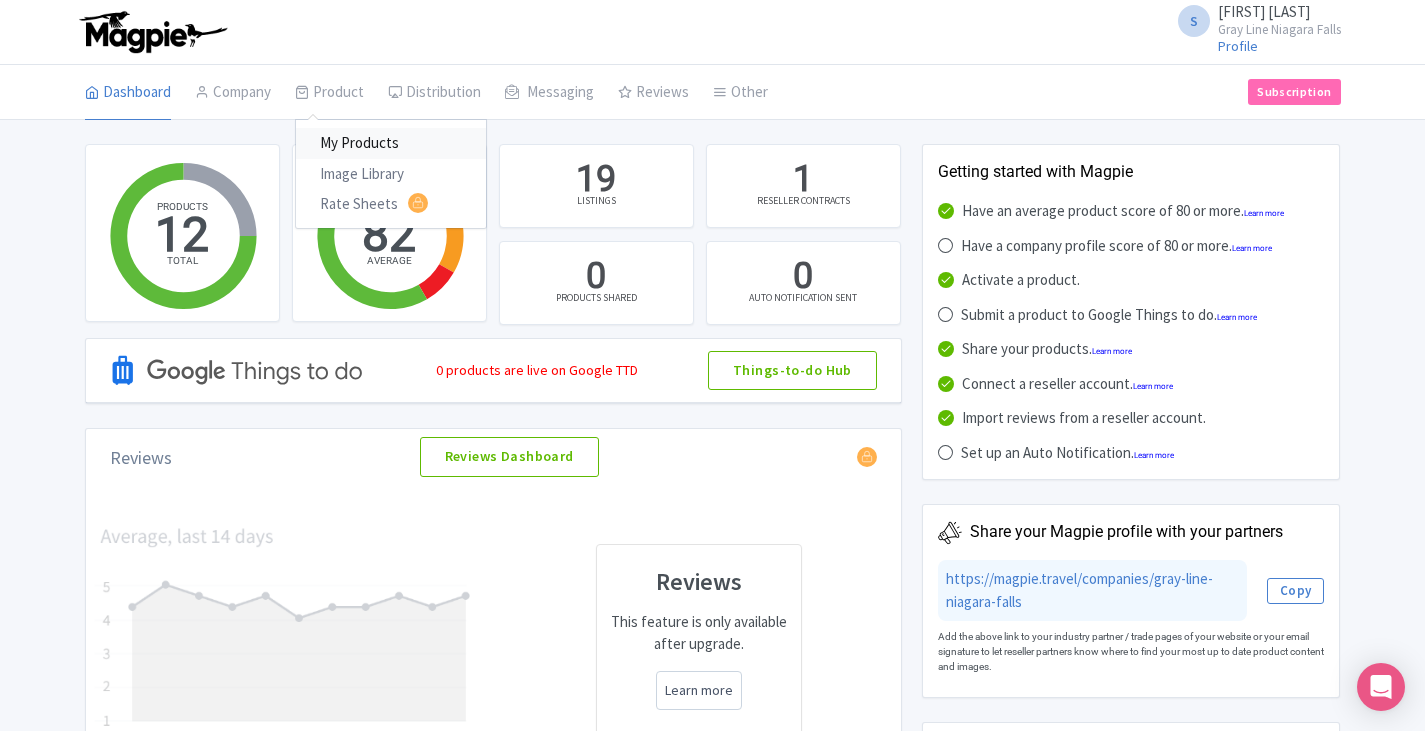 click on "My Products" at bounding box center (391, 143) 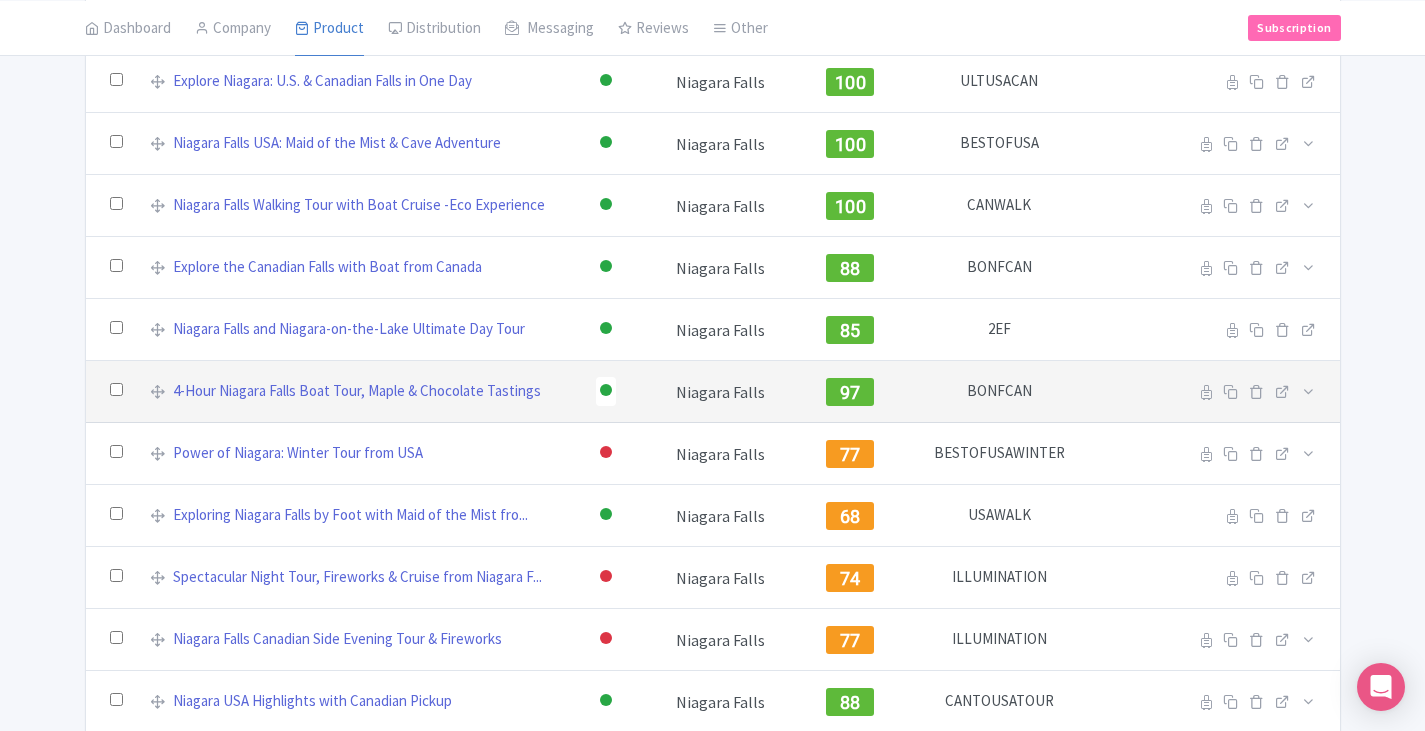 scroll, scrollTop: 100, scrollLeft: 0, axis: vertical 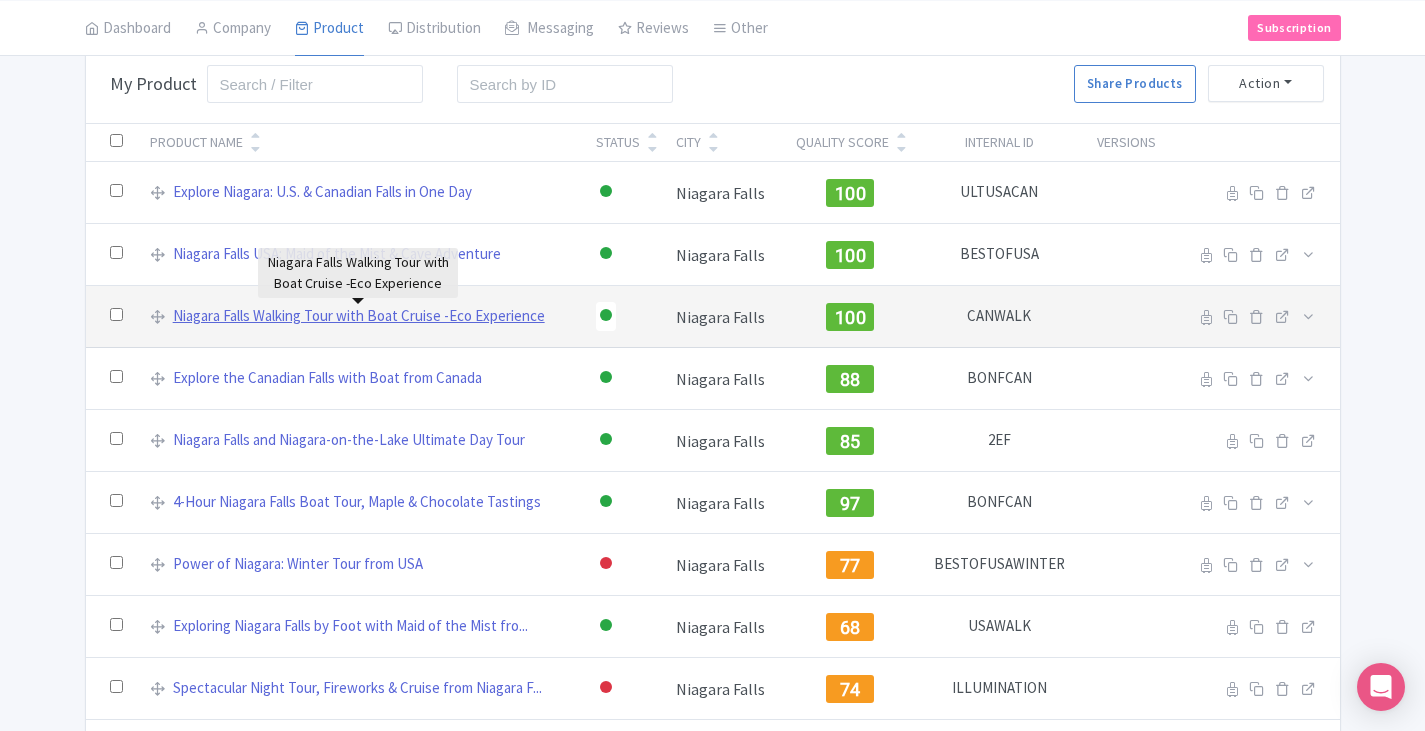 click on "Niagara Falls Walking Tour with Boat Cruise -Eco Experience" at bounding box center [359, 316] 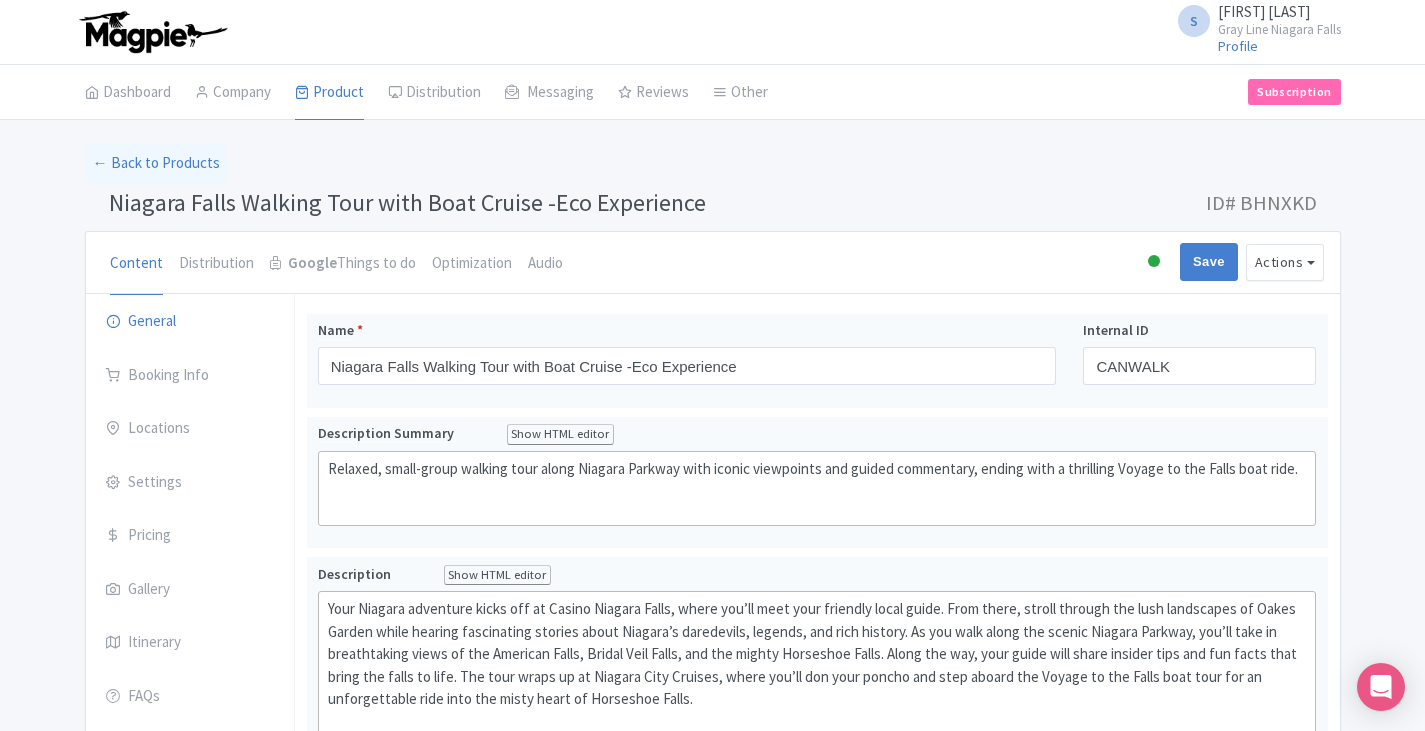 scroll, scrollTop: 0, scrollLeft: 0, axis: both 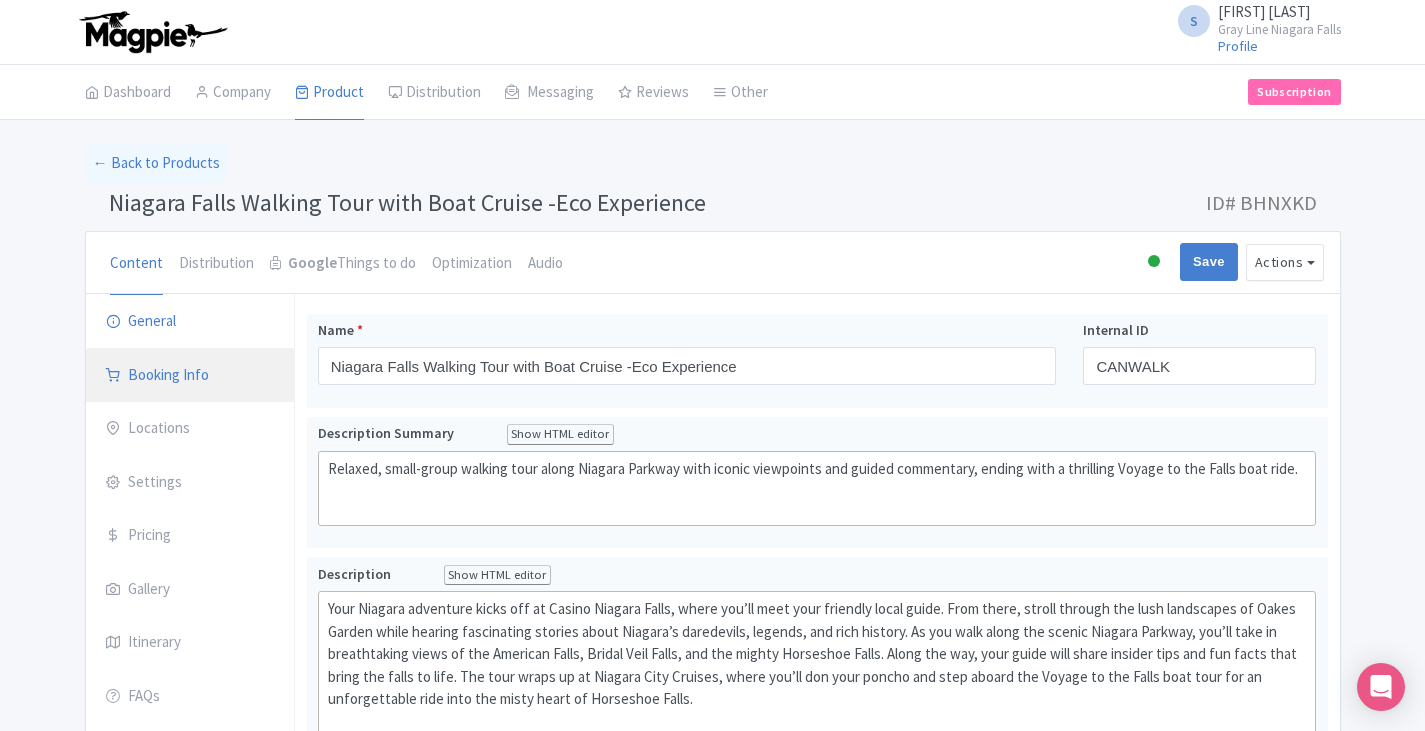 click on "Booking Info" at bounding box center (190, 376) 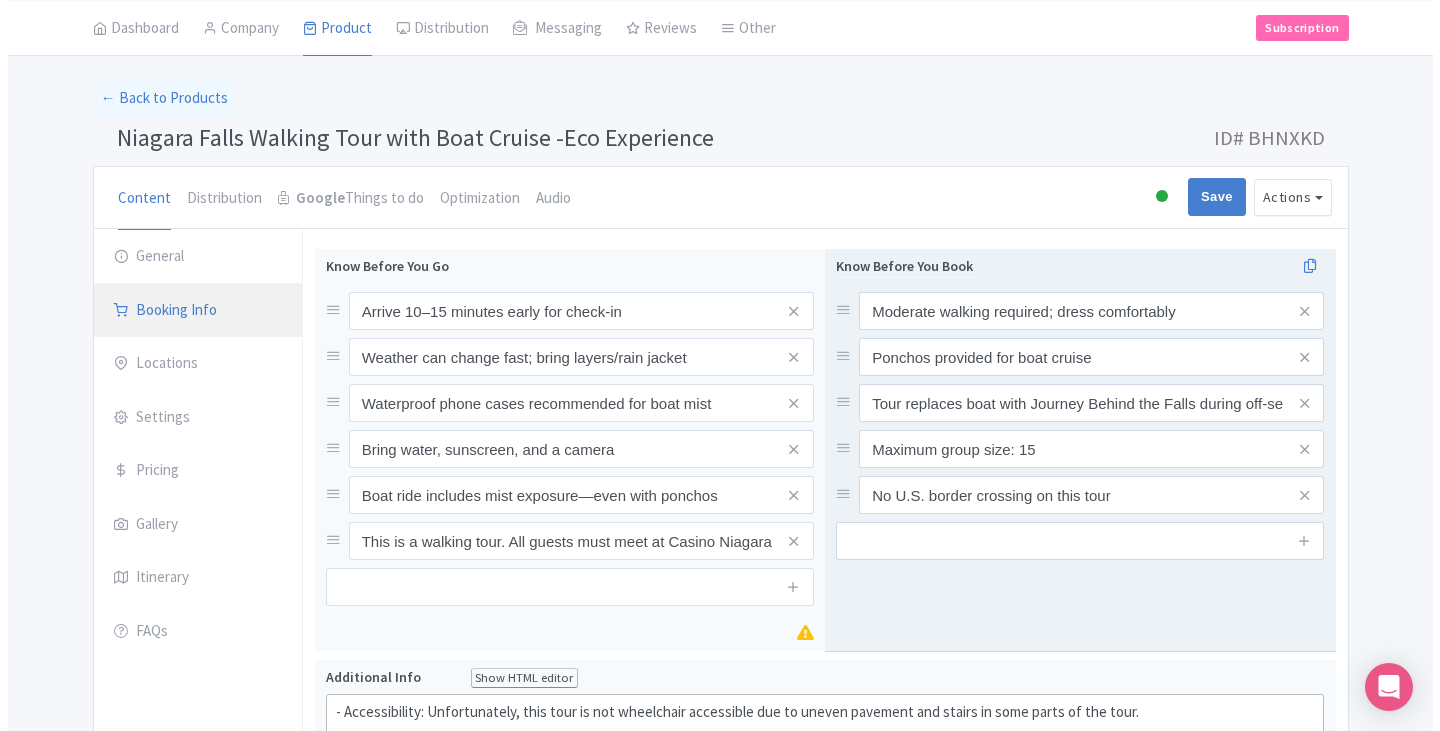 scroll, scrollTop: 100, scrollLeft: 0, axis: vertical 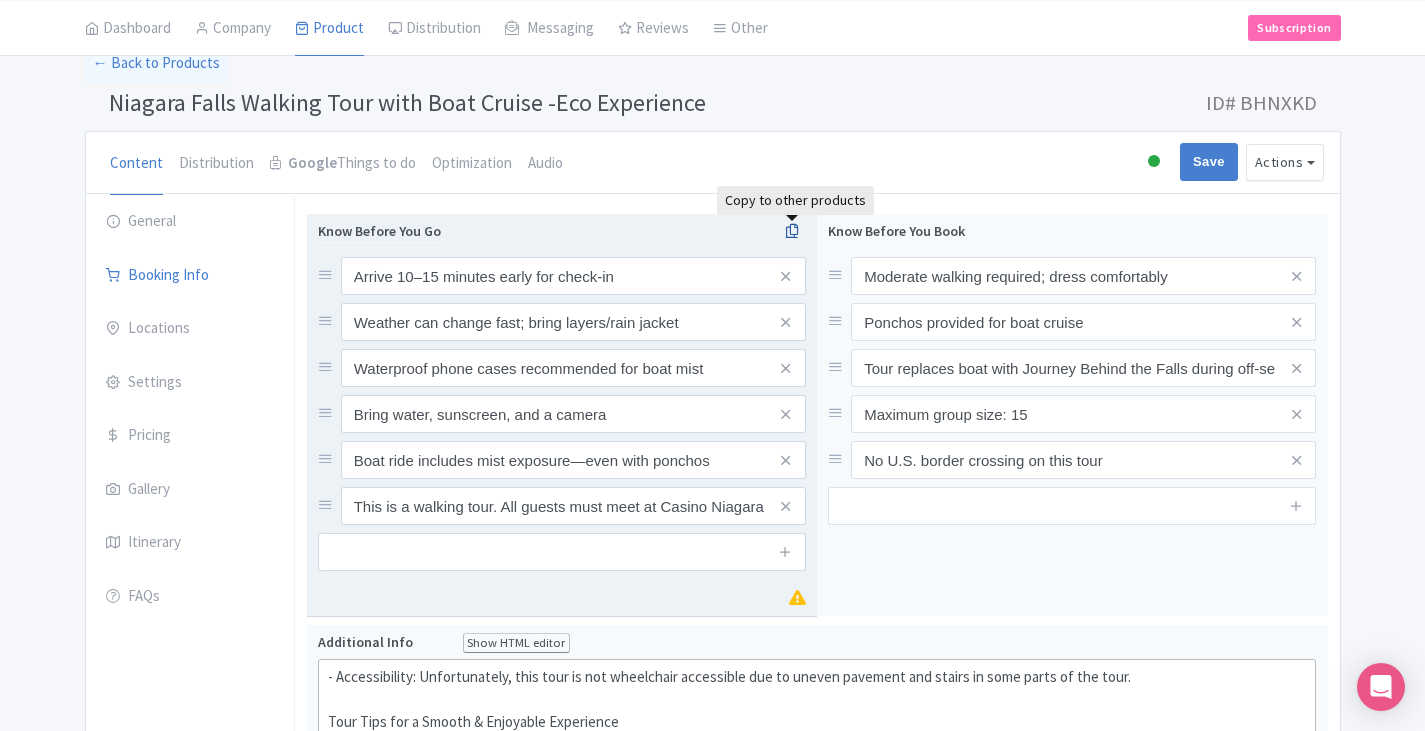 click at bounding box center (792, 231) 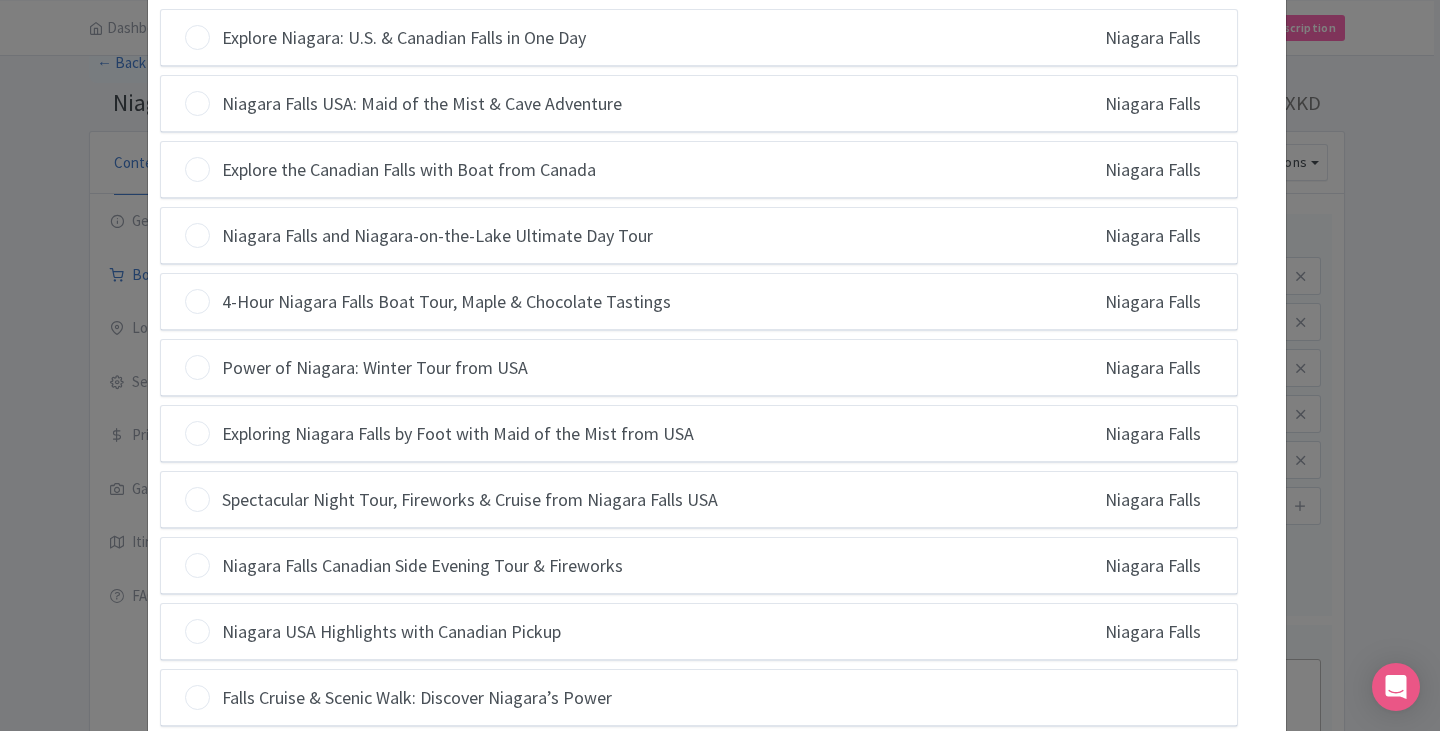 scroll, scrollTop: 266, scrollLeft: 0, axis: vertical 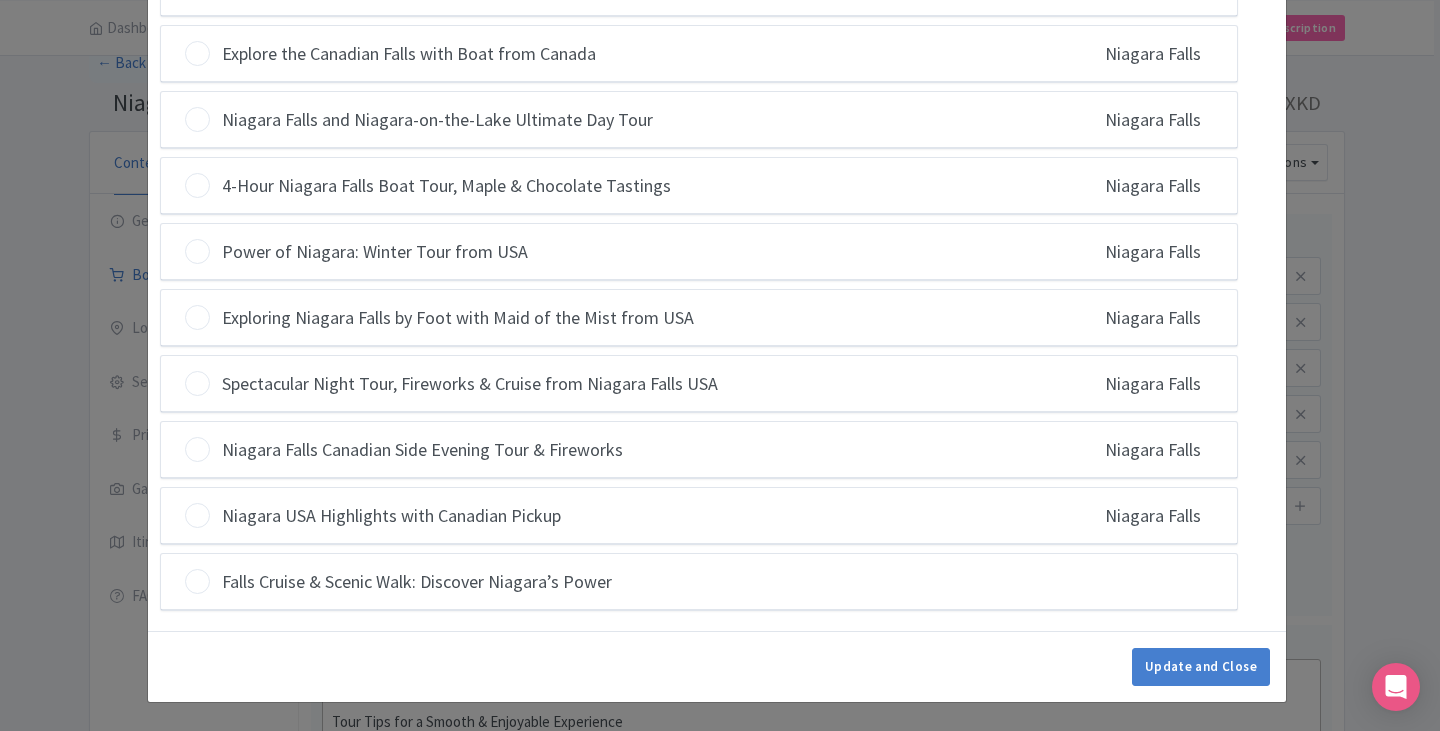 click at bounding box center [197, 581] 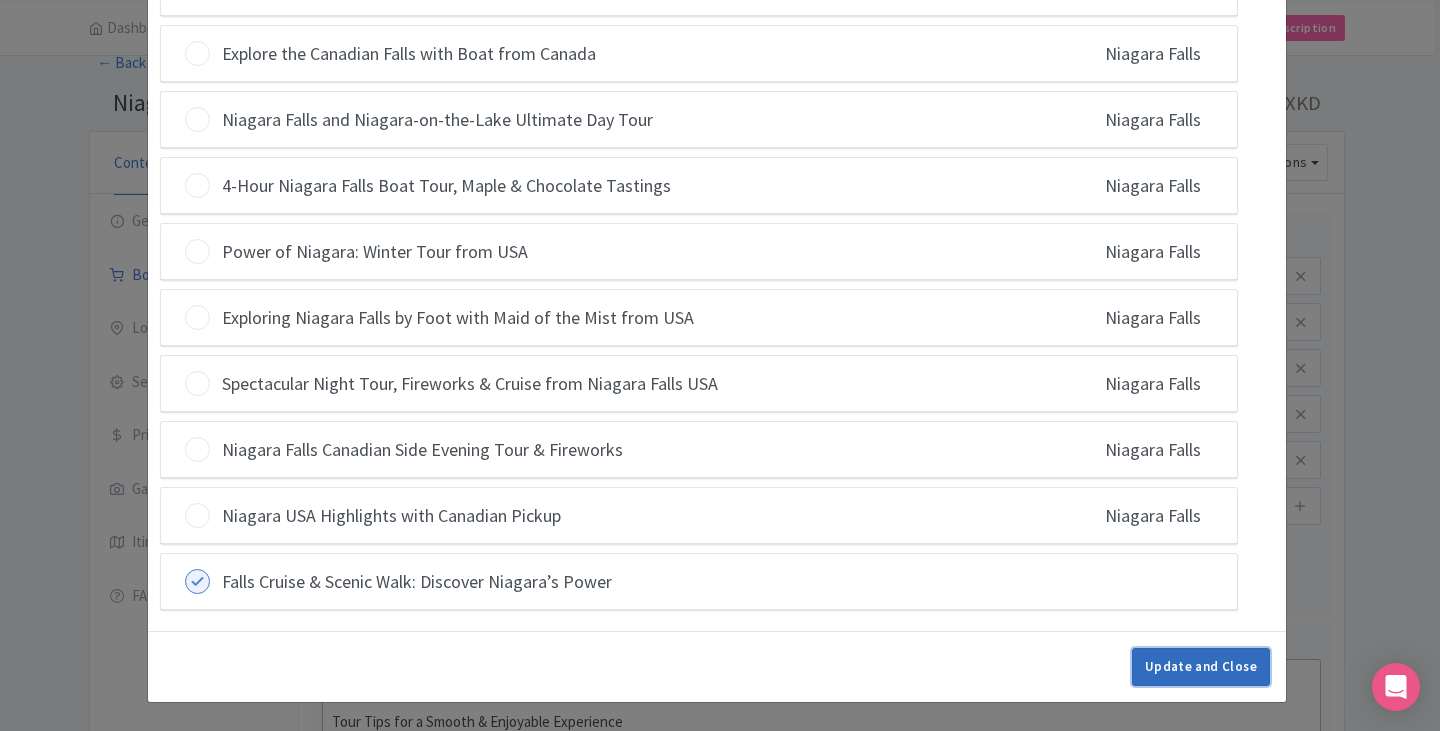 click on "Update and Close" at bounding box center [1201, 667] 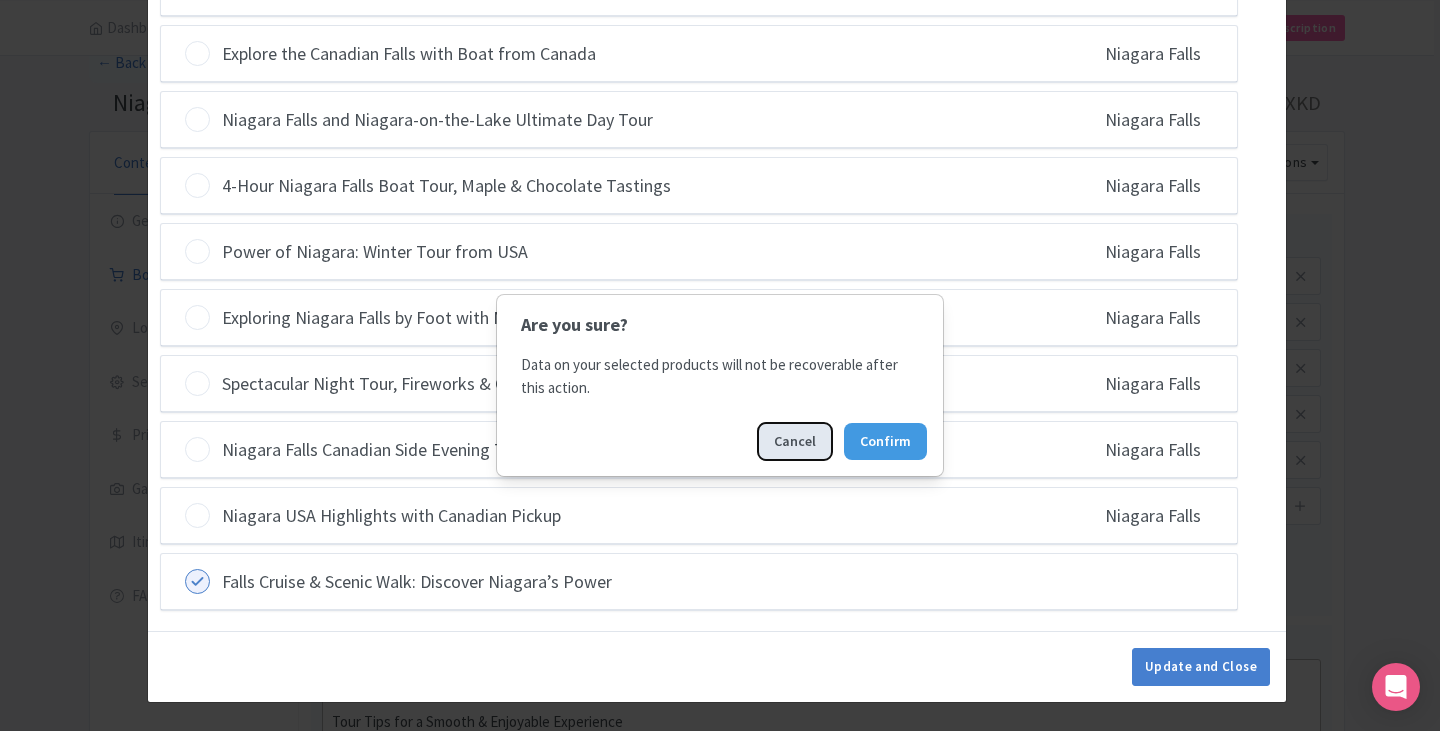 click on "Cancel" at bounding box center [795, 441] 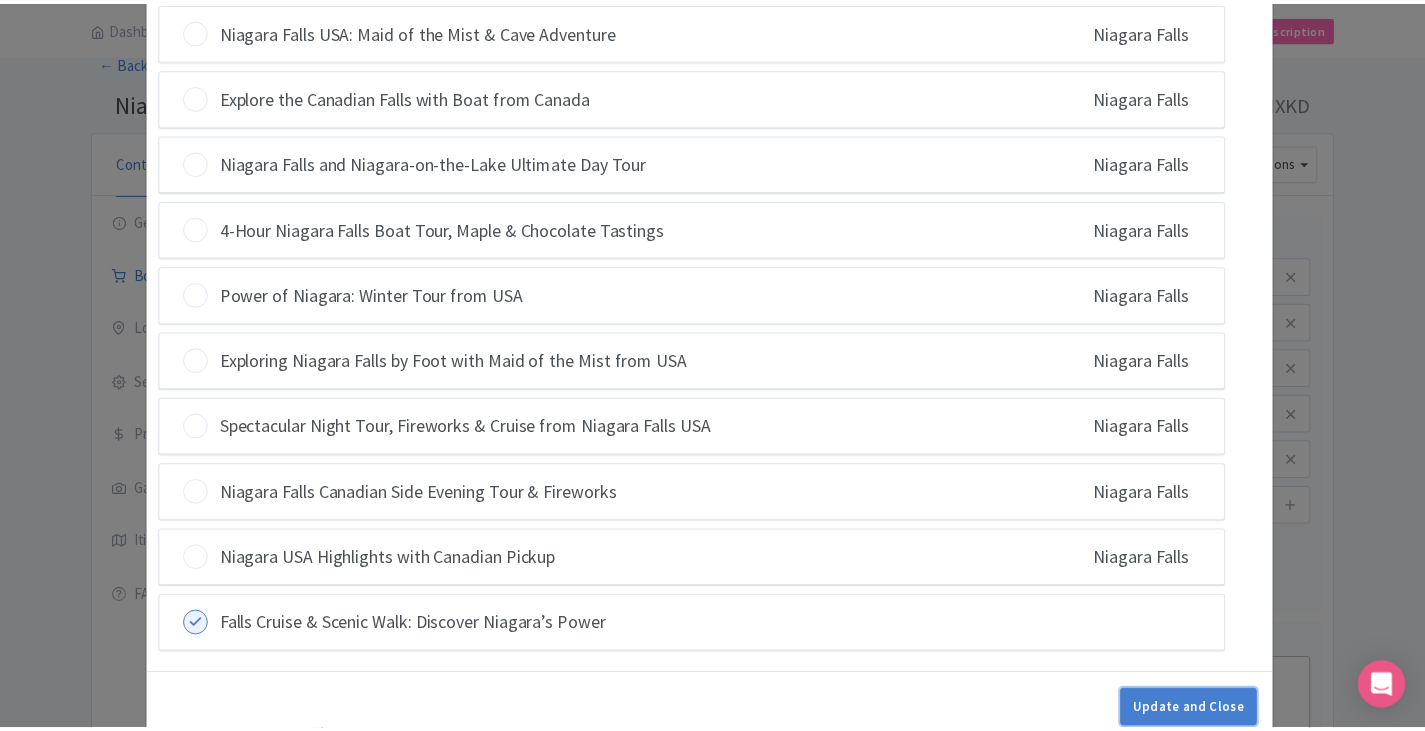 scroll, scrollTop: 117, scrollLeft: 0, axis: vertical 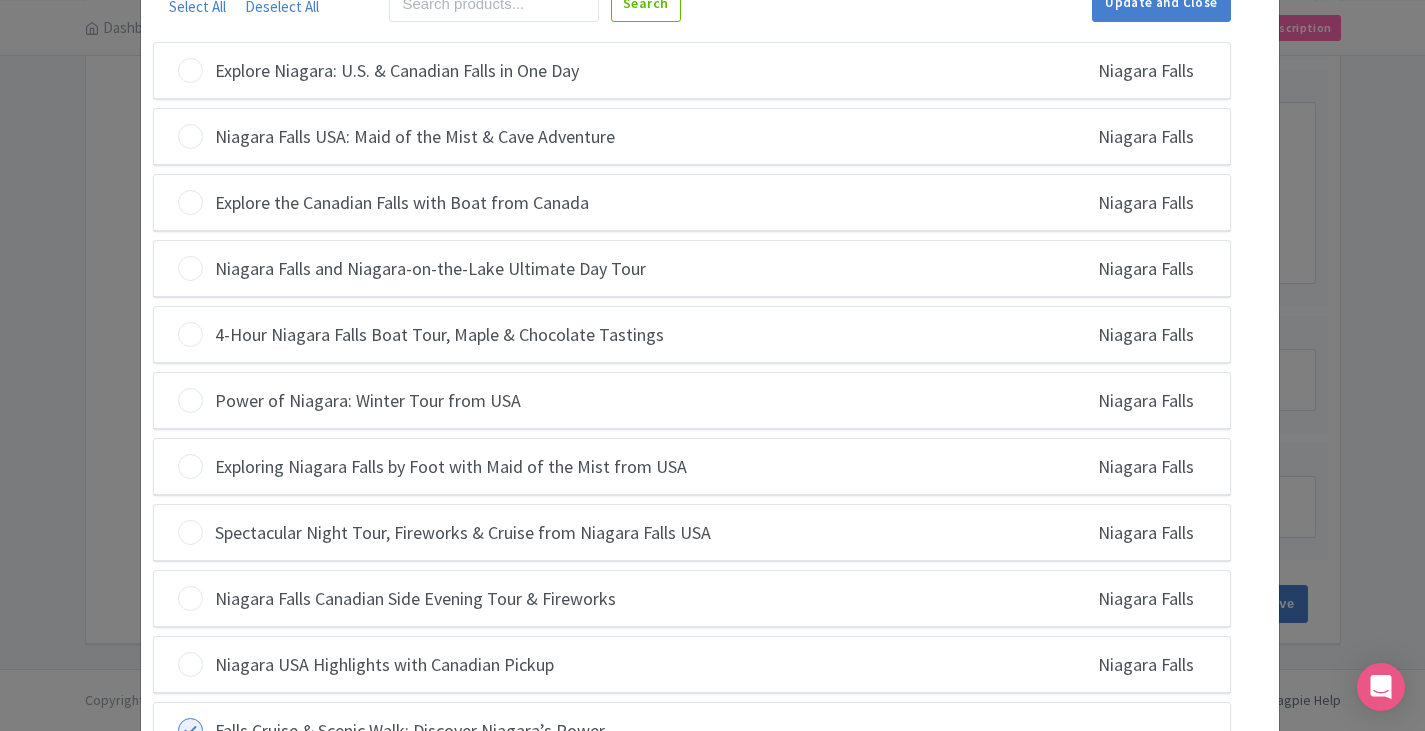 drag, startPoint x: 1270, startPoint y: 525, endPoint x: 1259, endPoint y: 527, distance: 11.18034 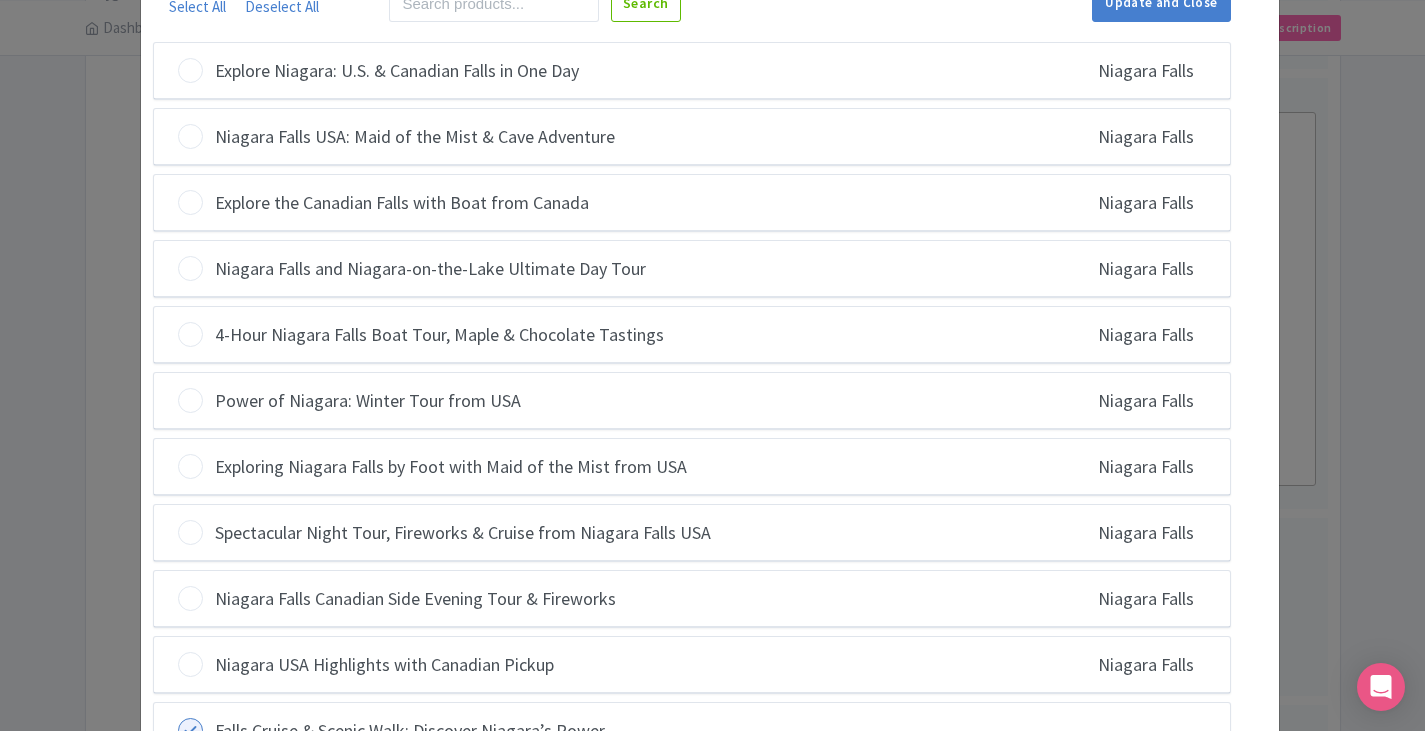 scroll, scrollTop: 643, scrollLeft: 0, axis: vertical 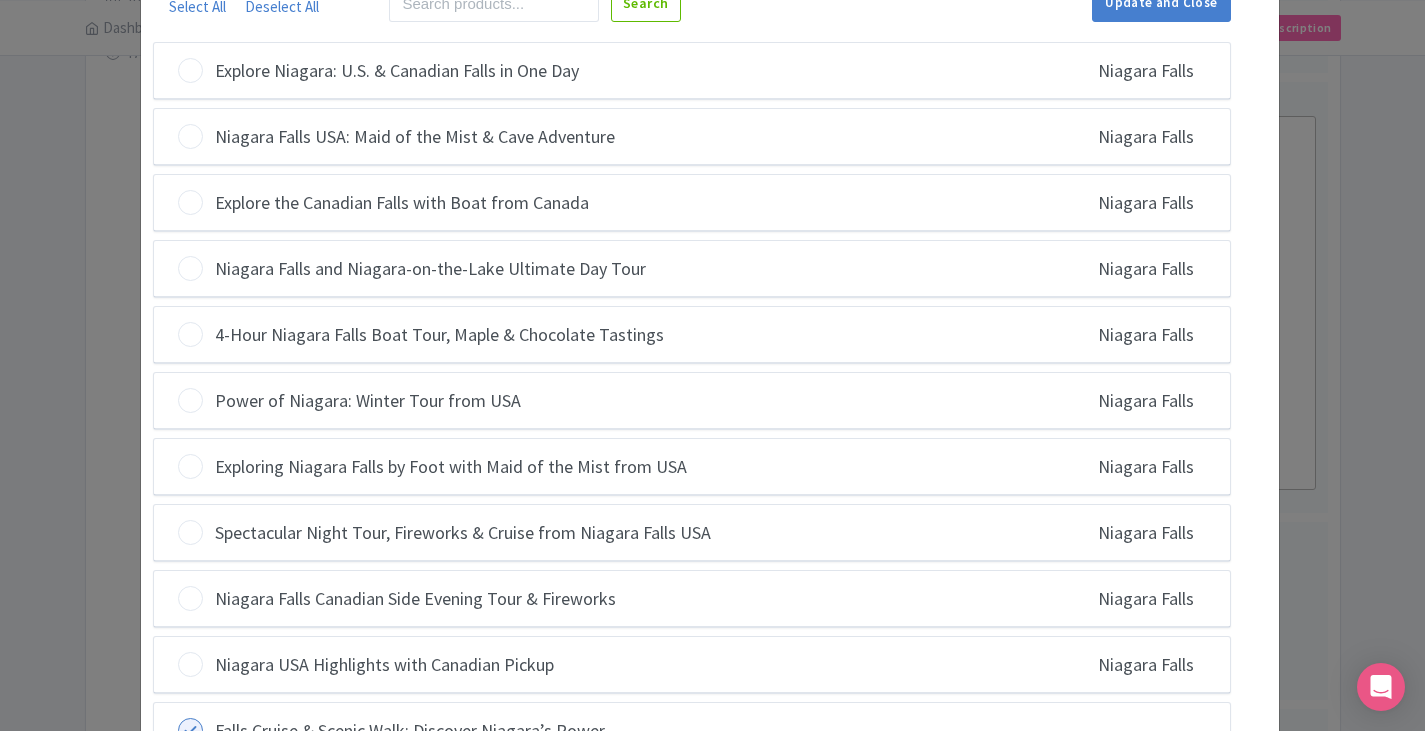 click on "Copy Before arrival to other products
booking_info
parent_content
Before arrival   * Arrive [TIME] for check-in Weather can change fast; bring layers/rain jacket Waterproof phone cases recommended for boat mist Bring water, sunscreen, and a camera Boat ride includes mist exposure—even with ponchos This is a walking tour. All guests must meet at Casino Niagara for check-in. Wait for guide by the Hard Rock Cafe
Select All
Deselect All
Search
Update and Close
Explore Niagara: U.S. & Canadian Falls in One Day
Niagara Falls
Niagara Falls USA: Maid of the Mist & Cave Adventure
Niagara Falls
Explore the Canadian Falls with Boat from Canada
Niagara Falls
Niagara Falls and Niagara-on-the-Lake Ultimate Day Tour
Niagara Falls
Niagara Falls" at bounding box center (712, 365) 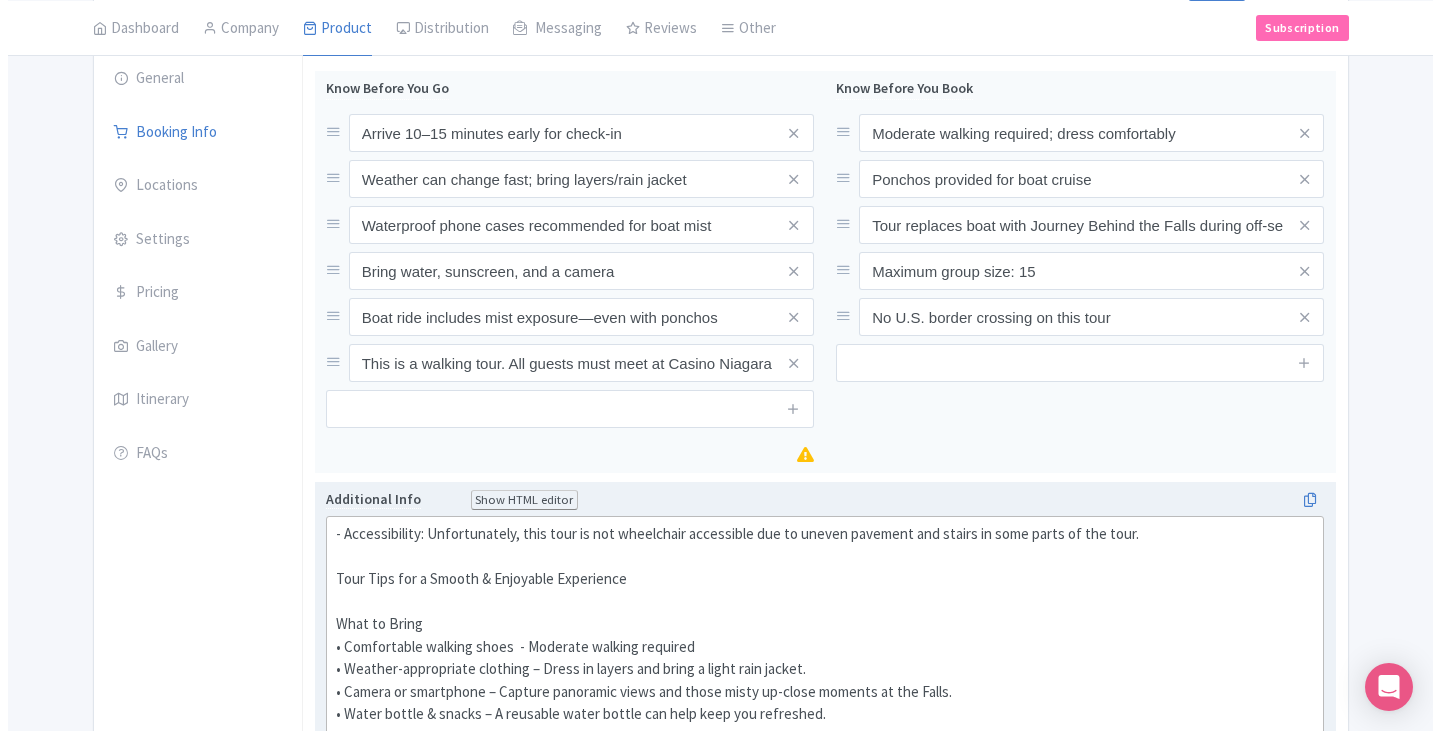 scroll, scrollTop: 0, scrollLeft: 0, axis: both 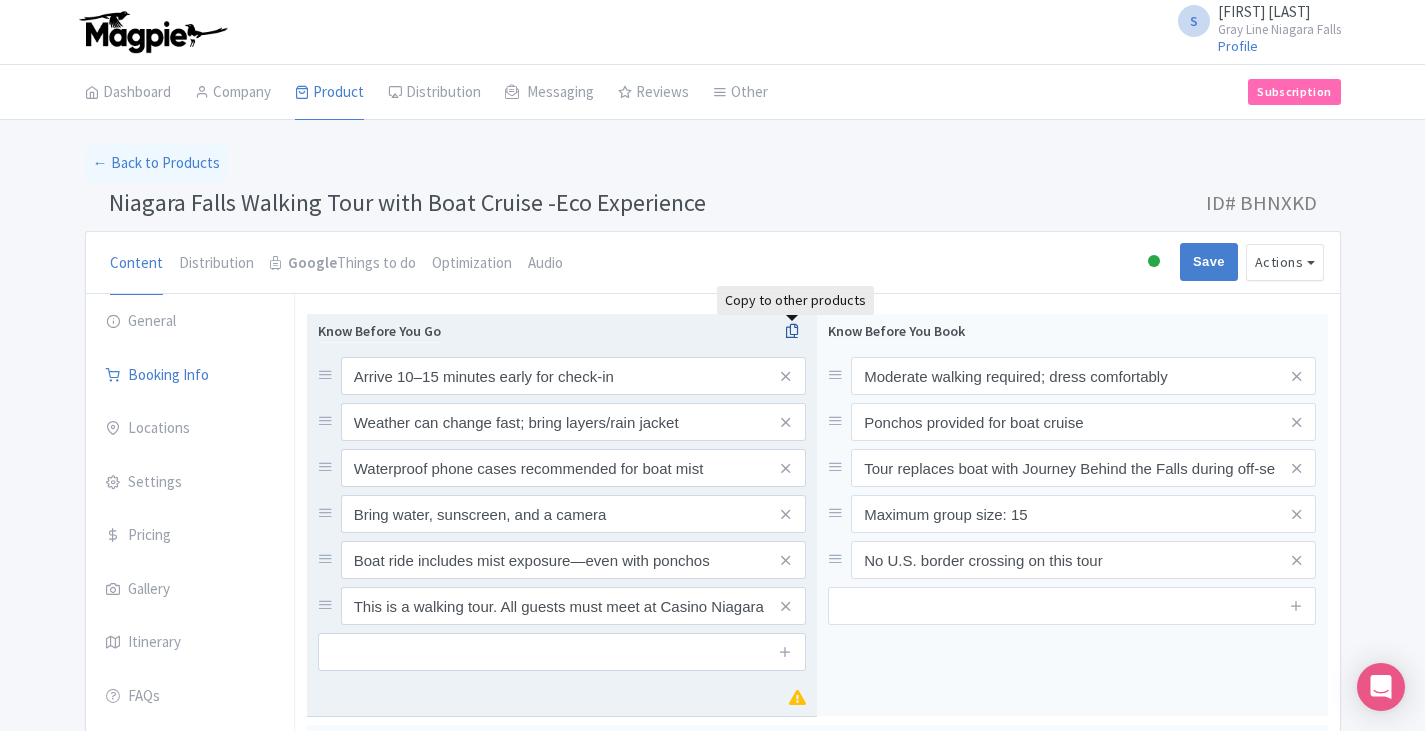 click at bounding box center [792, 331] 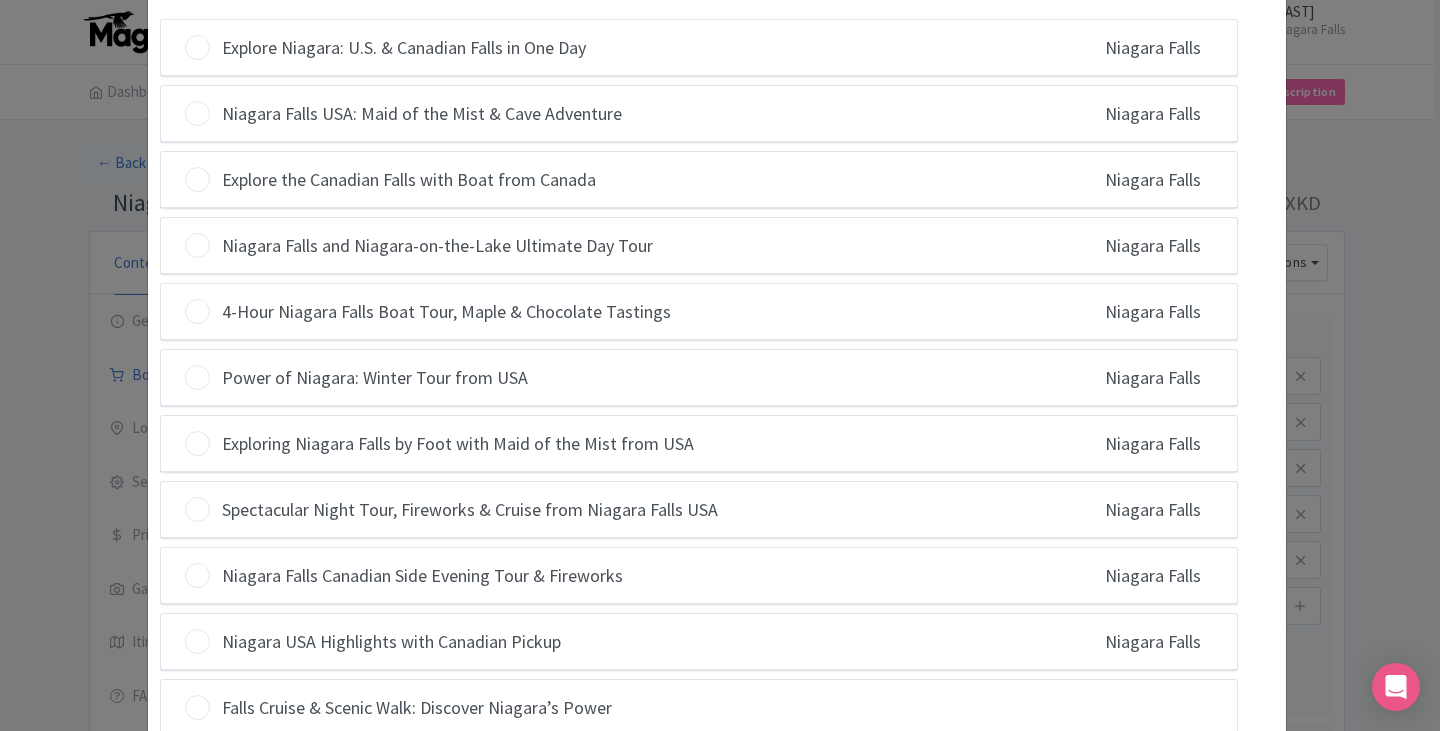 scroll, scrollTop: 266, scrollLeft: 0, axis: vertical 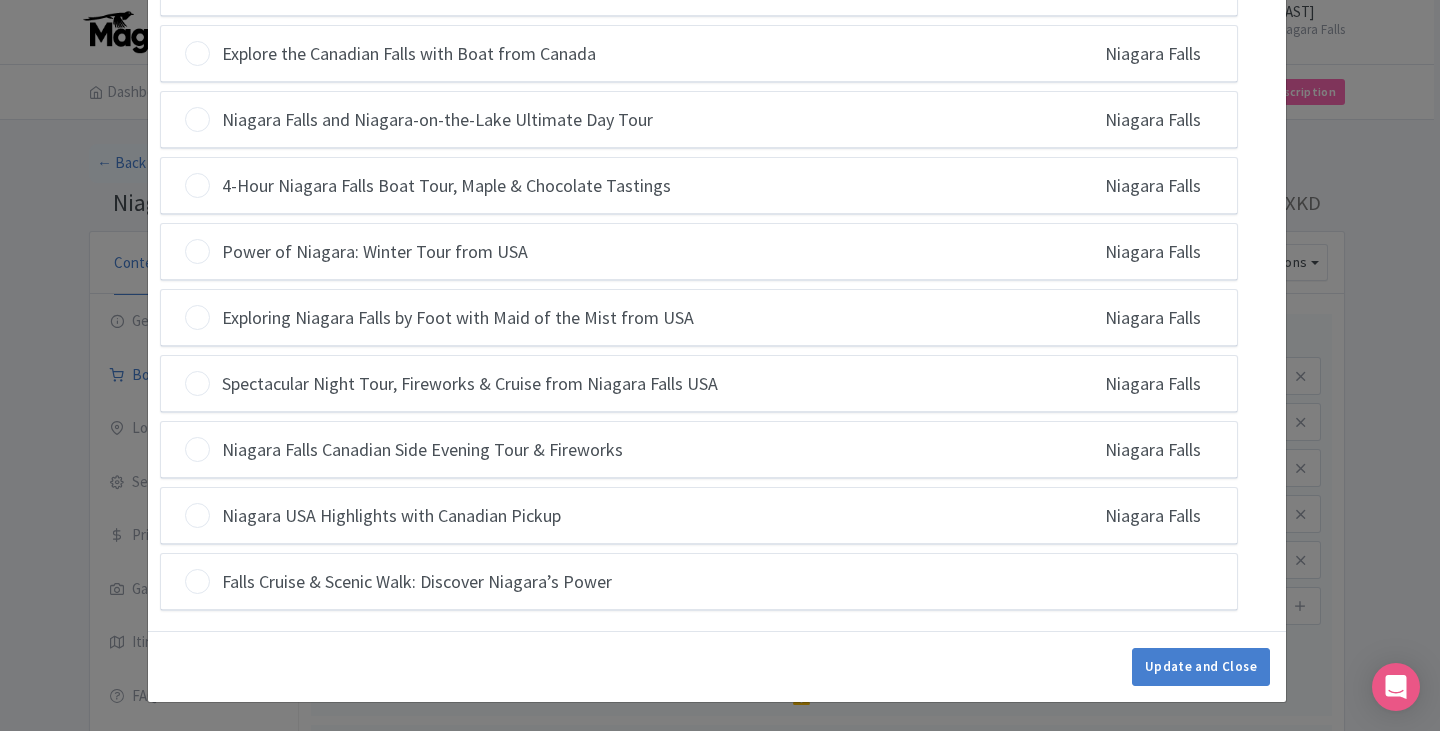 click at bounding box center (197, 581) 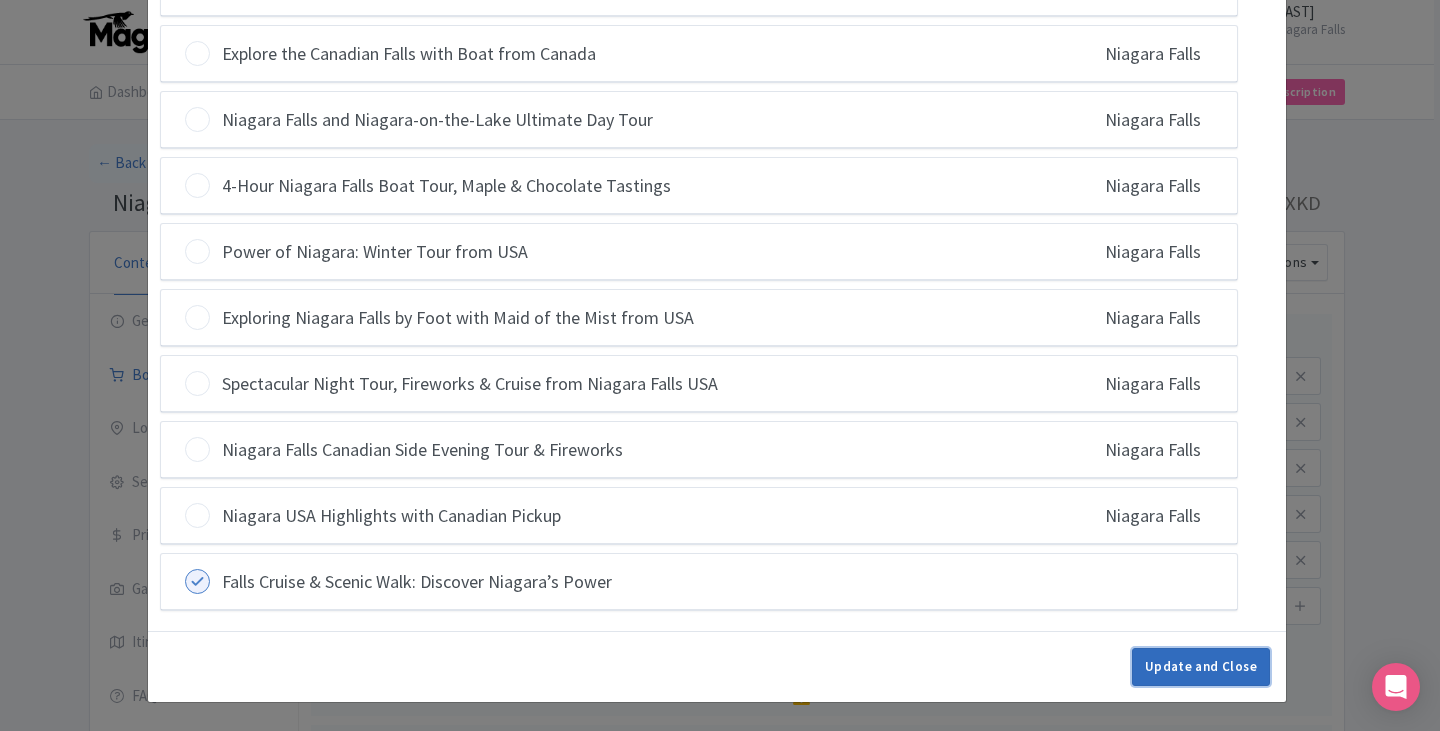 click on "Update and Close" at bounding box center [1201, 667] 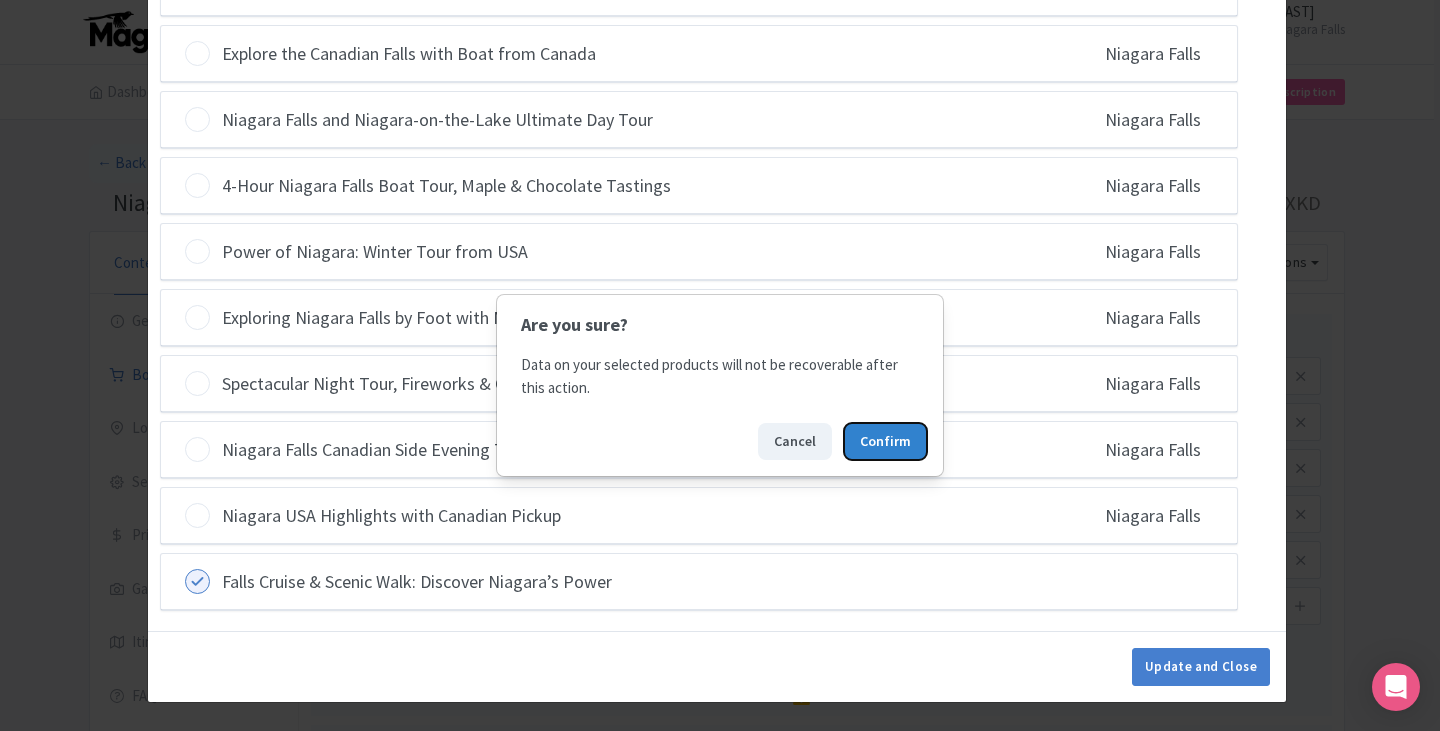 click on "Confirm" at bounding box center [885, 441] 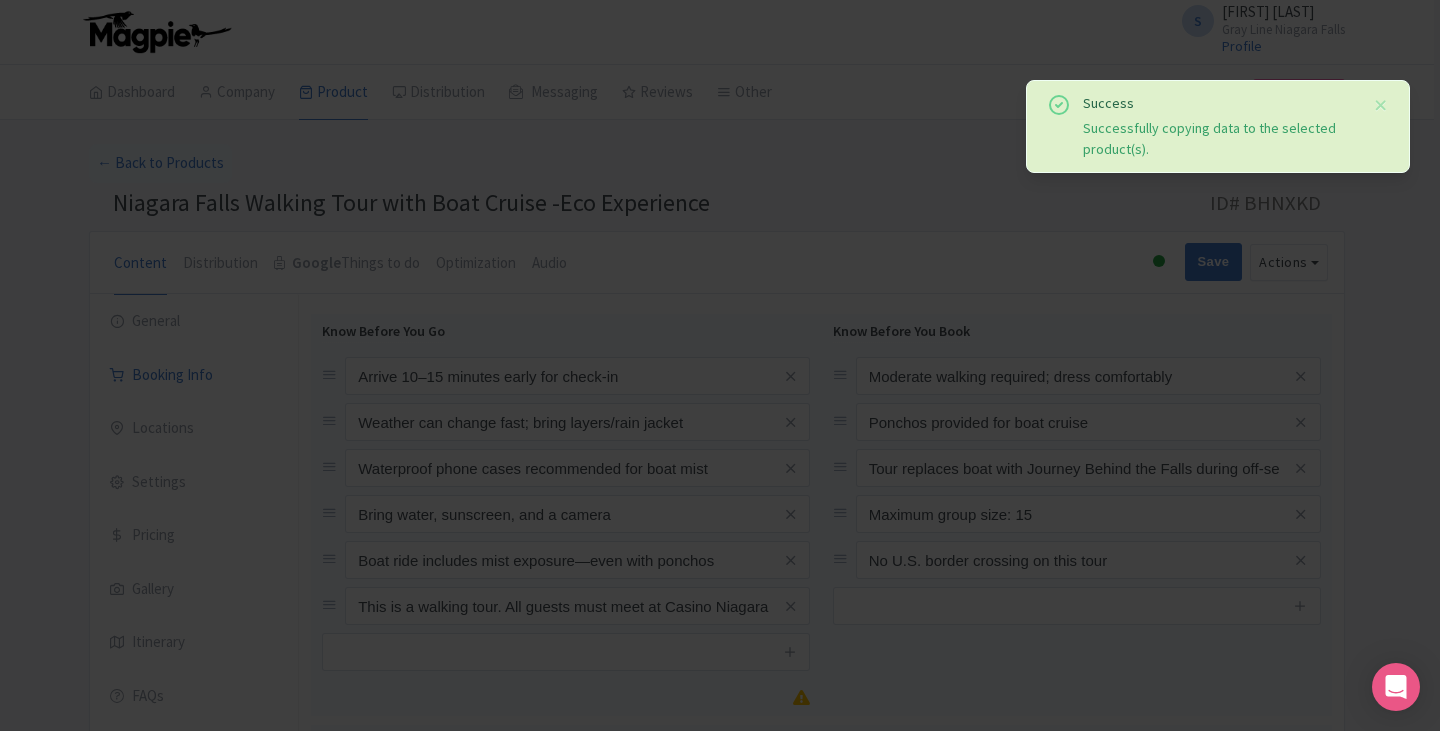 scroll, scrollTop: 193, scrollLeft: 0, axis: vertical 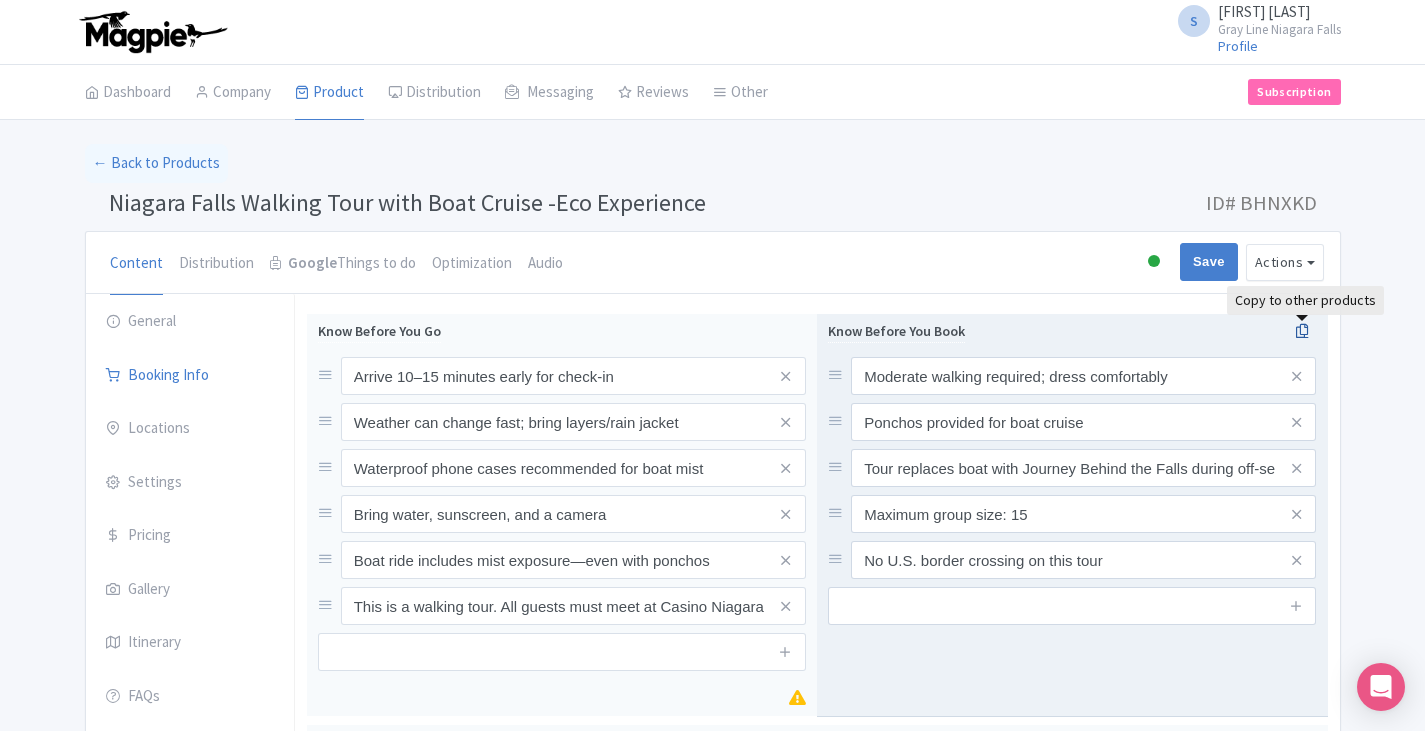 click at bounding box center [1302, 331] 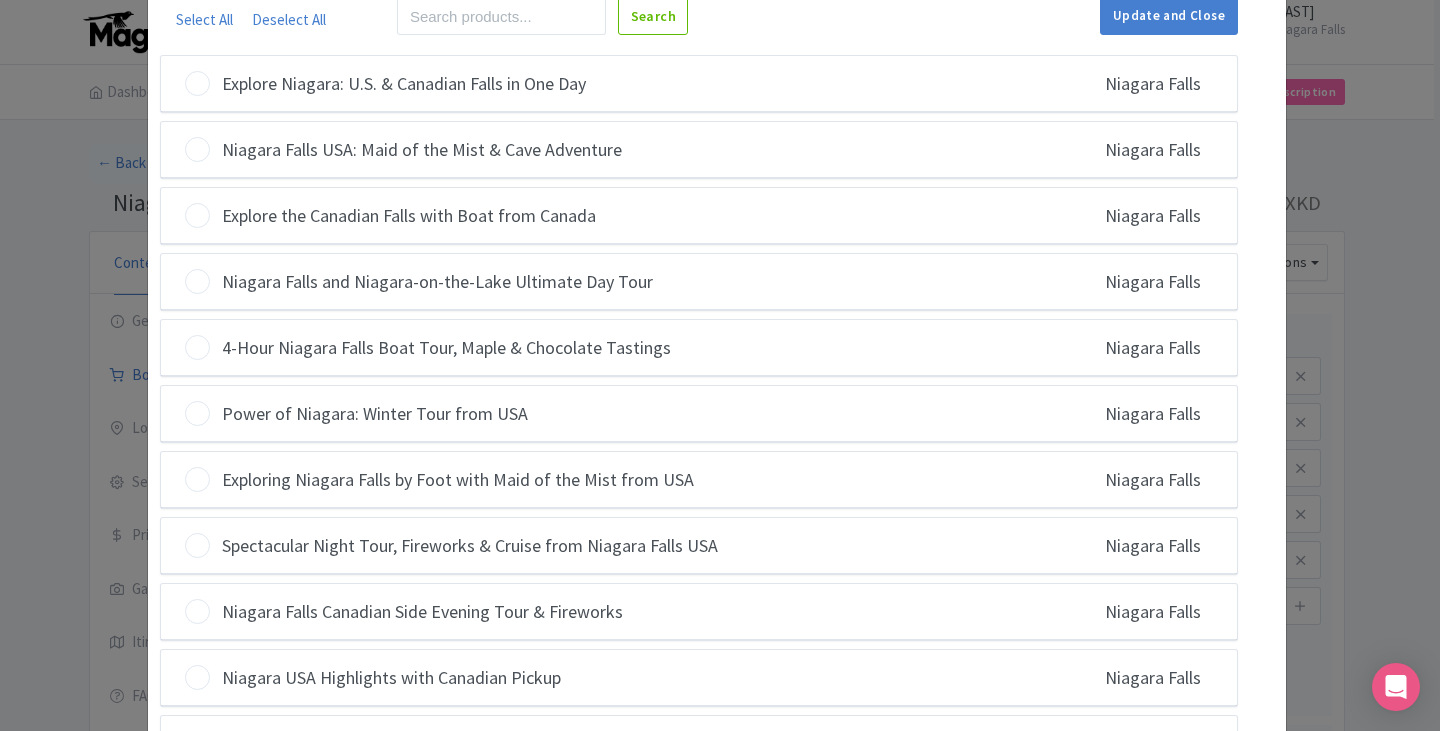 scroll, scrollTop: 266, scrollLeft: 0, axis: vertical 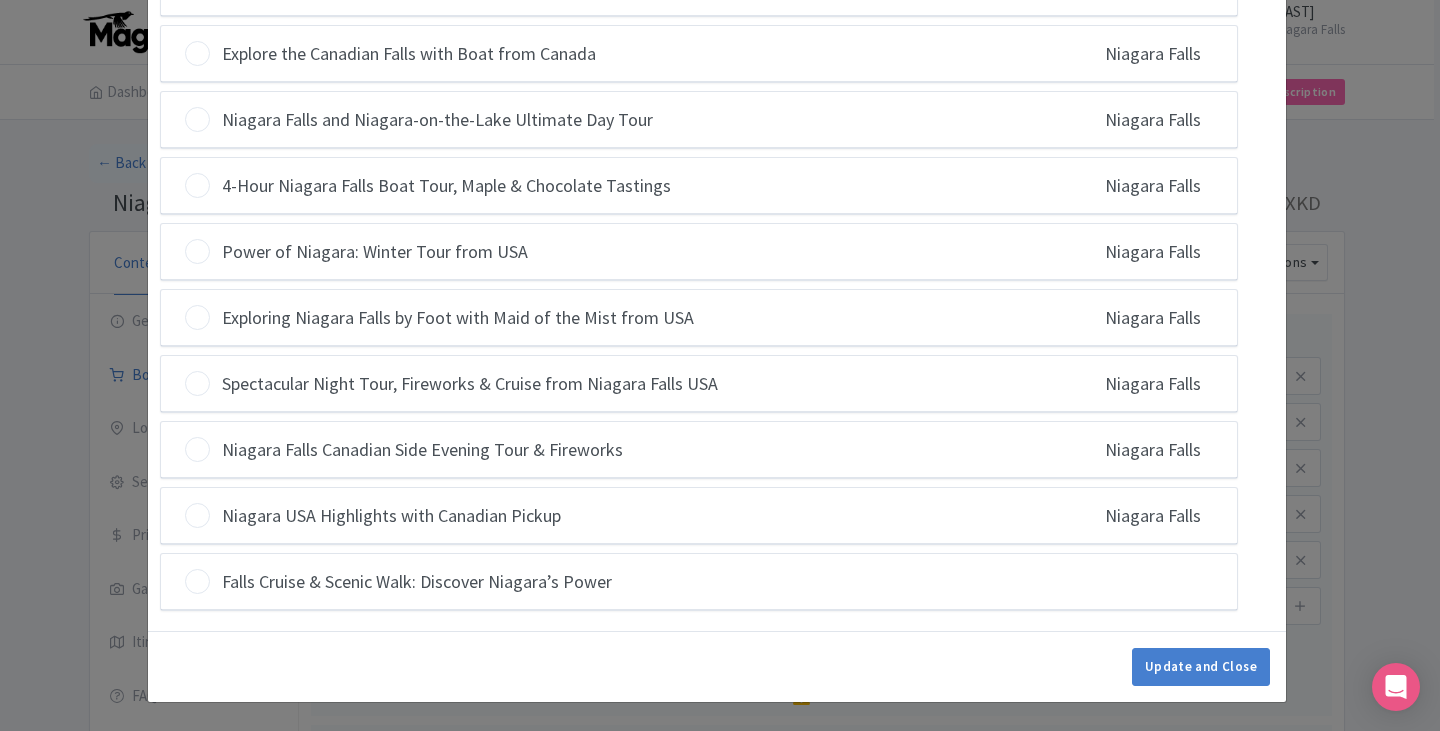 click at bounding box center [197, 581] 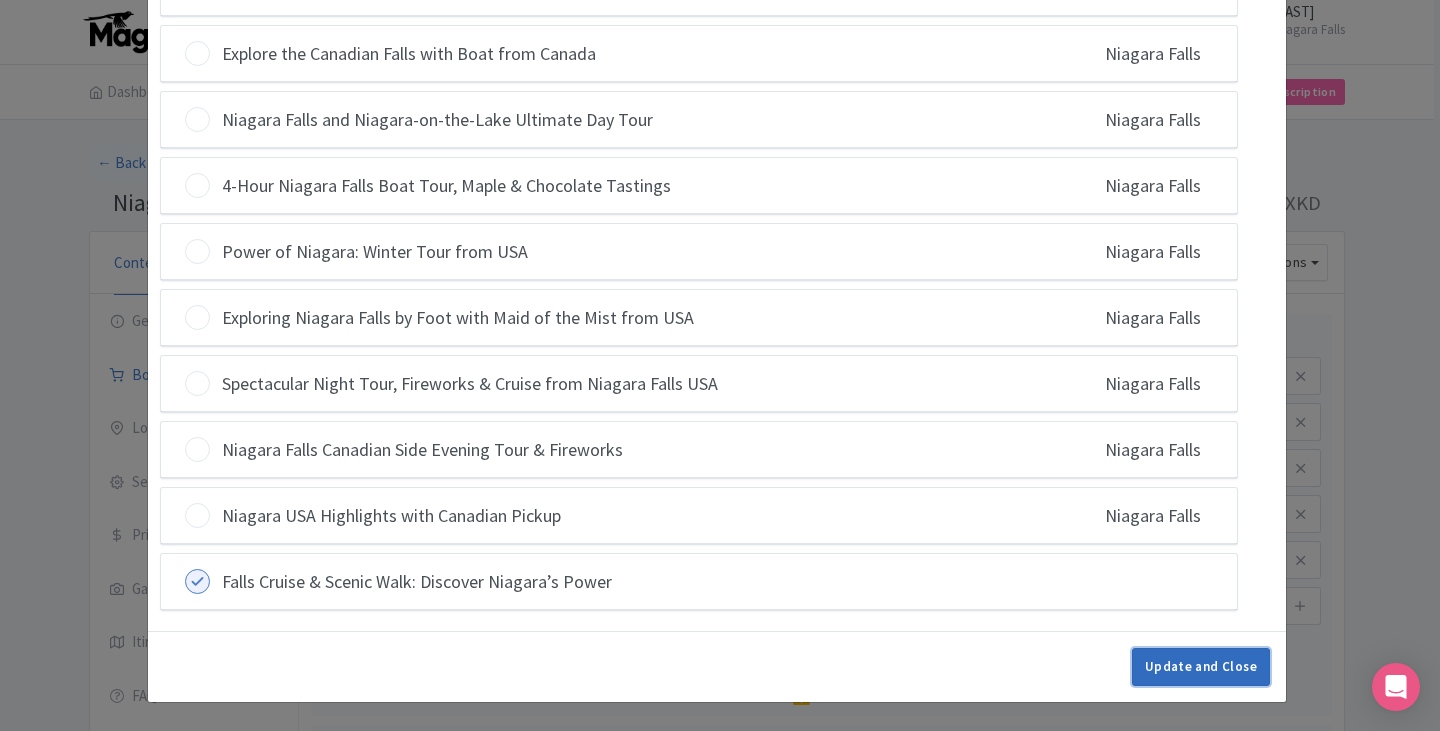 click on "Update and Close" at bounding box center [1201, 667] 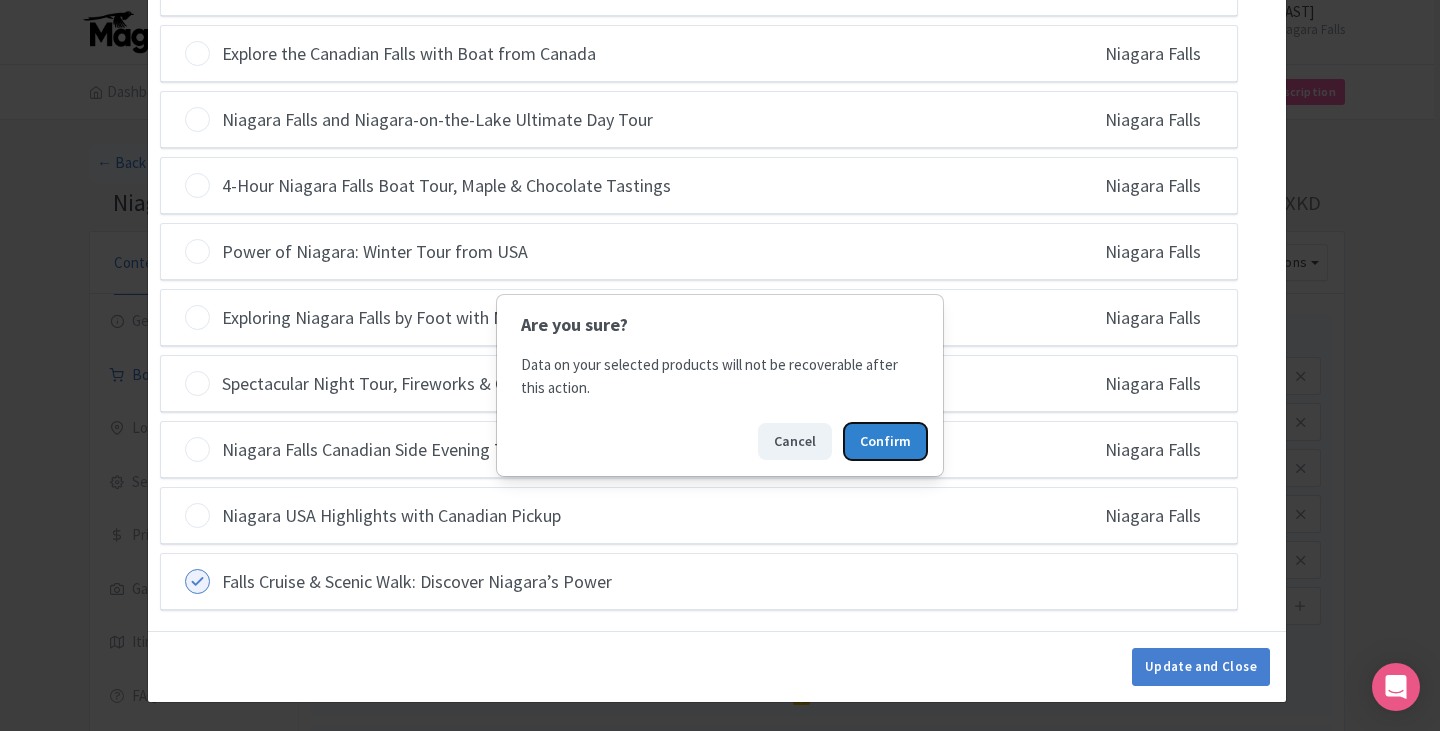 click on "Confirm" at bounding box center (885, 441) 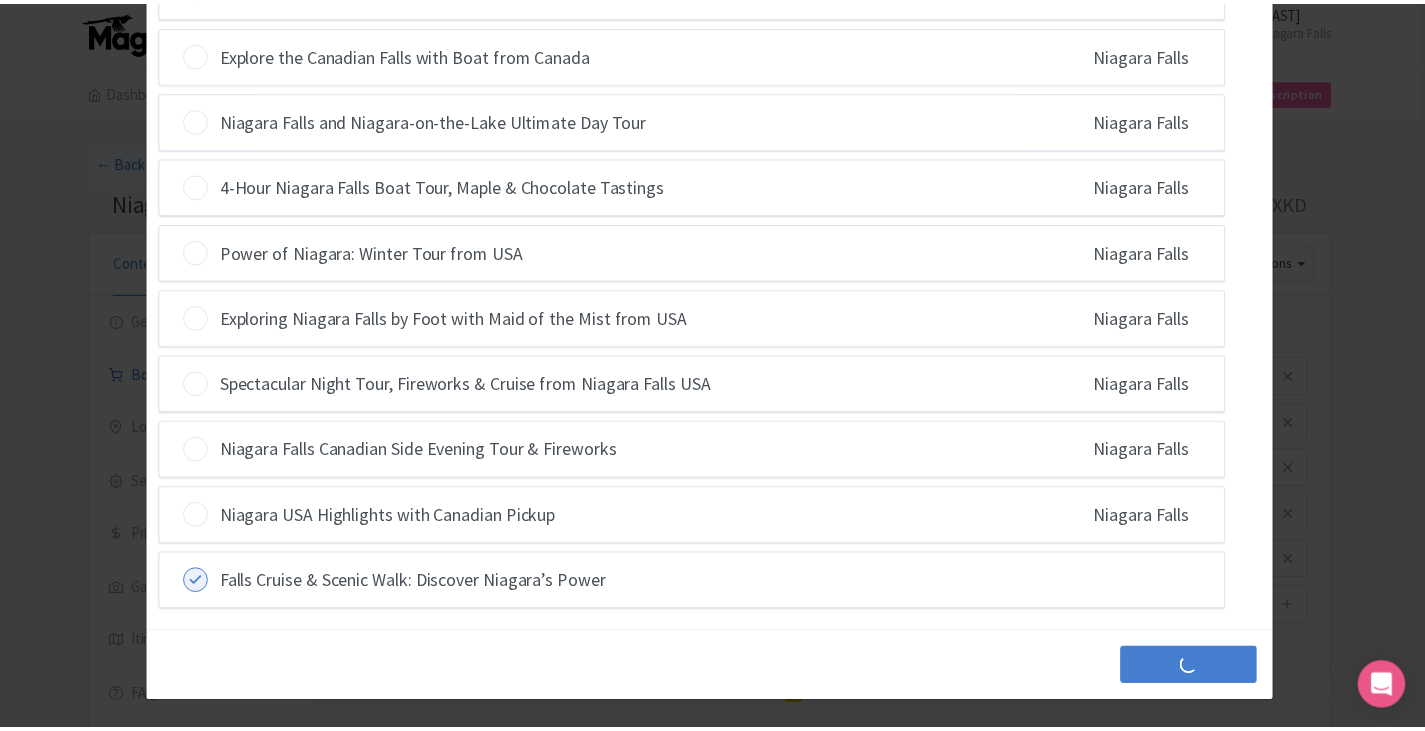 scroll, scrollTop: 193, scrollLeft: 0, axis: vertical 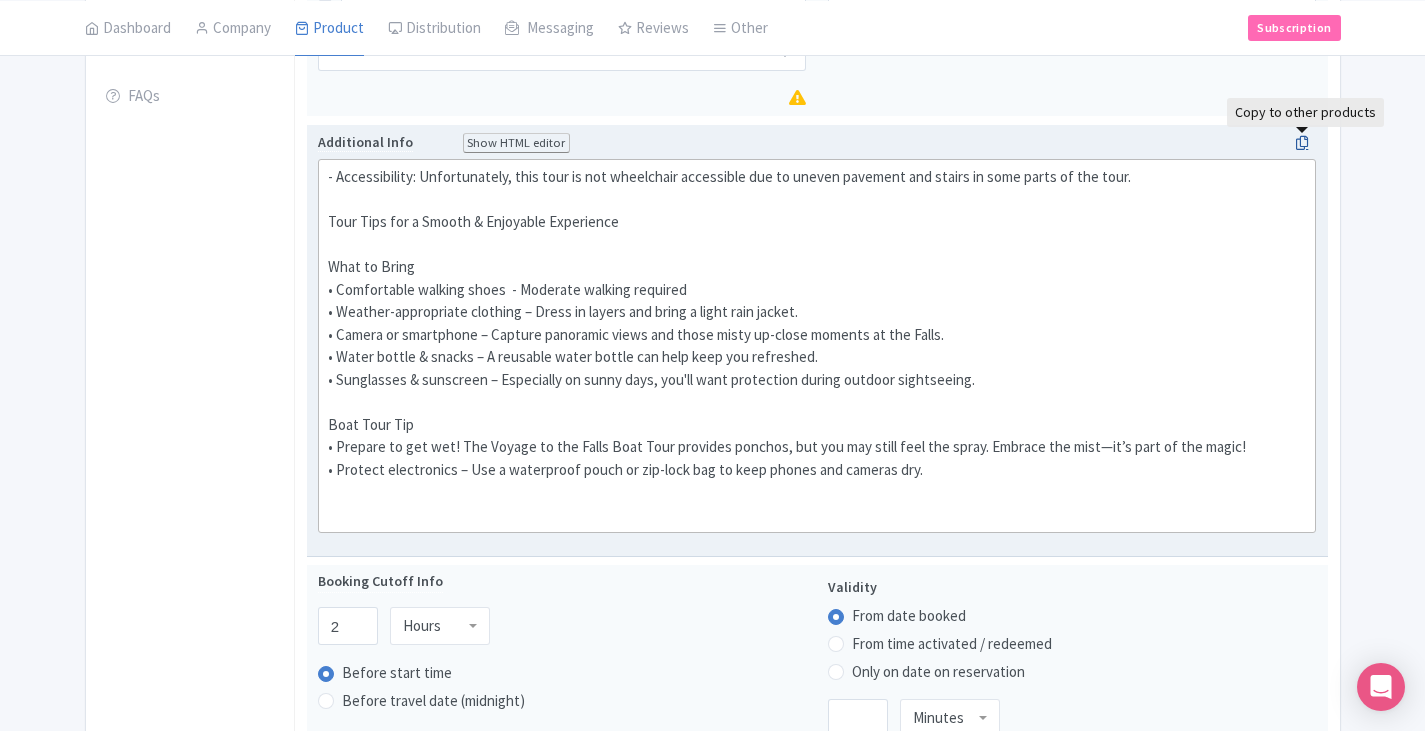 click at bounding box center [1302, 143] 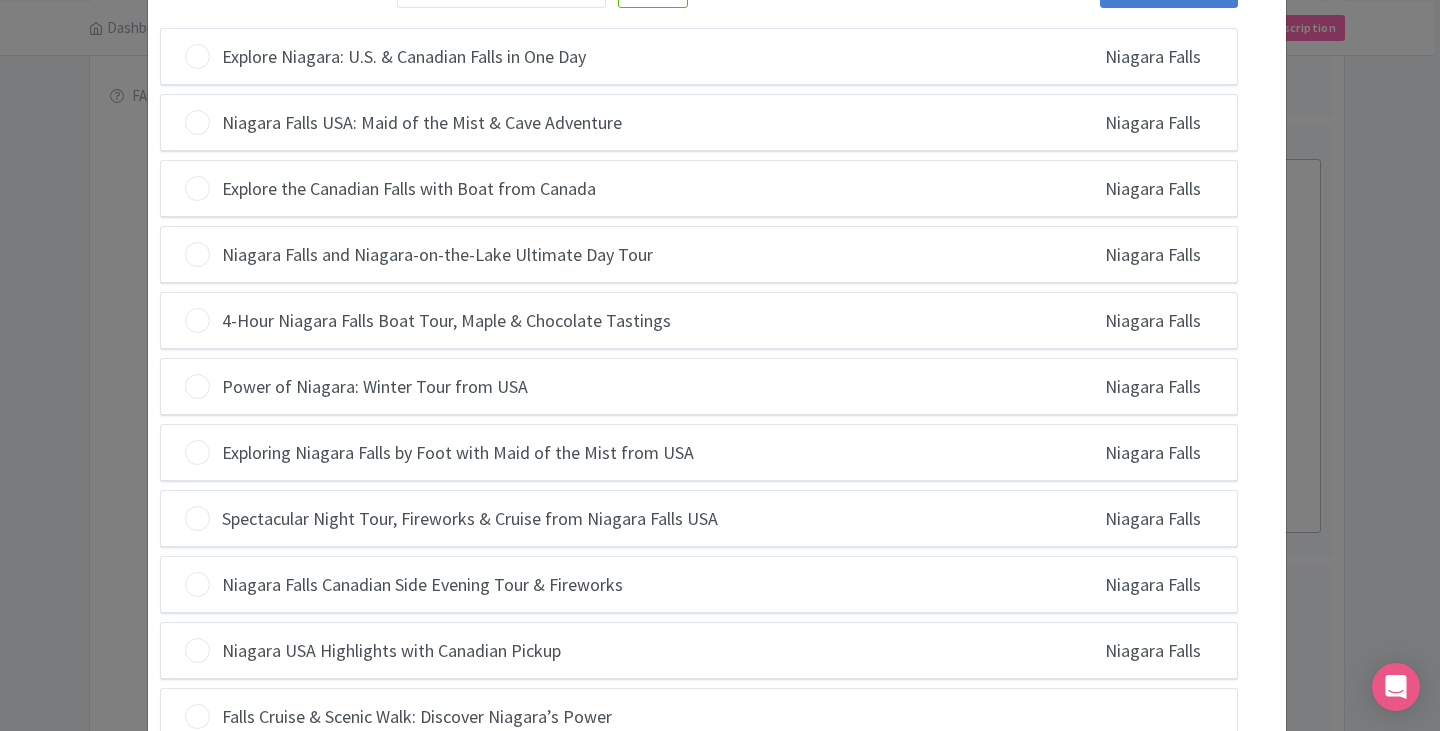scroll, scrollTop: 266, scrollLeft: 0, axis: vertical 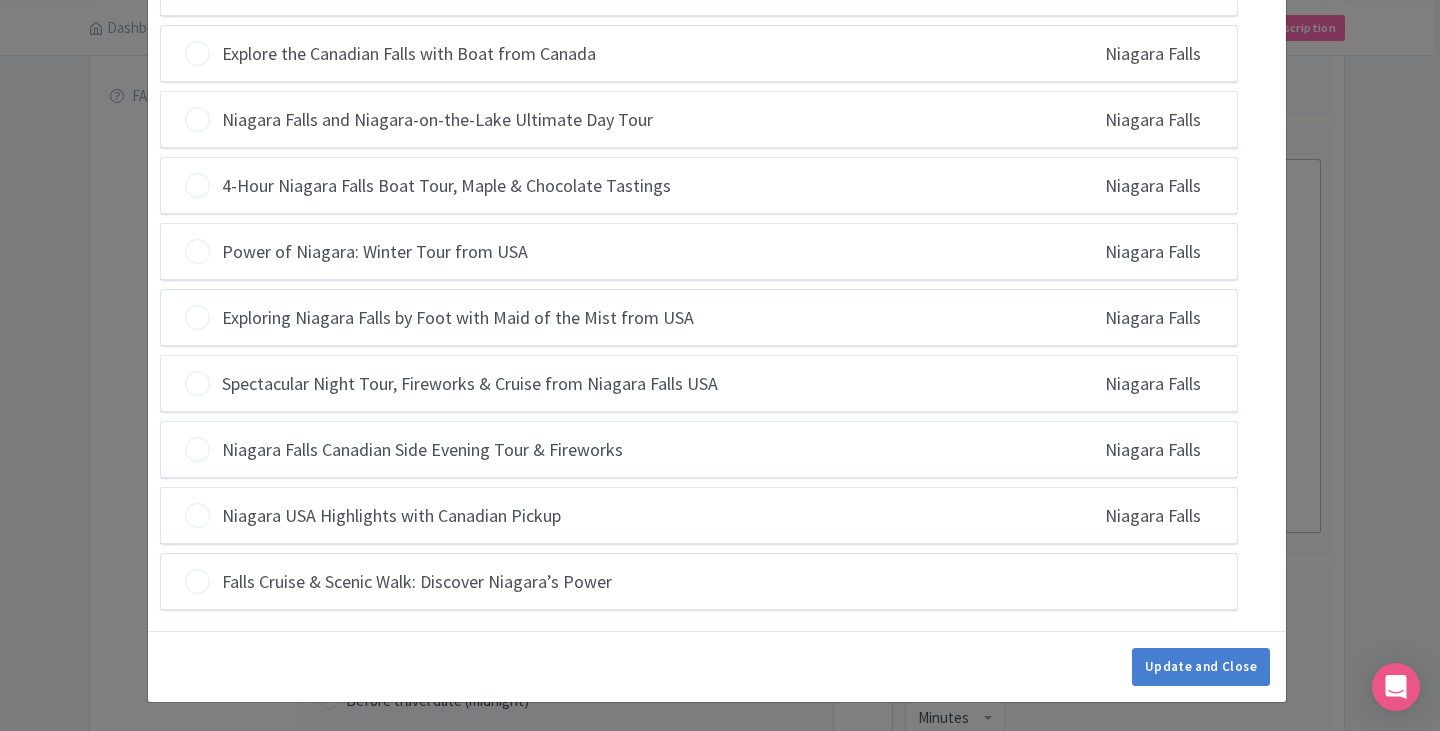 drag, startPoint x: 182, startPoint y: 574, endPoint x: 195, endPoint y: 574, distance: 13 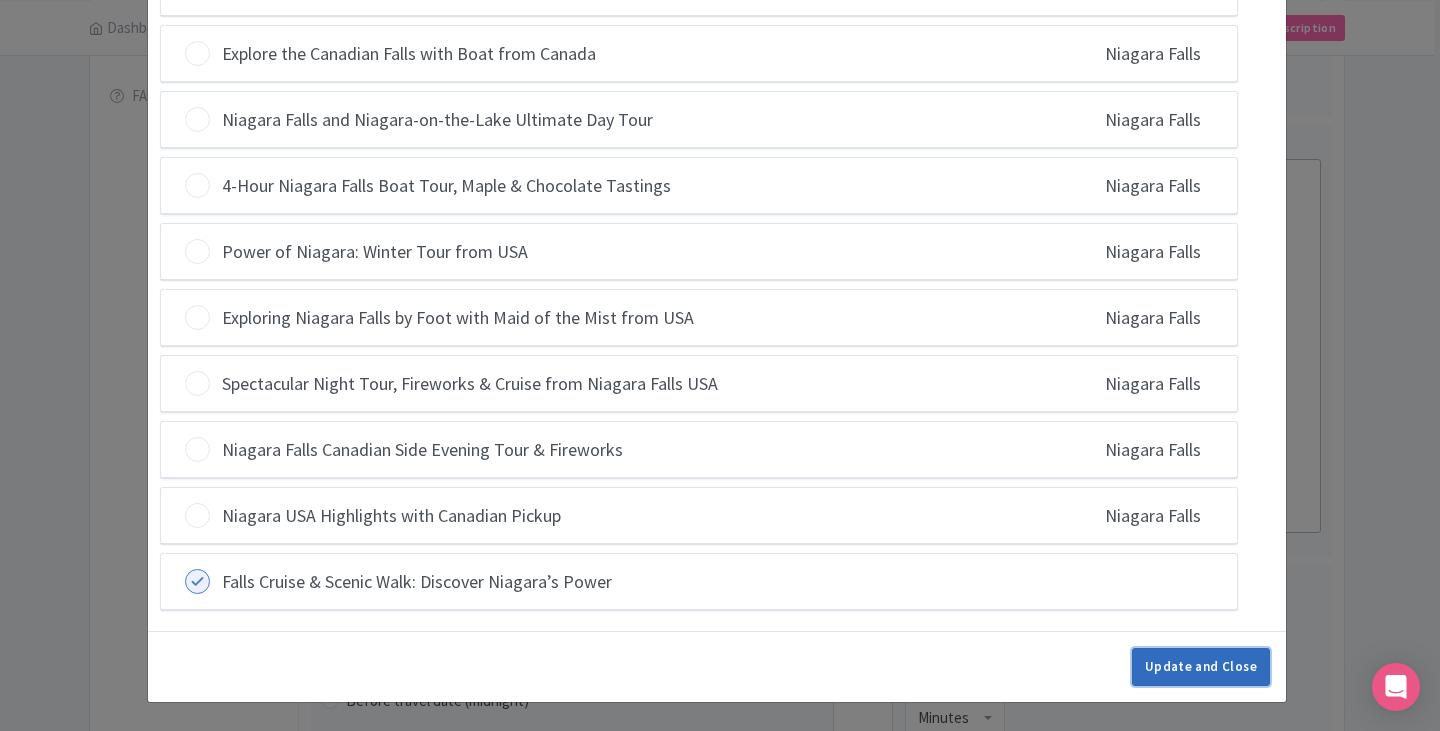 click on "Update and Close" at bounding box center [1201, 667] 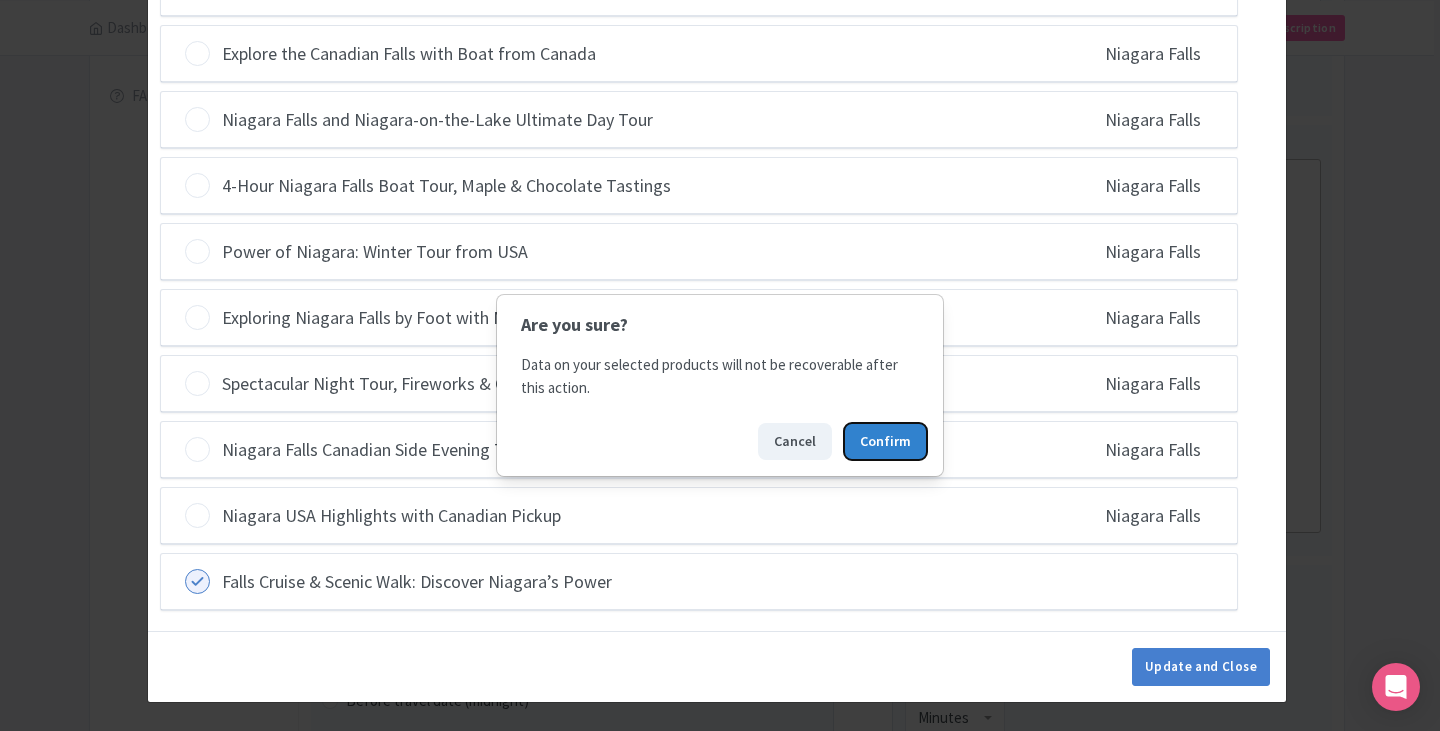 click on "Confirm" at bounding box center [885, 441] 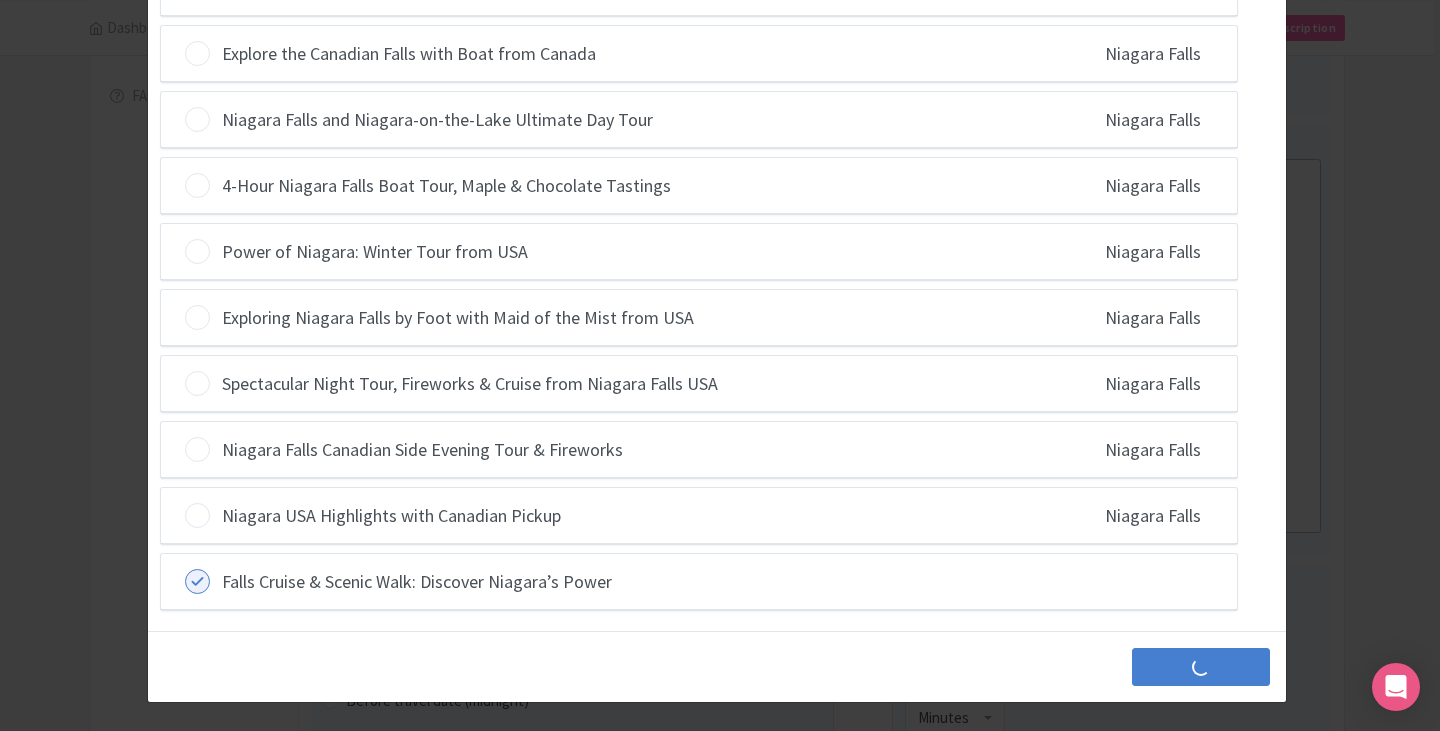 scroll, scrollTop: 0, scrollLeft: 0, axis: both 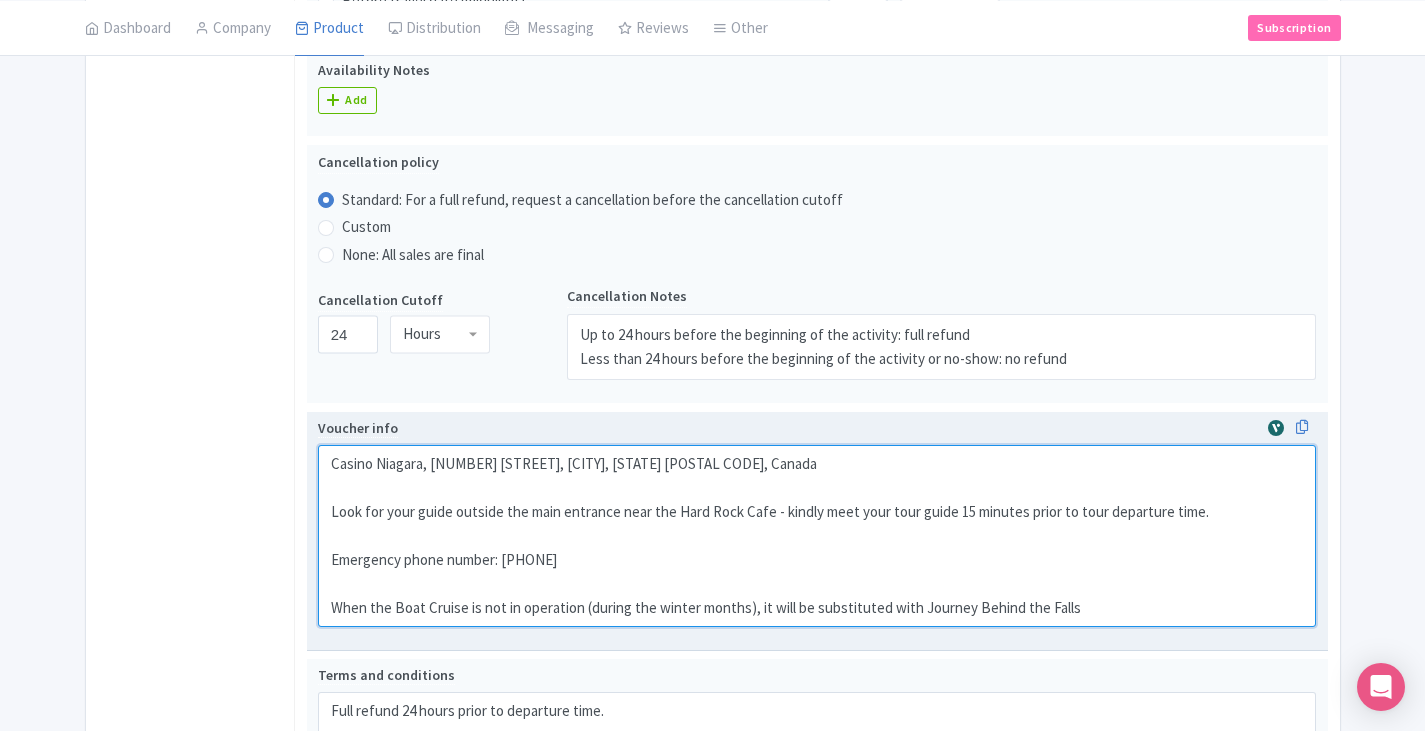 drag, startPoint x: 634, startPoint y: 561, endPoint x: 506, endPoint y: 564, distance: 128.03516 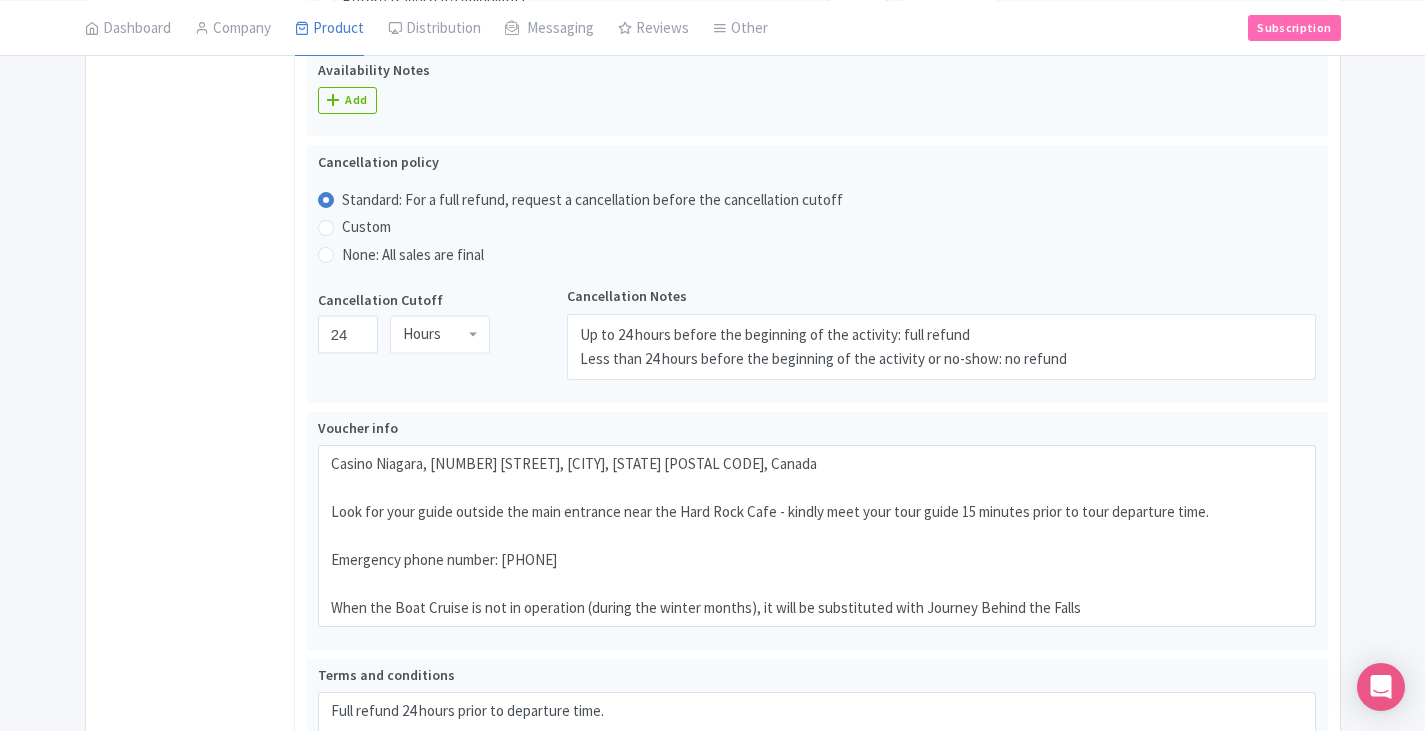 click on "General
Booking Info
Locations
Settings
Pricing
Gallery
Itinerary
FAQs" at bounding box center [190, -10] 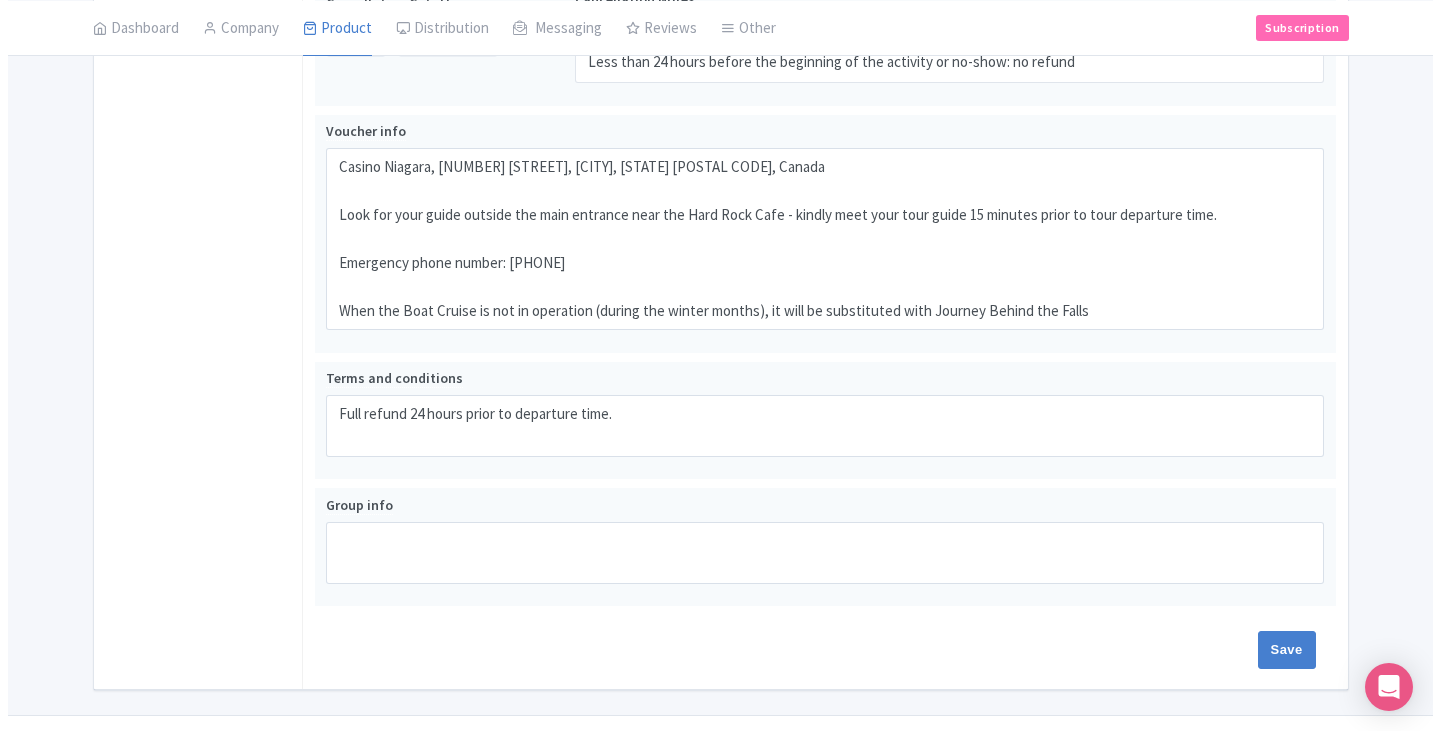 scroll, scrollTop: 1643, scrollLeft: 0, axis: vertical 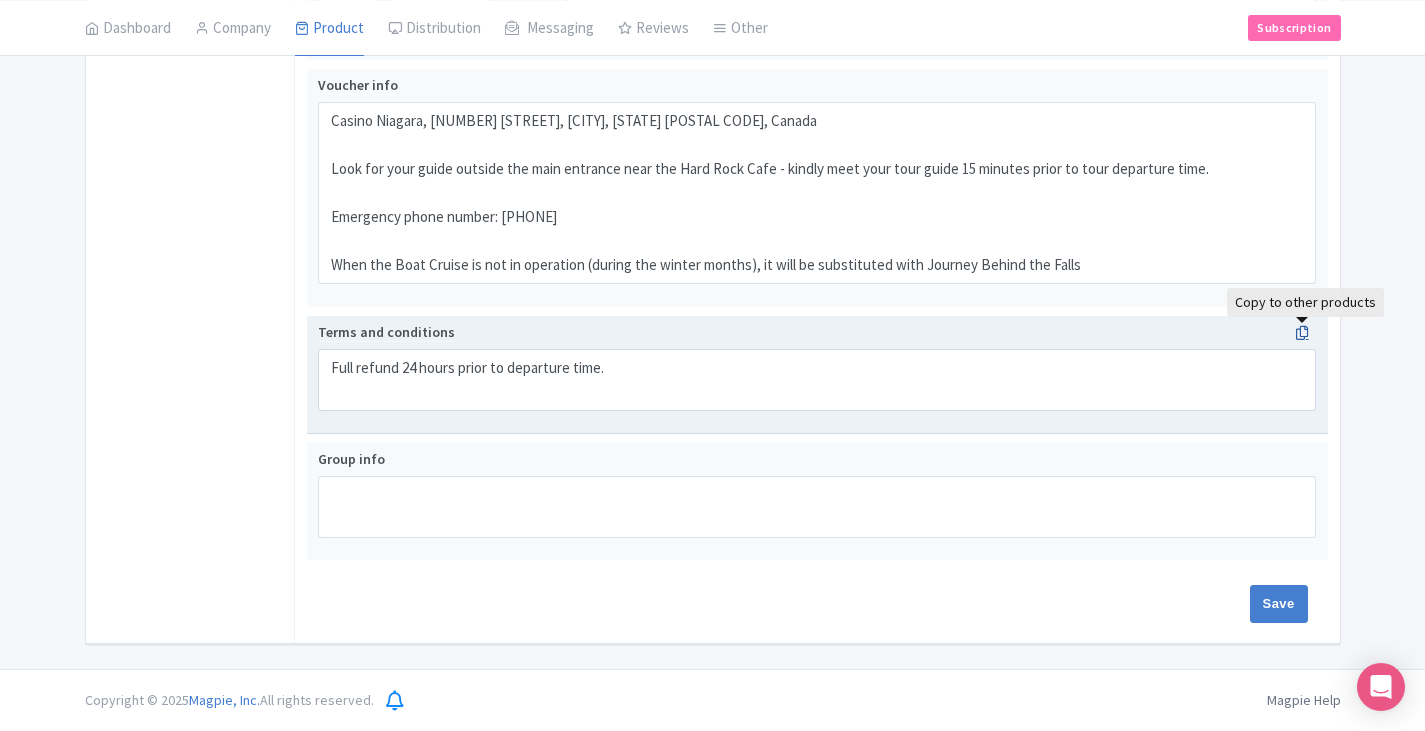 click at bounding box center (1302, 333) 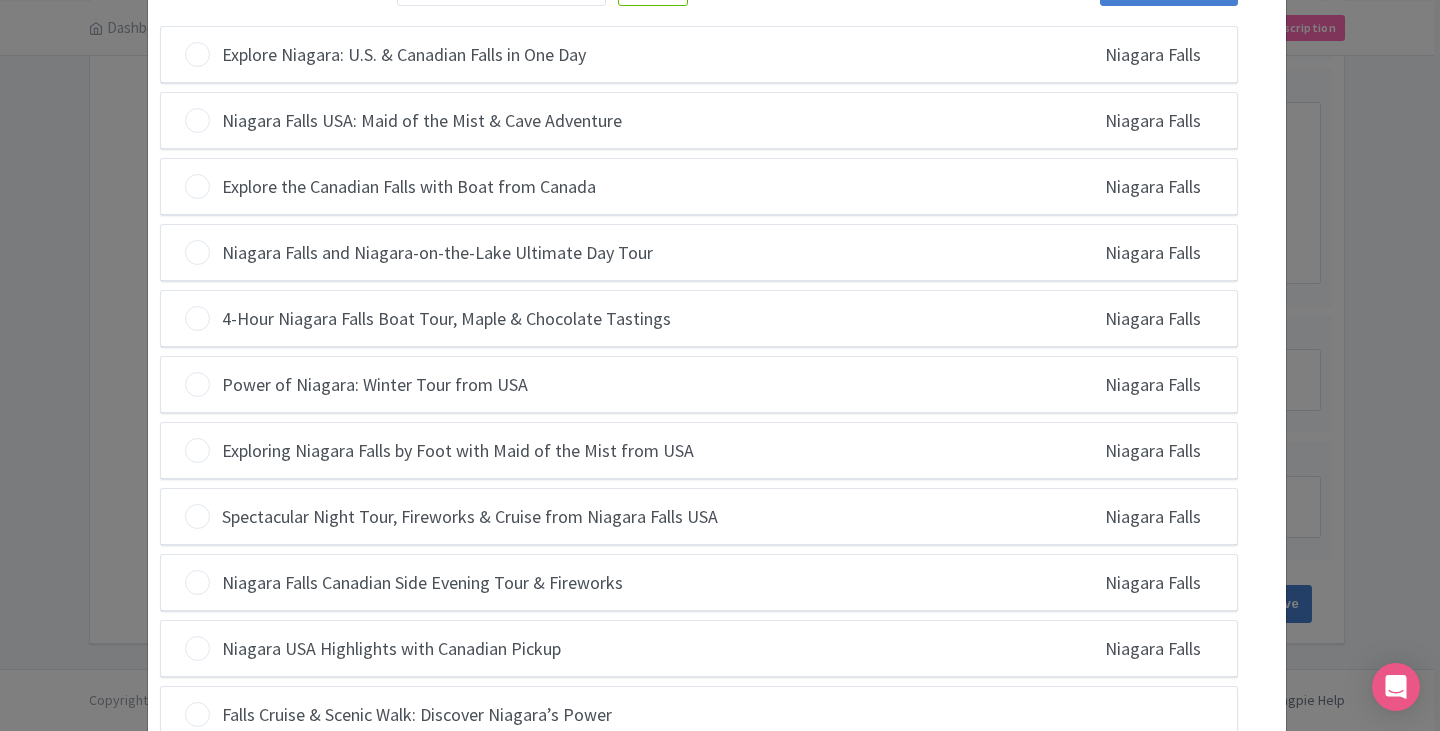 scroll, scrollTop: 266, scrollLeft: 0, axis: vertical 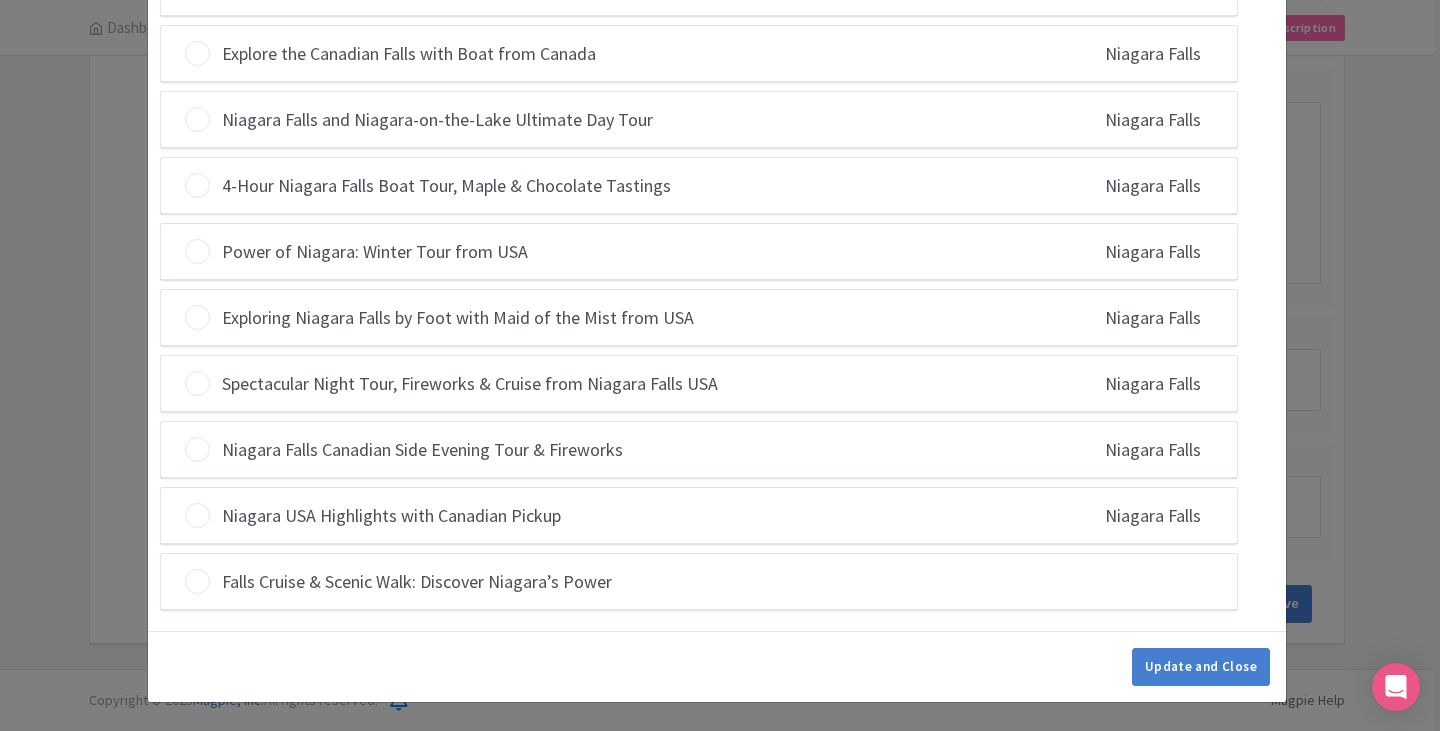 drag, startPoint x: 189, startPoint y: 585, endPoint x: 217, endPoint y: 590, distance: 28.442924 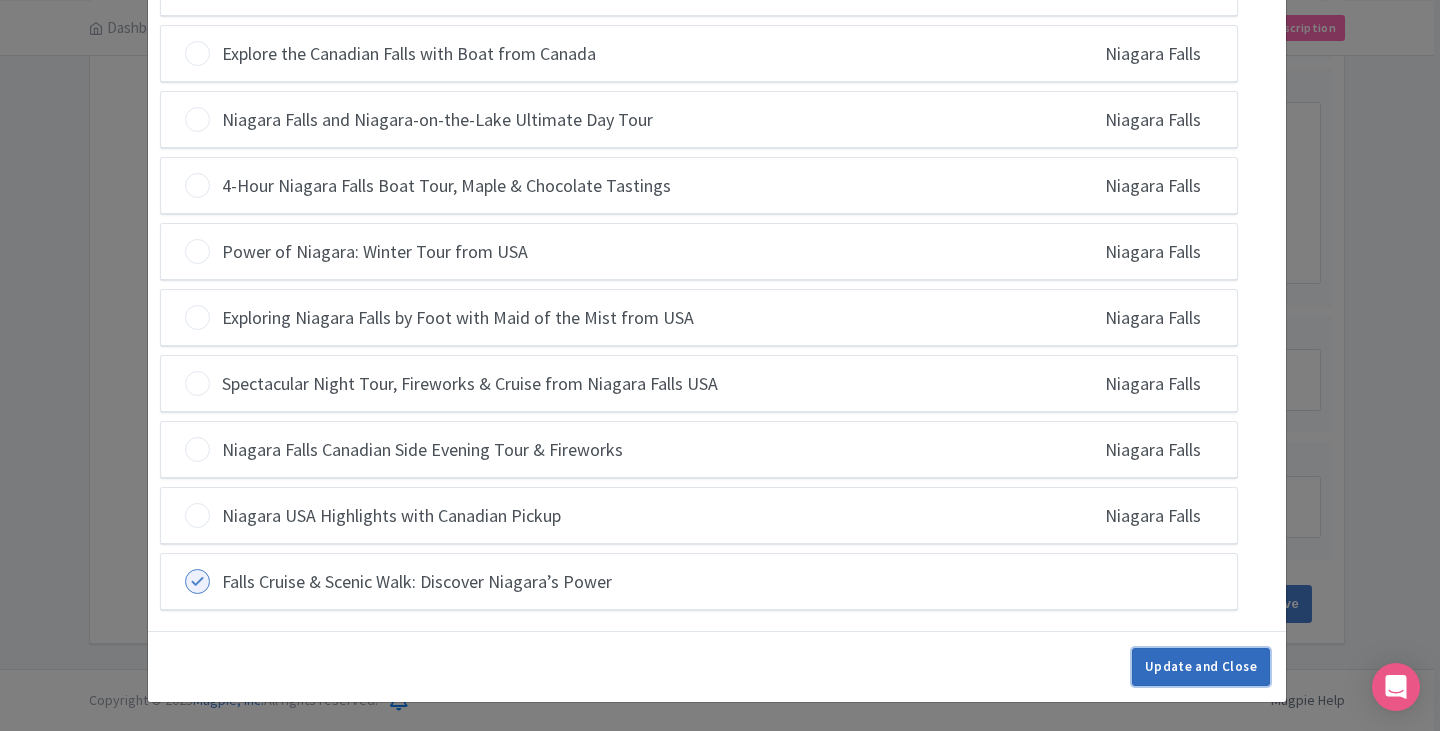 click on "Update and Close" at bounding box center [1201, 667] 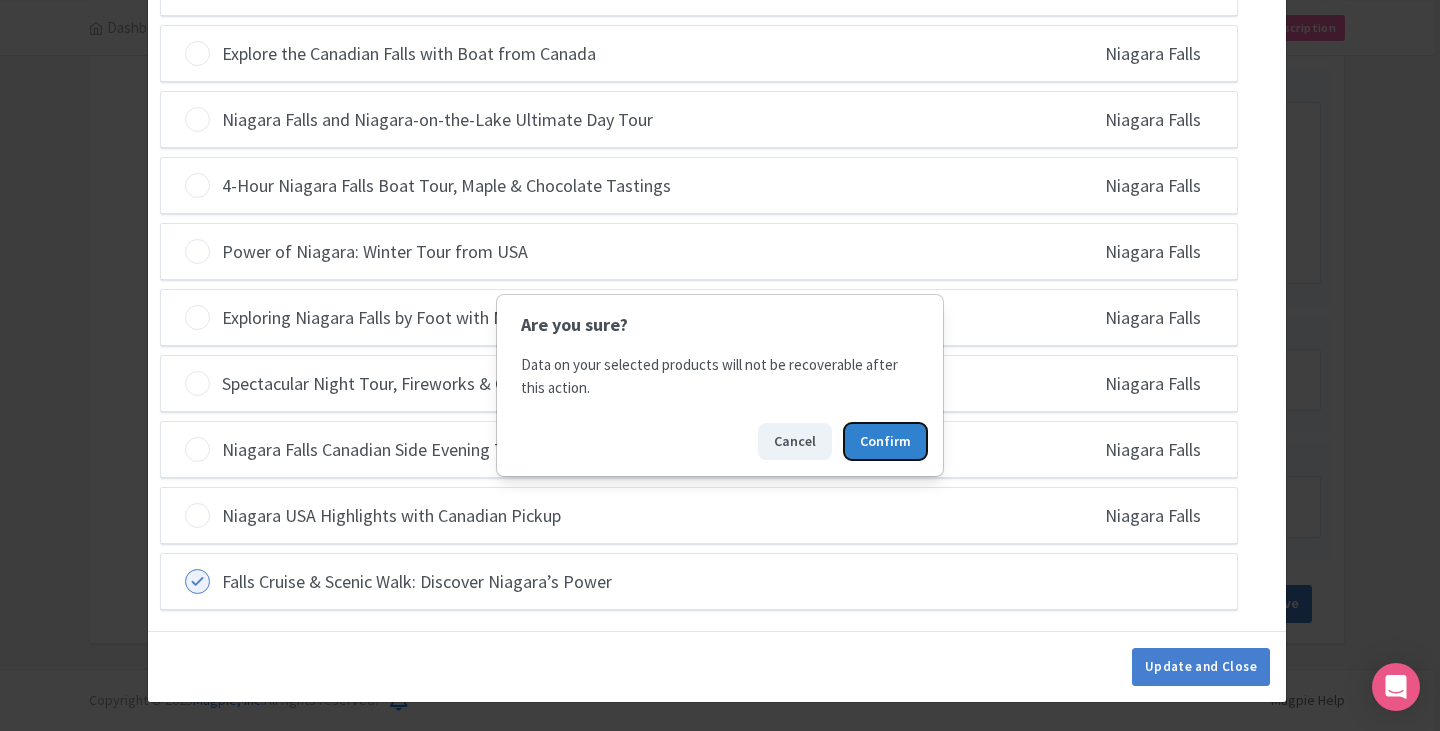 click on "Confirm" at bounding box center (885, 441) 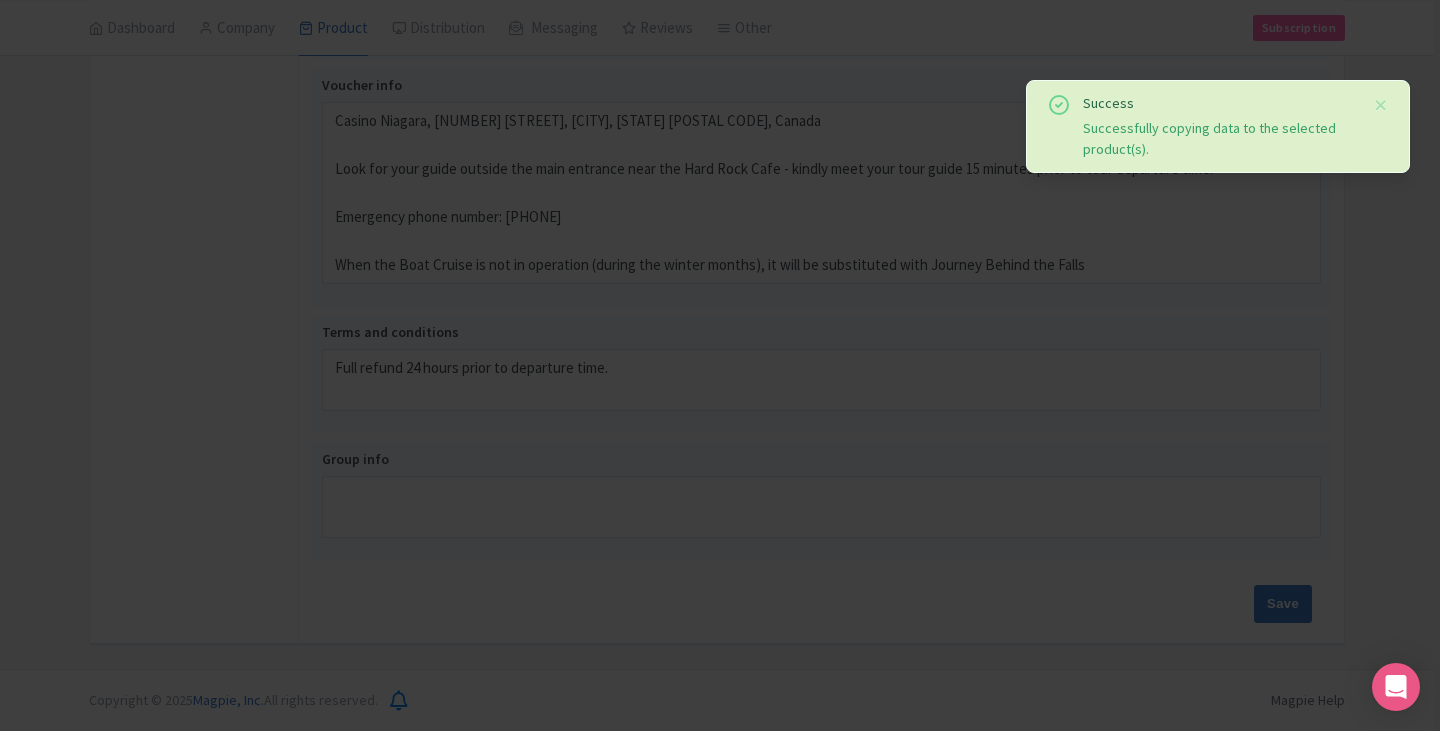 scroll, scrollTop: 0, scrollLeft: 0, axis: both 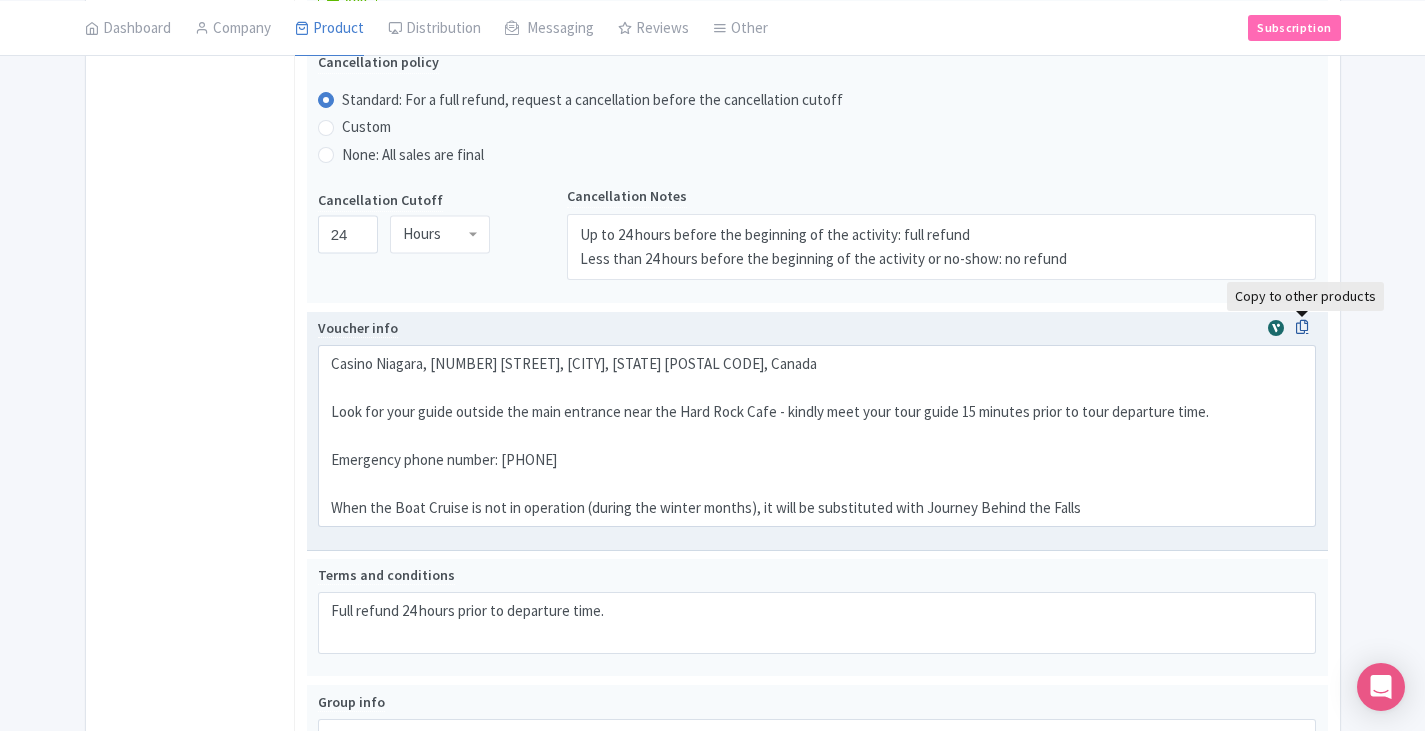 click at bounding box center (1302, 327) 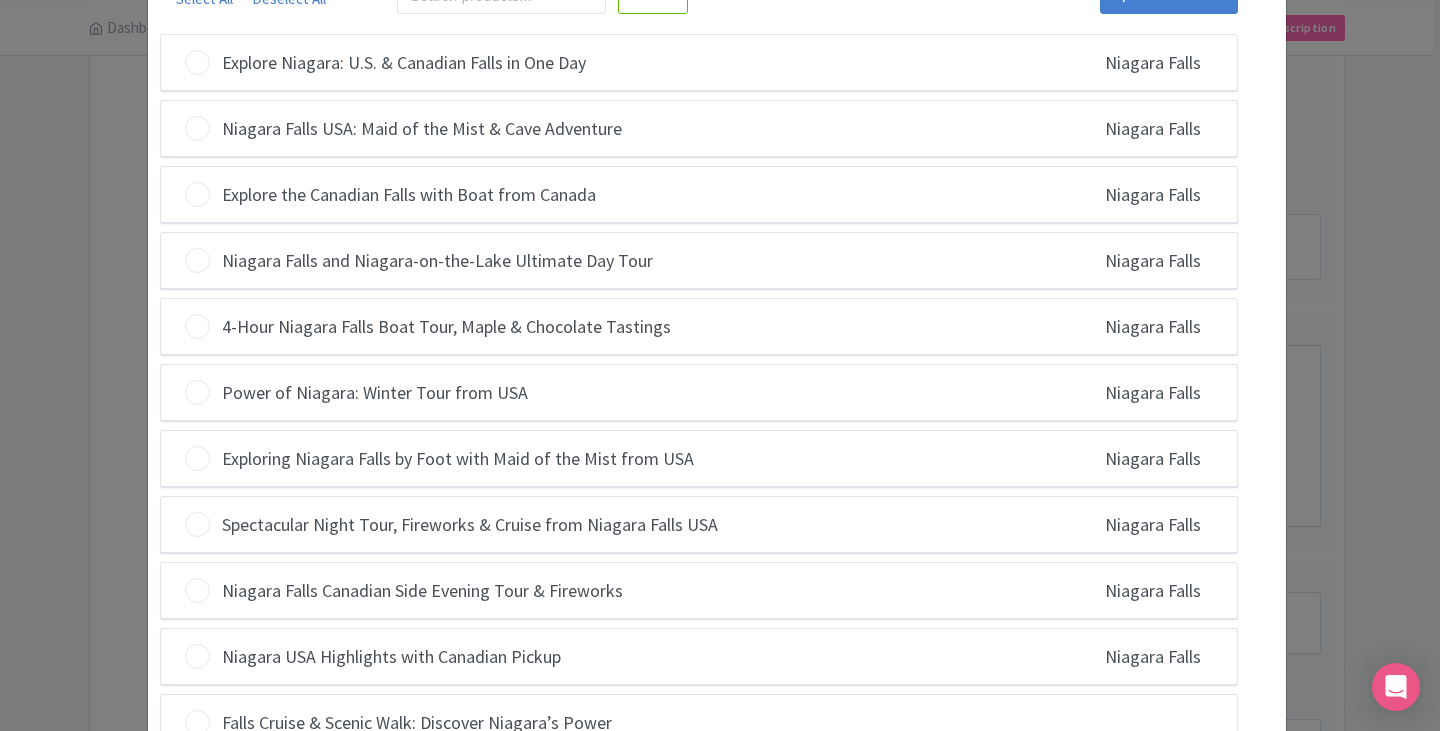 scroll, scrollTop: 266, scrollLeft: 0, axis: vertical 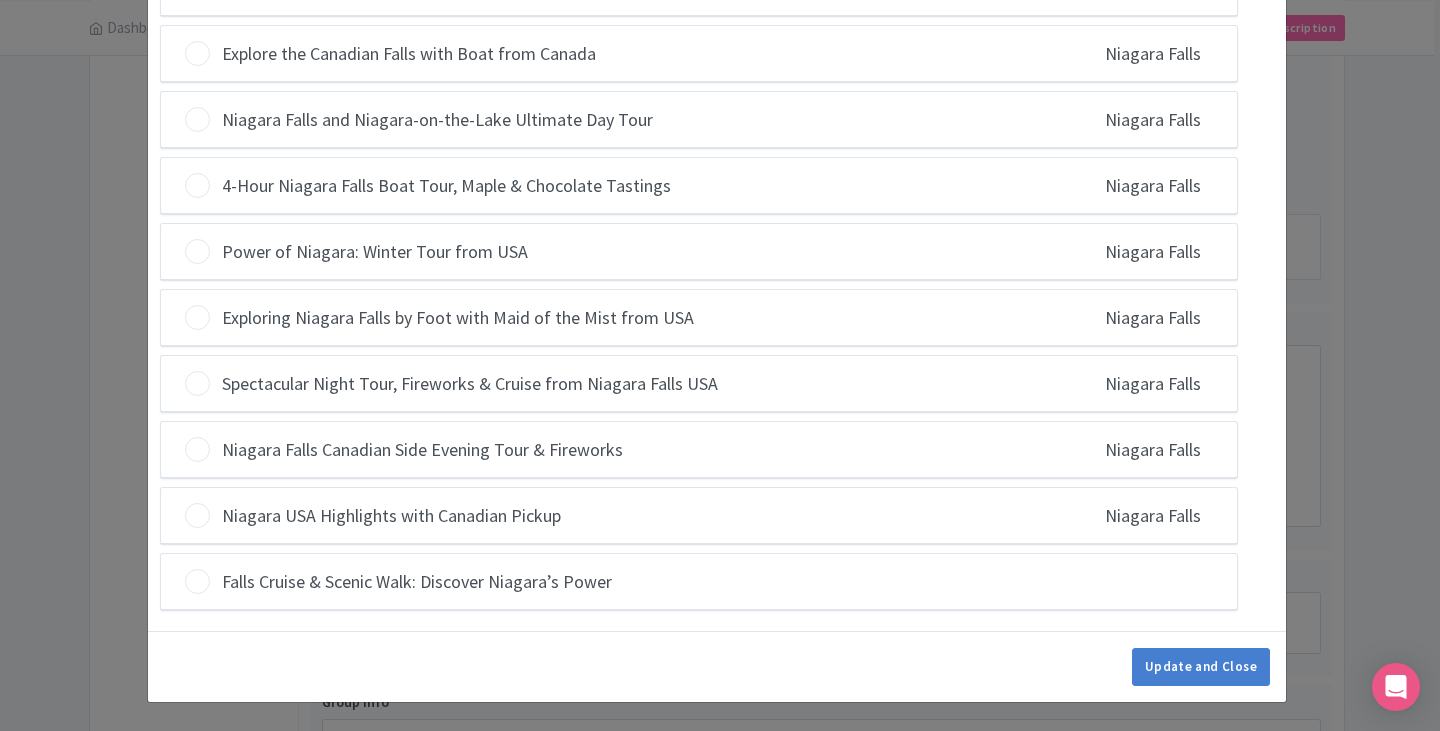 click on "Falls Cruise & Scenic Walk: Discover Niagara’s Power" at bounding box center [417, 581] 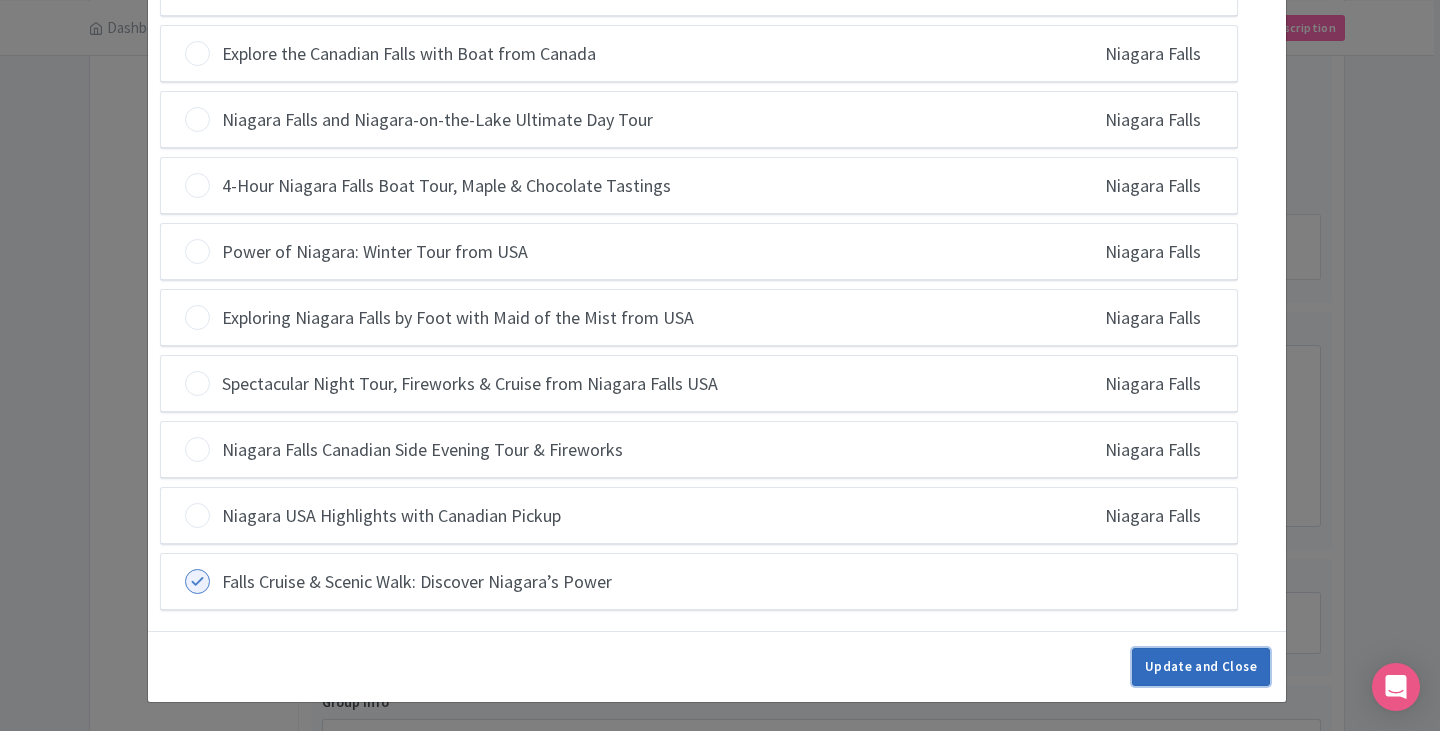 click on "Update and Close" at bounding box center (1201, 667) 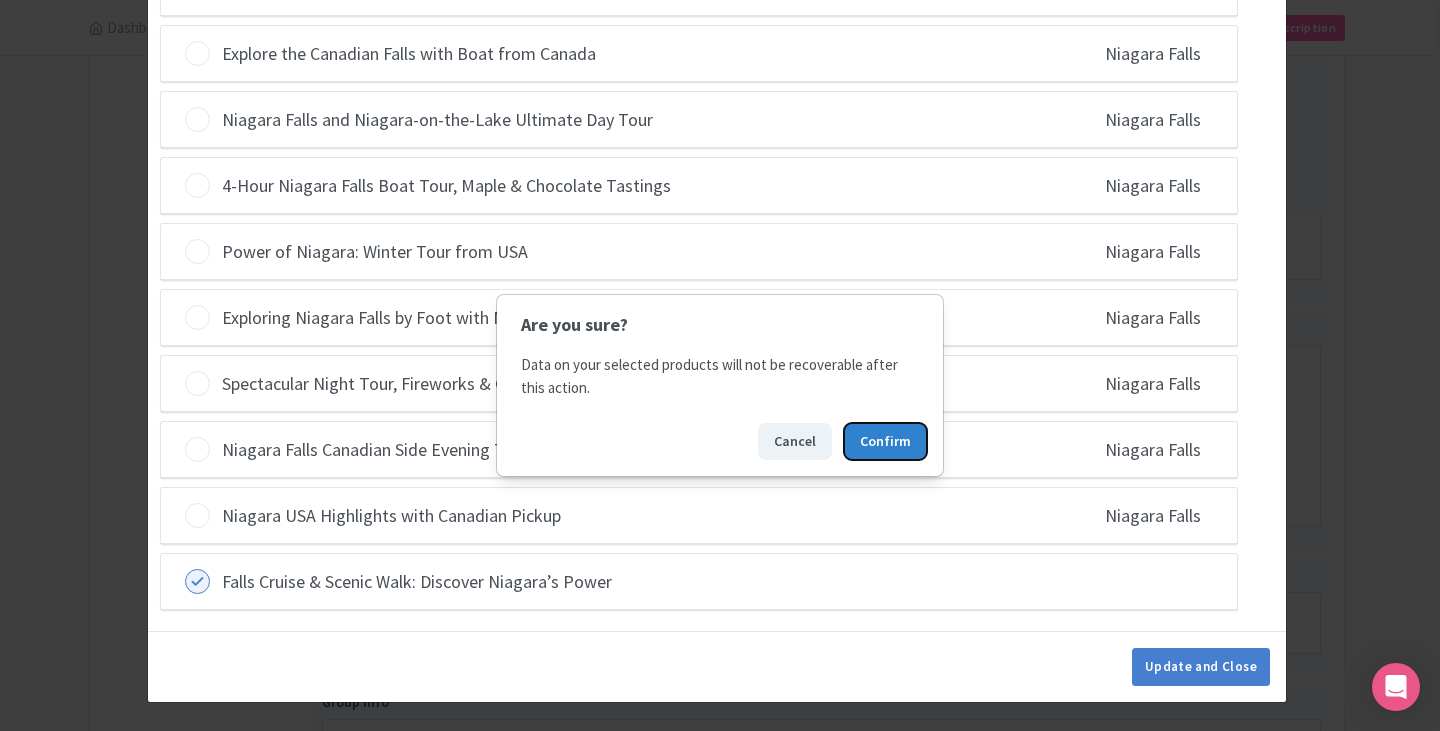 click on "Confirm" at bounding box center (885, 441) 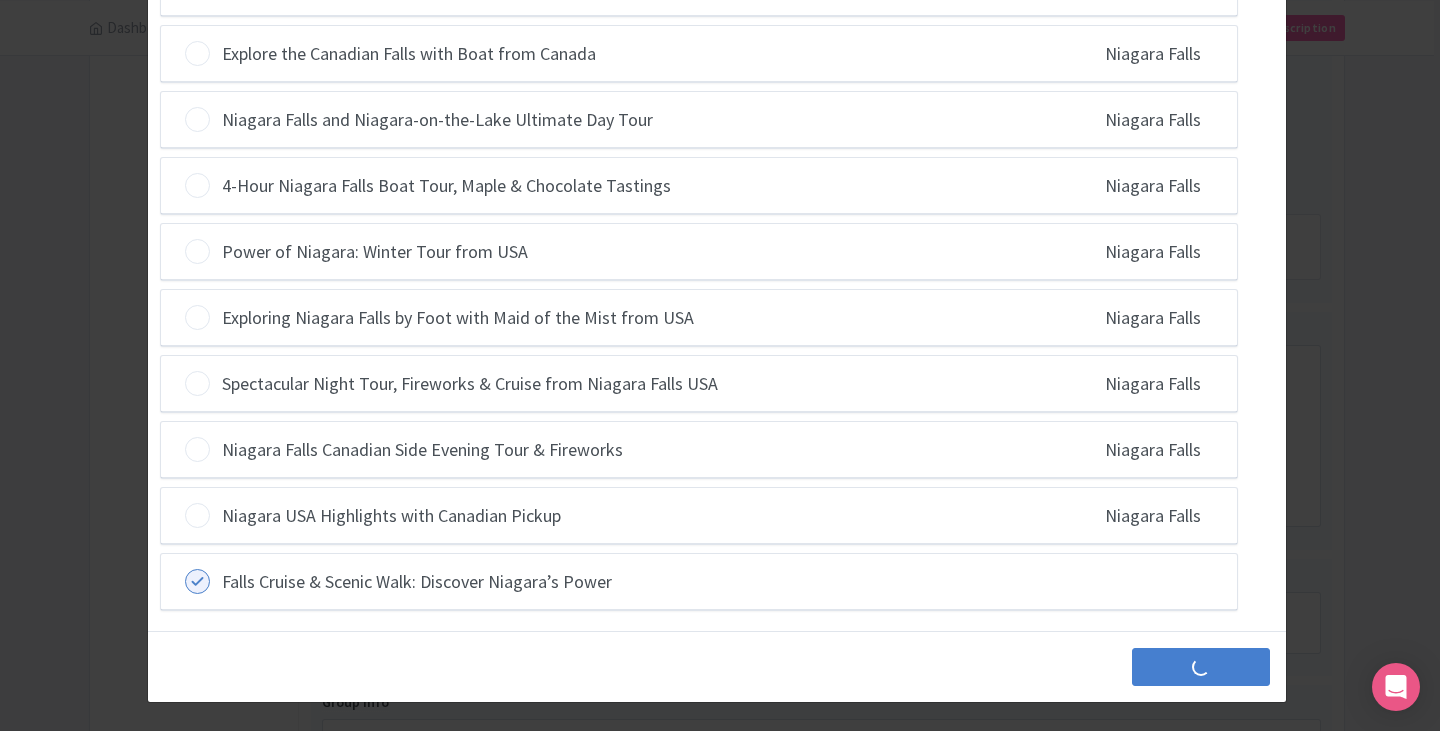 scroll, scrollTop: 0, scrollLeft: 0, axis: both 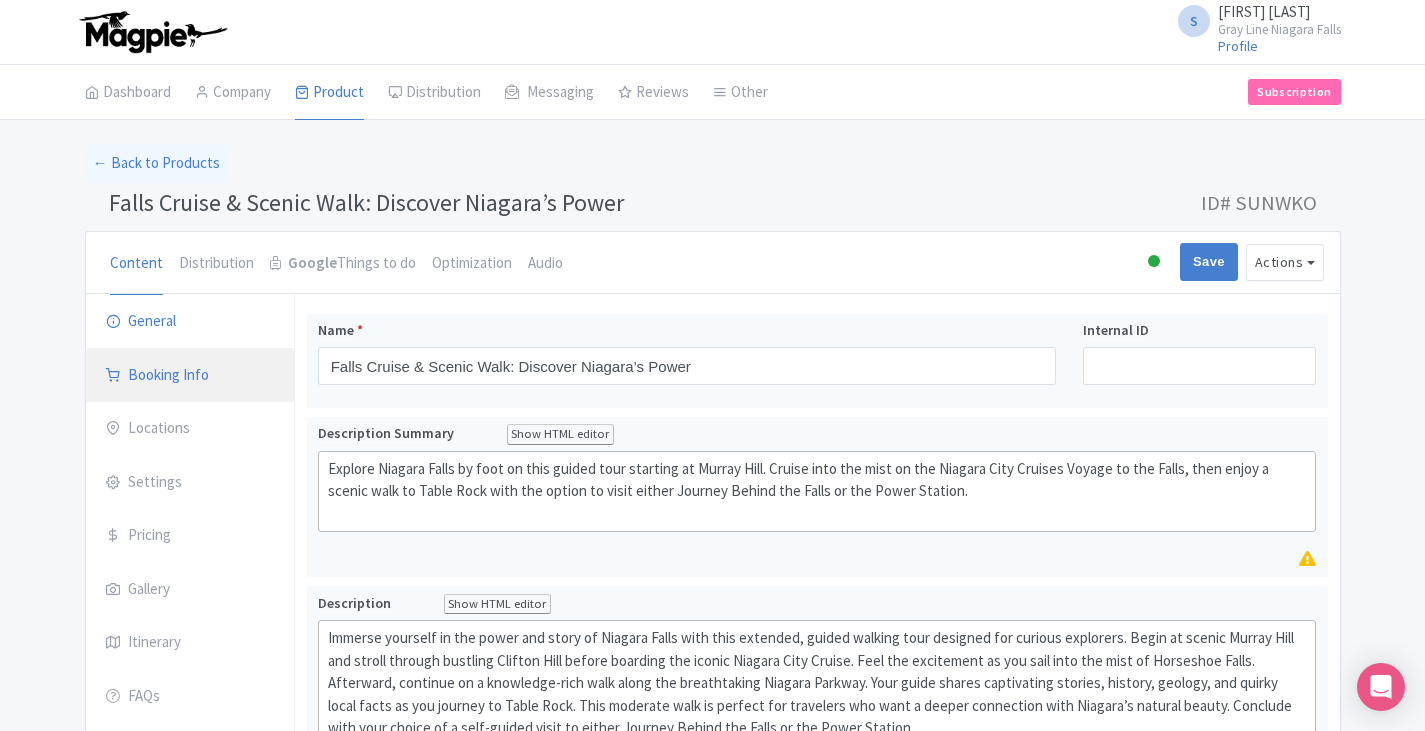 click on "Booking Info" at bounding box center [190, 376] 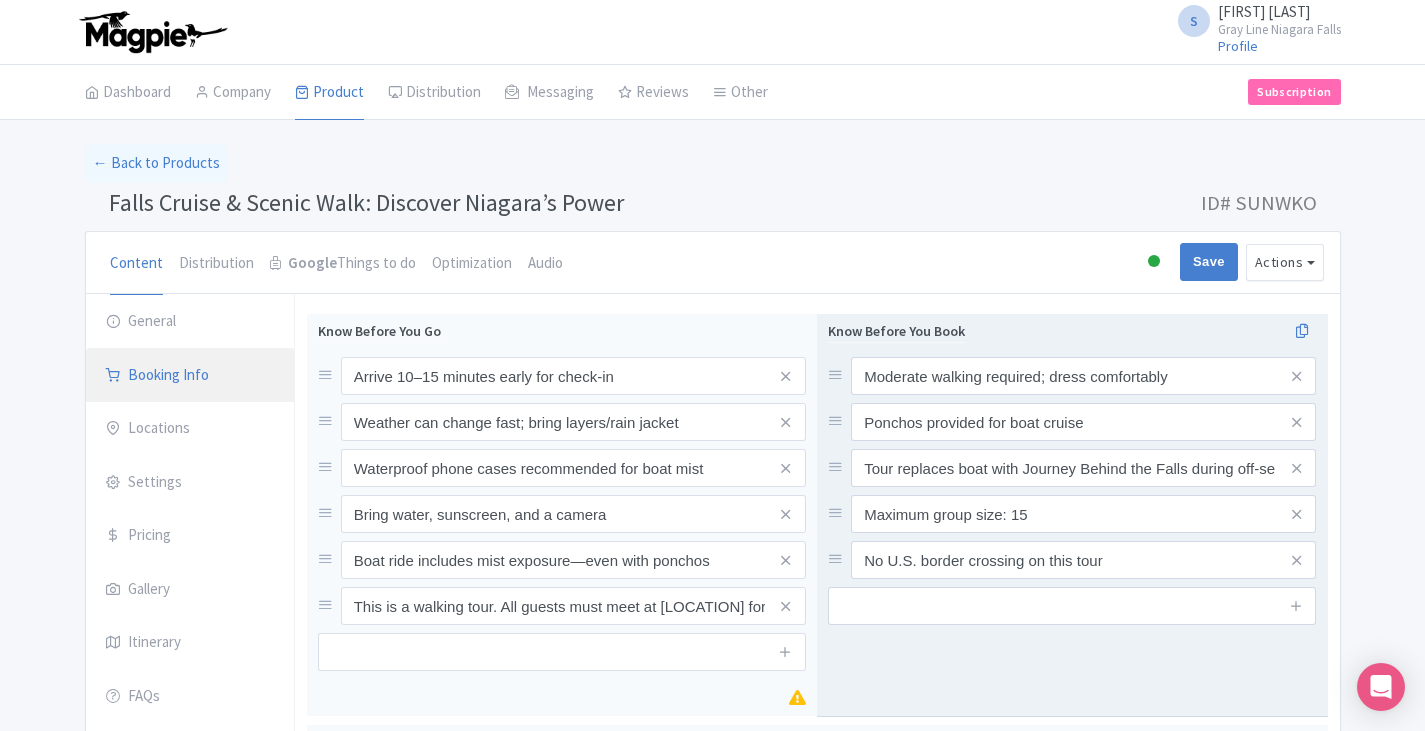 scroll, scrollTop: 100, scrollLeft: 0, axis: vertical 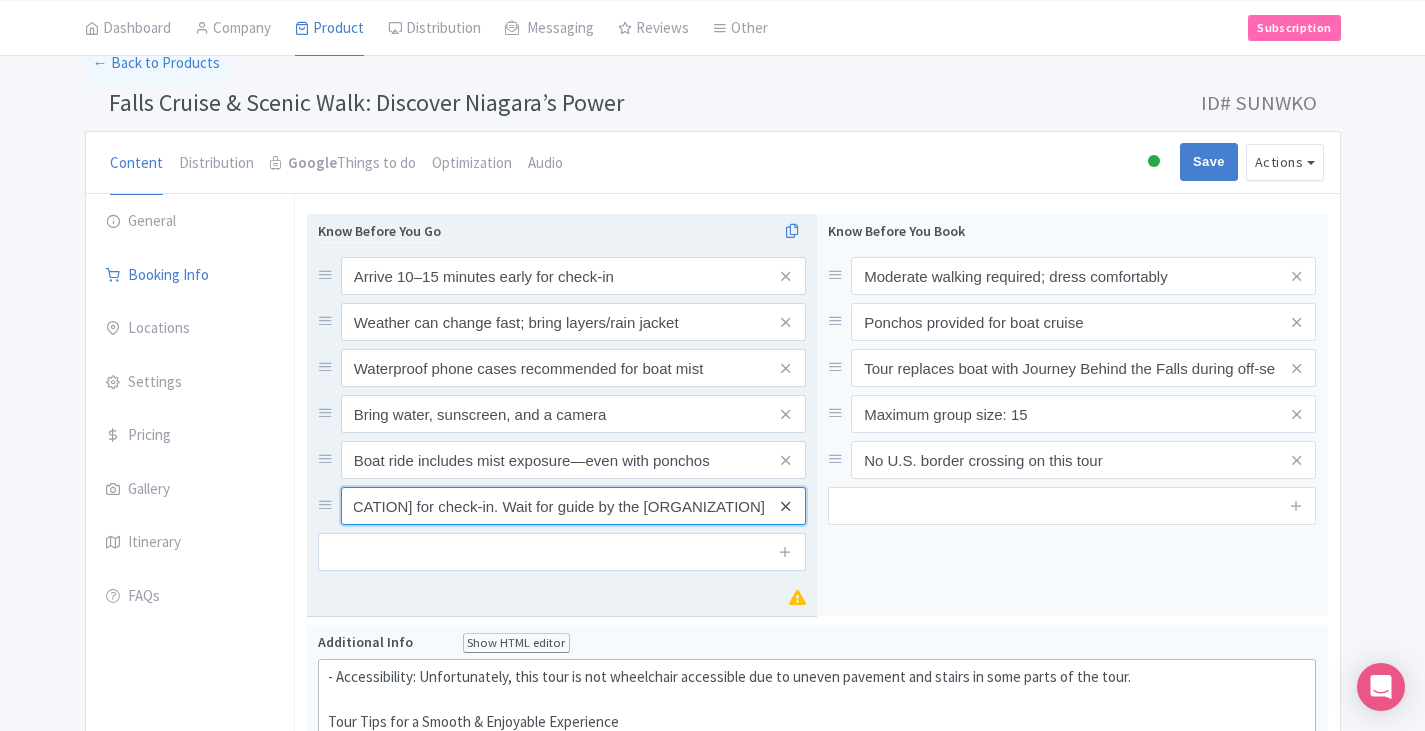 drag, startPoint x: 655, startPoint y: 508, endPoint x: 789, endPoint y: 510, distance: 134.01492 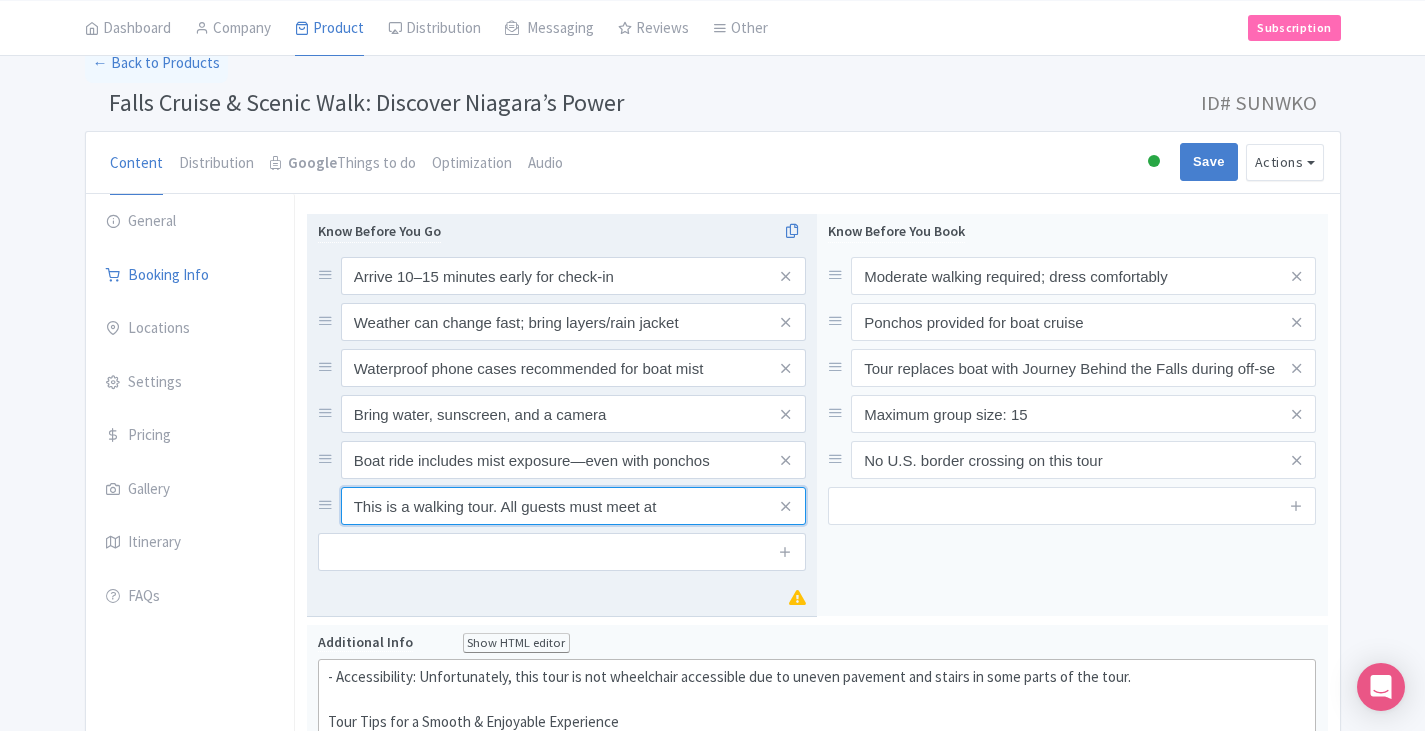 scroll, scrollTop: 0, scrollLeft: 0, axis: both 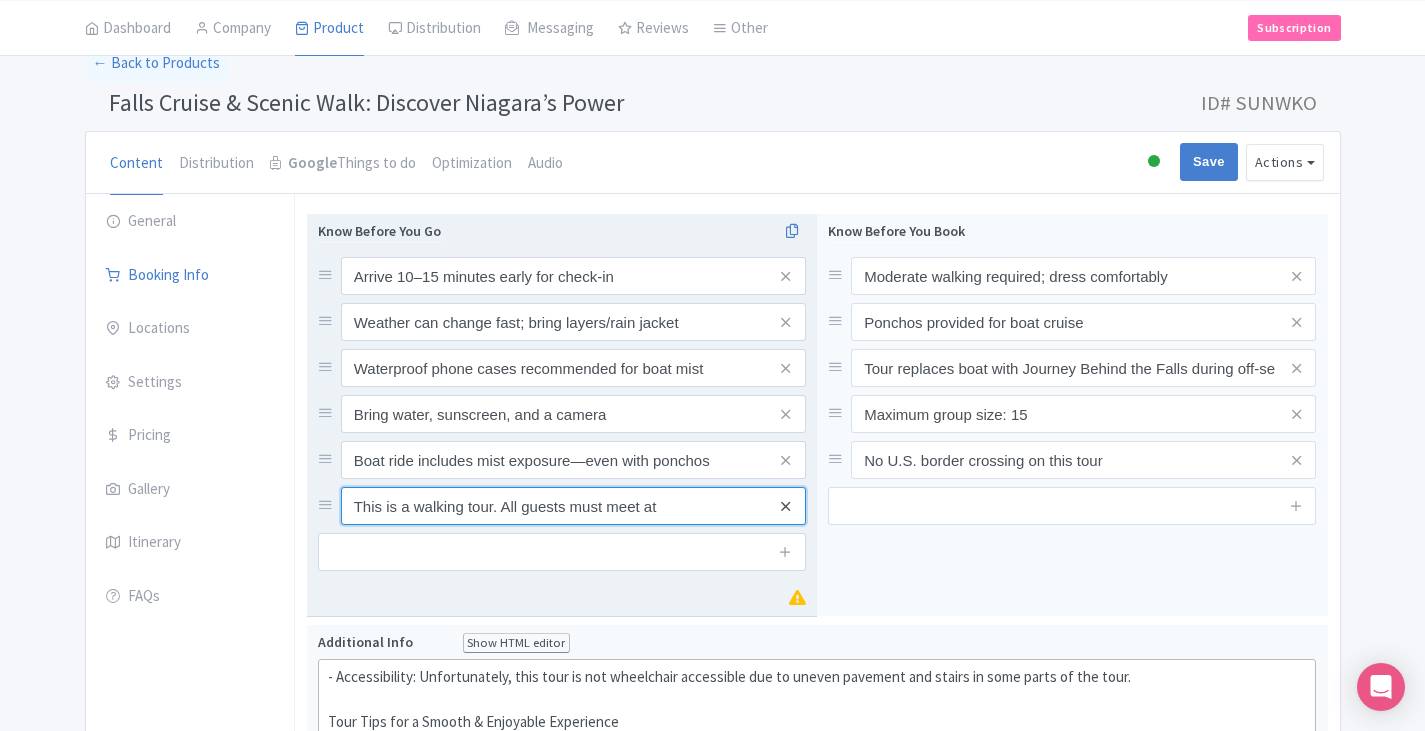 type on "This is a walking tour. All guests must meet at" 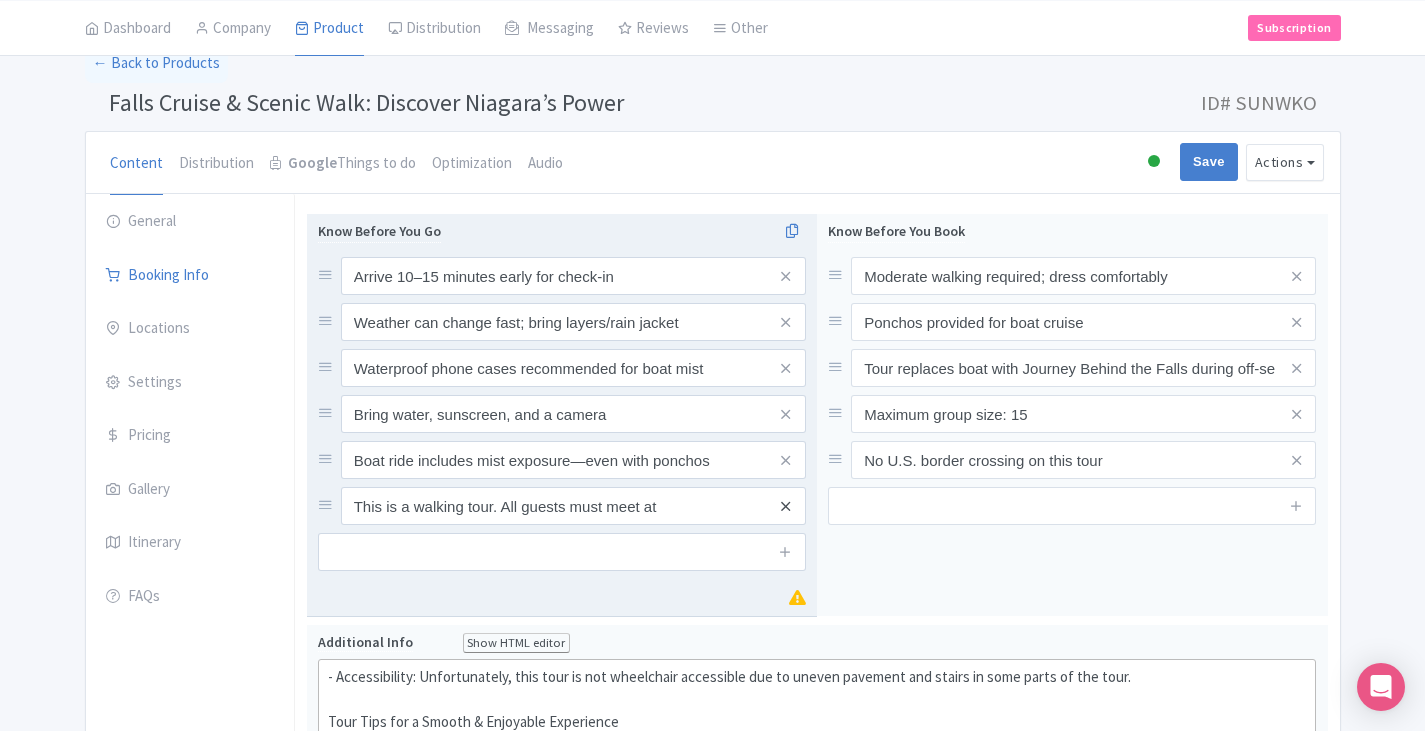 click at bounding box center [785, 506] 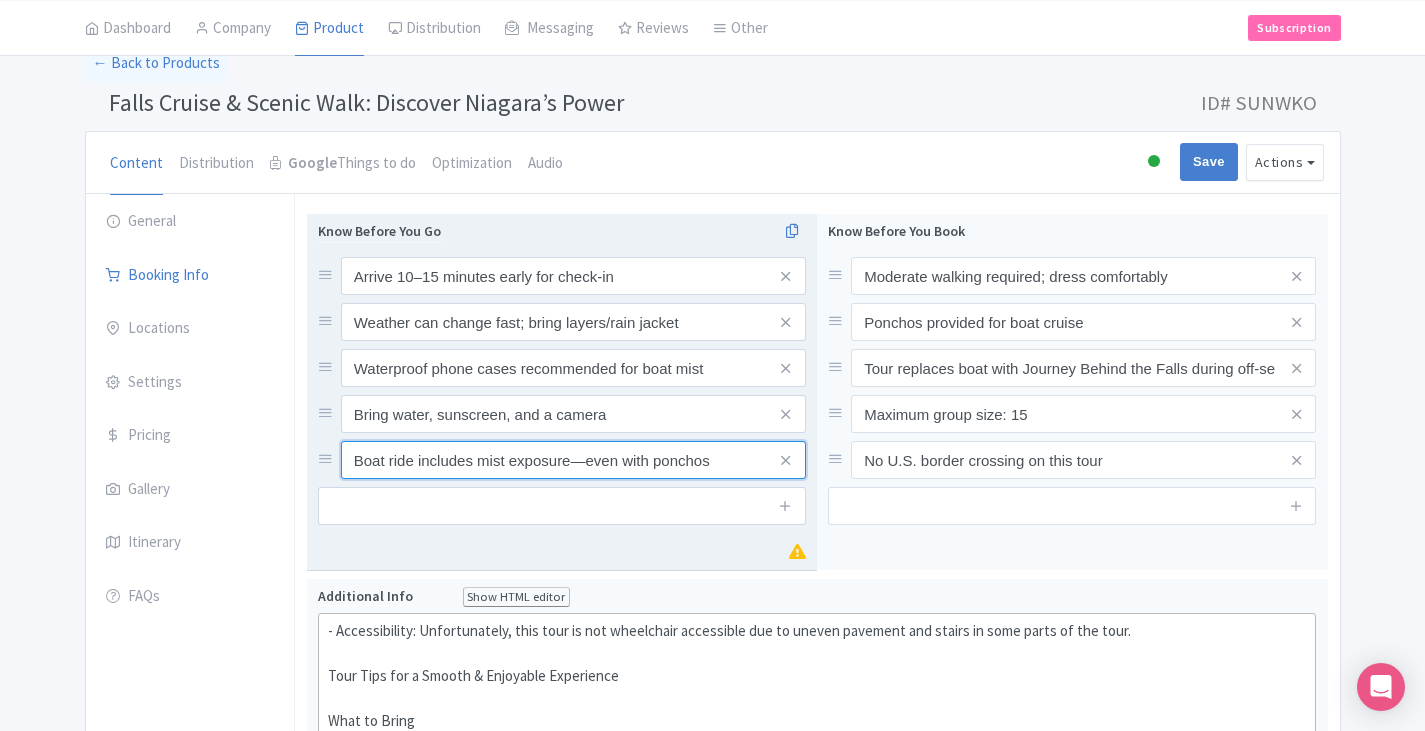 drag, startPoint x: 734, startPoint y: 457, endPoint x: 326, endPoint y: 282, distance: 443.94708 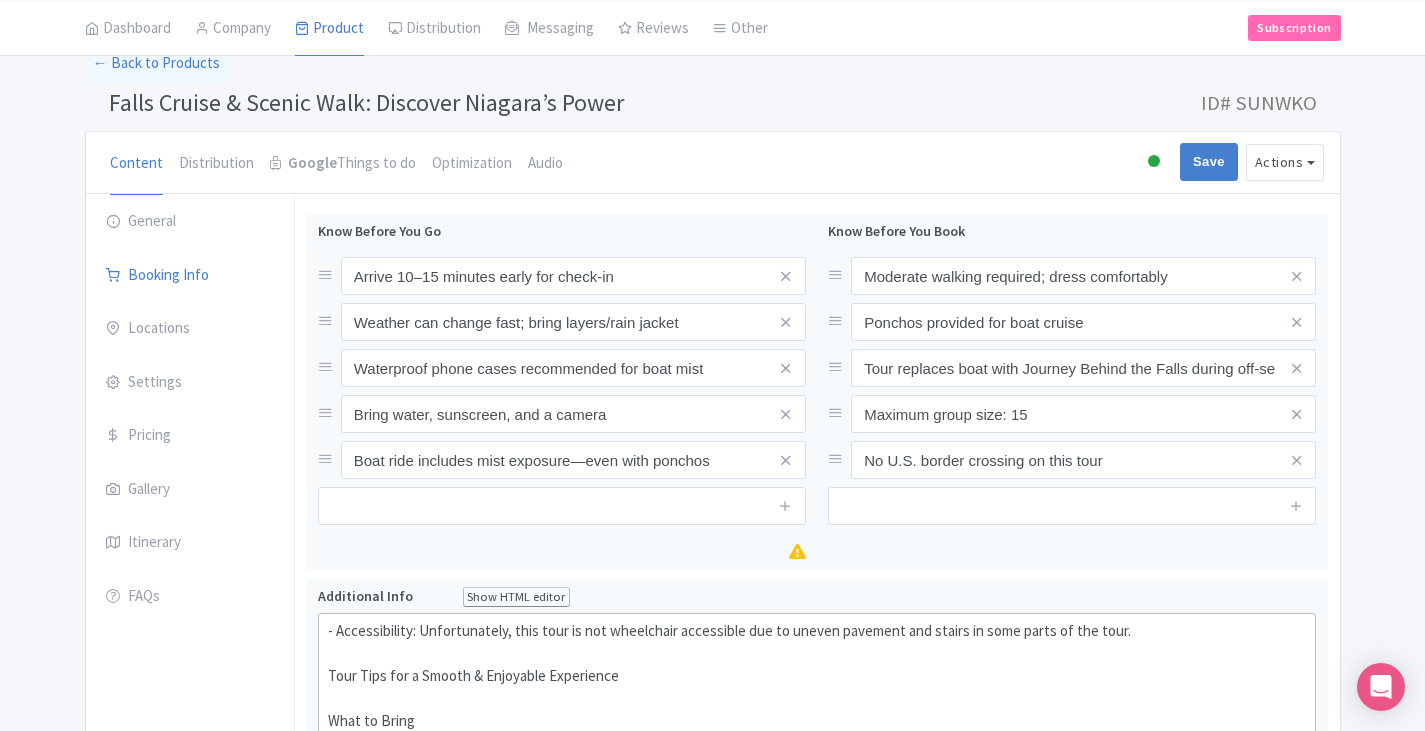 click on "Falls Cruise & Scenic Walk: Discover Niagara’s Power
Name   *
Falls Cruise & Scenic Walk: Discover Niagara’s Power
Your product's name has 56 characters. We recommend between 10 and 60 characters.
Internal ID
Explore Niagara Falls by foot on this guided tour starting at Murray Hill. Cruise into the mist on the Niagara City Cruises Voyage to the Falls, then enjoy a scenic walk to Table Rock with the option to visit either Journey Behind the Falls or the Power Station.
Description Summary
Show HTML editor
Bold
Italic
Strikethrough
Link
Heading
Quote
Code
Bullets
Numbers
Decrease Level
Increase Level
Attach Files
Undo
Redo
Link
Unlink
Description
Show HTML editor" at bounding box center [817, 1107] 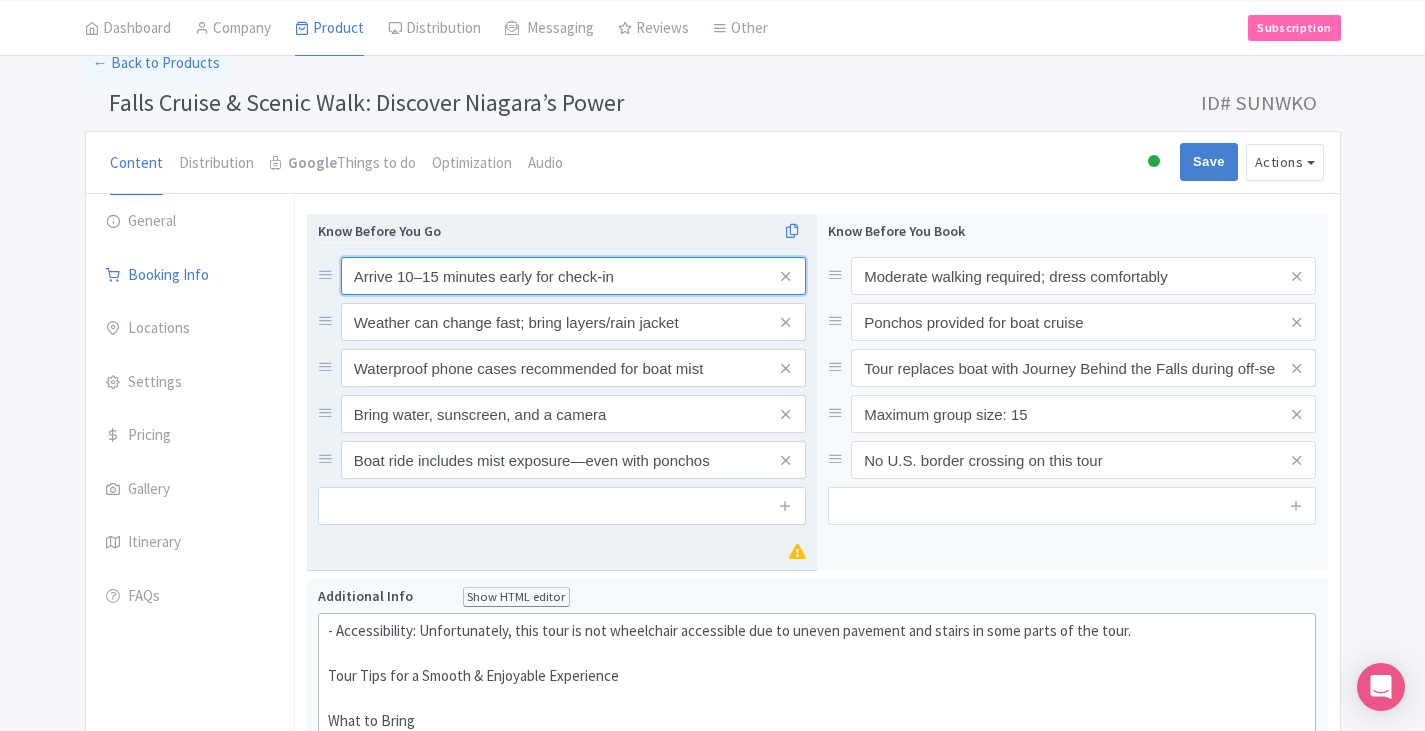 click on "Arrive 10–15 minutes early for check-in" at bounding box center [573, 276] 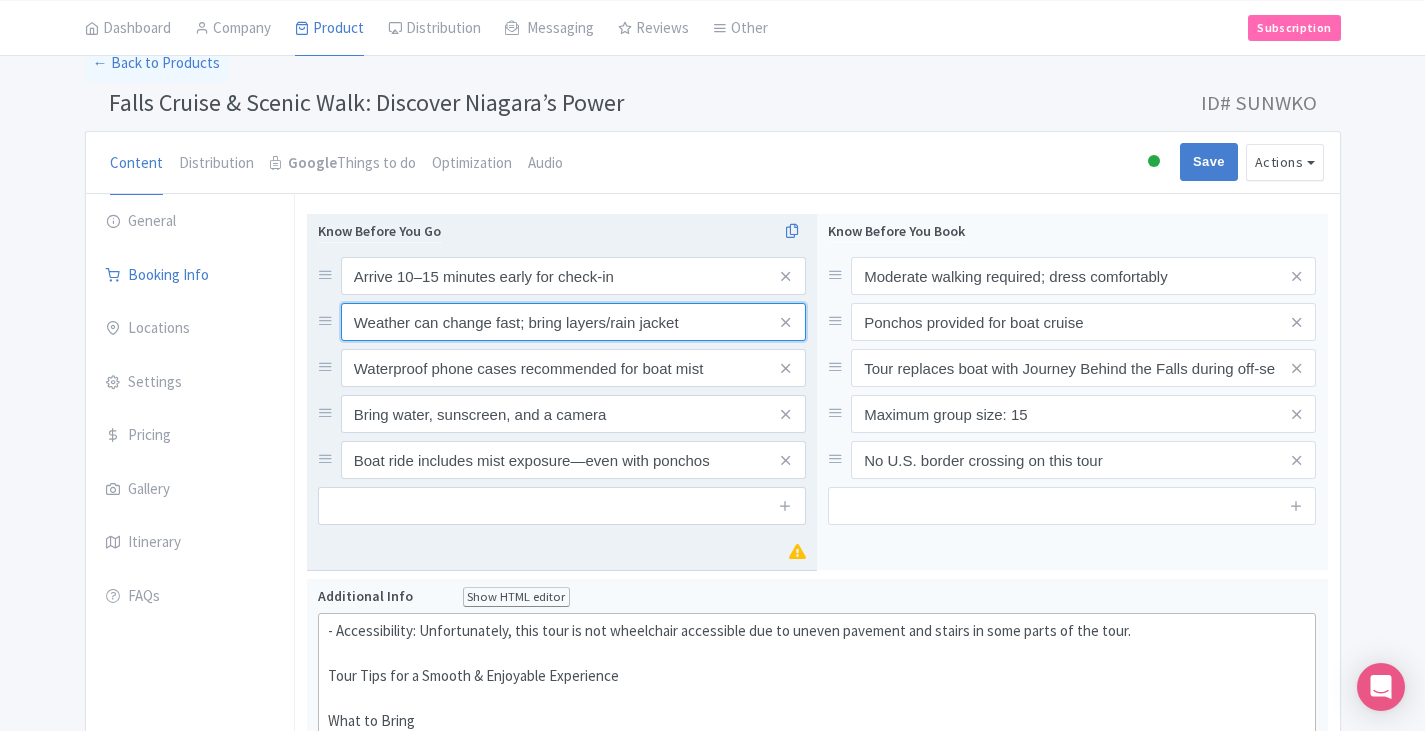 click on "Weather can change fast; bring layers/rain jacket" at bounding box center (573, 276) 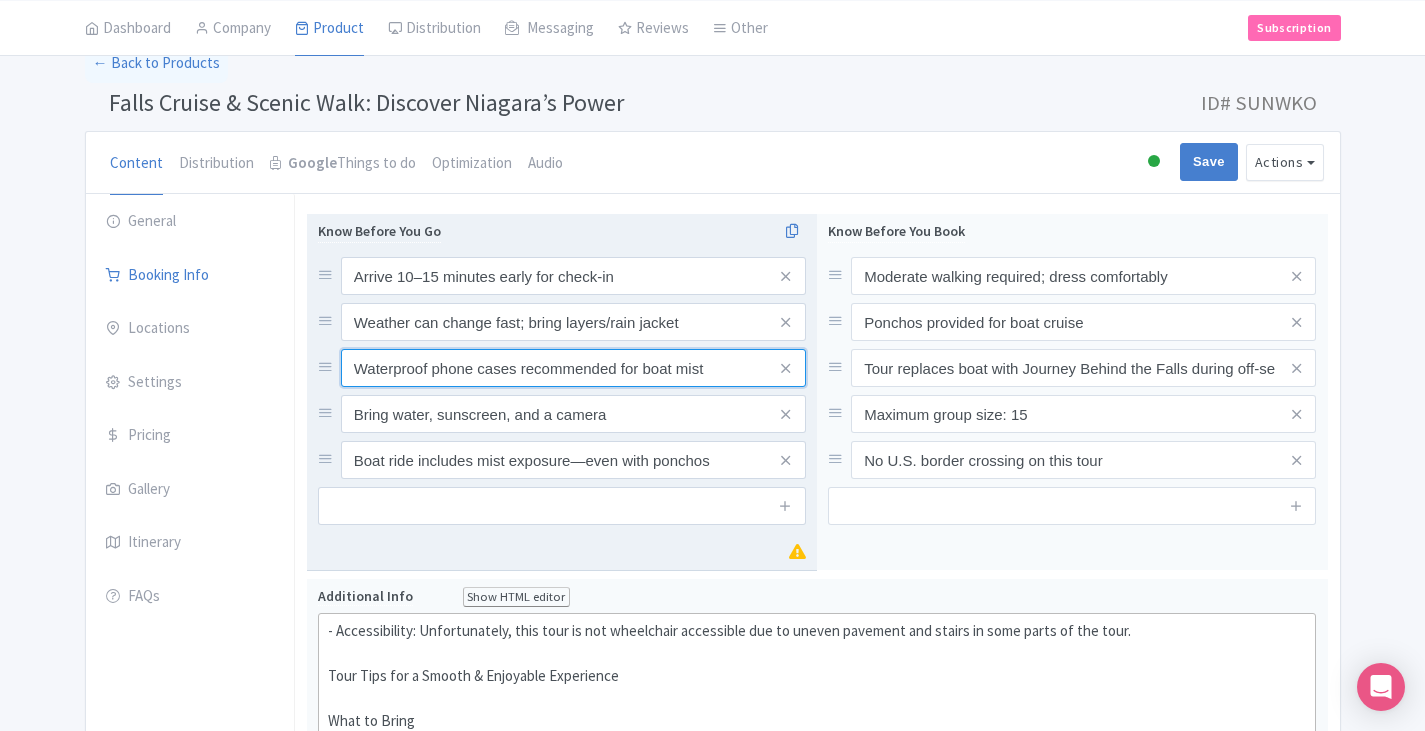 click on "Waterproof phone cases recommended for boat mist" at bounding box center (573, 276) 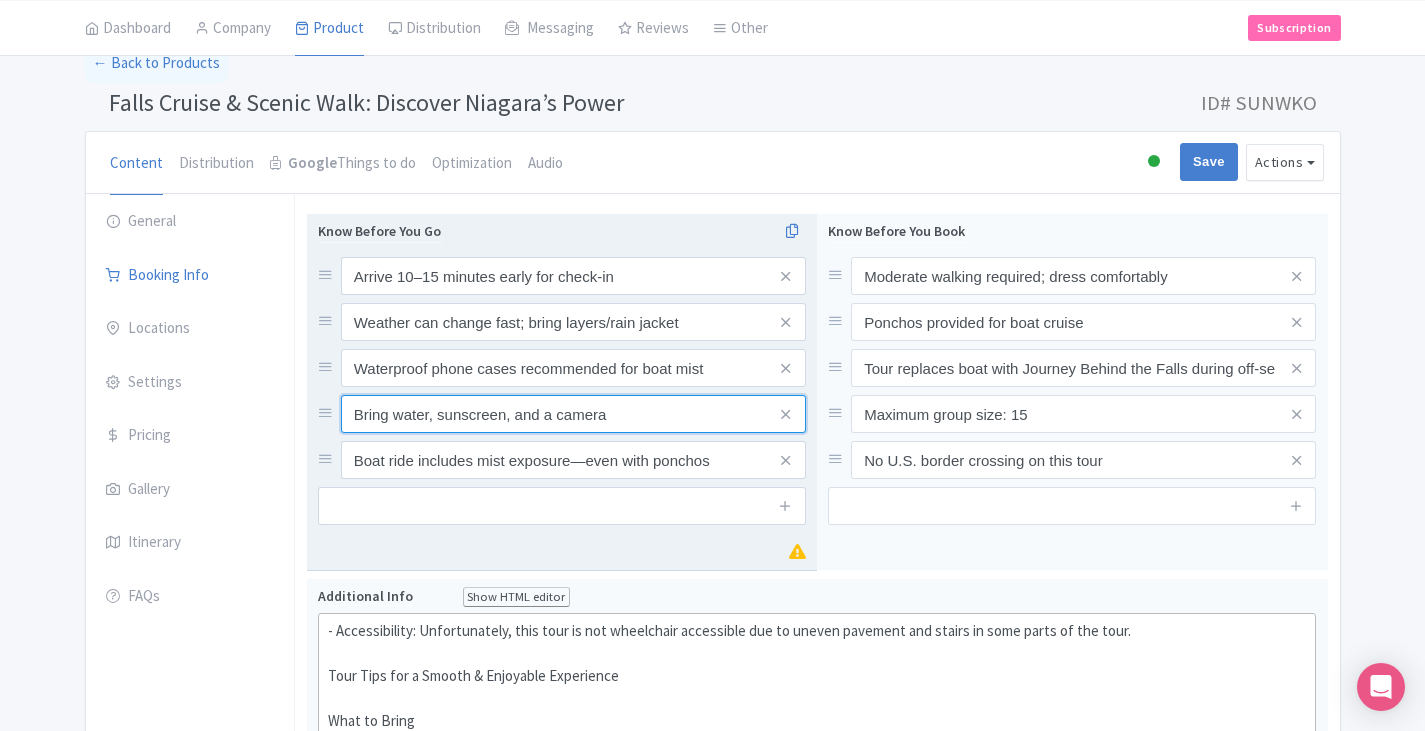 click on "Bring water, sunscreen, and a camera" at bounding box center [573, 276] 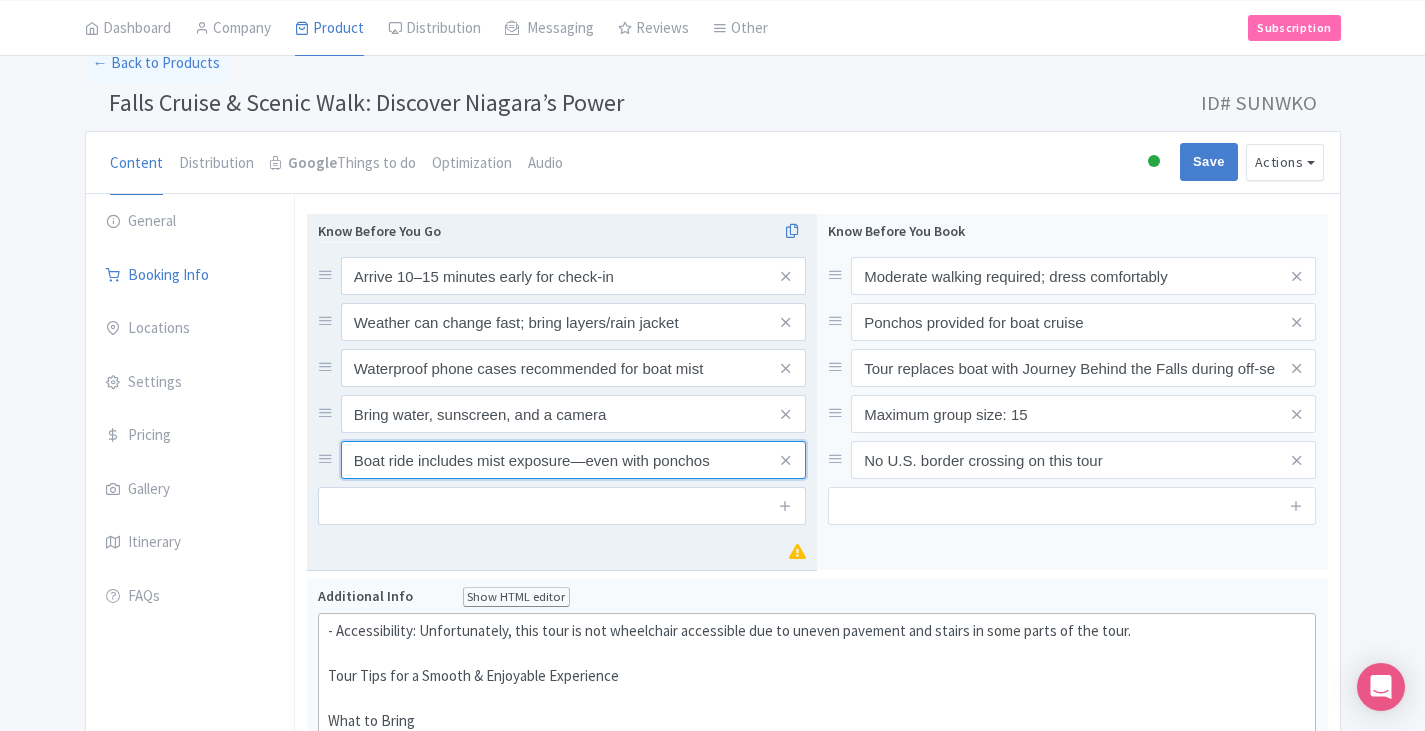 click on "Boat ride includes mist exposure—even with ponchos" at bounding box center [573, 276] 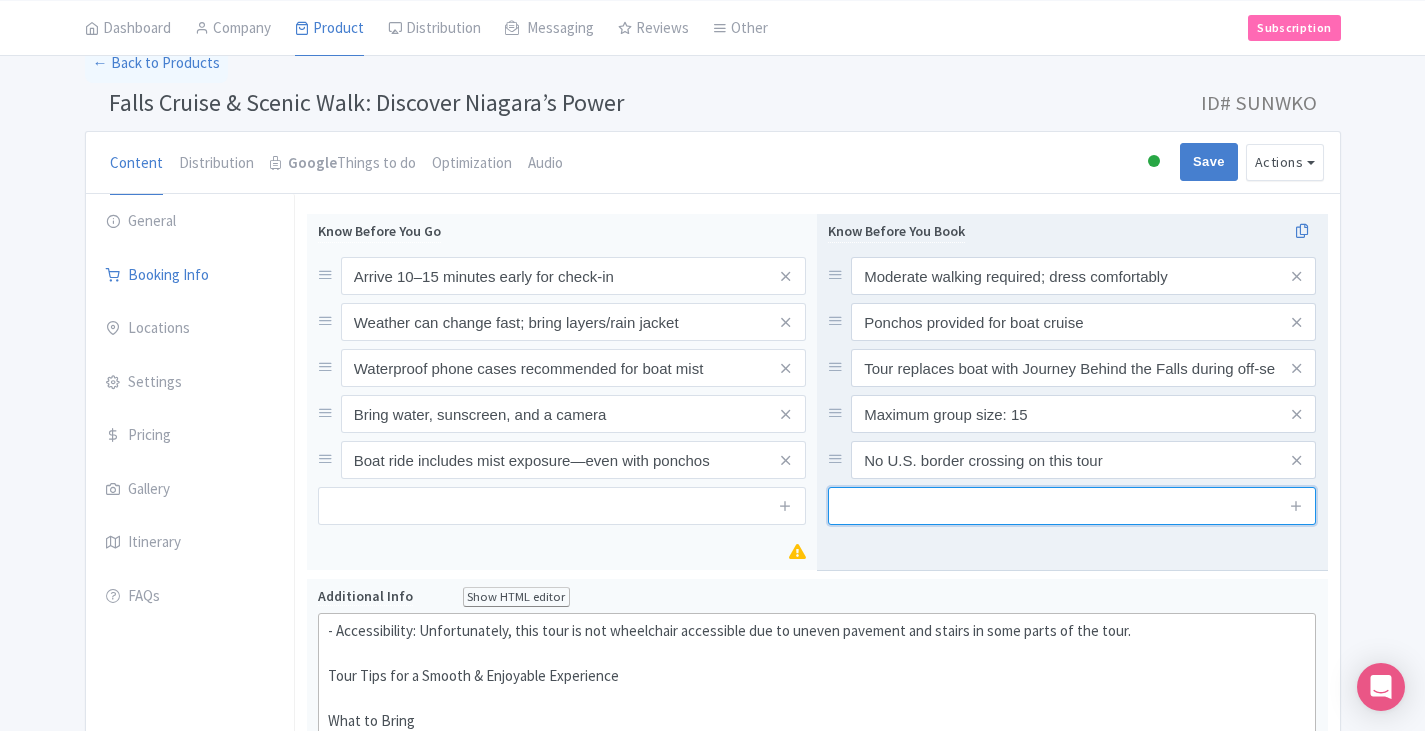 click at bounding box center (1072, 506) 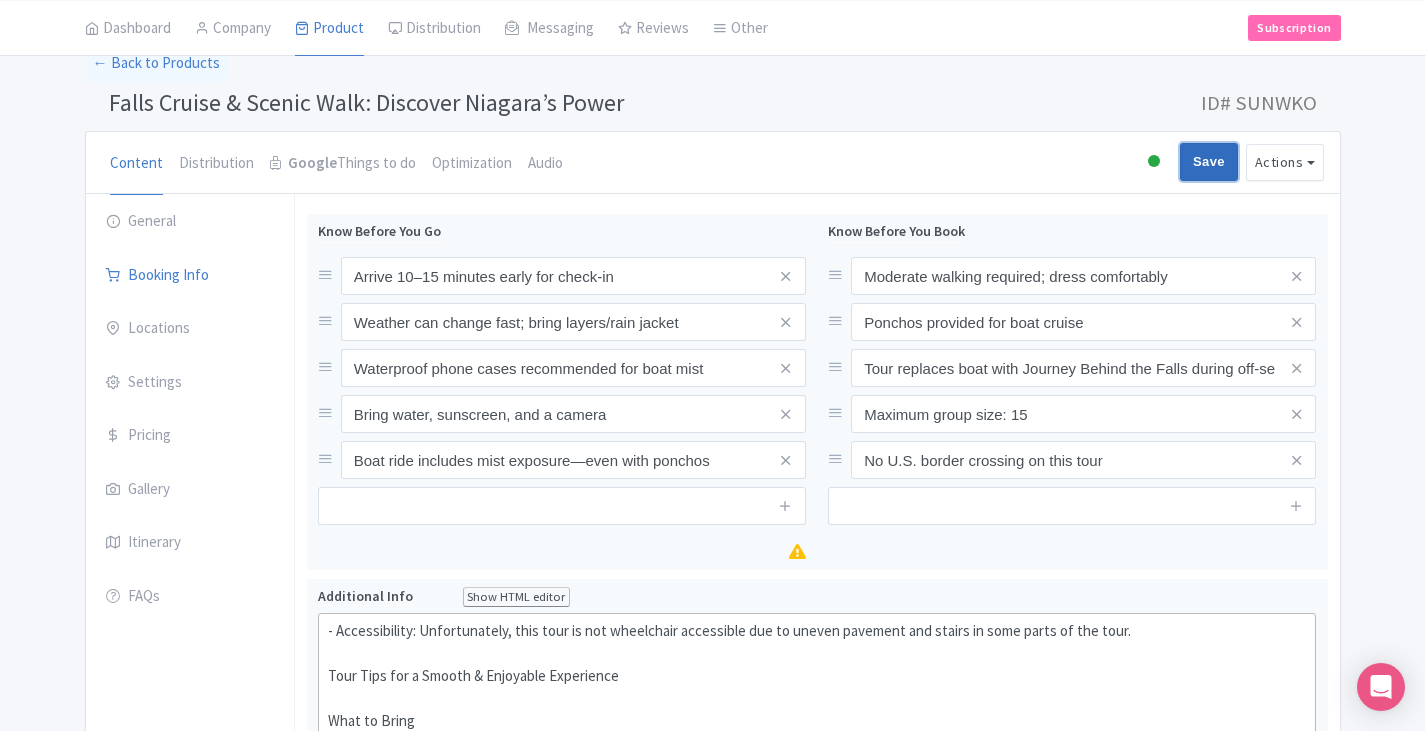 click on "Save" at bounding box center (1209, 162) 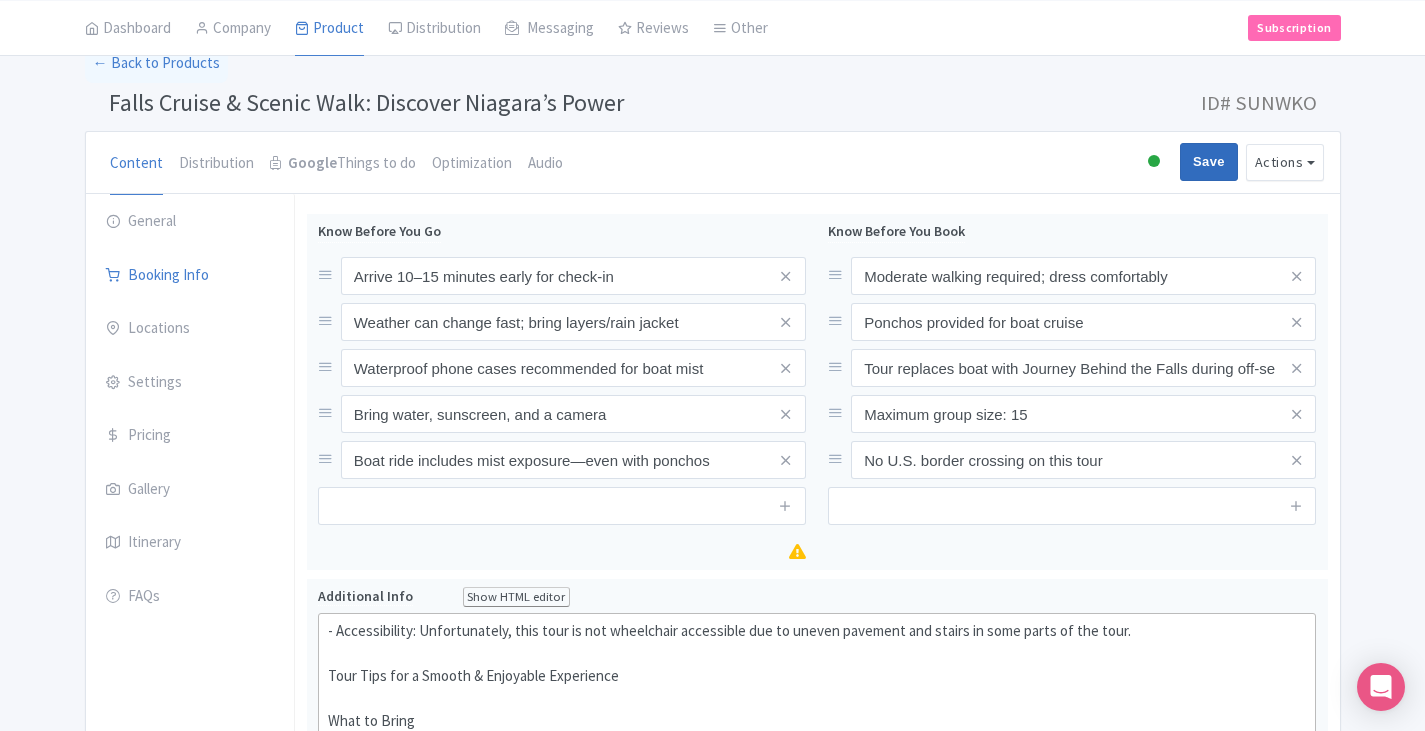 type on "Saving..." 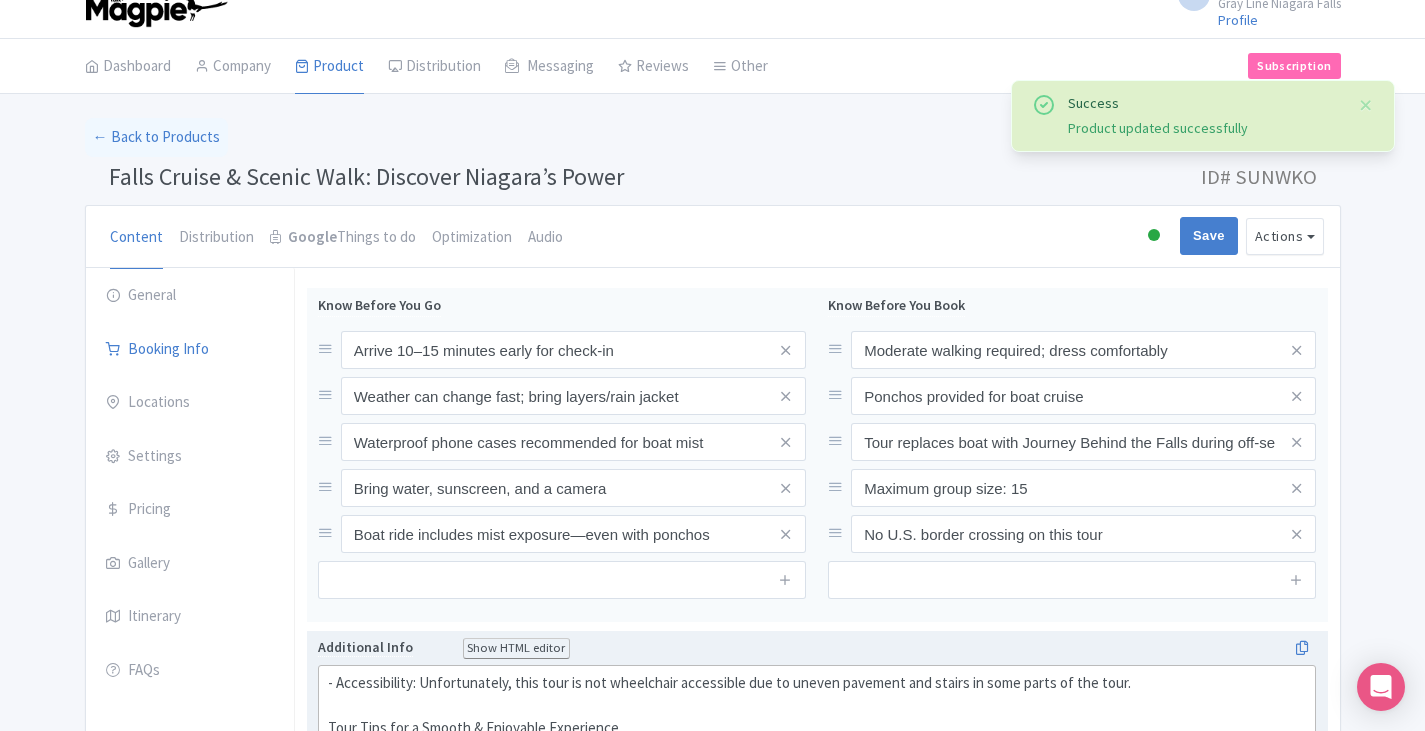 scroll, scrollTop: 14, scrollLeft: 0, axis: vertical 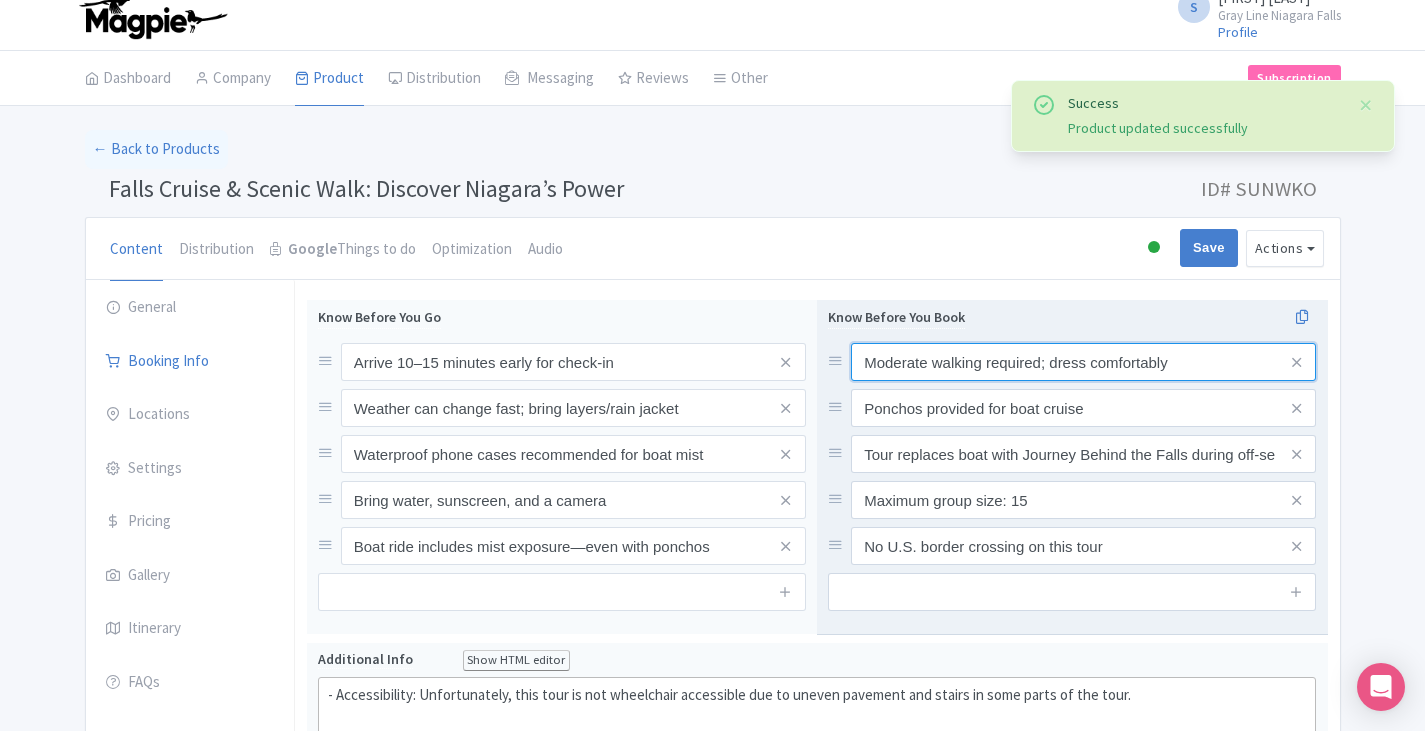 click on "Moderate walking required; dress comfortably" at bounding box center (1083, 362) 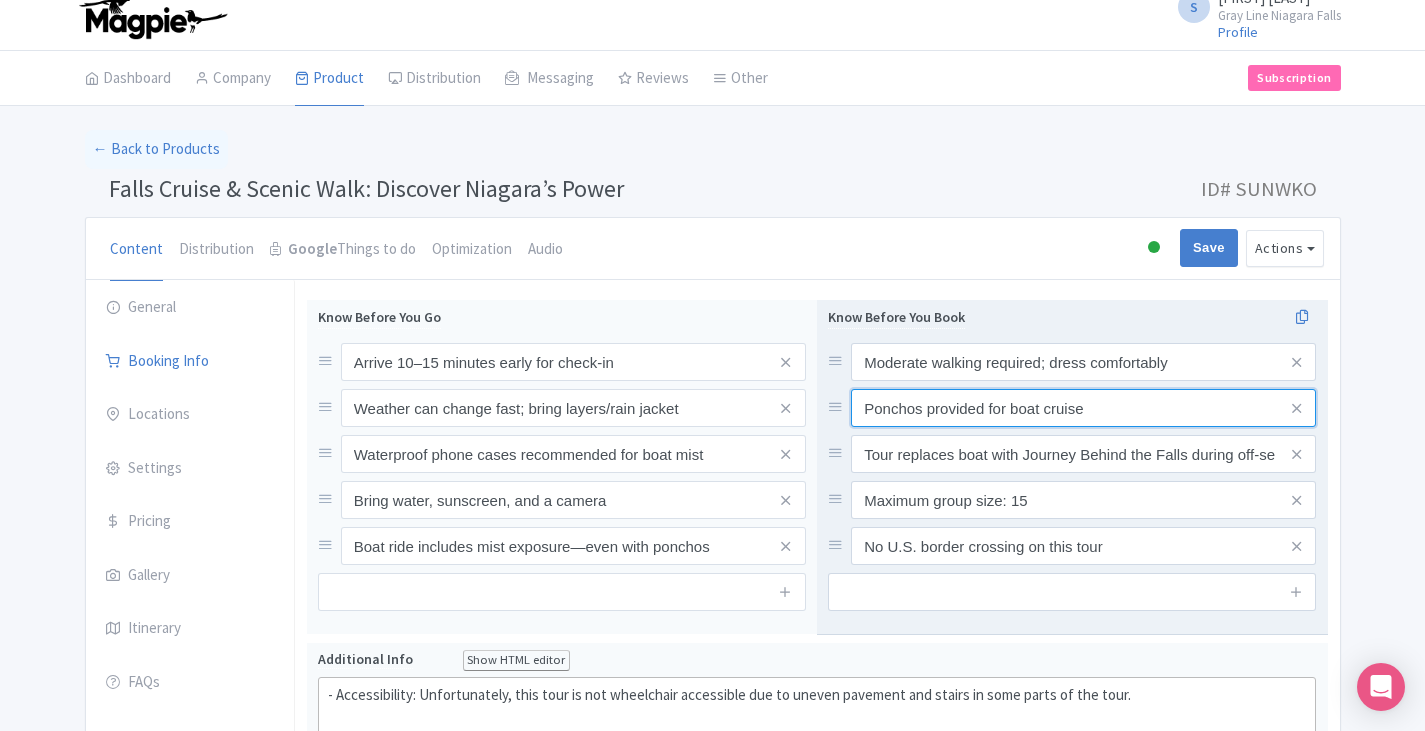 click on "Ponchos provided for boat cruise" at bounding box center (1083, 362) 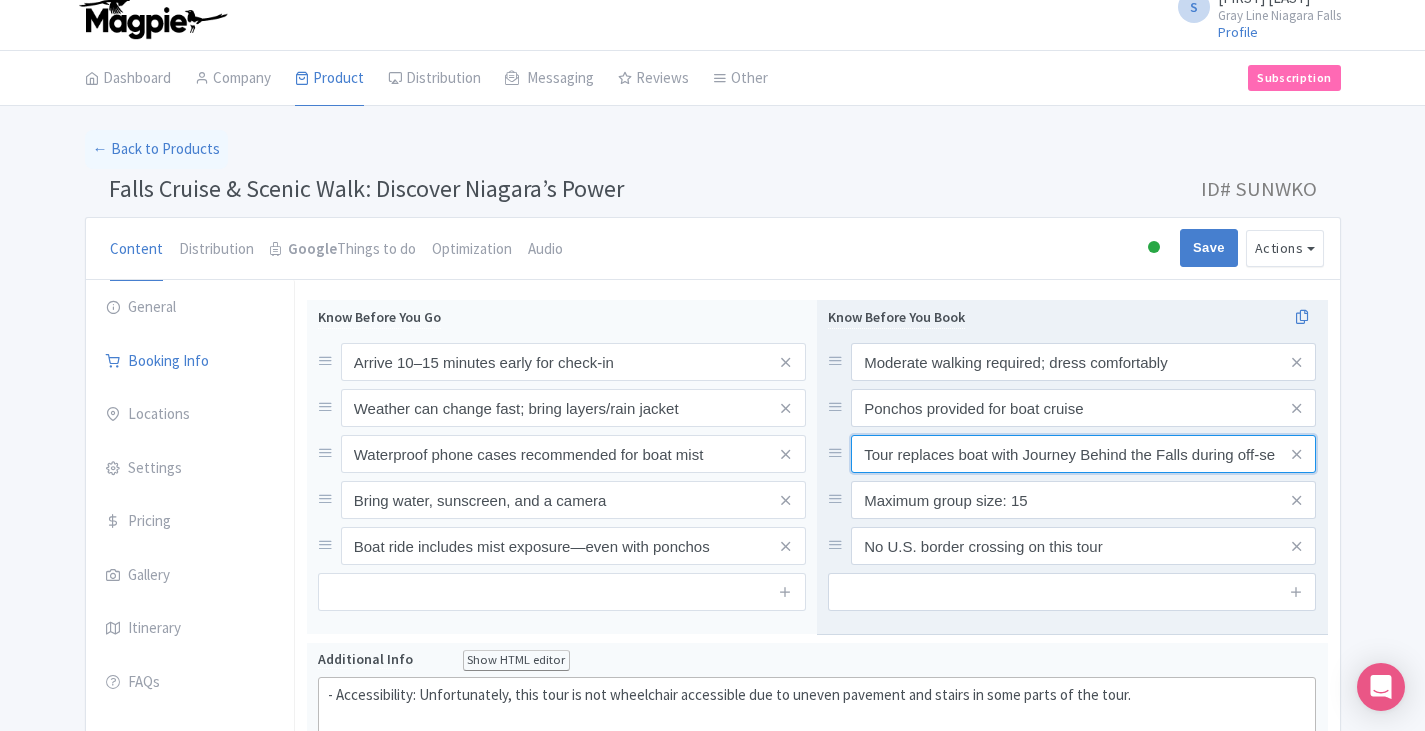 click on "Tour replaces boat with Journey Behind the Falls during off-season" at bounding box center [1083, 362] 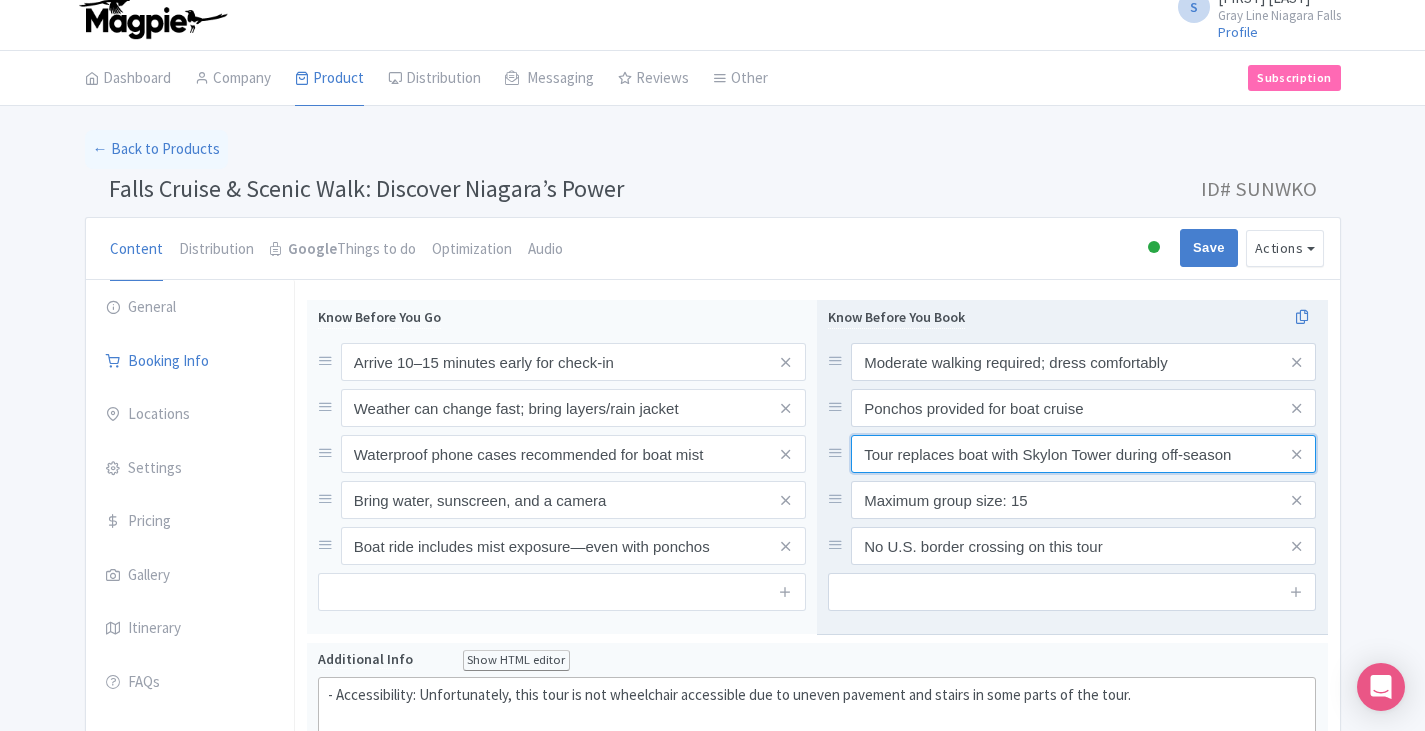 drag, startPoint x: 1257, startPoint y: 459, endPoint x: 900, endPoint y: 455, distance: 357.0224 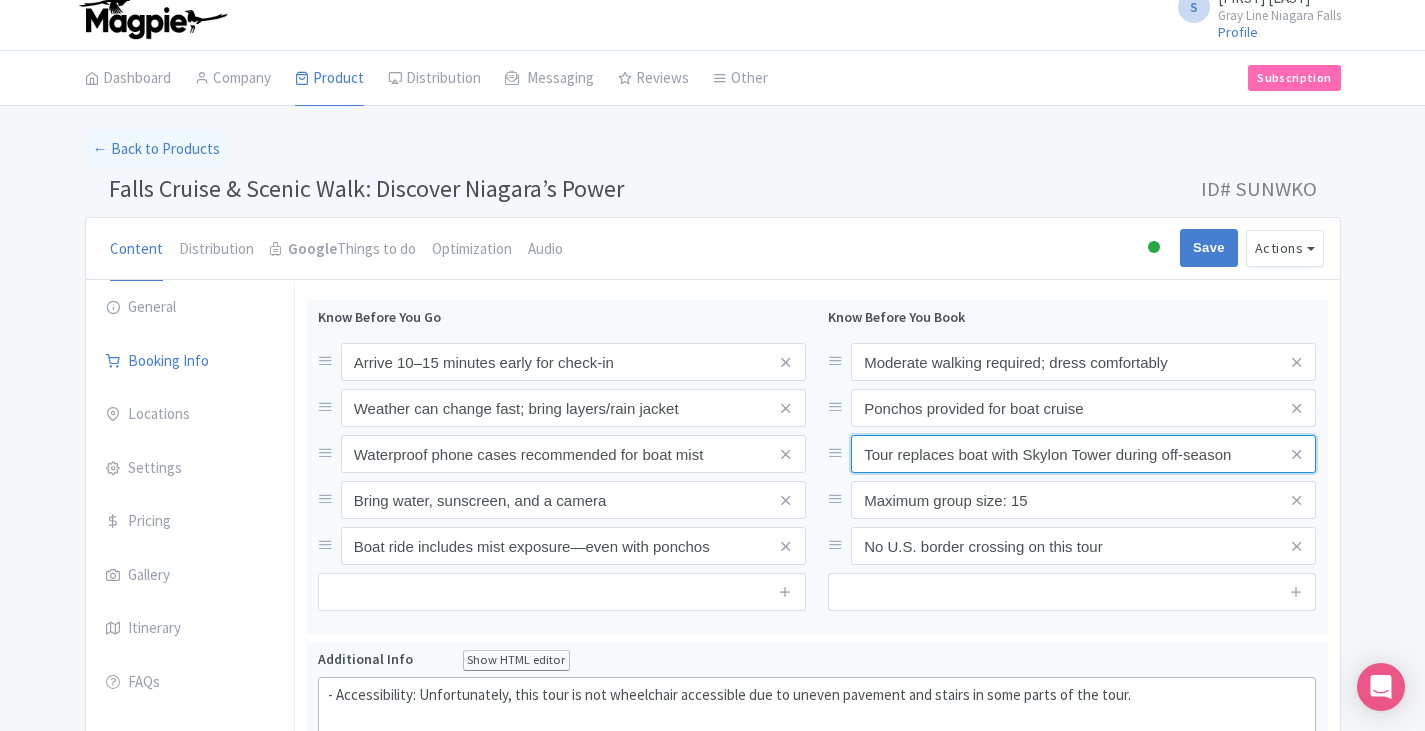 type on "Tour replaces boat with Skylon Tower during off-season" 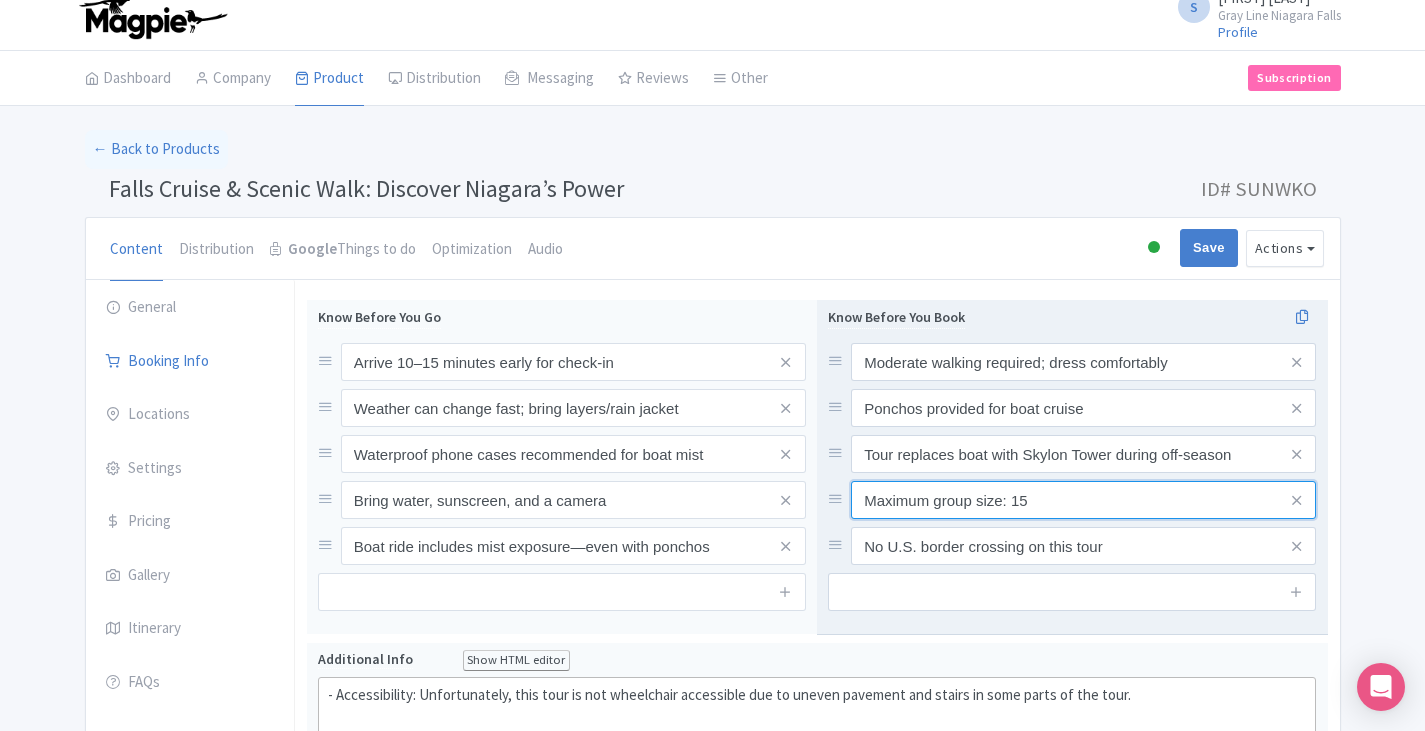 click on "Maximum group size: 15" at bounding box center [1083, 362] 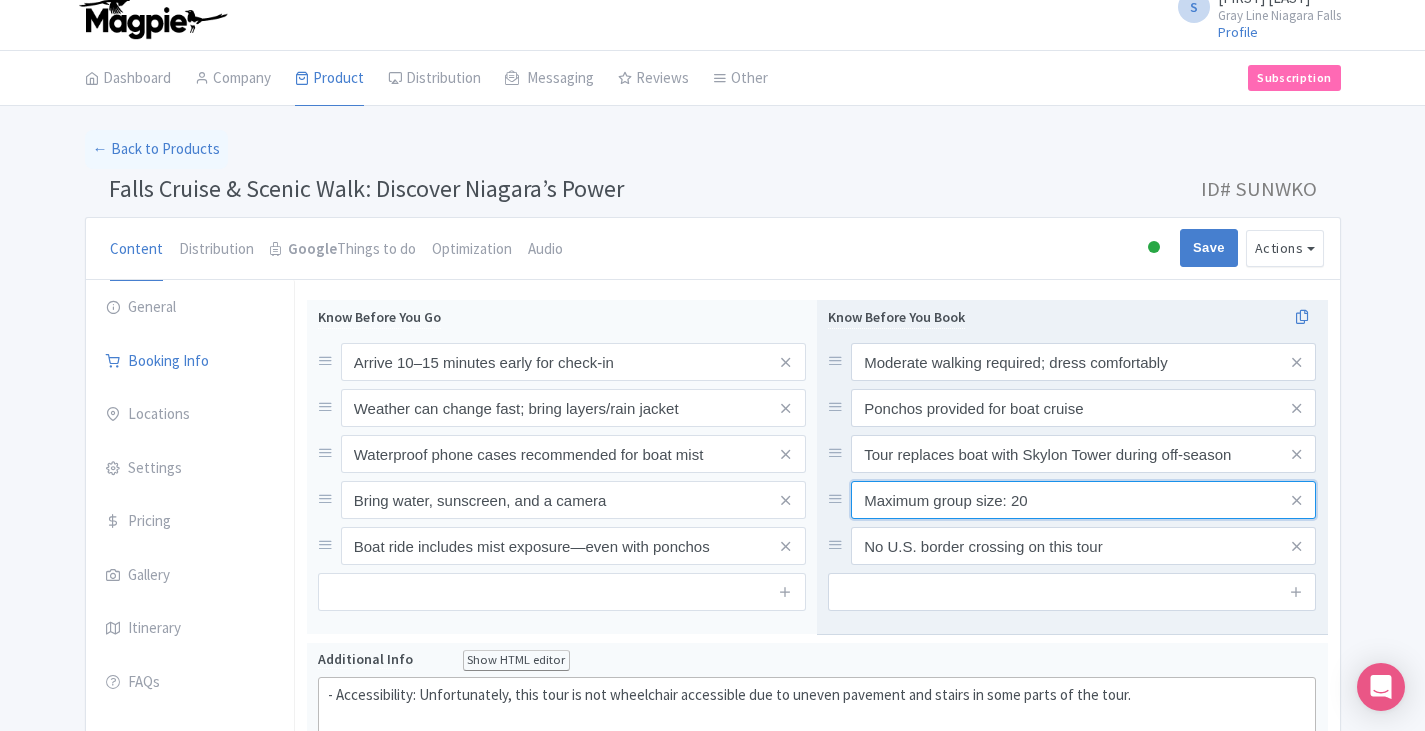 type on "Maximum group size: 20" 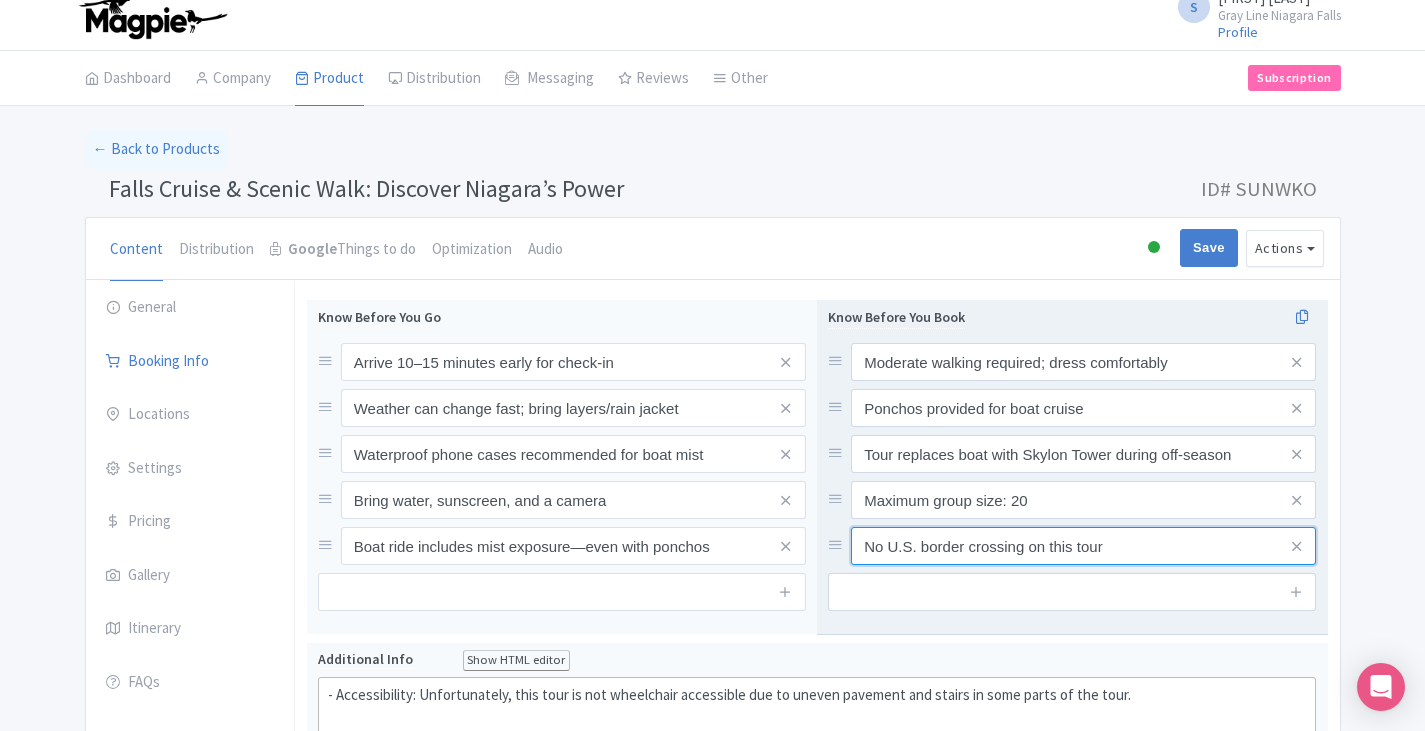 click on "No U.S. border crossing on this tour" at bounding box center [1083, 362] 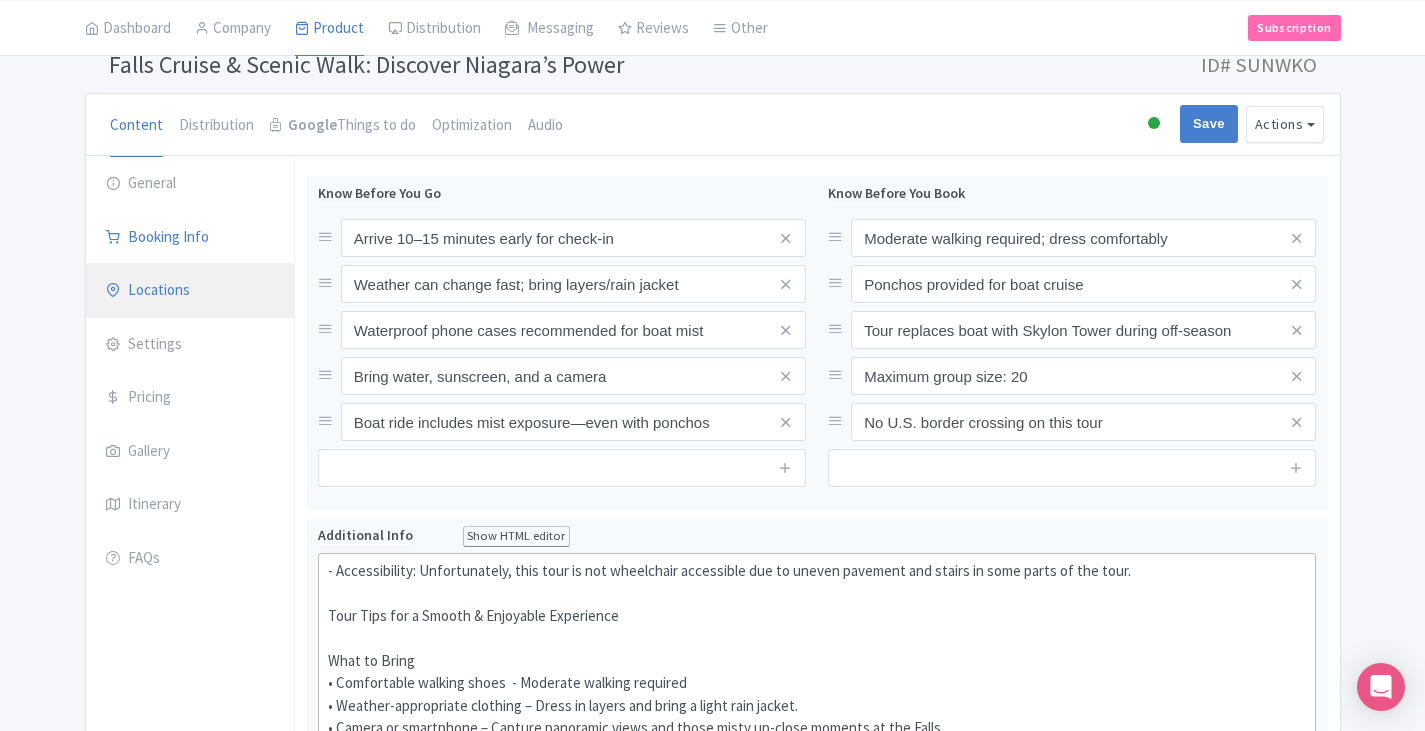 scroll, scrollTop: 114, scrollLeft: 0, axis: vertical 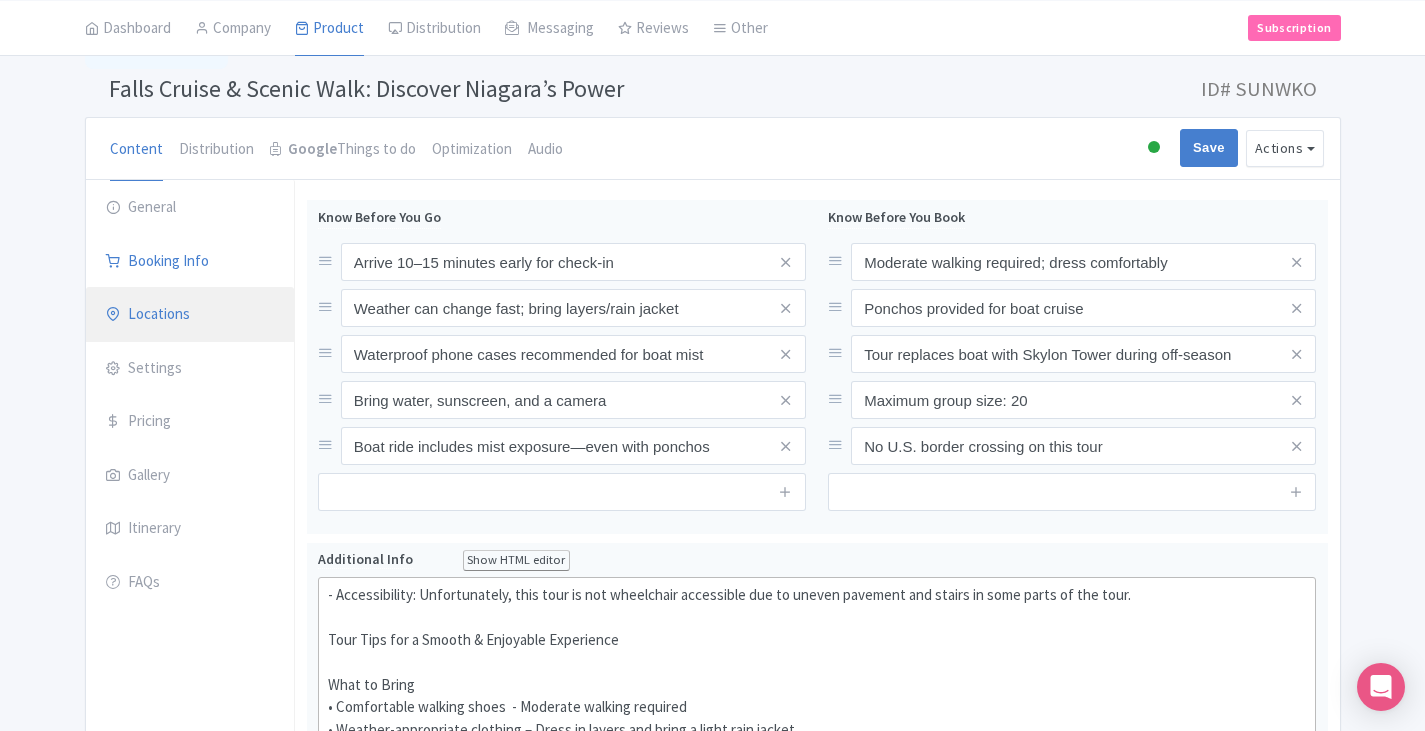 click on "Locations" at bounding box center [190, 315] 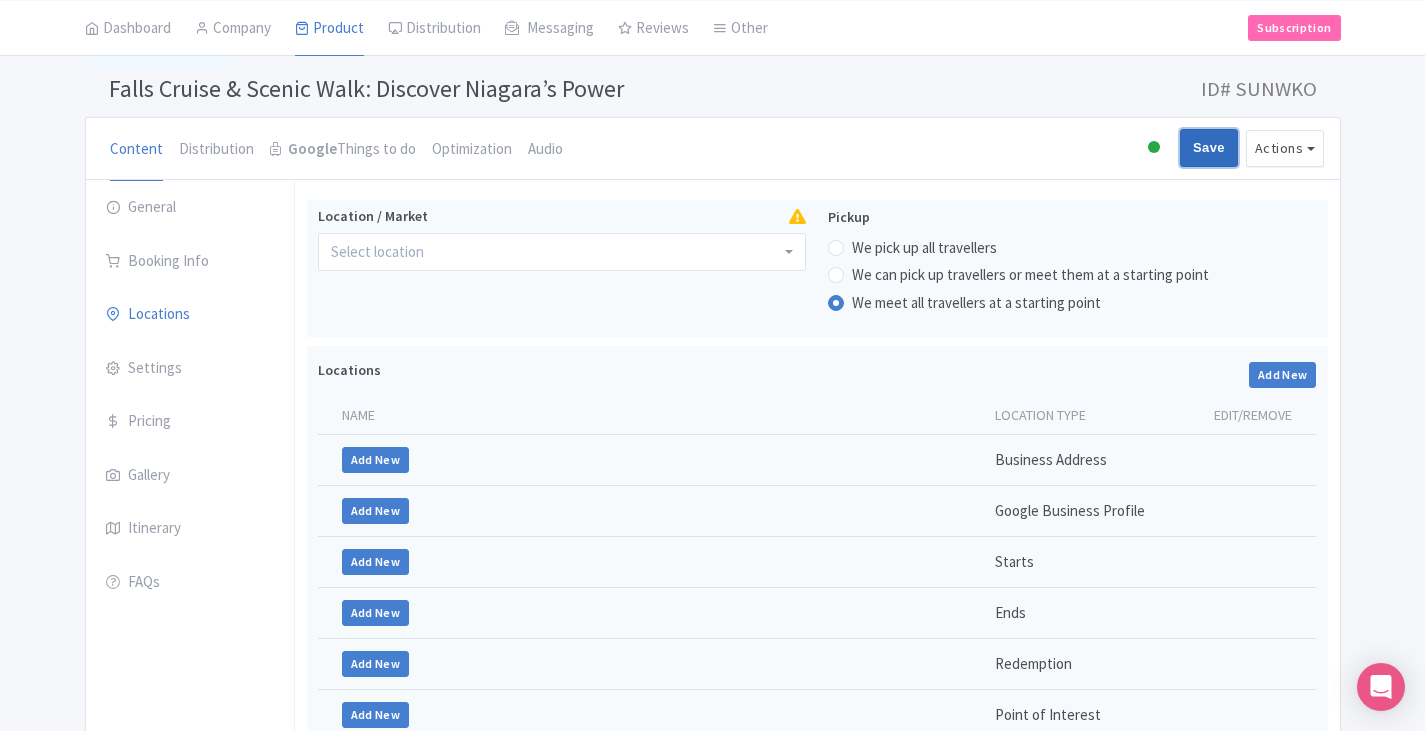 click on "Save" at bounding box center (1209, 148) 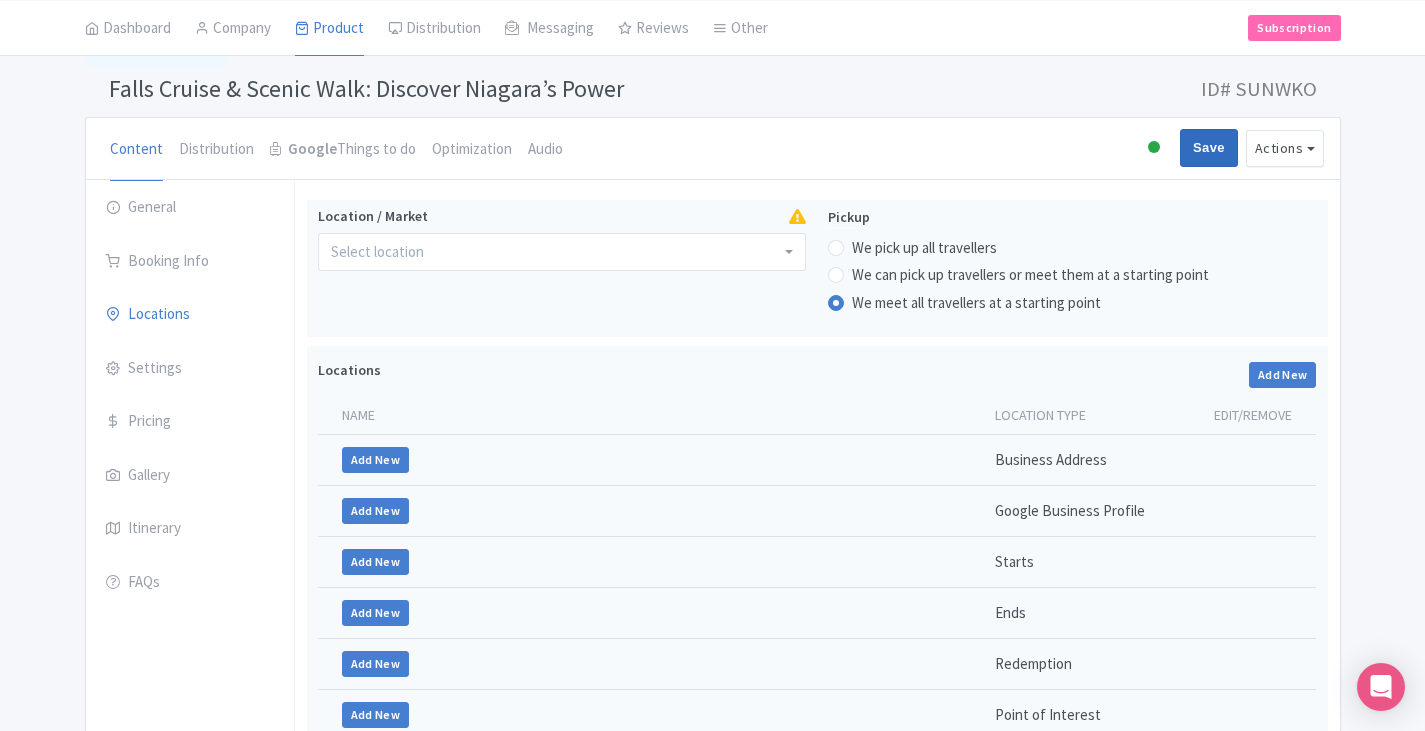 type on "Saving..." 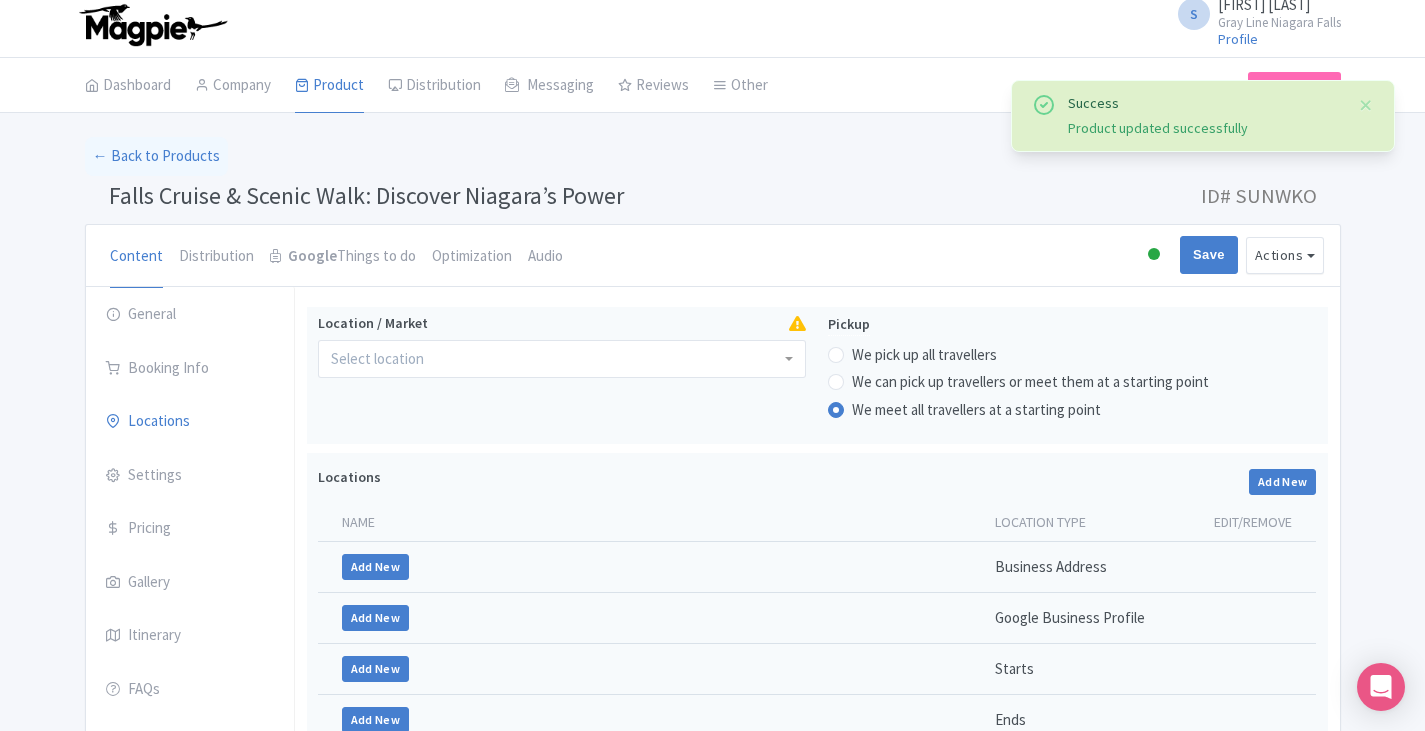 scroll, scrollTop: 0, scrollLeft: 0, axis: both 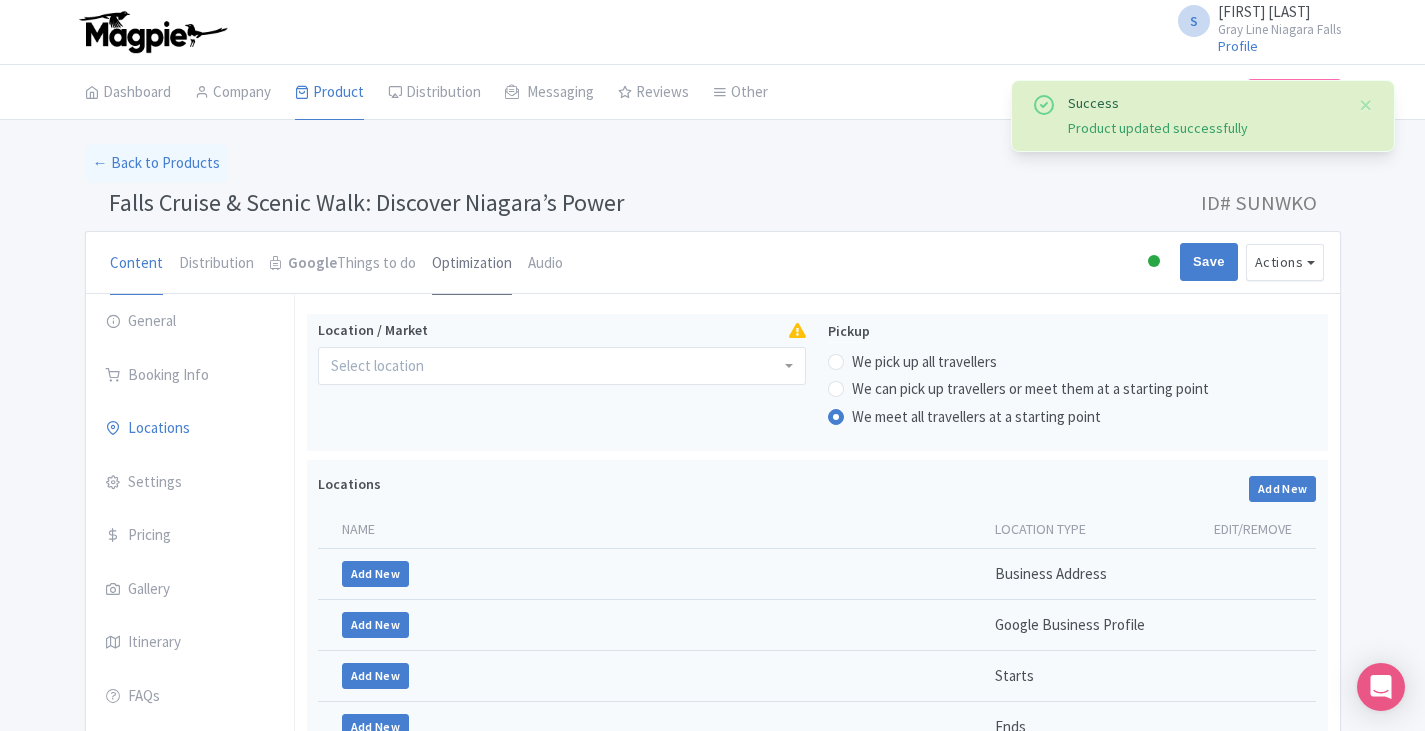 click on "Optimization" at bounding box center (472, 264) 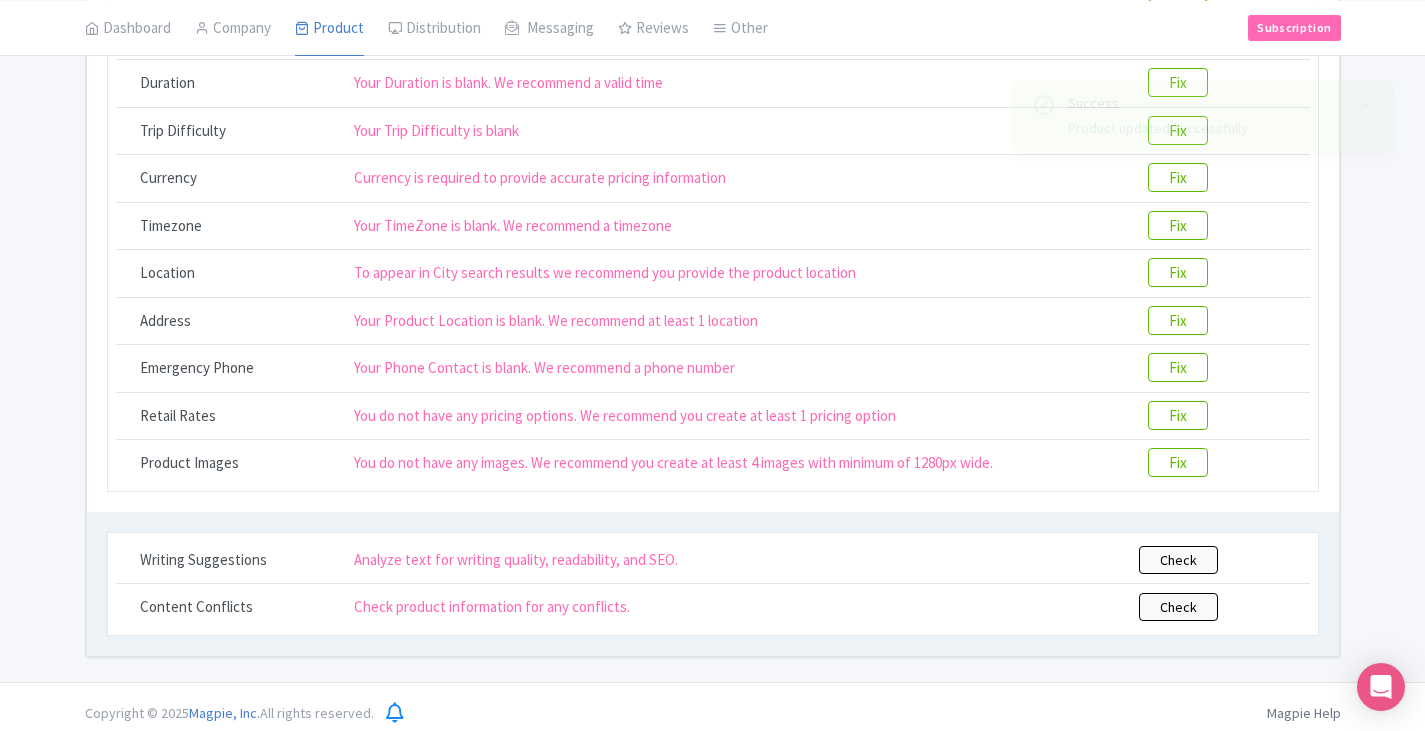 scroll, scrollTop: 0, scrollLeft: 0, axis: both 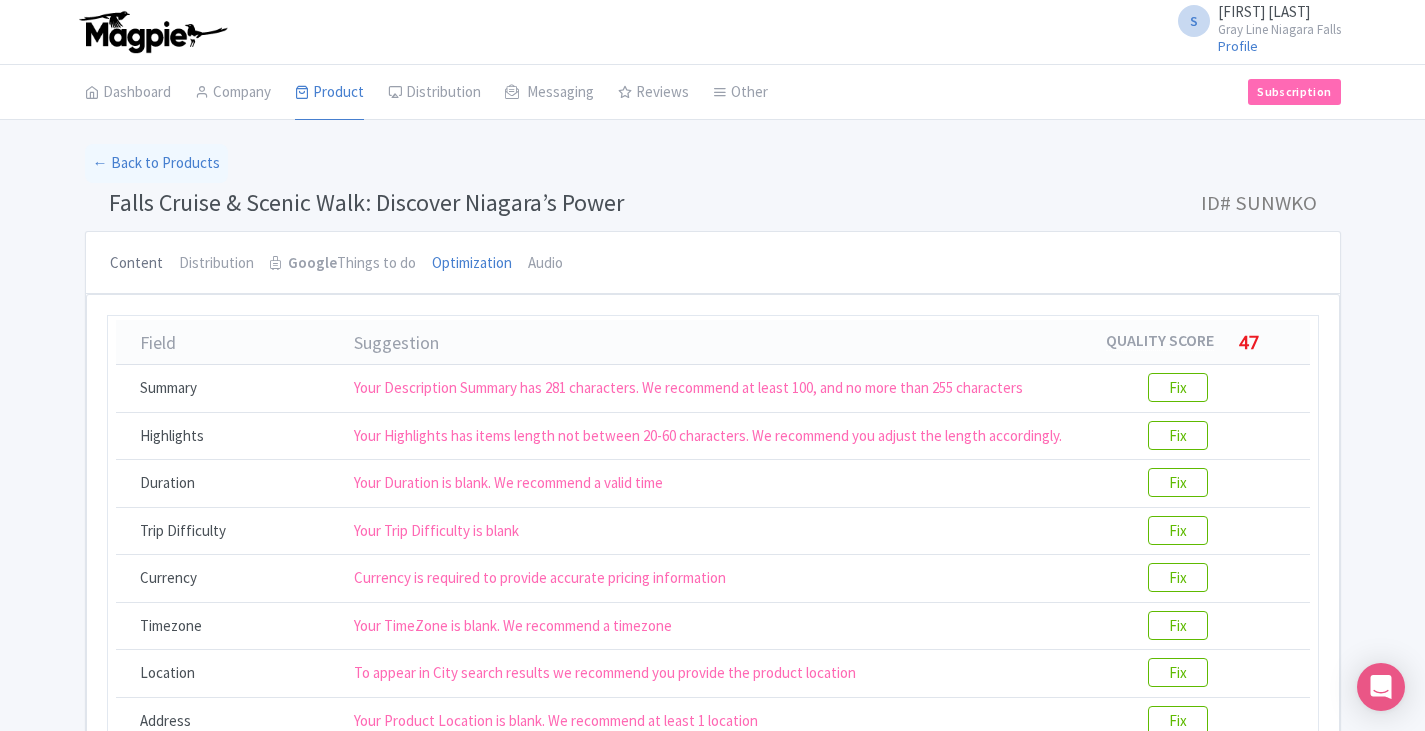 click on "Content" at bounding box center (136, 264) 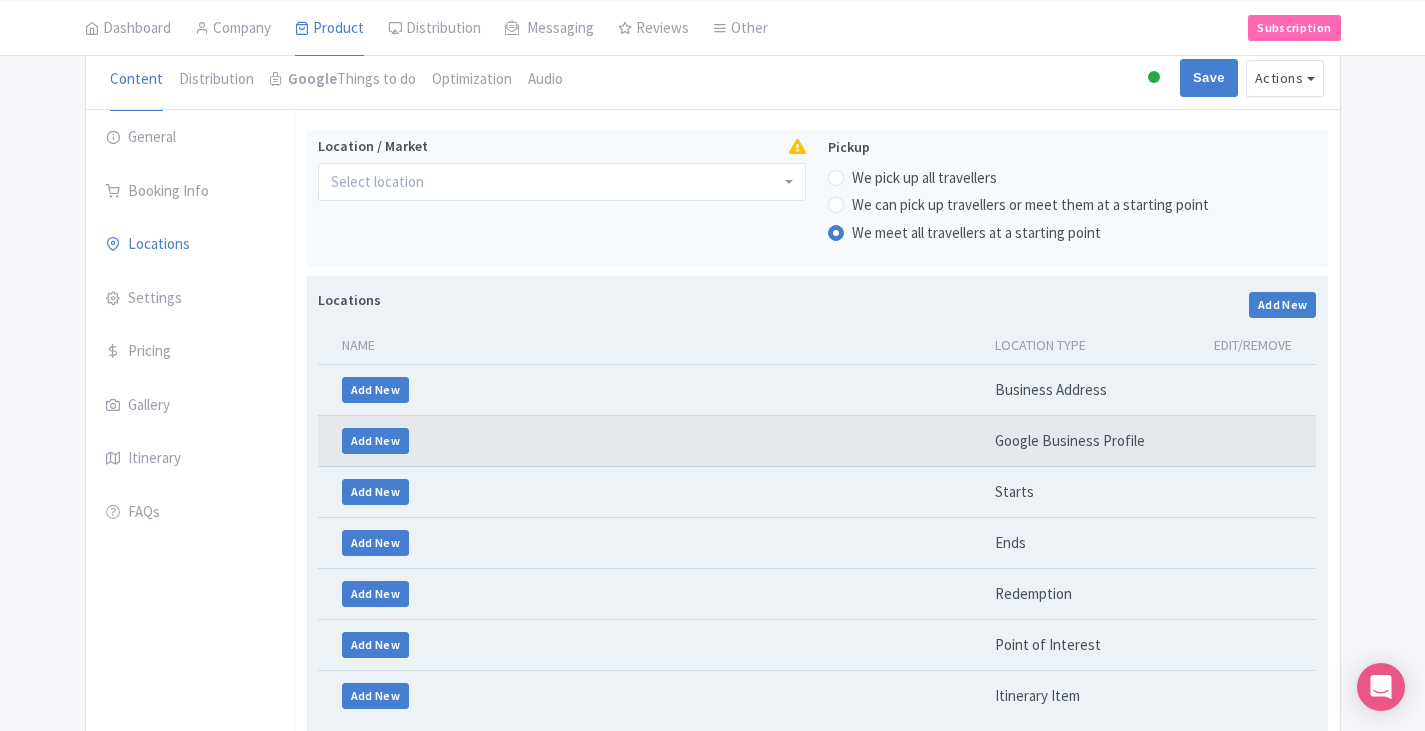 scroll, scrollTop: 200, scrollLeft: 0, axis: vertical 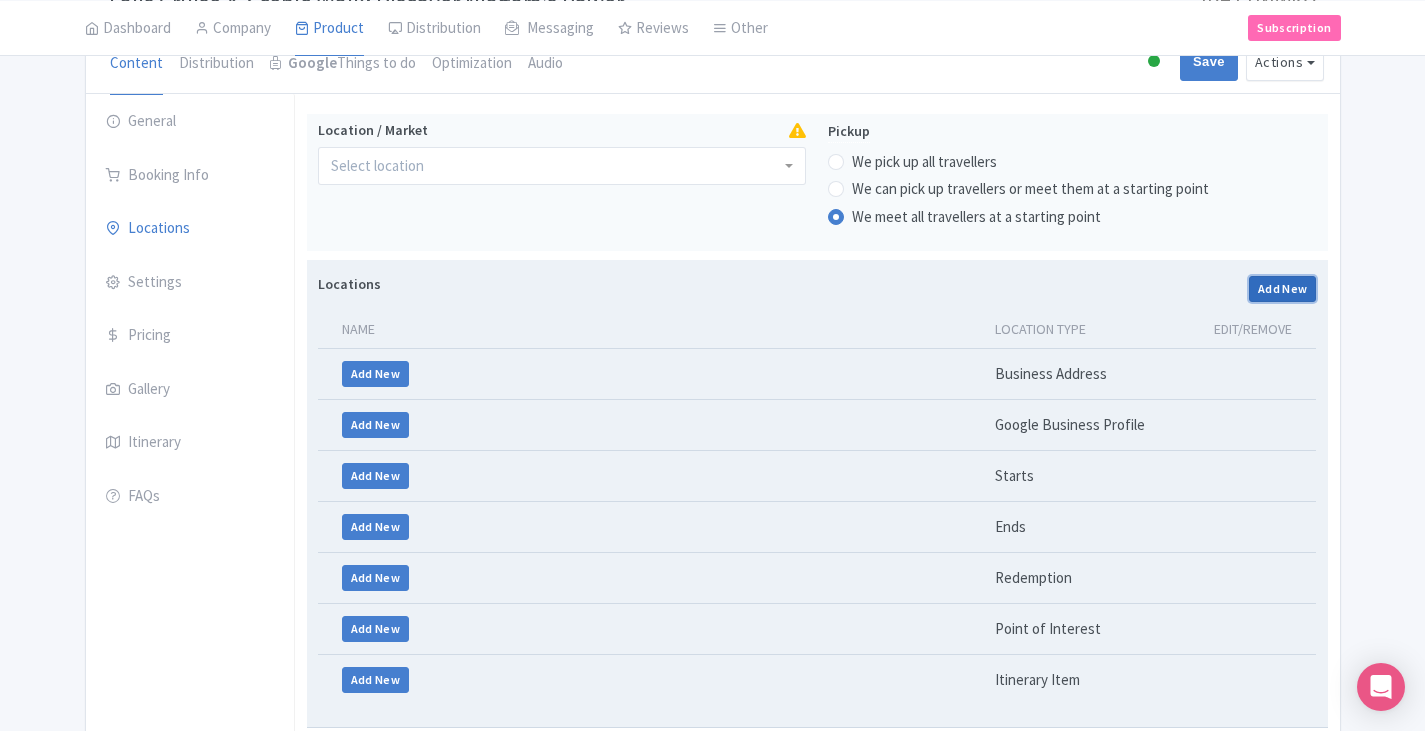 click on "Add New" at bounding box center [1283, 289] 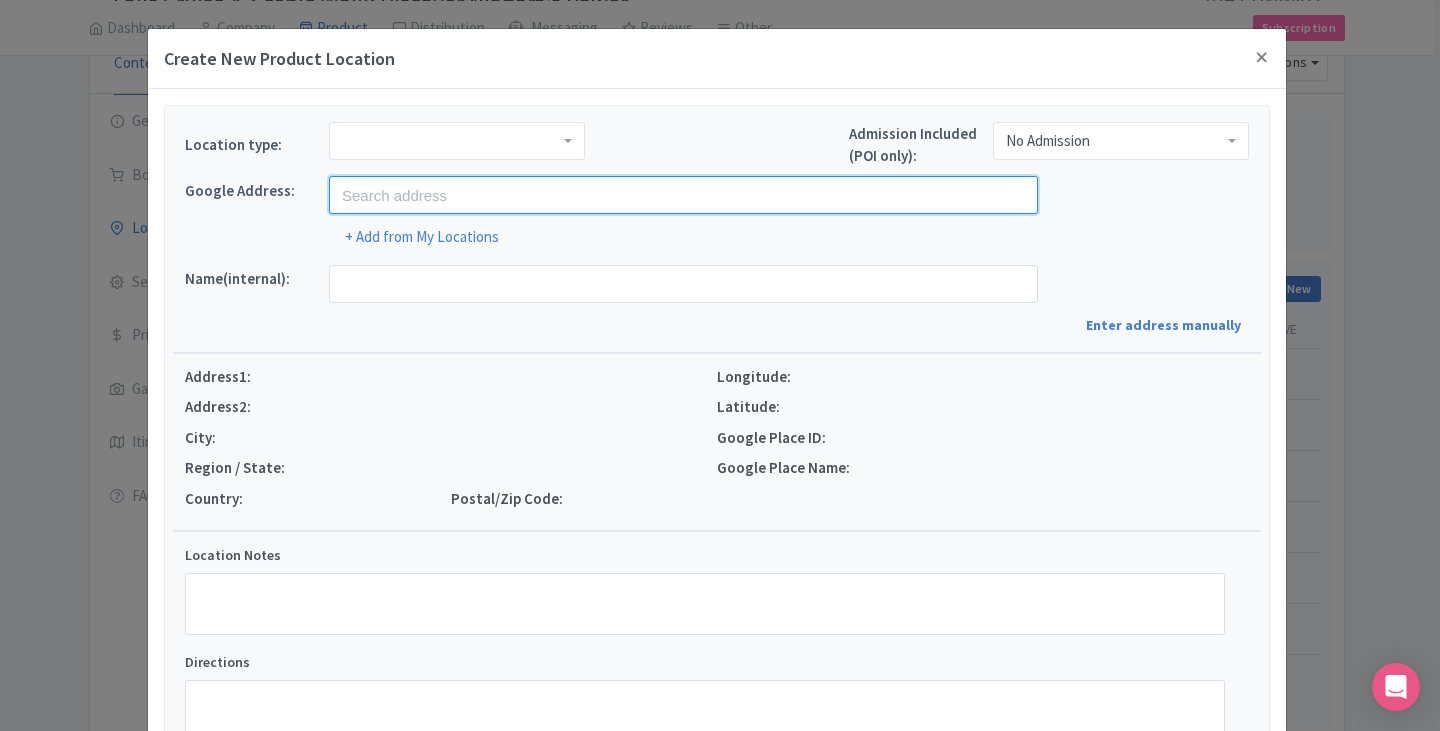 click at bounding box center [683, 195] 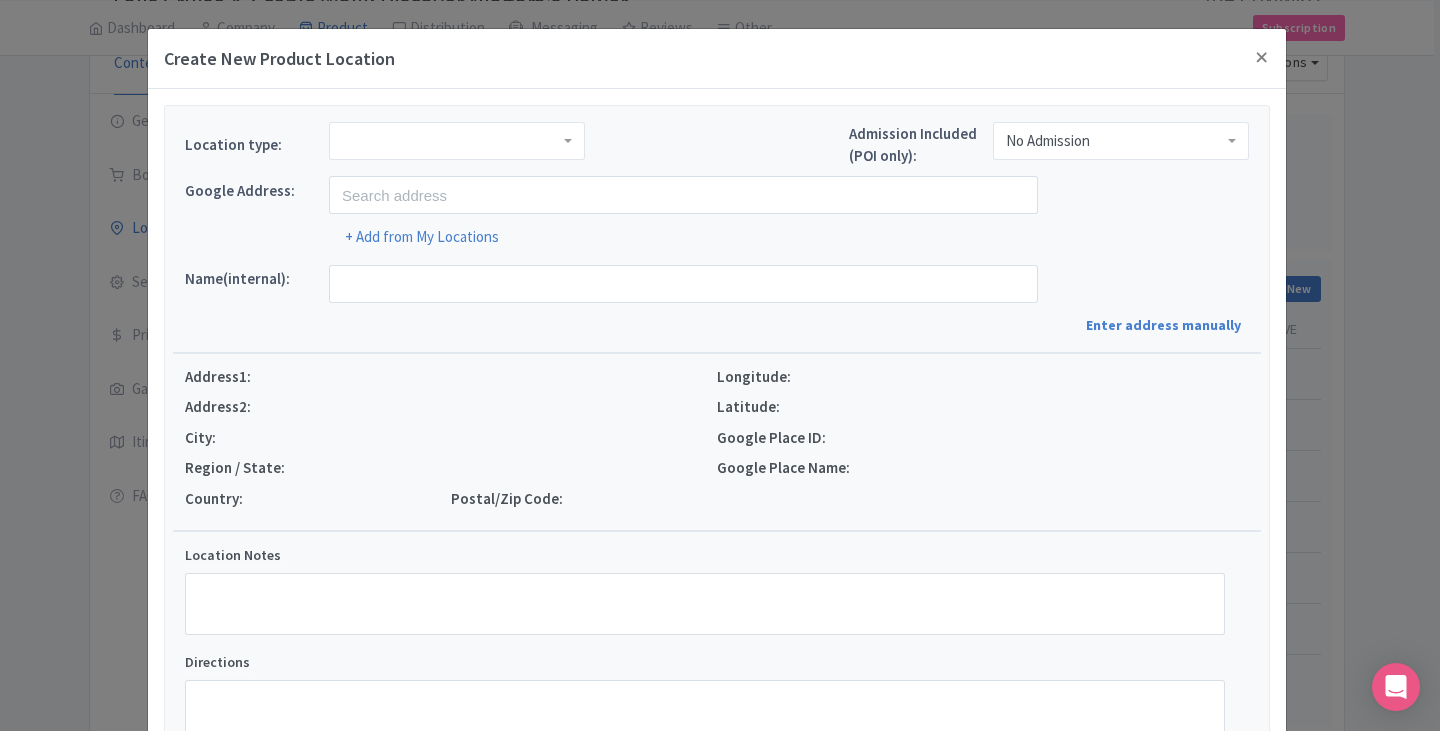 click at bounding box center [457, 141] 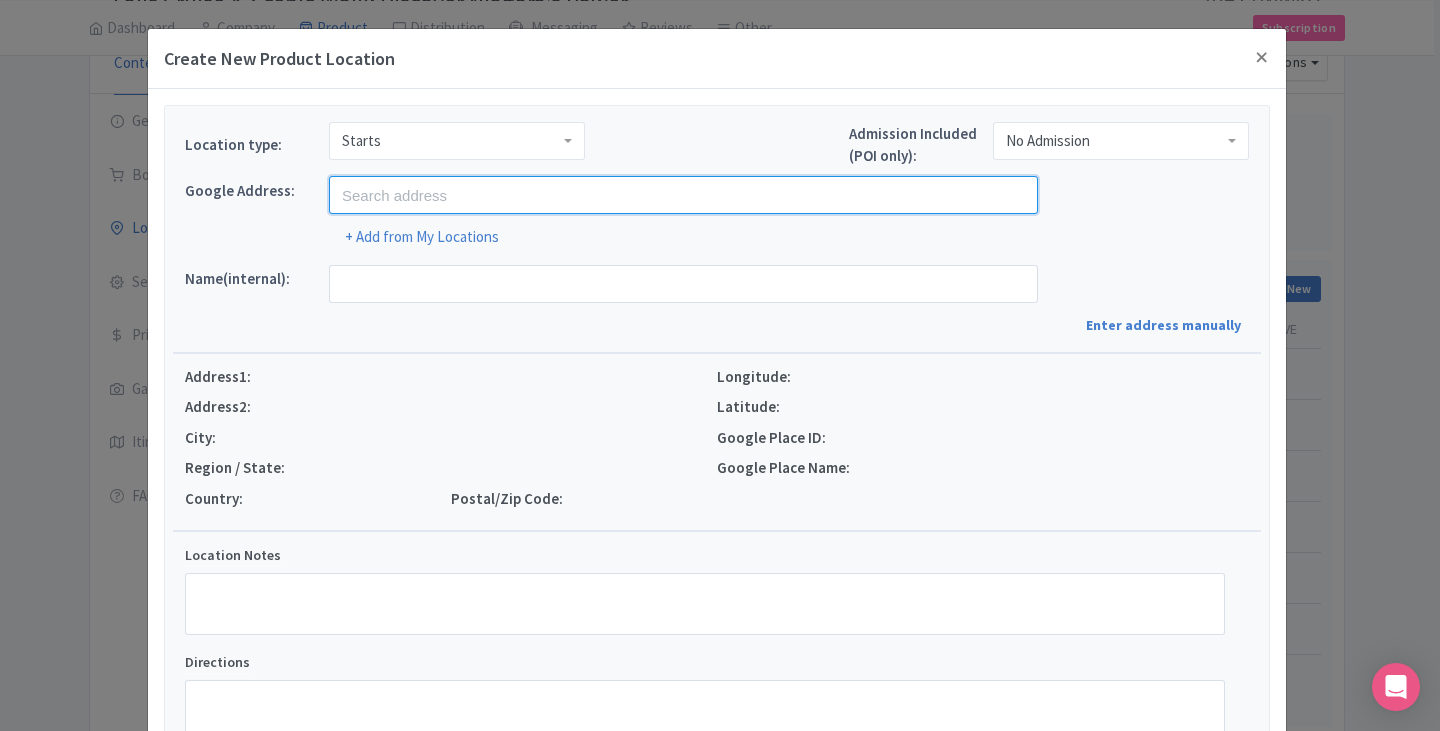 click at bounding box center (683, 195) 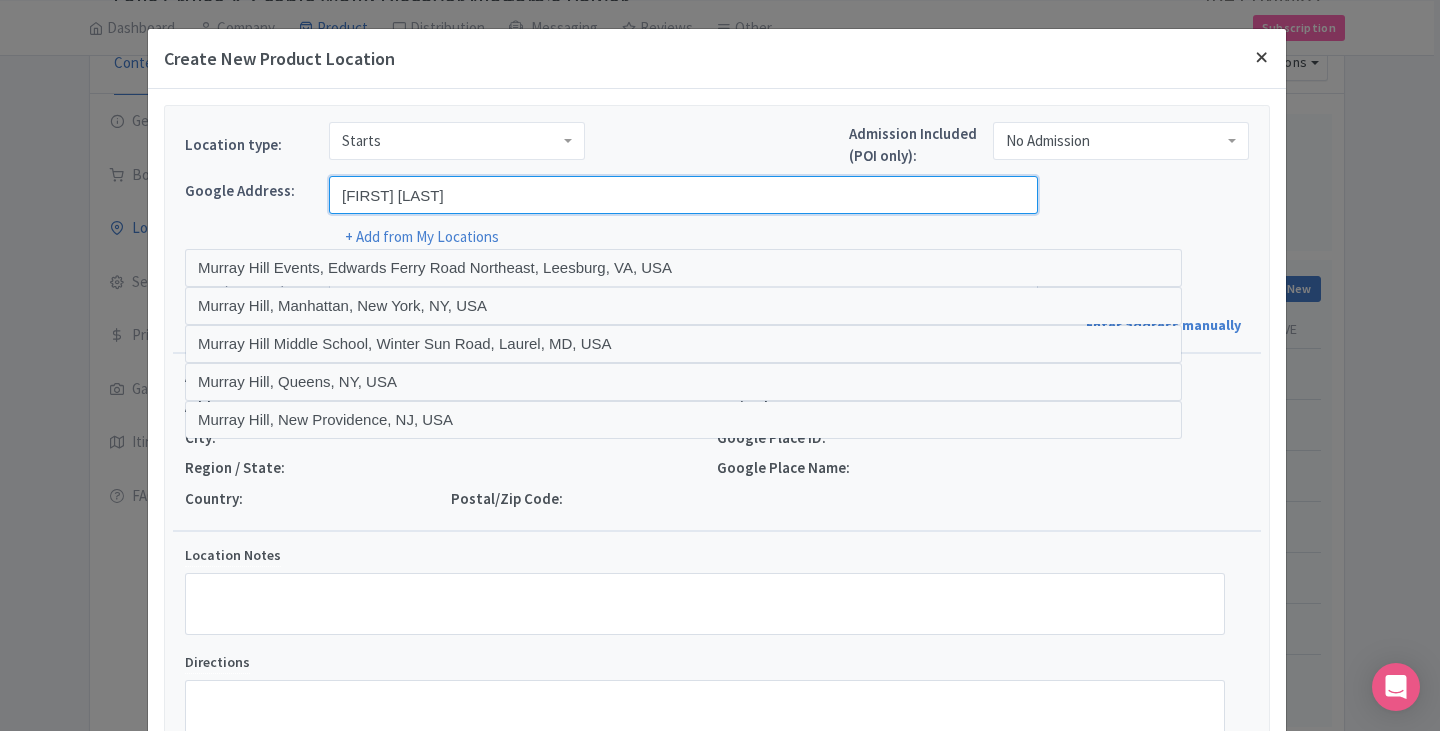 type on "murray hill" 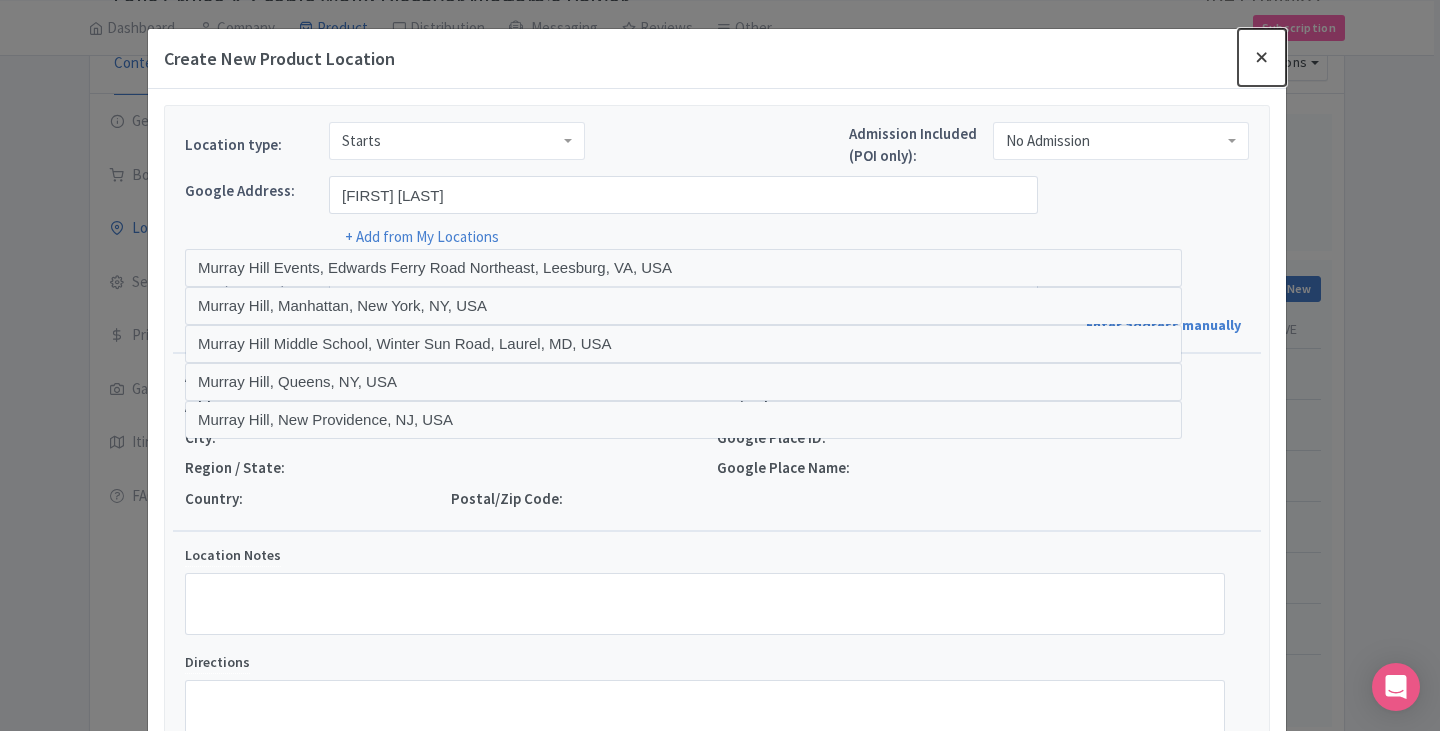 click at bounding box center (1262, 57) 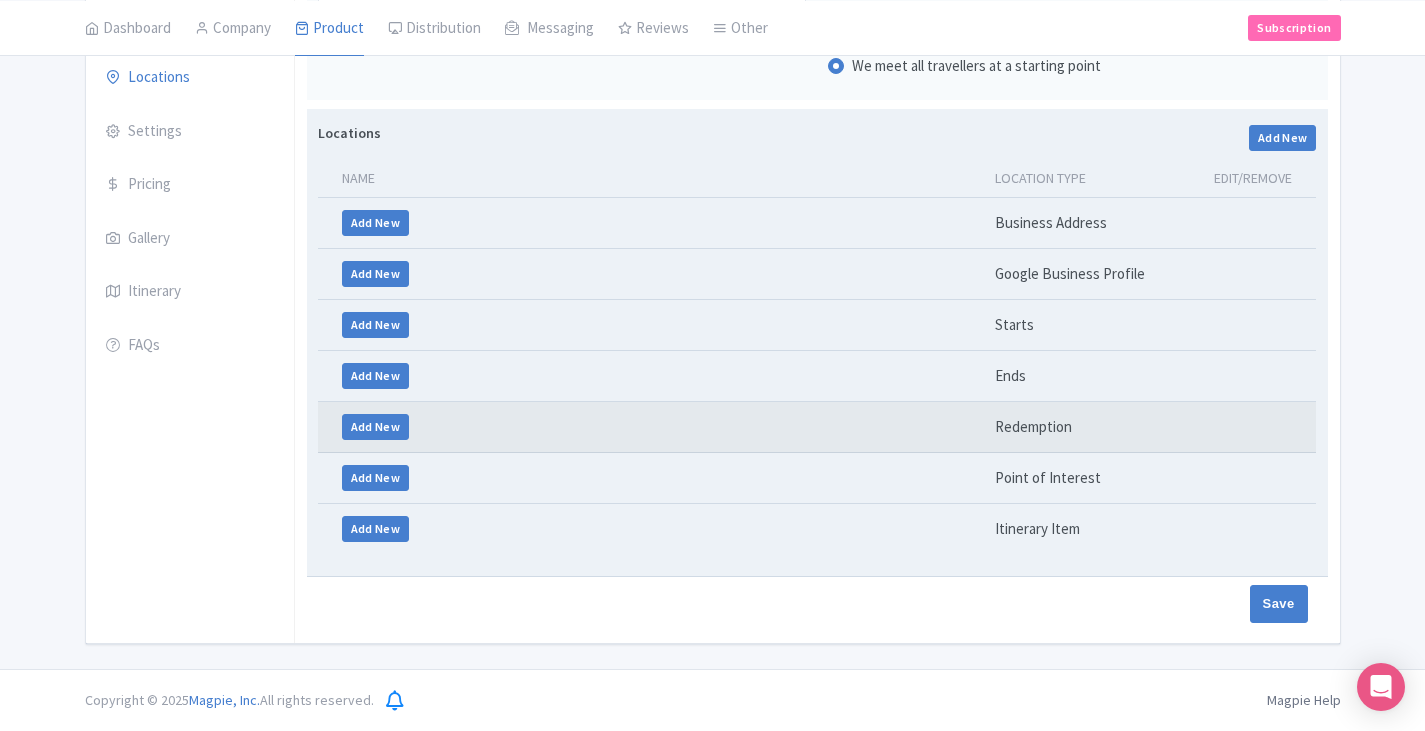 scroll, scrollTop: 151, scrollLeft: 0, axis: vertical 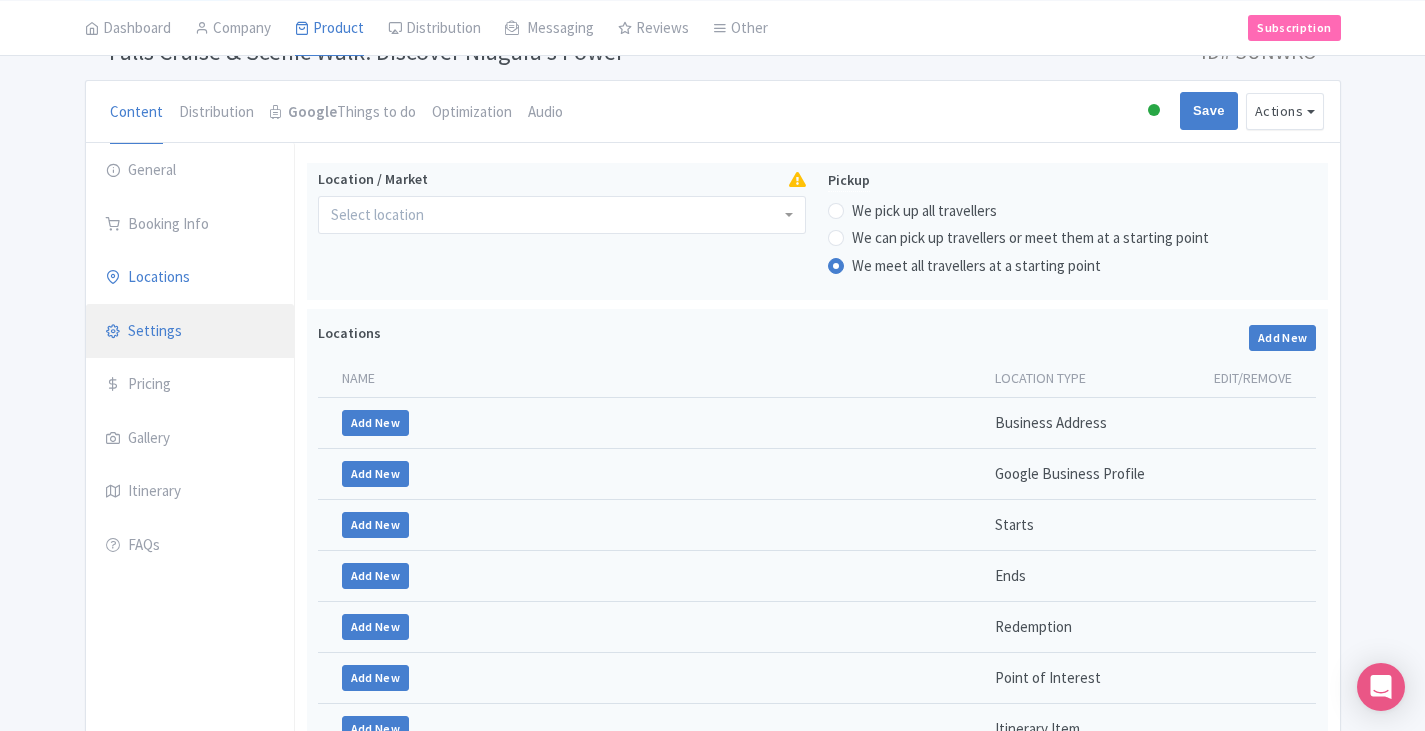 click on "Settings" at bounding box center [190, 332] 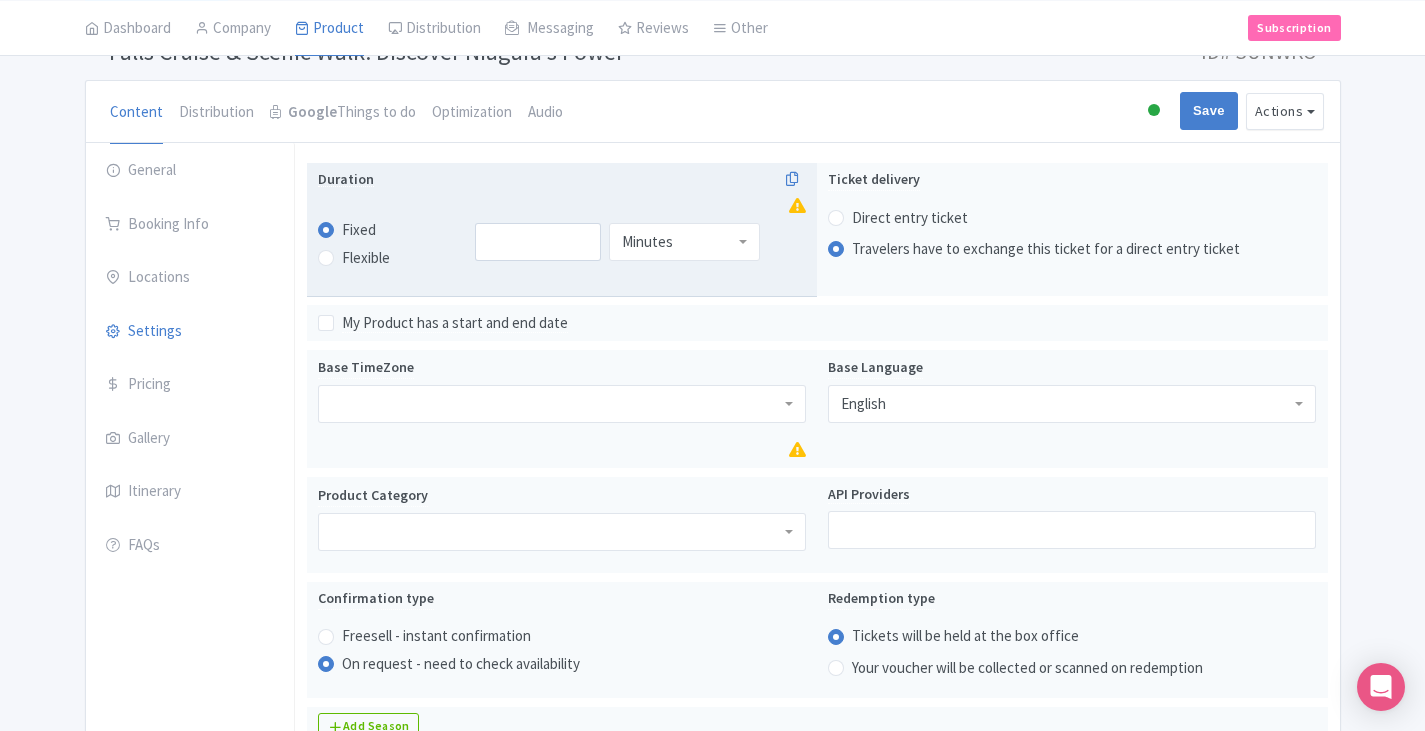 click on "Flexible" at bounding box center (366, 258) 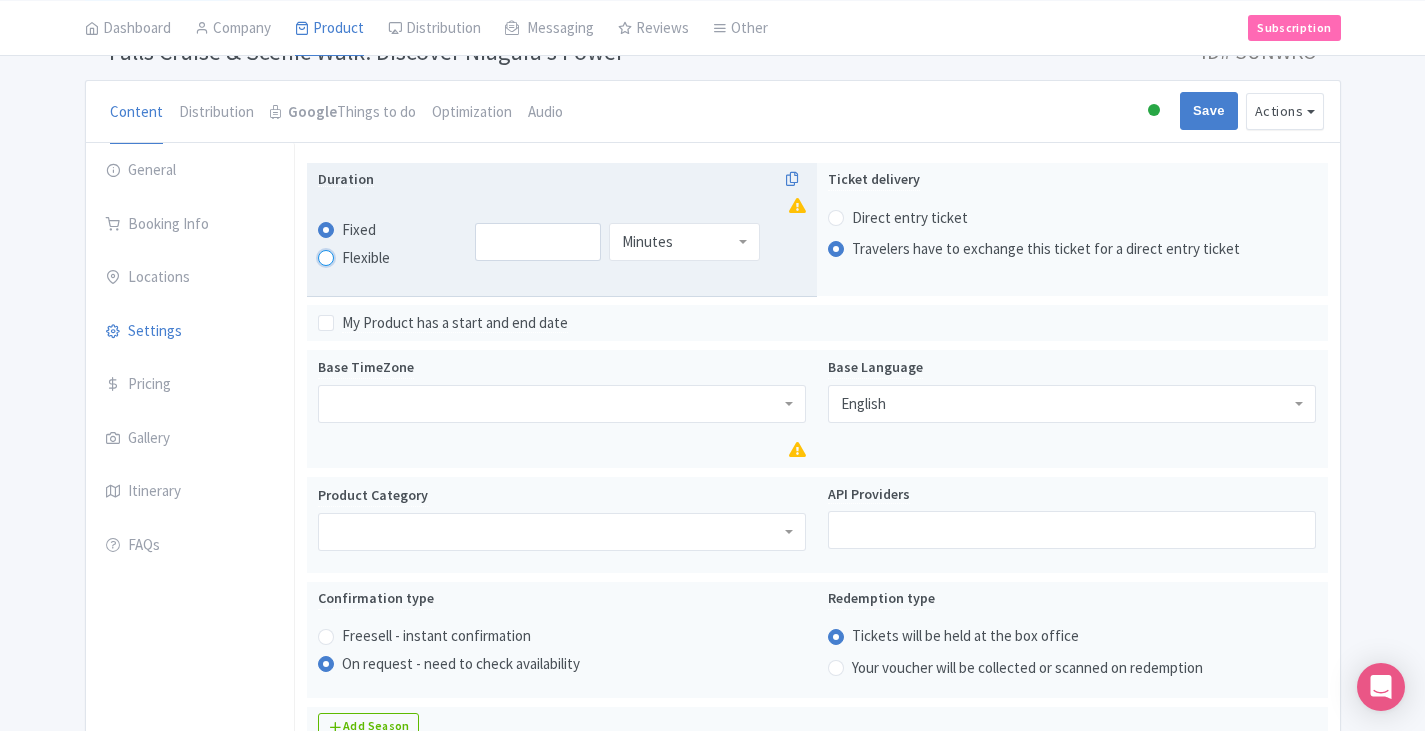 click on "Flexible" at bounding box center [352, 256] 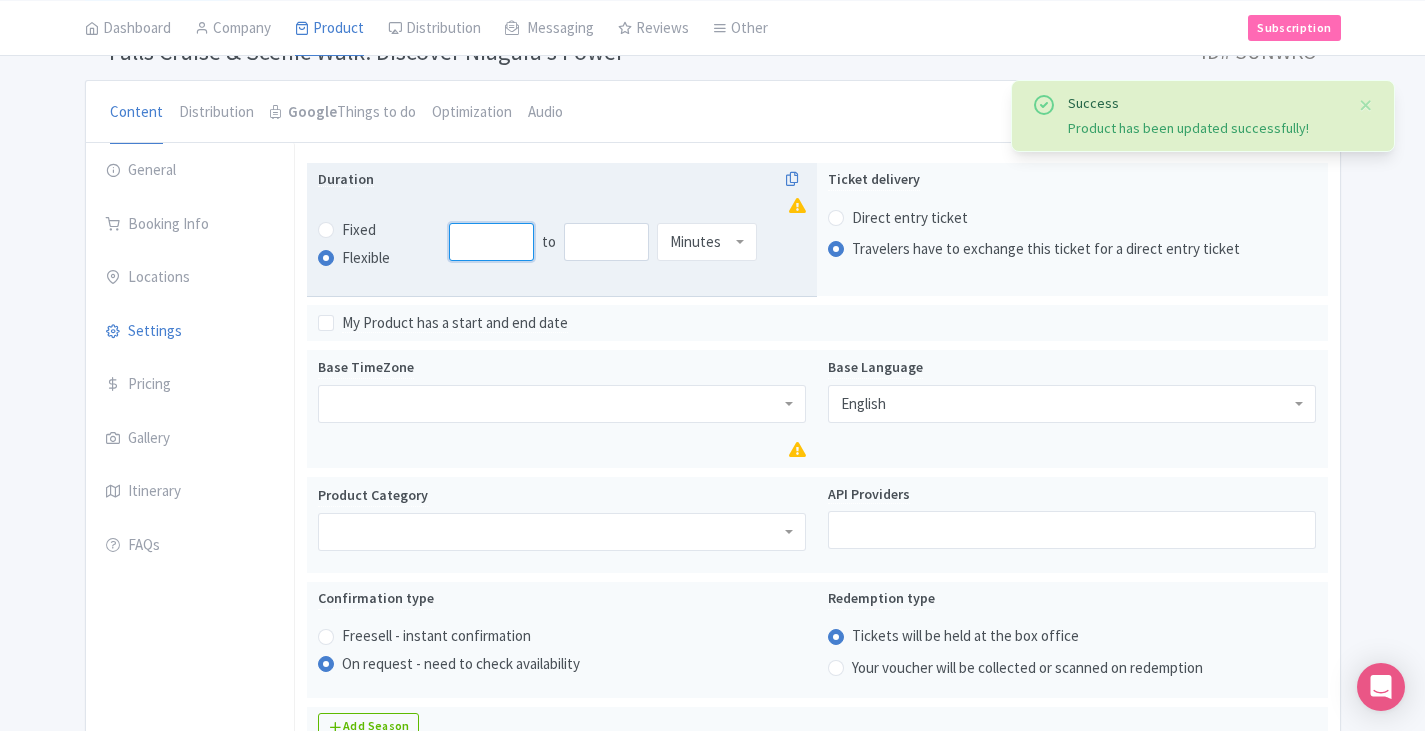 click at bounding box center [491, 242] 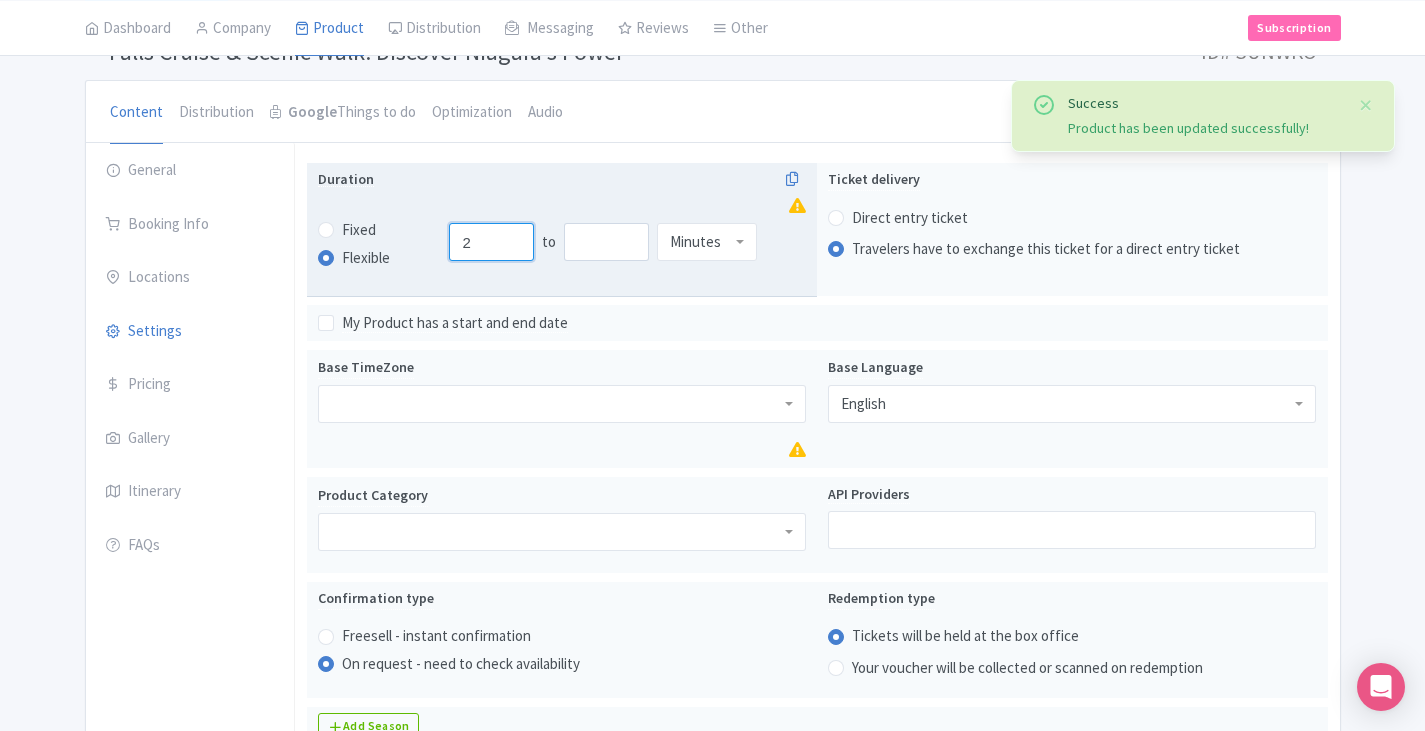 type on "2" 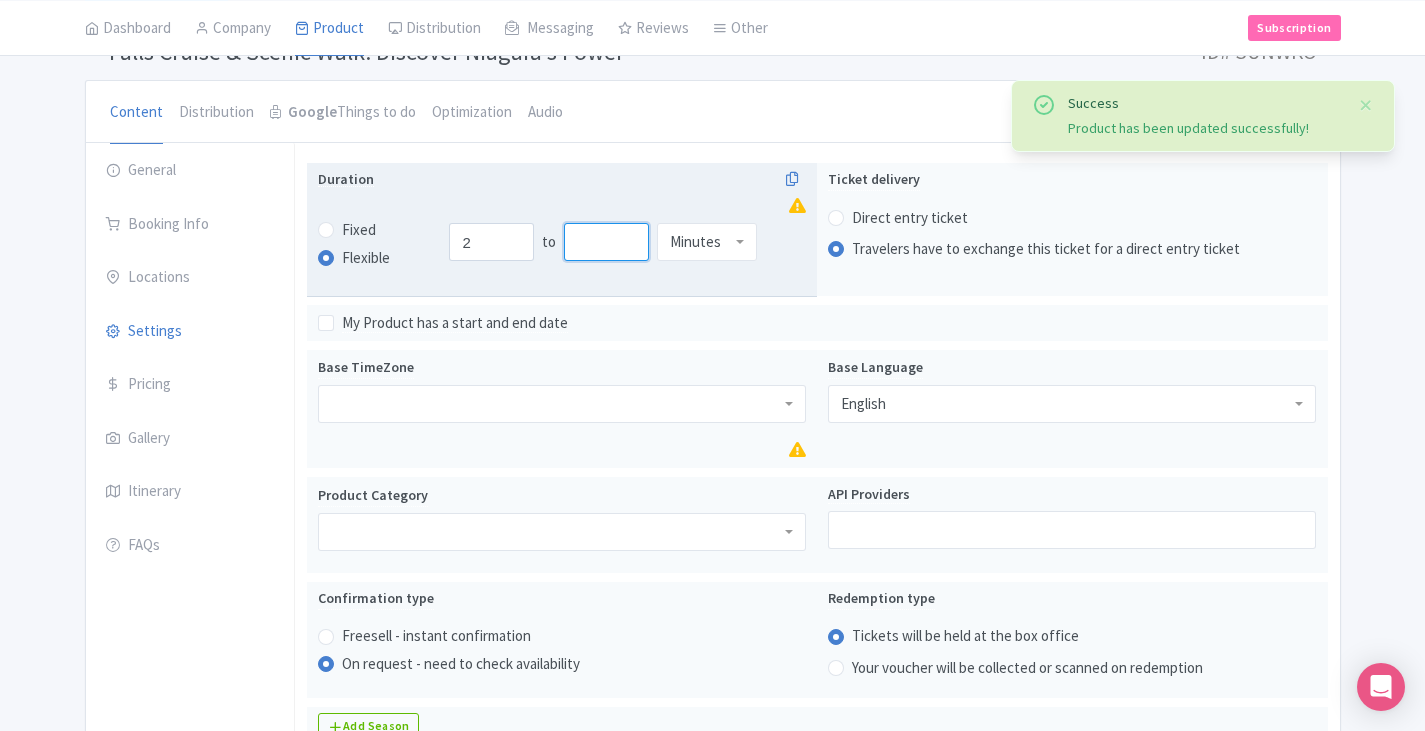 click at bounding box center (606, 242) 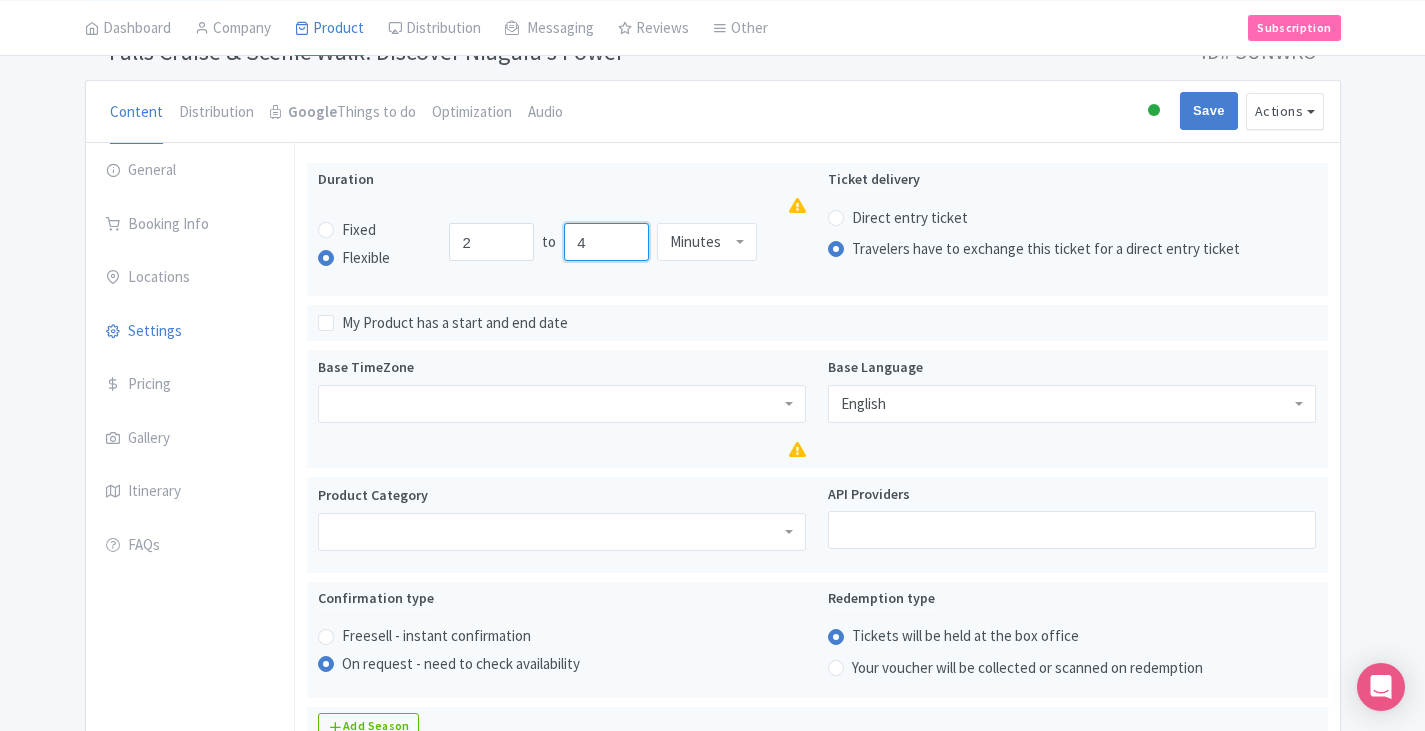 type on "4" 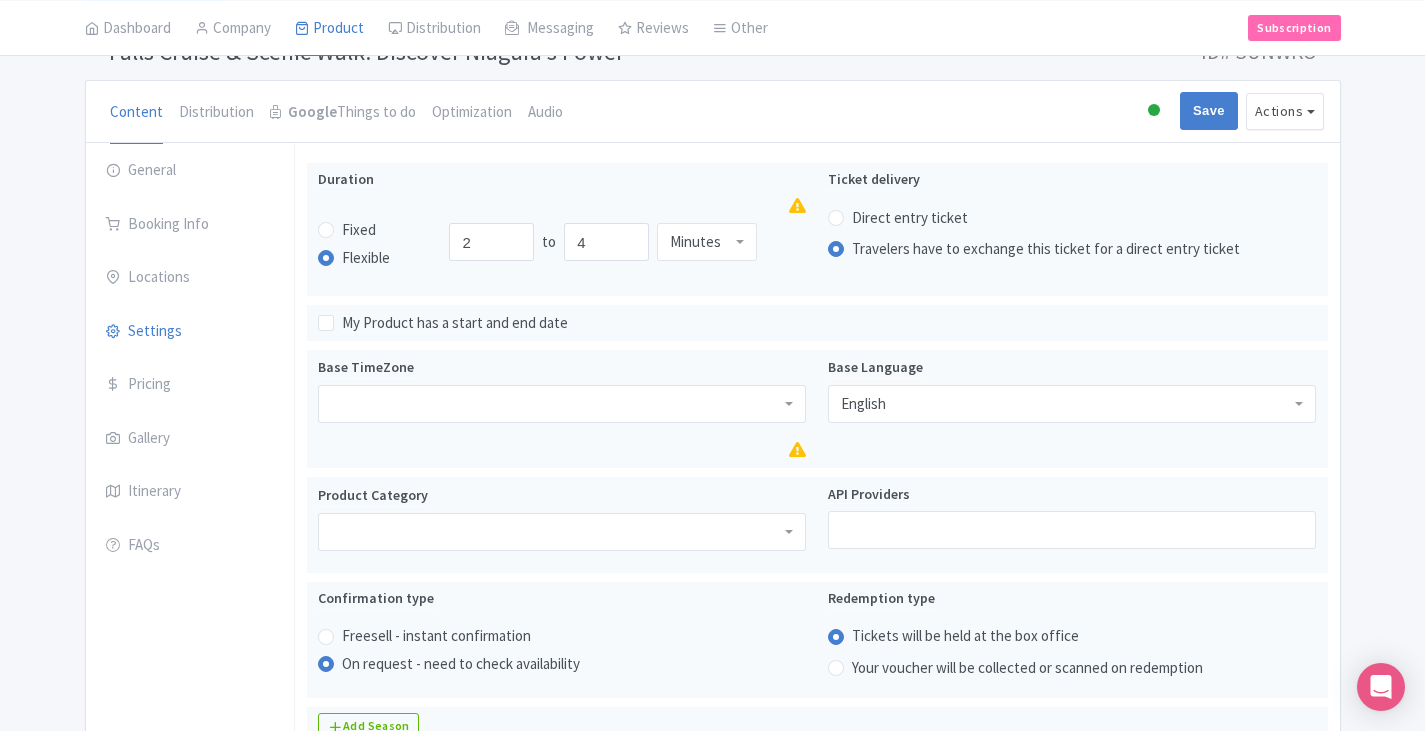 click on "Success
Product has been updated successfully!
← Back to Products
Falls Cruise & Scenic Walk: Discover Niagara’s Power
ID# SUNWKO
Content
Distribution
Google  Things to do
Optimization
Audio
Active
Inactive
Building
Archived
Save
Actions
View on Magpie
Customer View
Industry Partner View
Download
Excel
Word
All Images ZIP
Share Products
Delete Product
Create new version
Confirm Copy Operation
Yes, Copy
Cancel
You are currently editing a version of this product: Primary Product
General
Booking Info
Locations
Settings" at bounding box center (712, 1069) 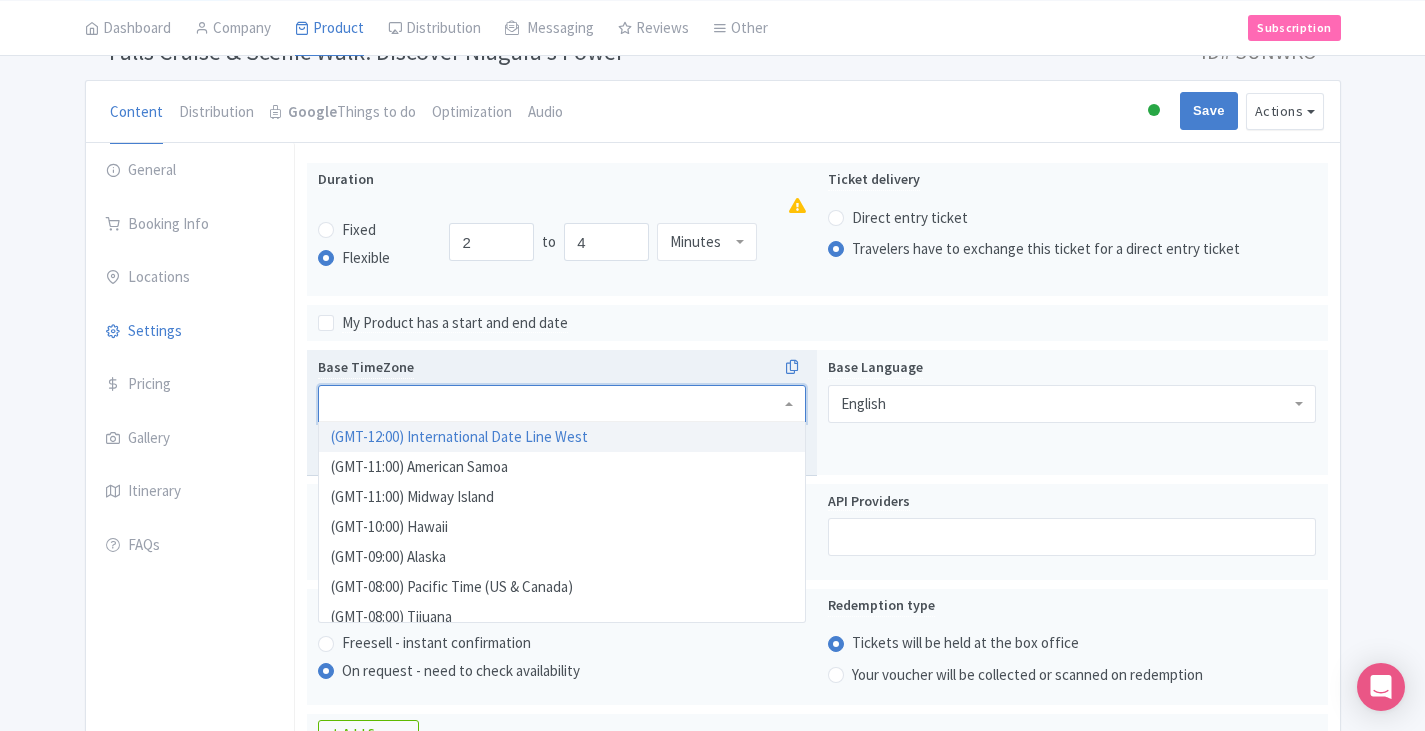 click at bounding box center [562, 404] 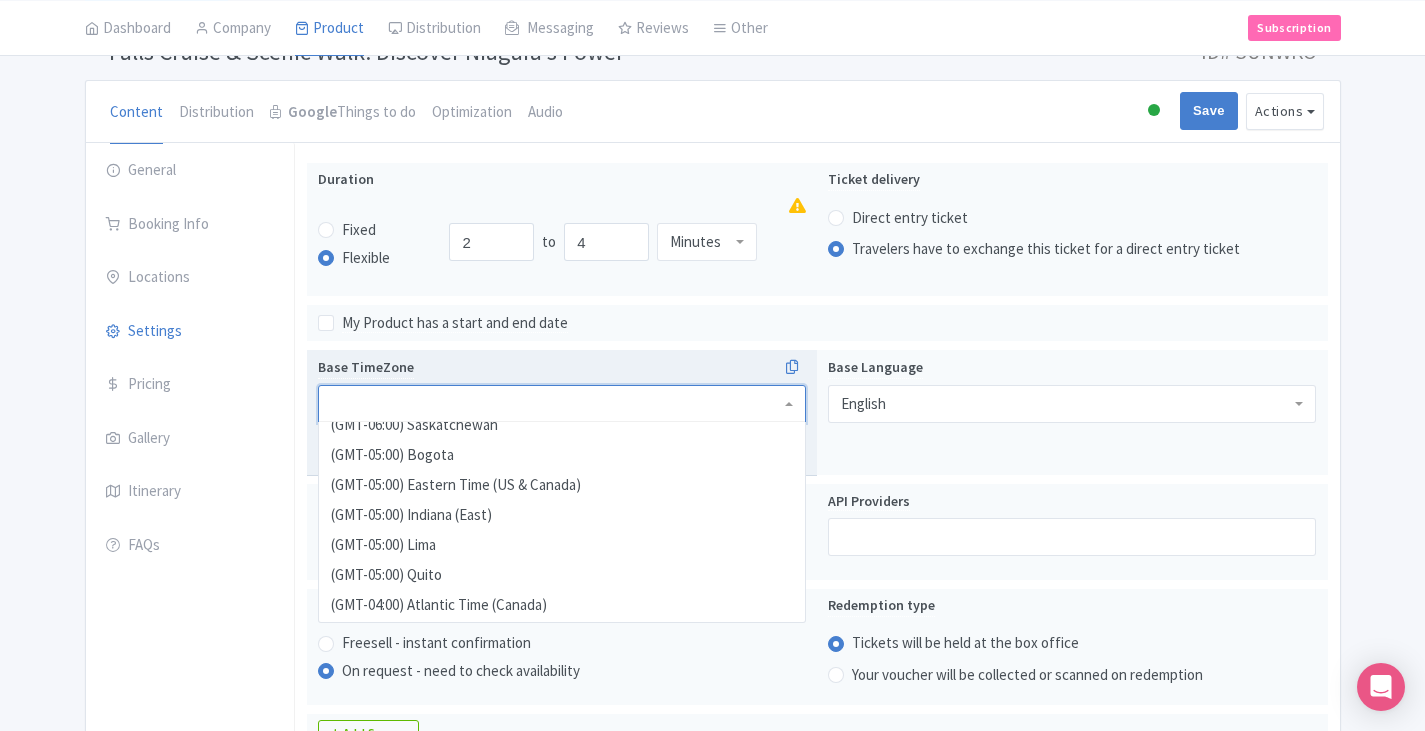 scroll, scrollTop: 500, scrollLeft: 0, axis: vertical 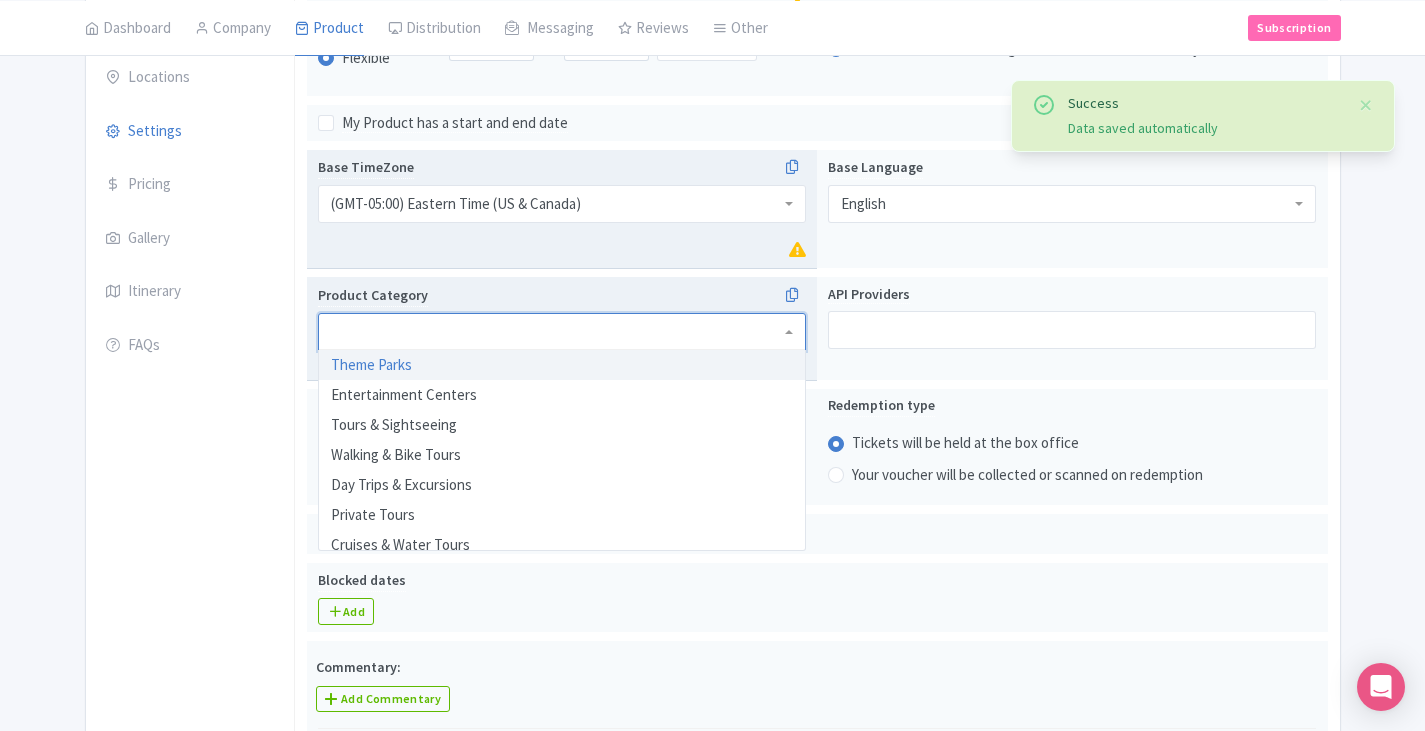 click at bounding box center [562, 332] 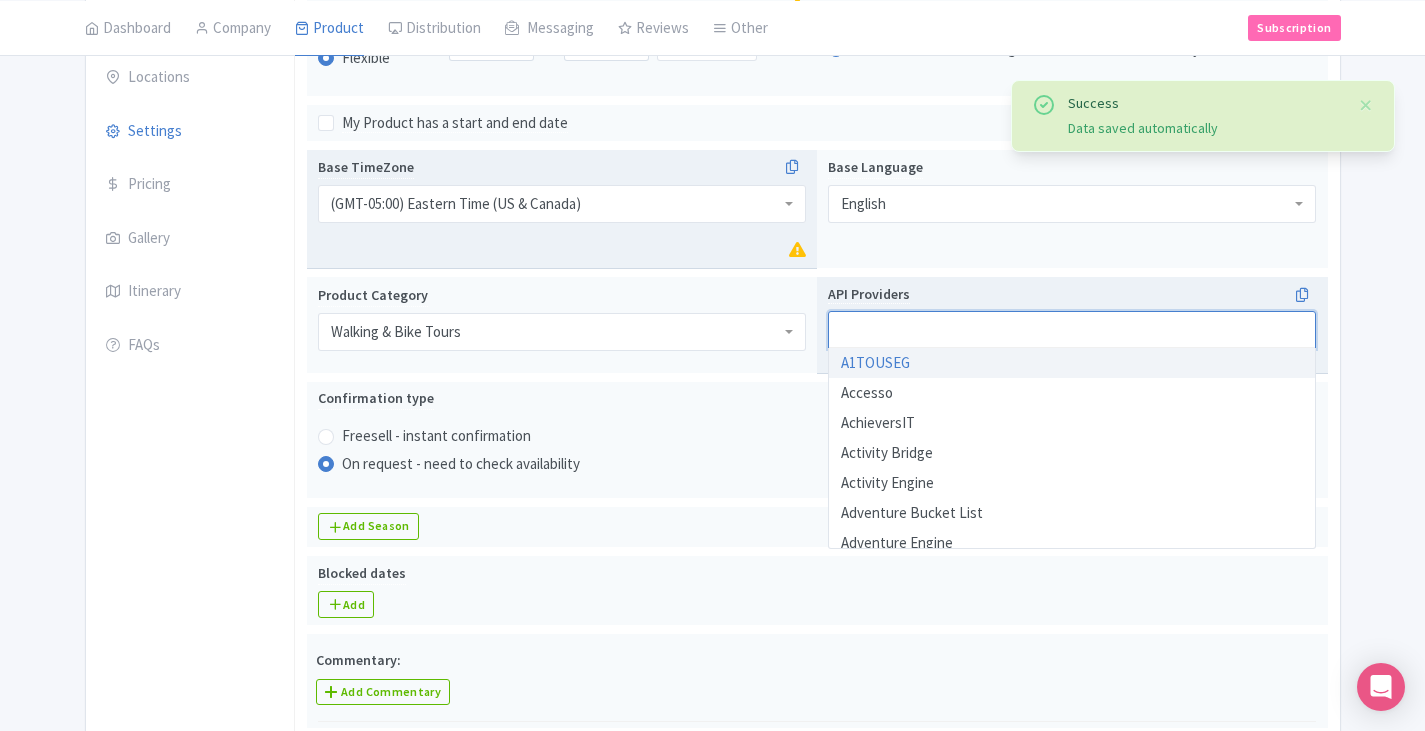 click at bounding box center [1072, 330] 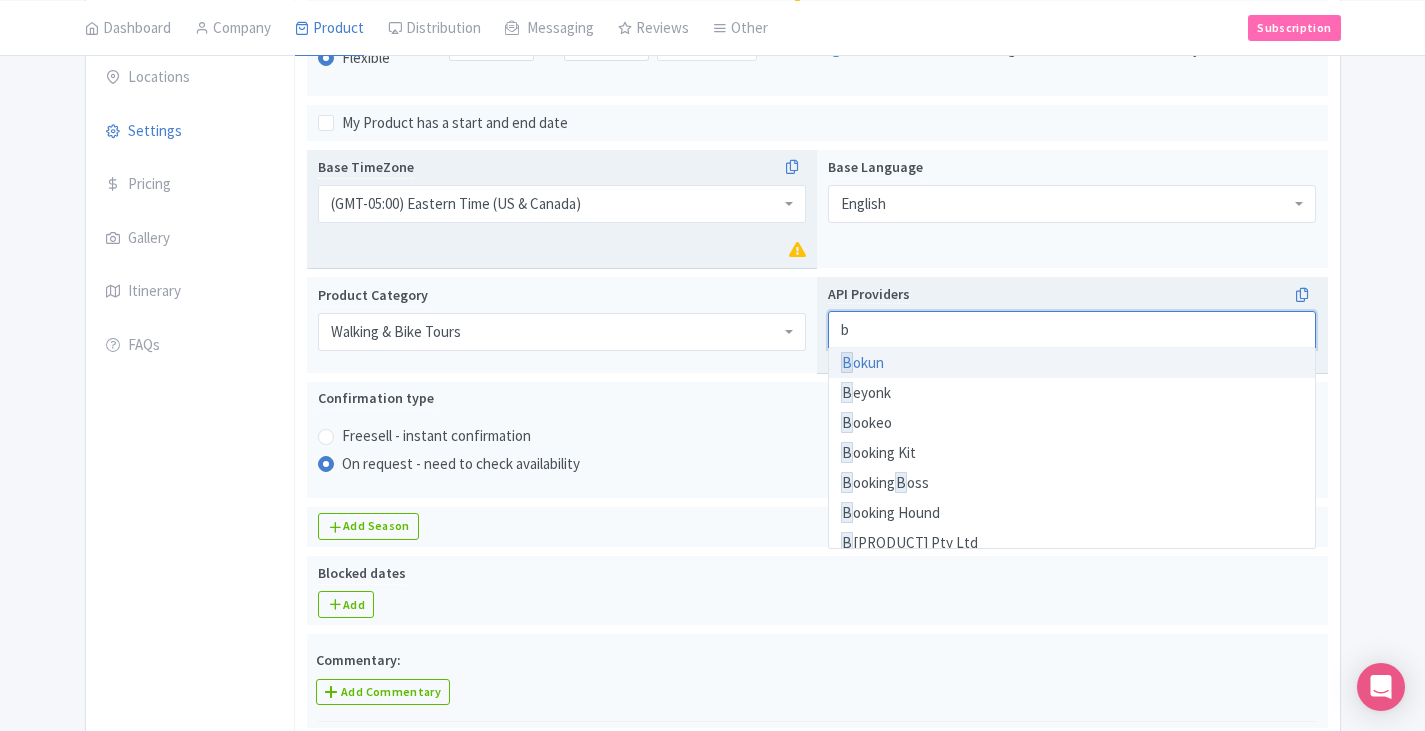type on "bo" 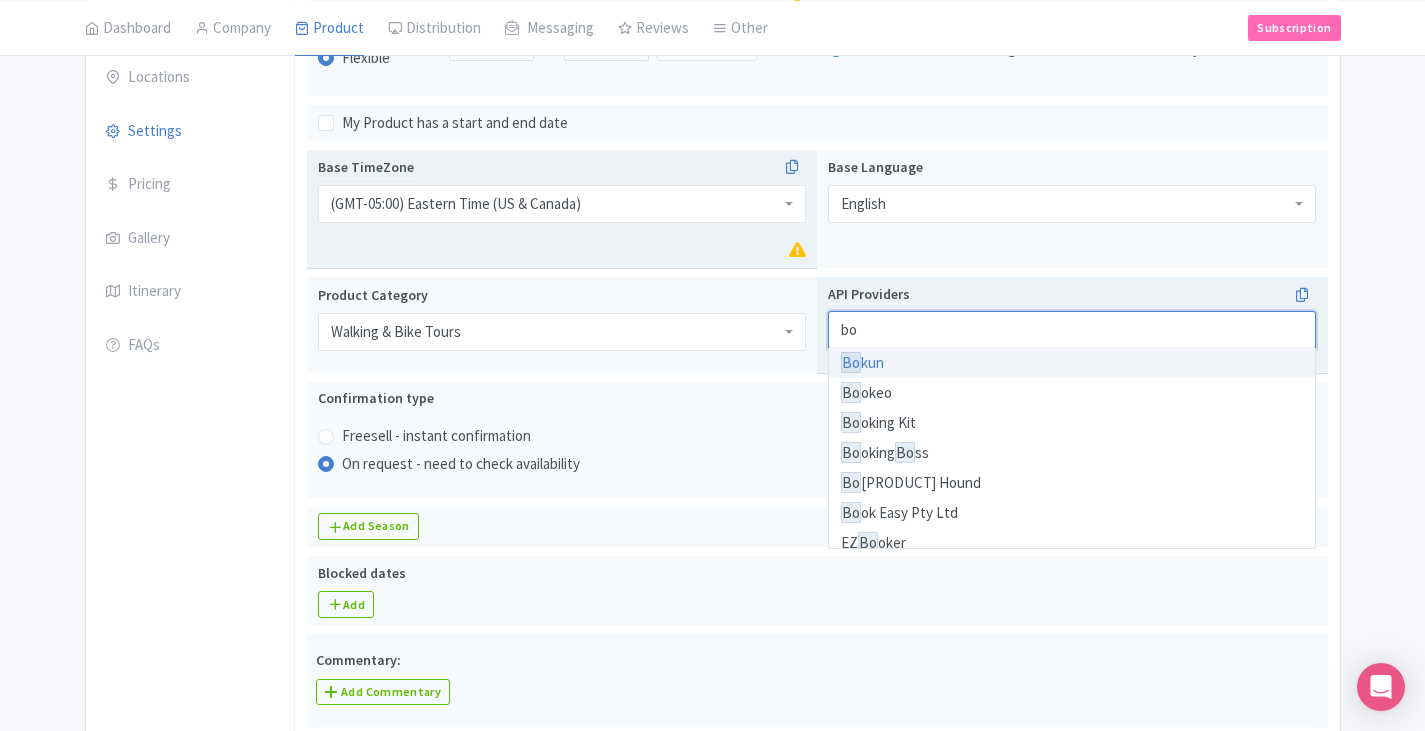 type 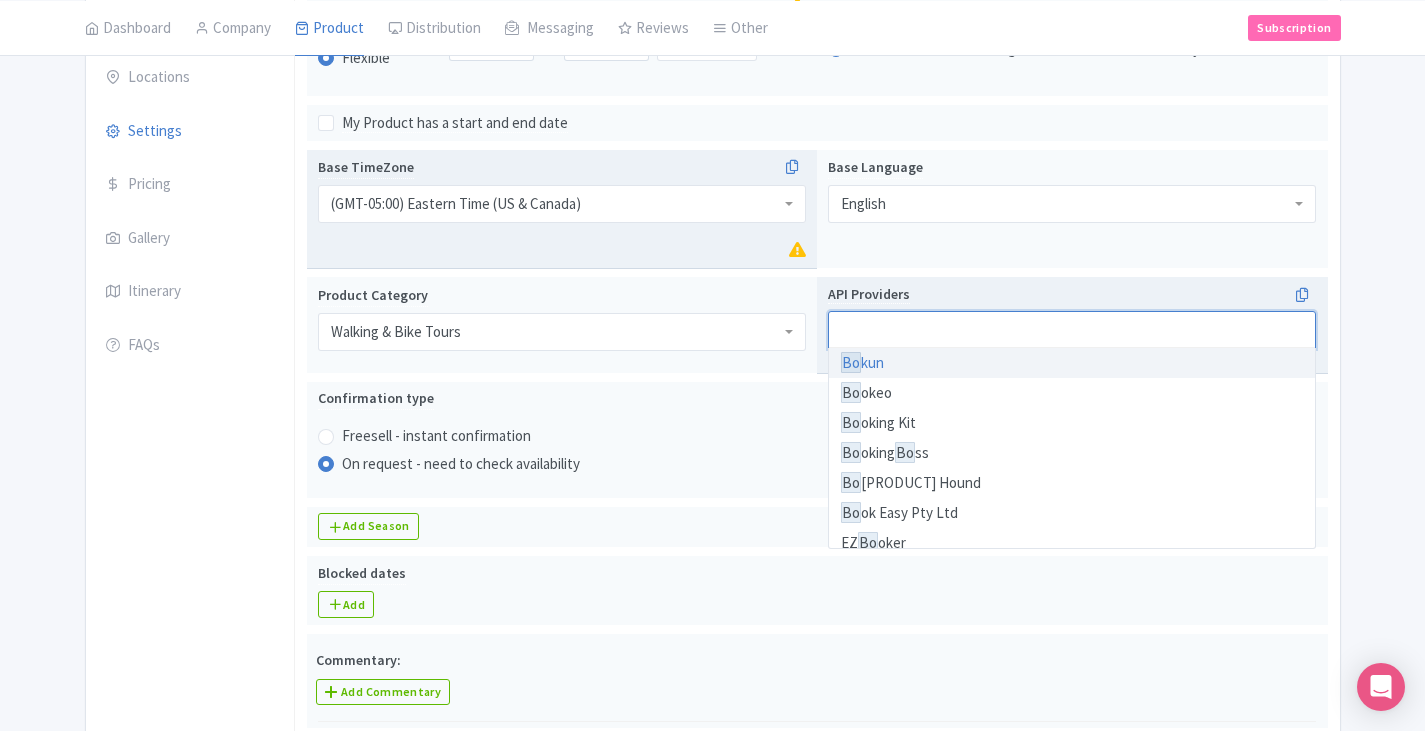 scroll, scrollTop: 310, scrollLeft: 0, axis: vertical 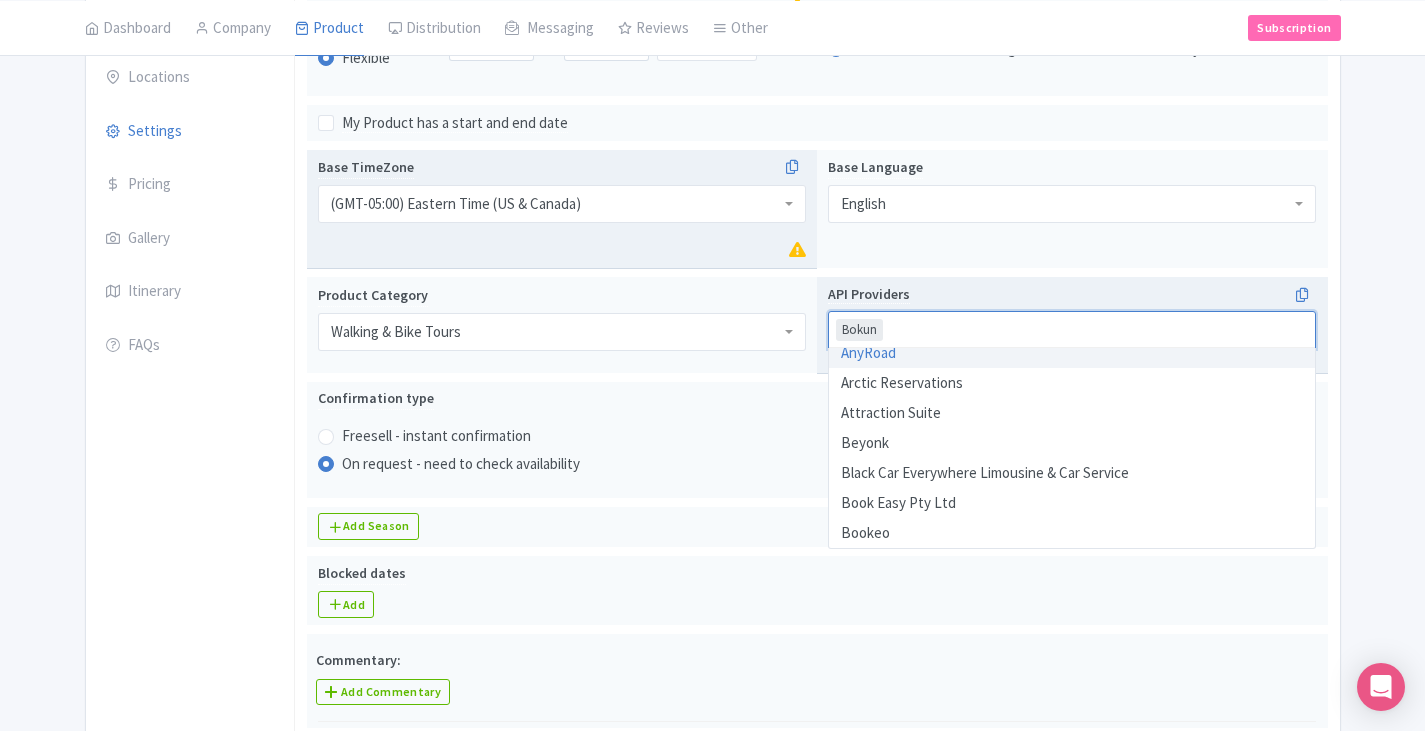 click on "Success
Data saved automatically
← Back to Products
Falls Cruise & Scenic Walk: Discover Niagara’s Power
ID# SUNWKO
Content
Distribution
Google  Things to do
Optimization
Audio
Active
Inactive
Building
Archived
Save
Actions
View on Magpie
Customer View
Industry Partner View
Download
Excel
Word
All Images ZIP
Share Products
Delete Product
Create new version
Confirm Copy Operation
Yes, Copy
Cancel
You are currently editing a version of this product: Primary Product
General
Booking Info
Locations
Settings
Pricing" at bounding box center (712, 869) 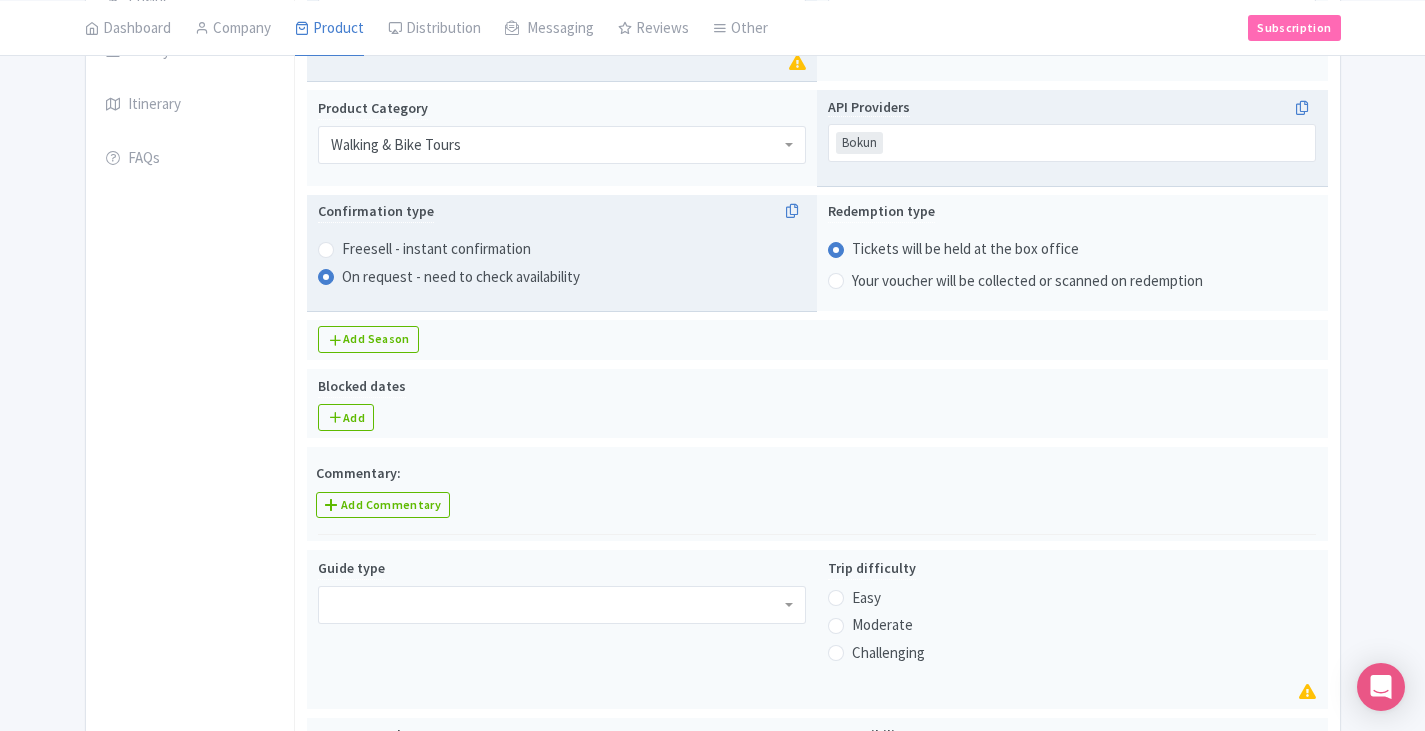 scroll, scrollTop: 551, scrollLeft: 0, axis: vertical 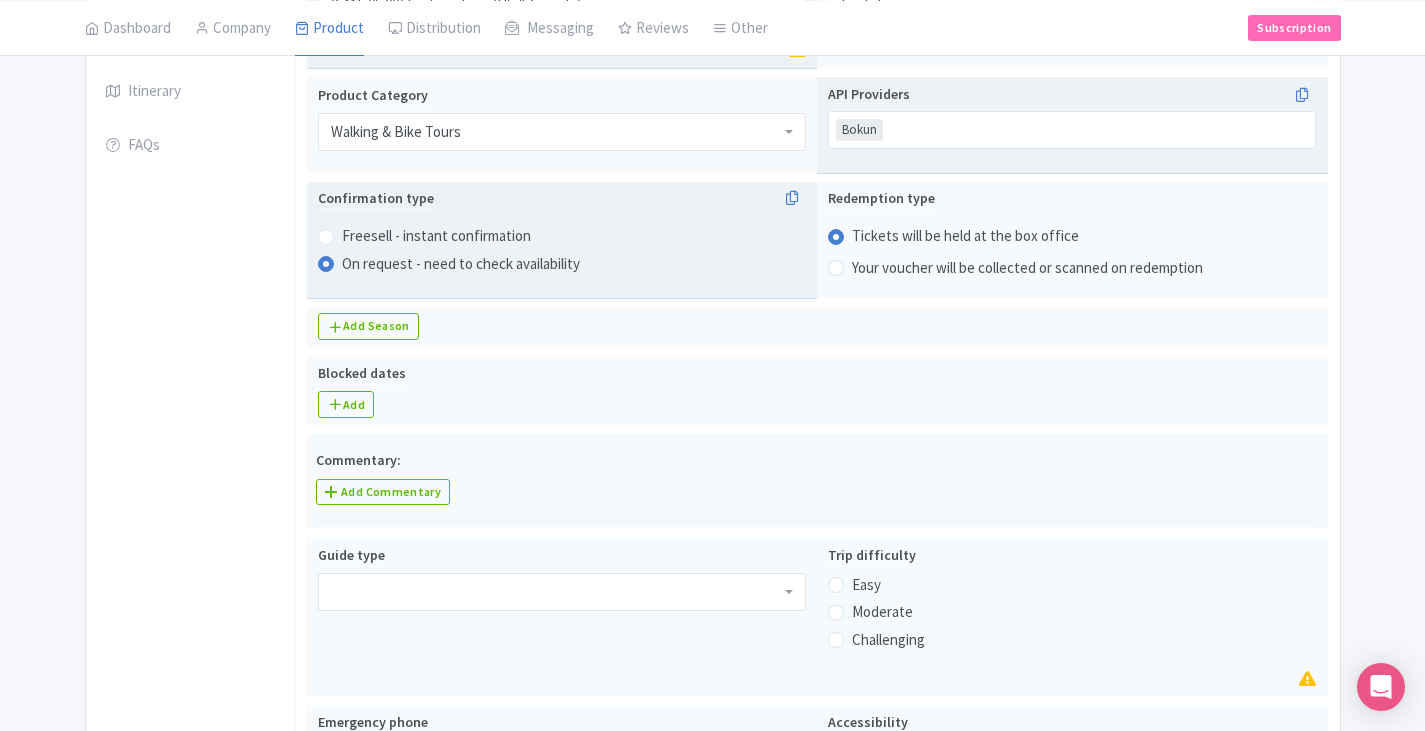 click on "Freesell - instant confirmation" at bounding box center (436, 236) 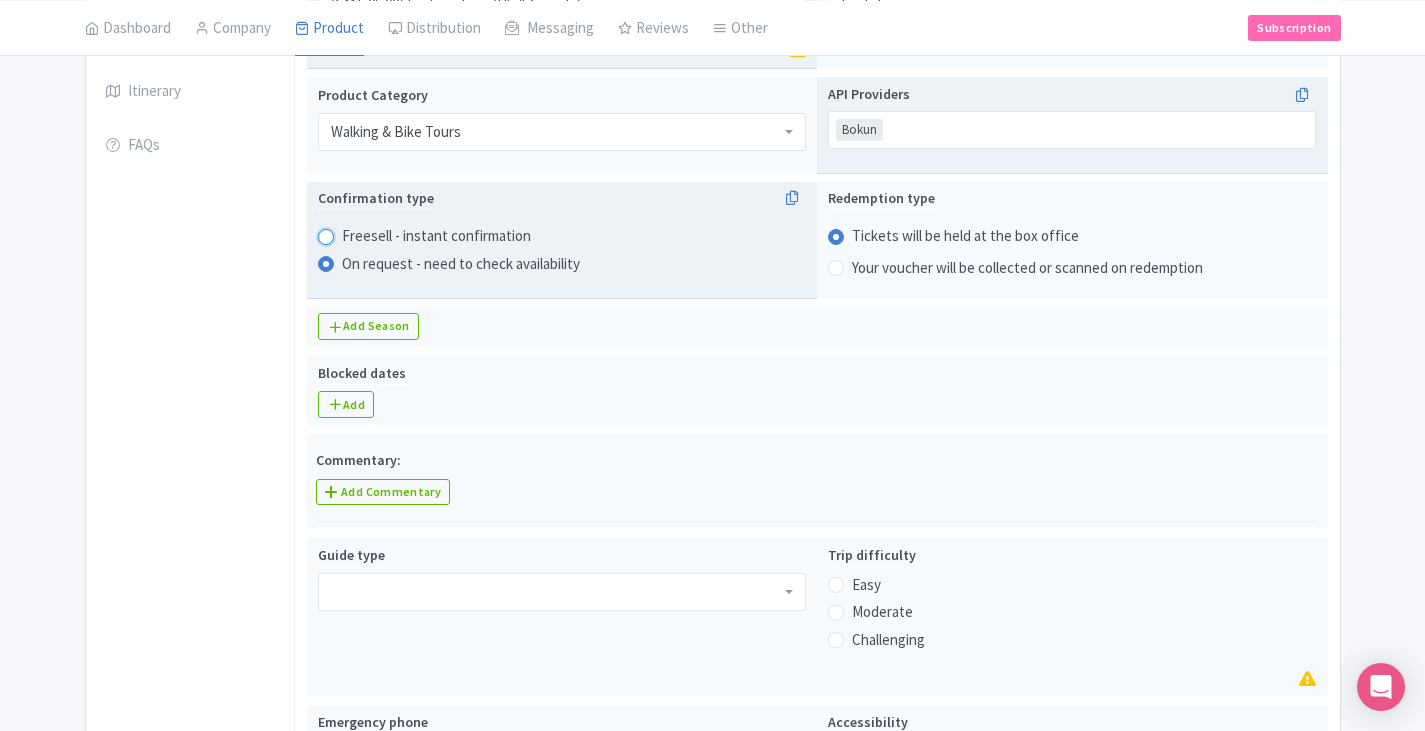 click on "Freesell - instant confirmation" at bounding box center [352, 234] 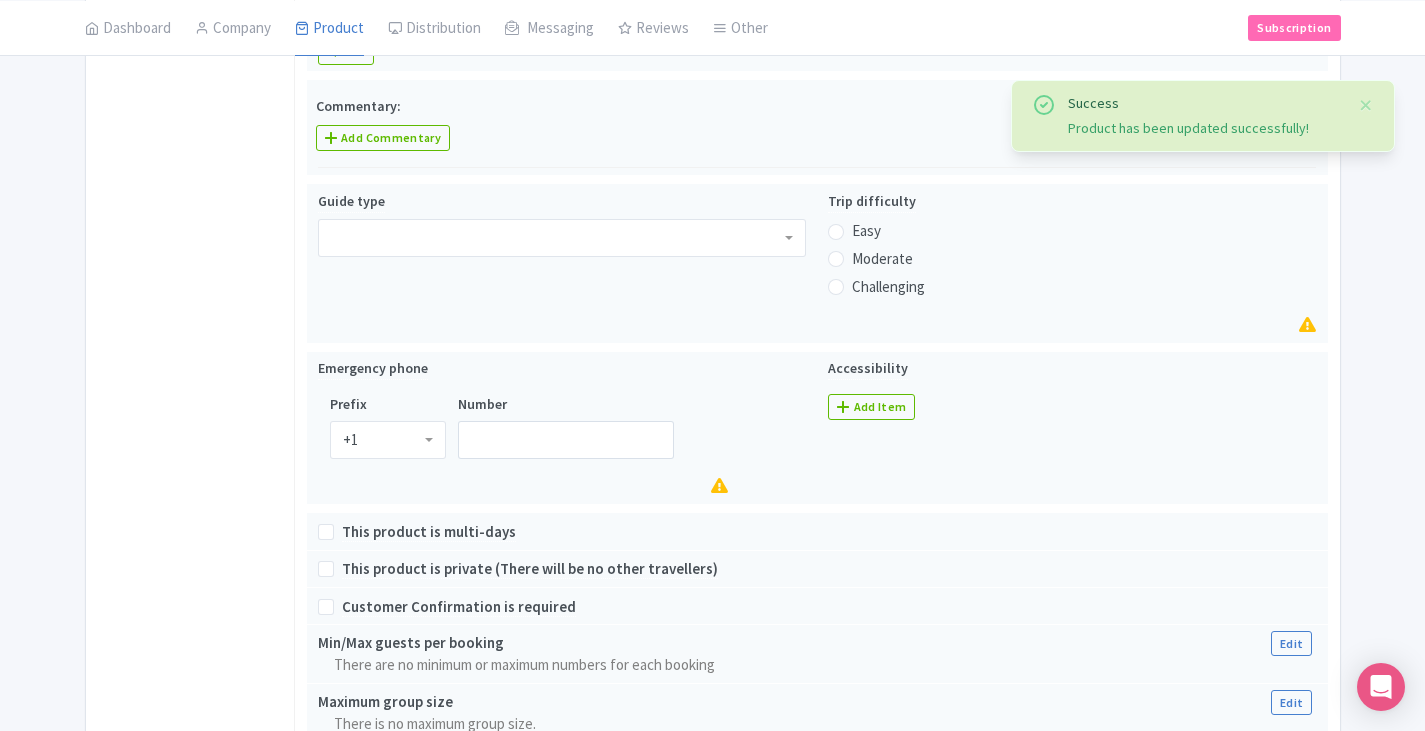 scroll, scrollTop: 951, scrollLeft: 0, axis: vertical 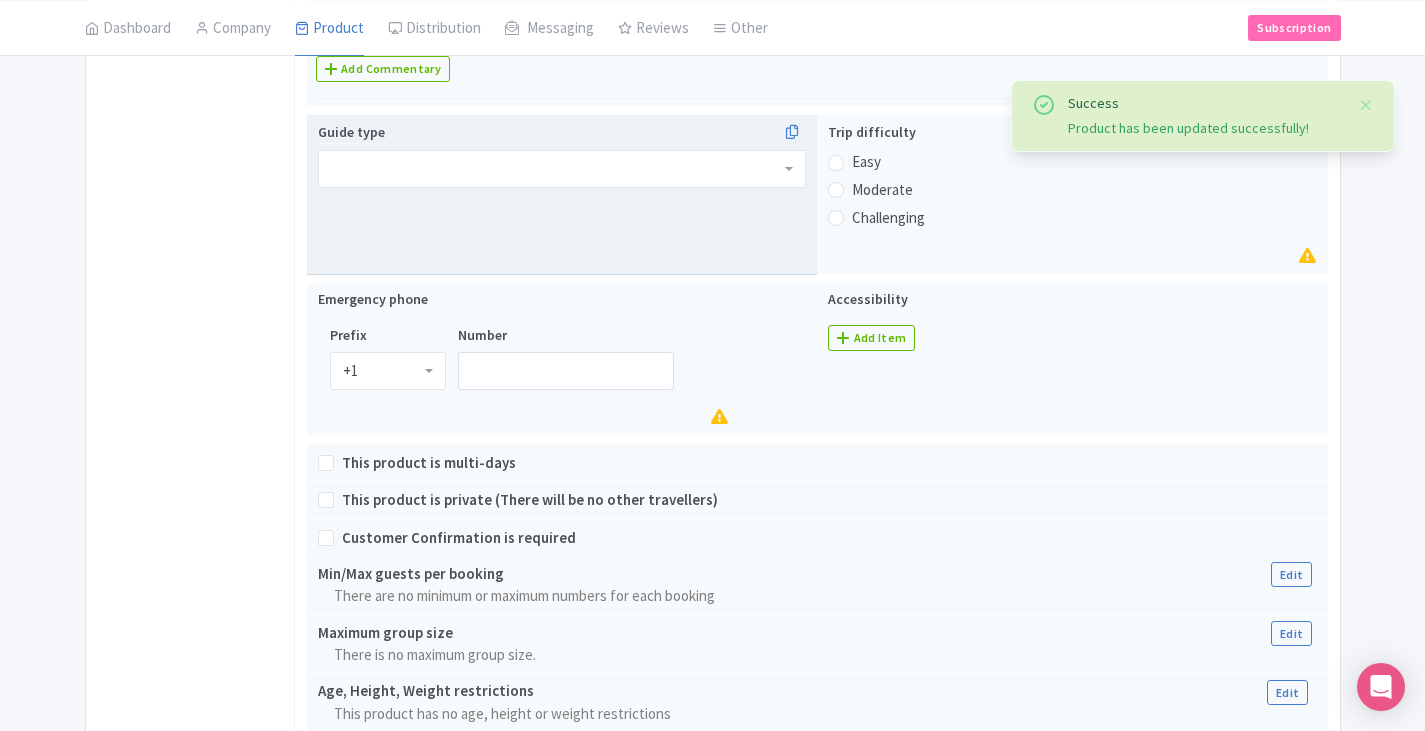 click at bounding box center (562, 169) 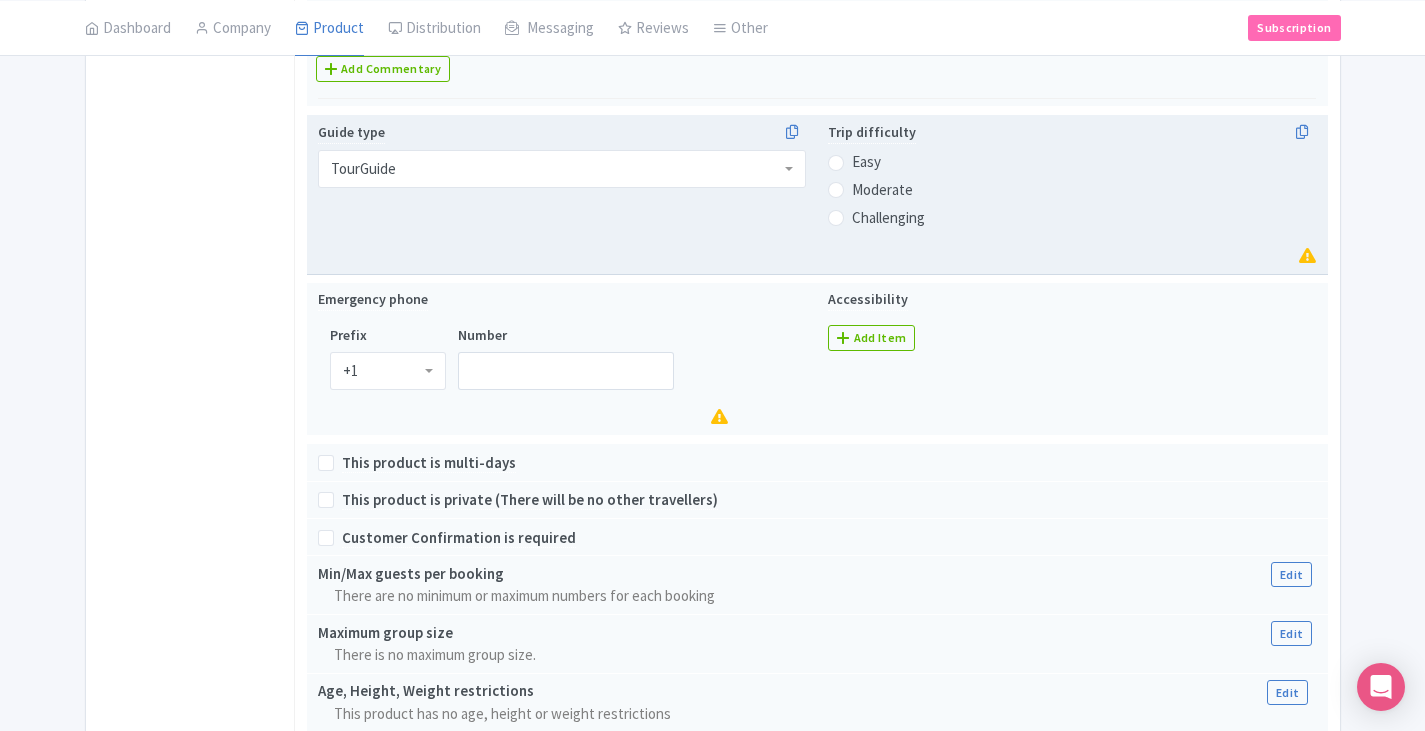 click on "Moderate" at bounding box center [882, 190] 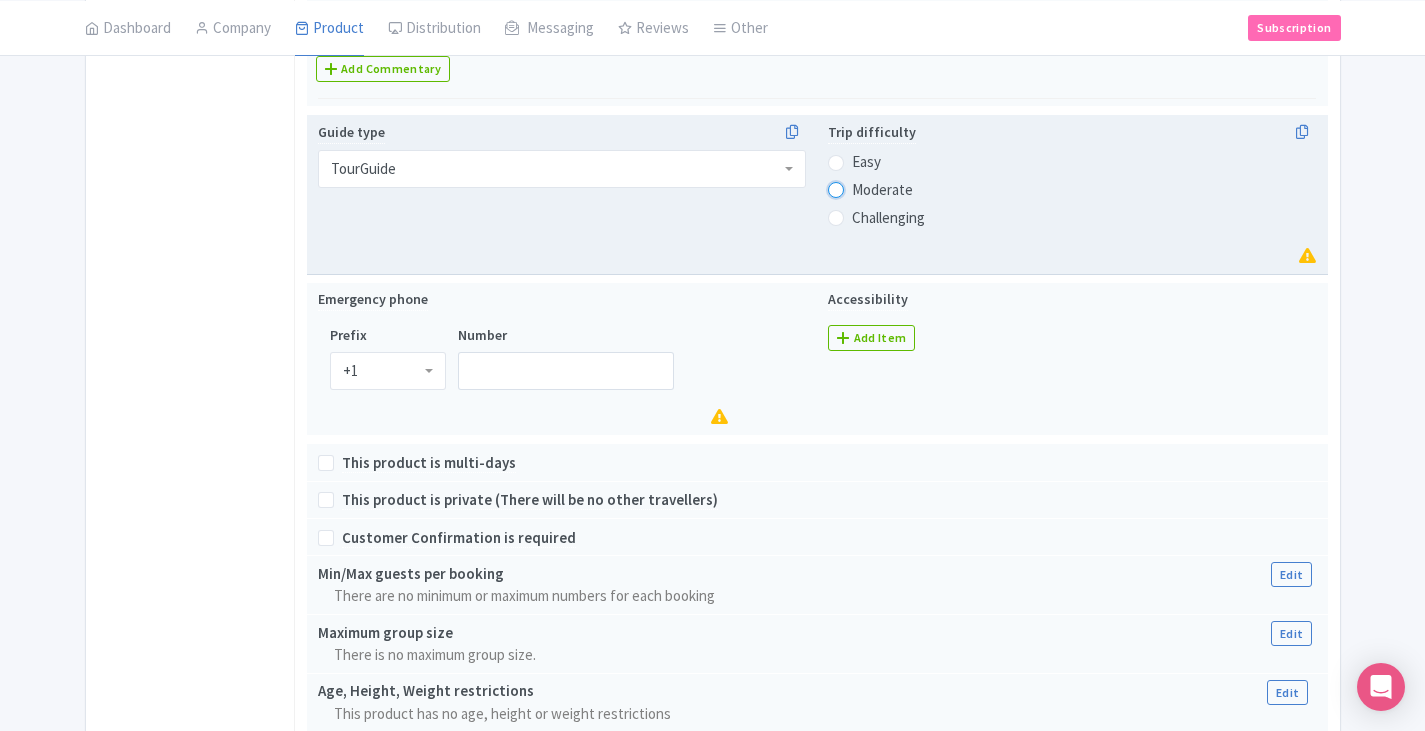 click on "Moderate" at bounding box center [862, 188] 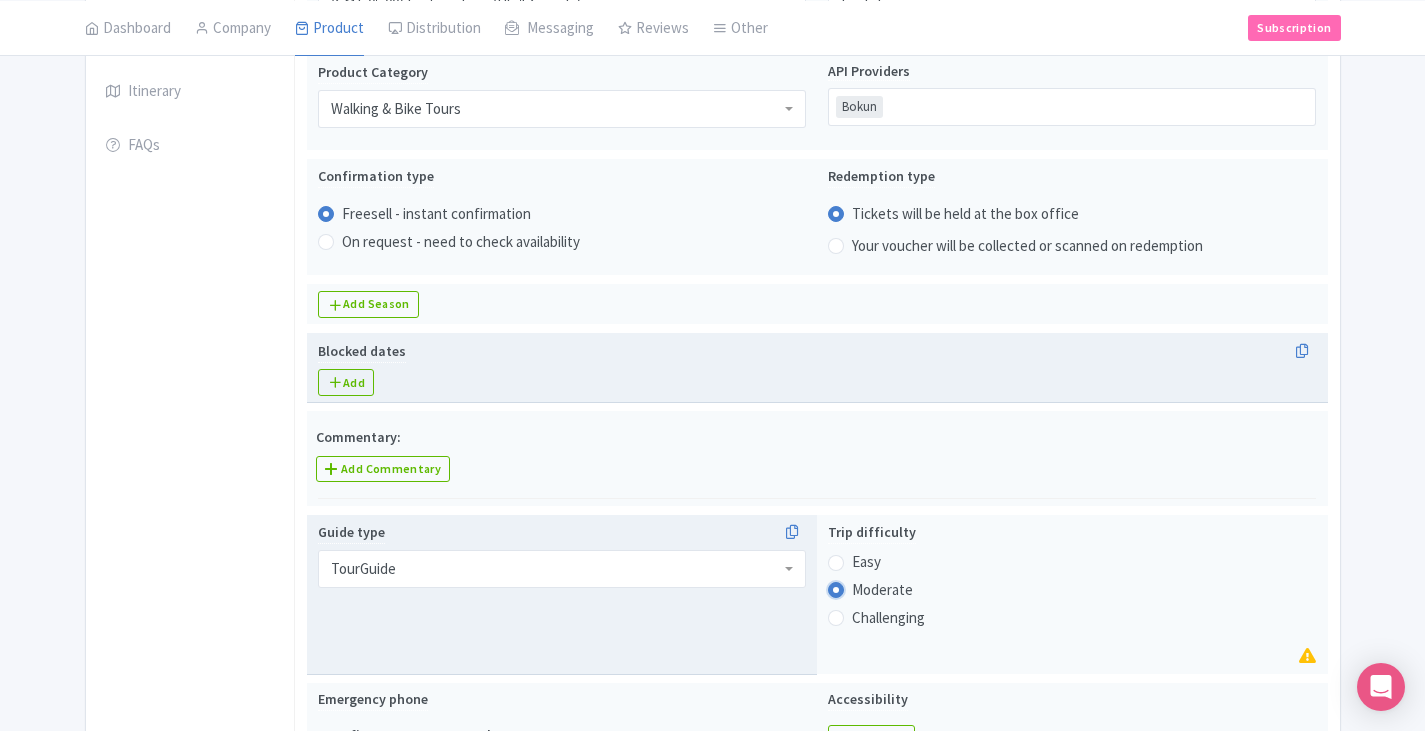 scroll, scrollTop: 0, scrollLeft: 0, axis: both 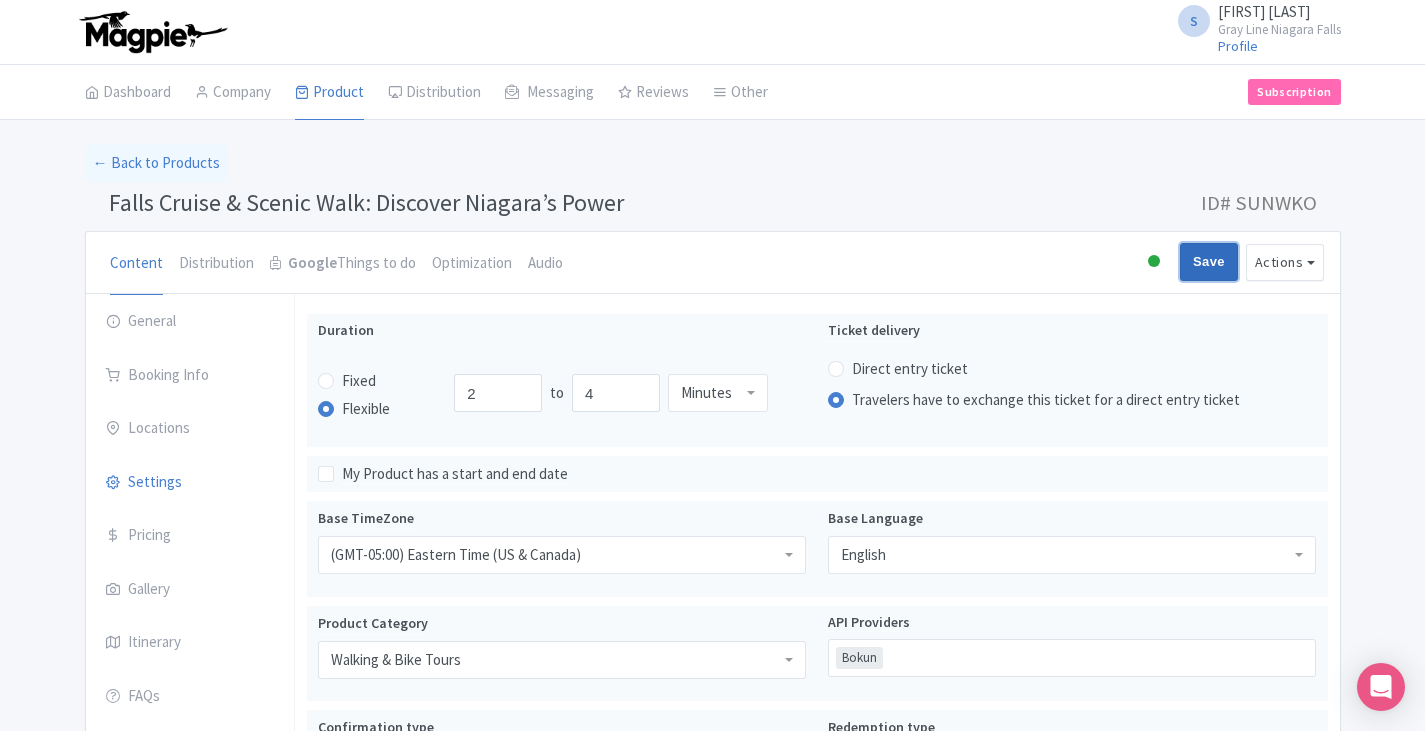 click on "Save" at bounding box center (1209, 262) 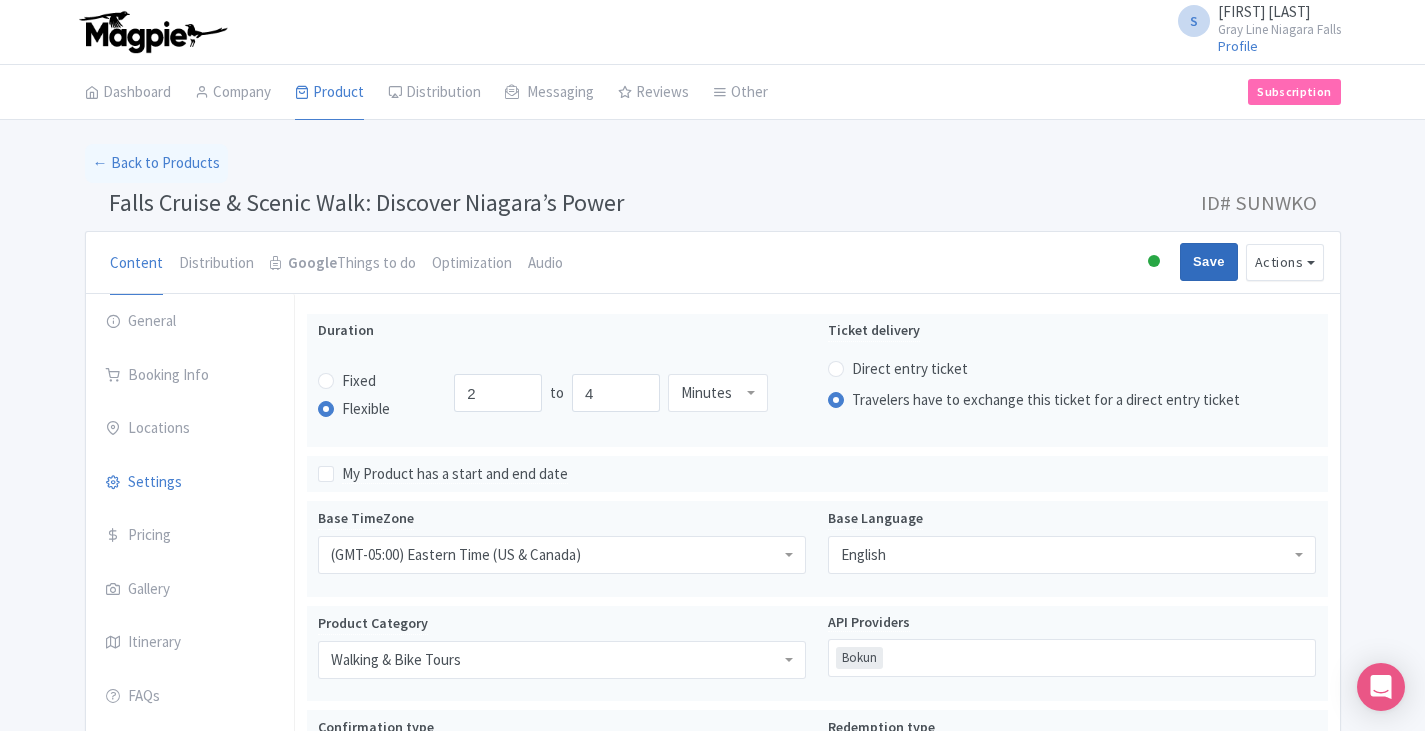 type on "Update Product" 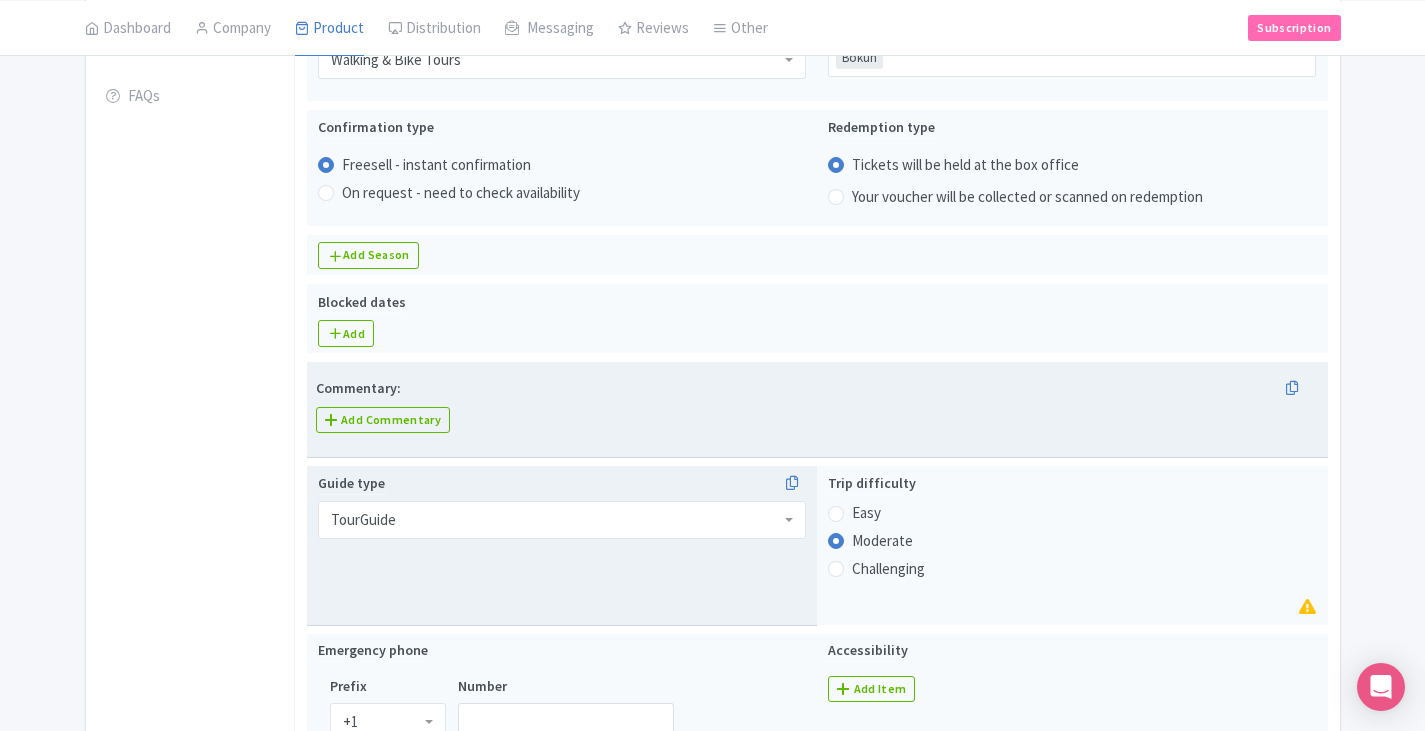 scroll, scrollTop: 730, scrollLeft: 0, axis: vertical 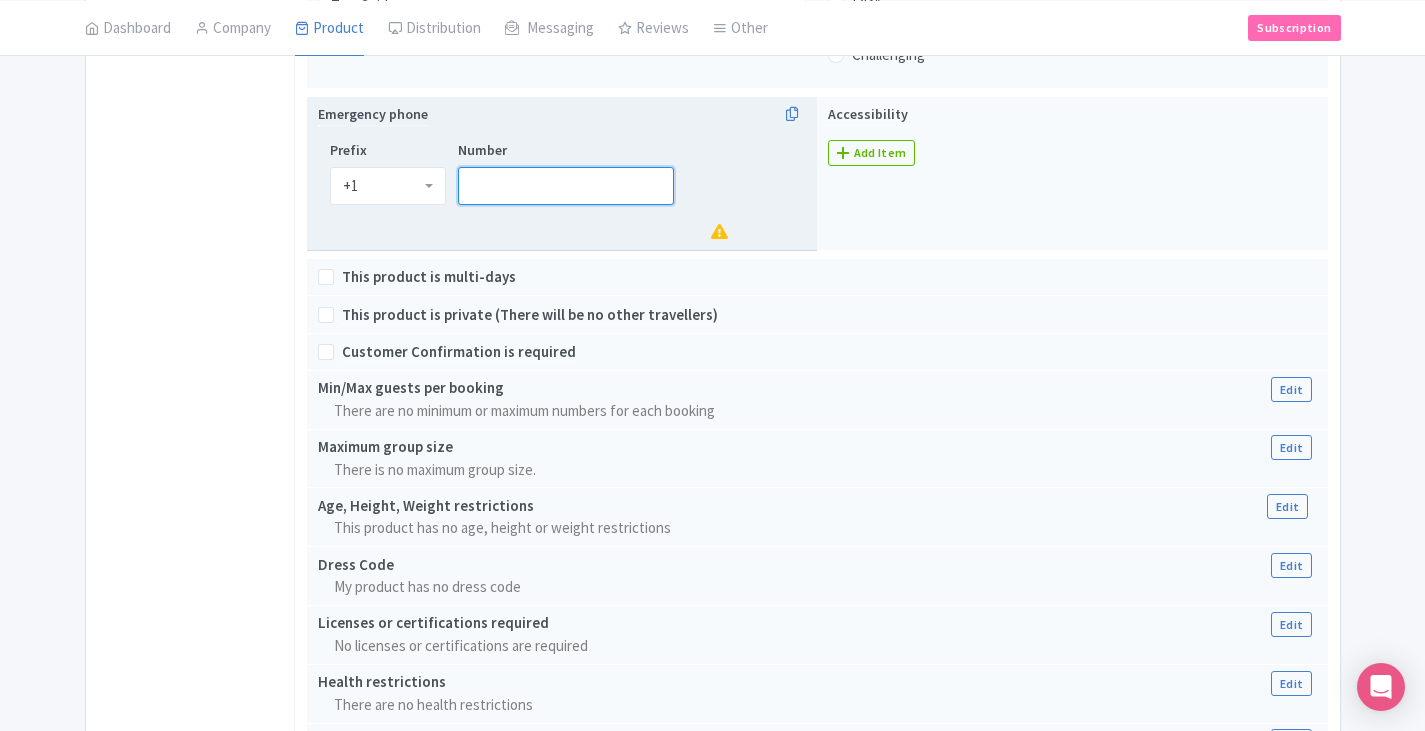 click on "Number" at bounding box center [566, 186] 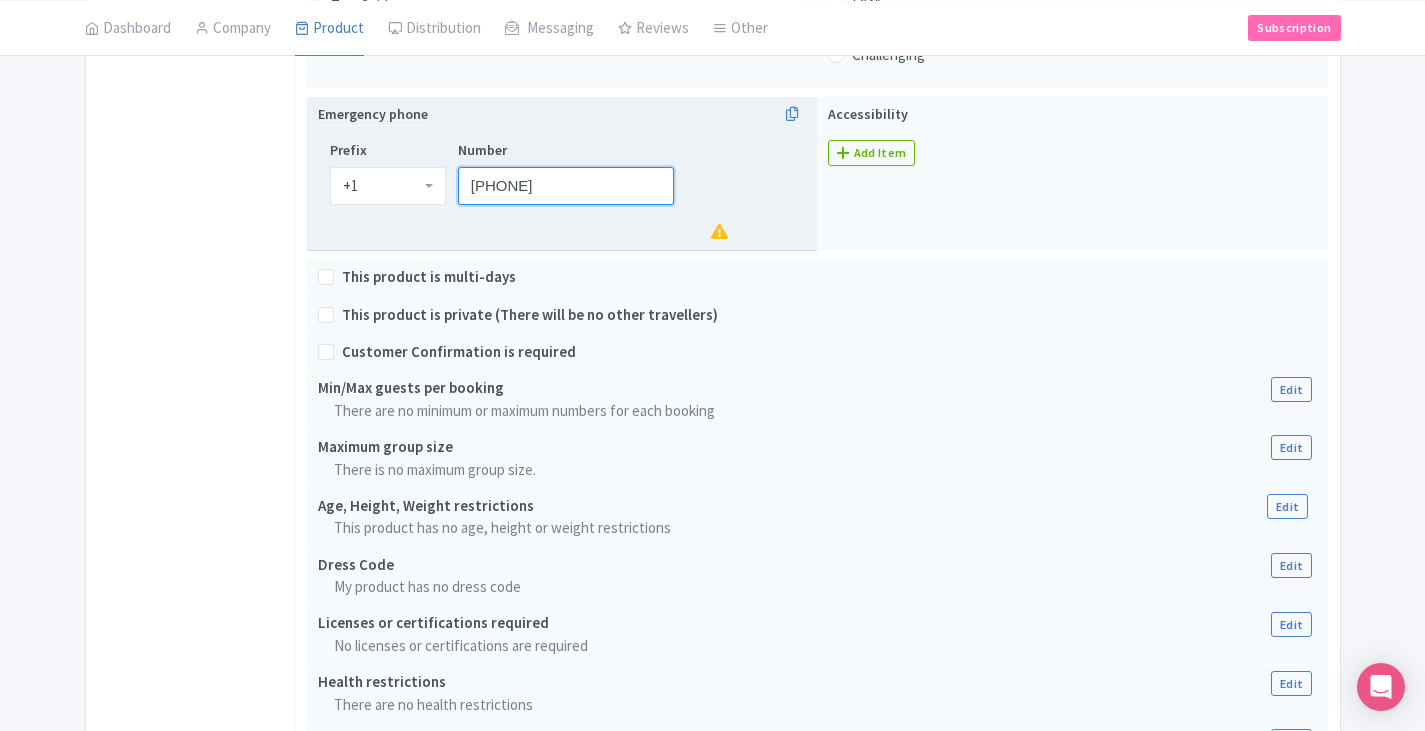 click on "[PHONE]" at bounding box center (566, 186) 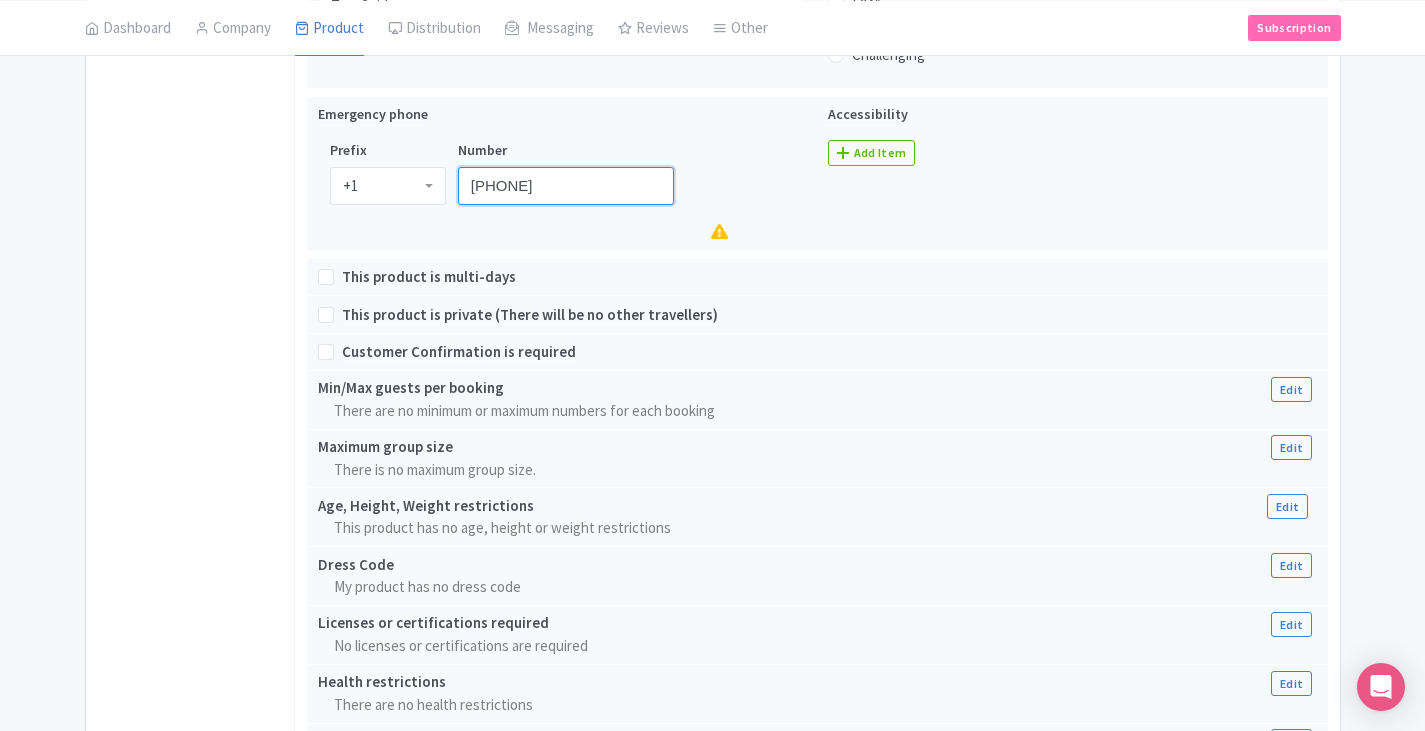 type on "[PHONE]" 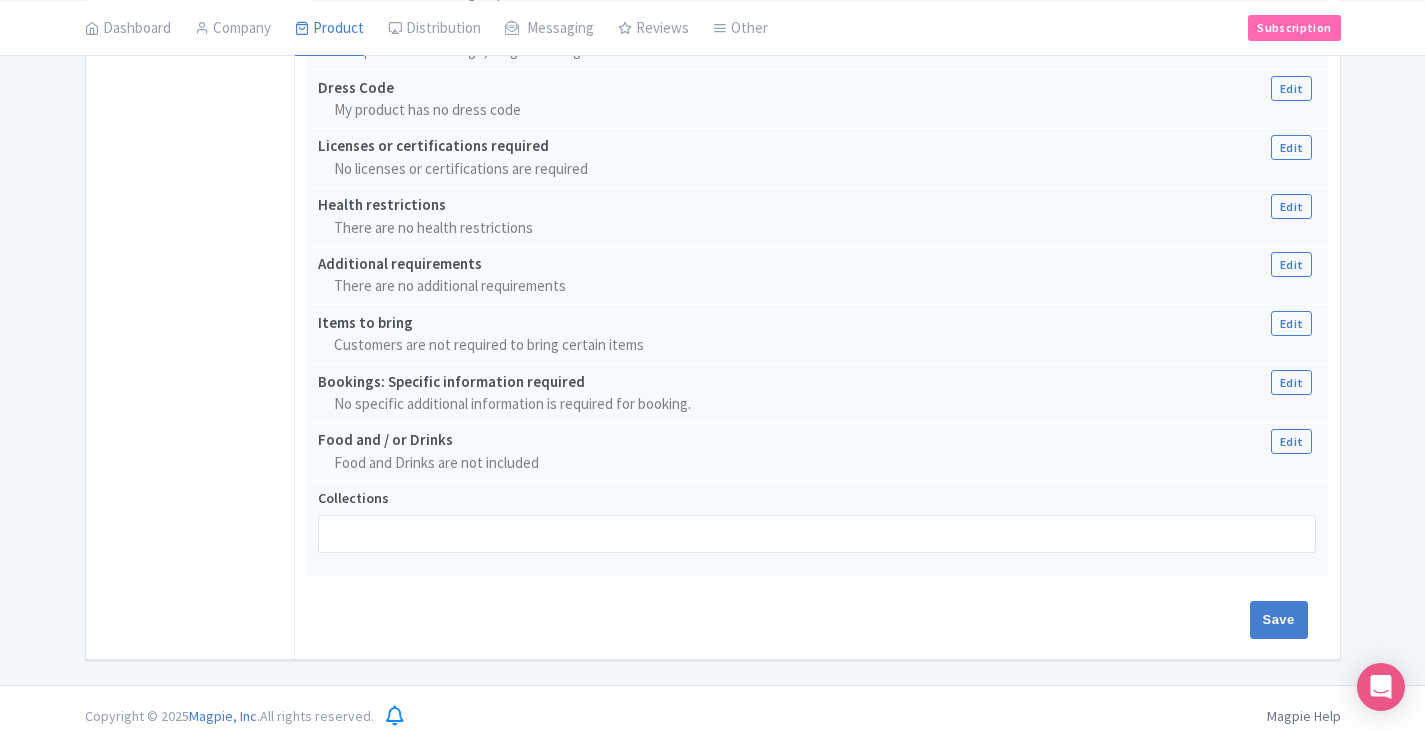 scroll, scrollTop: 1607, scrollLeft: 0, axis: vertical 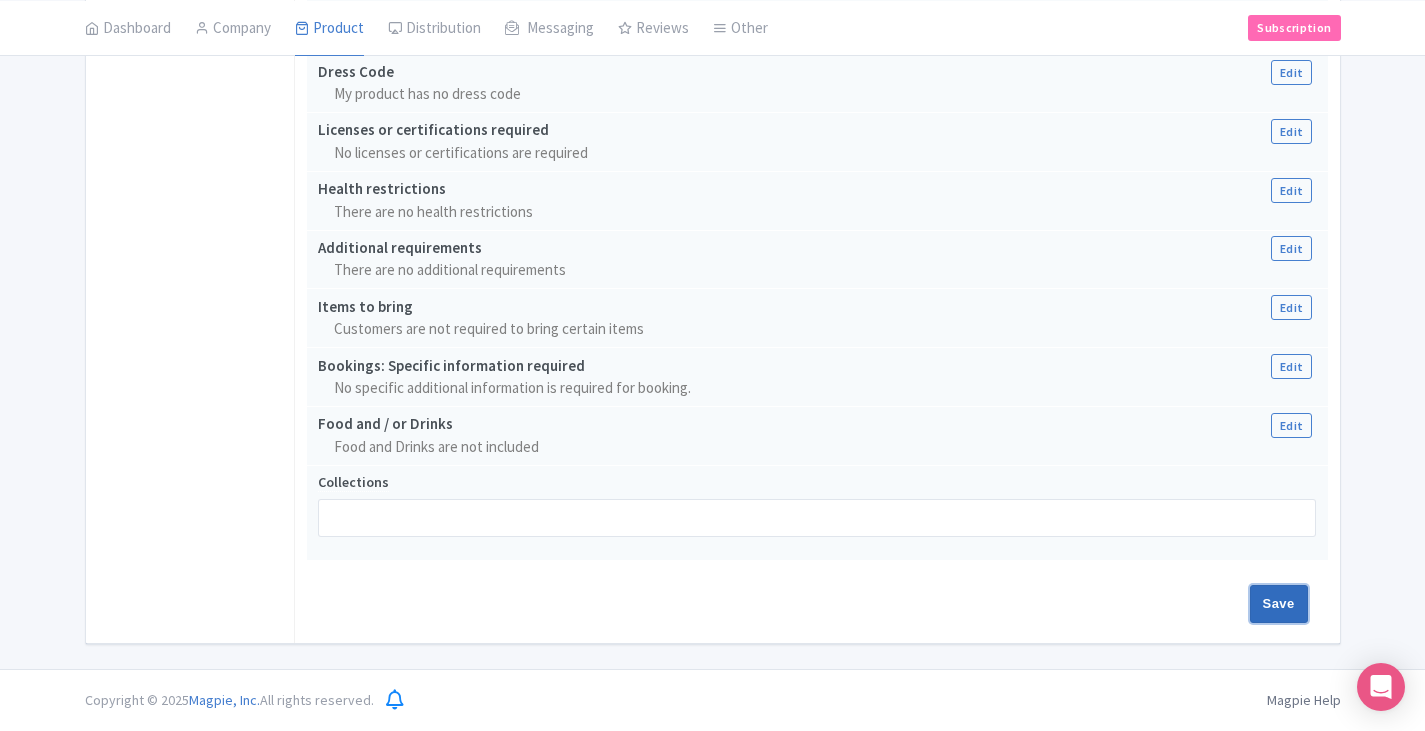 click on "Save" at bounding box center (1279, 604) 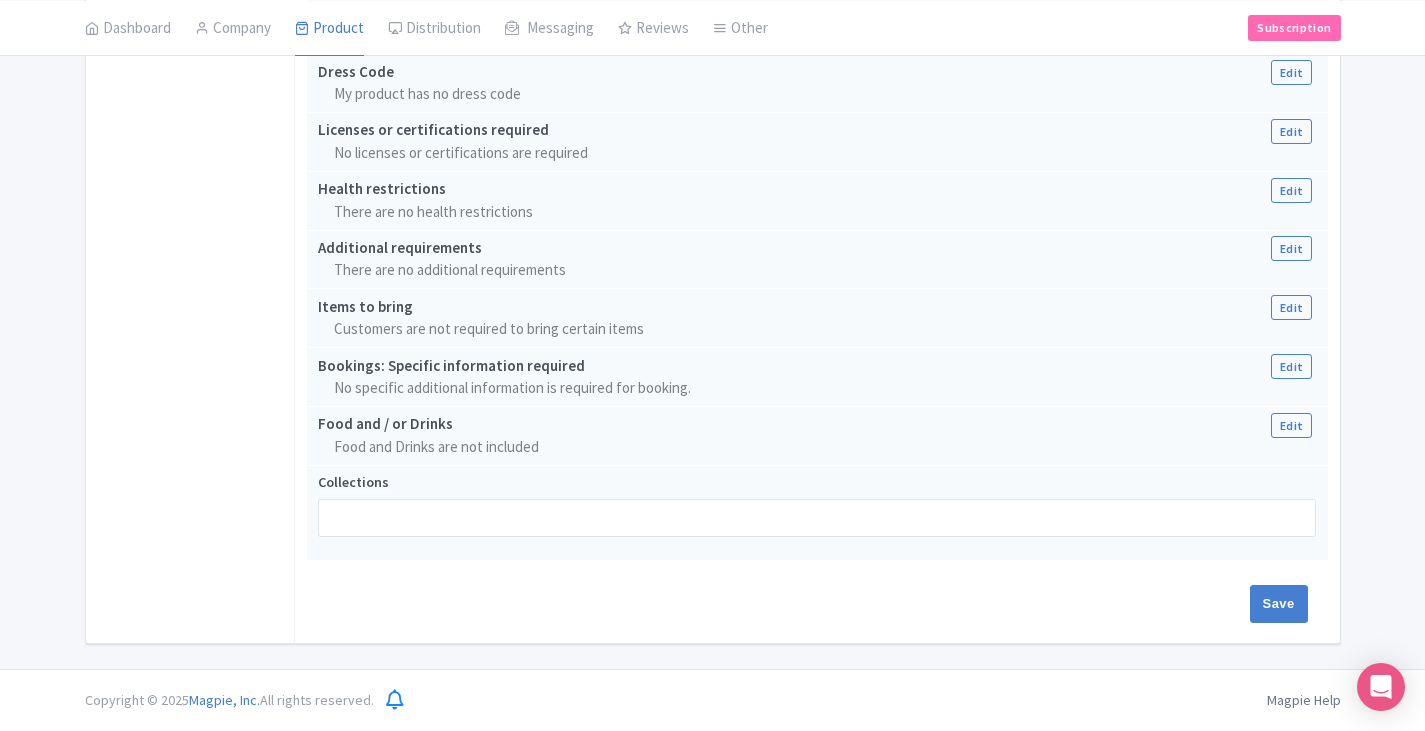 type on "Saving..." 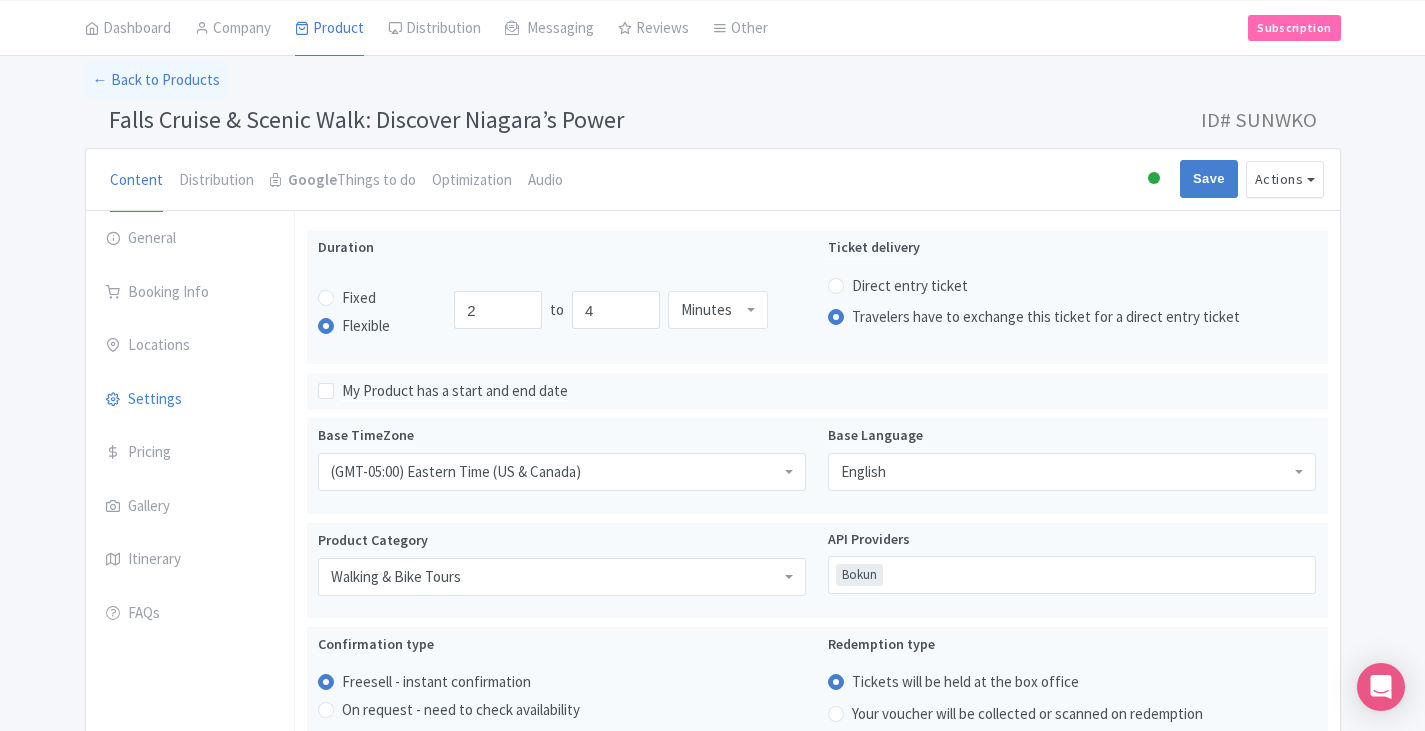scroll, scrollTop: 0, scrollLeft: 0, axis: both 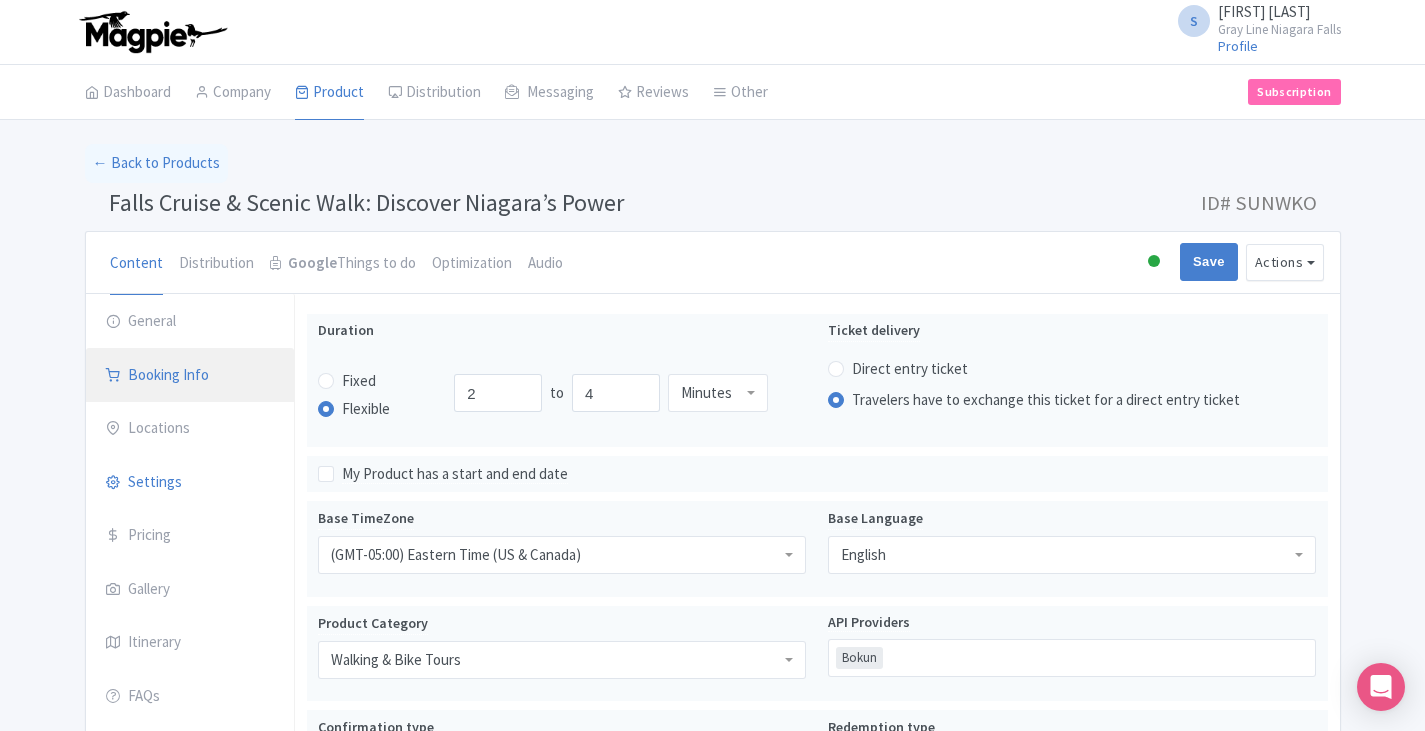 click on "Booking Info" at bounding box center [190, 376] 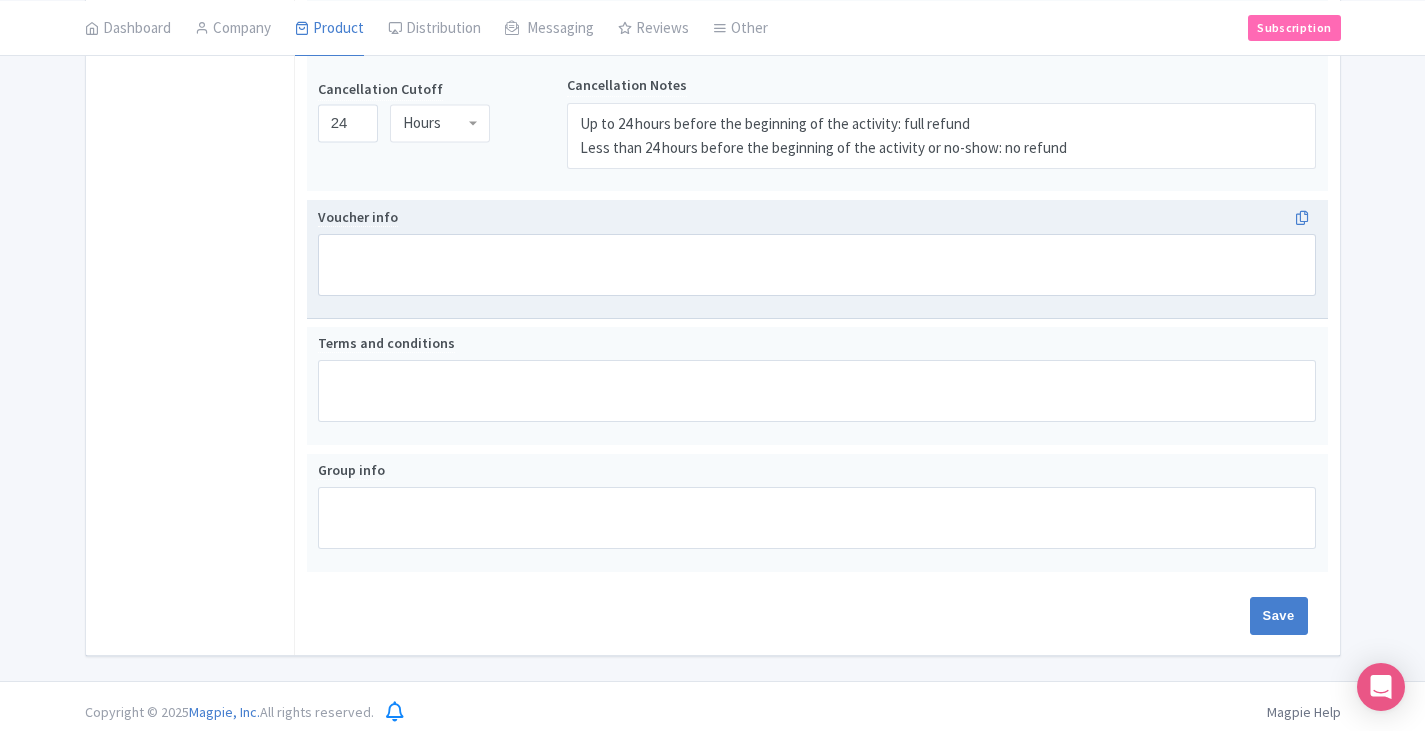 scroll, scrollTop: 1455, scrollLeft: 0, axis: vertical 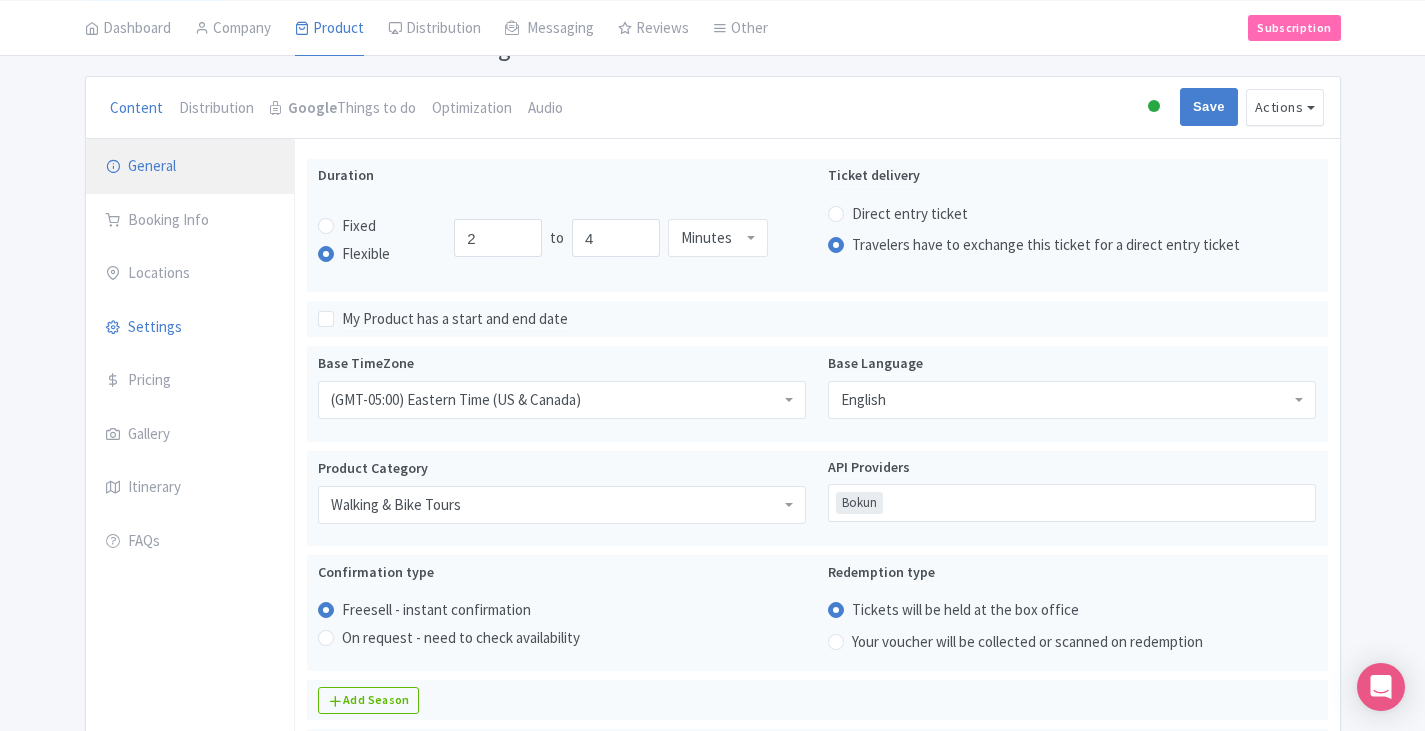 click on "General" at bounding box center (190, 167) 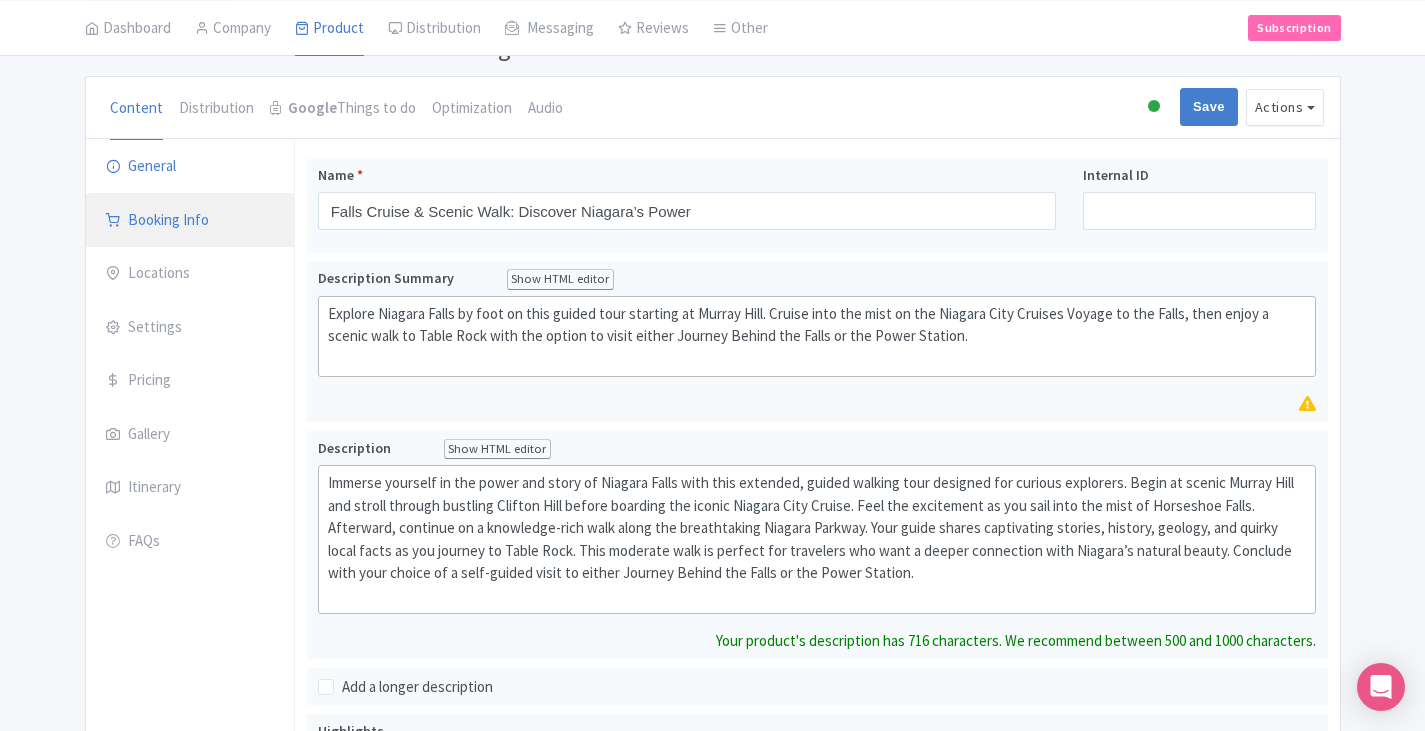 click on "Booking Info" at bounding box center [190, 221] 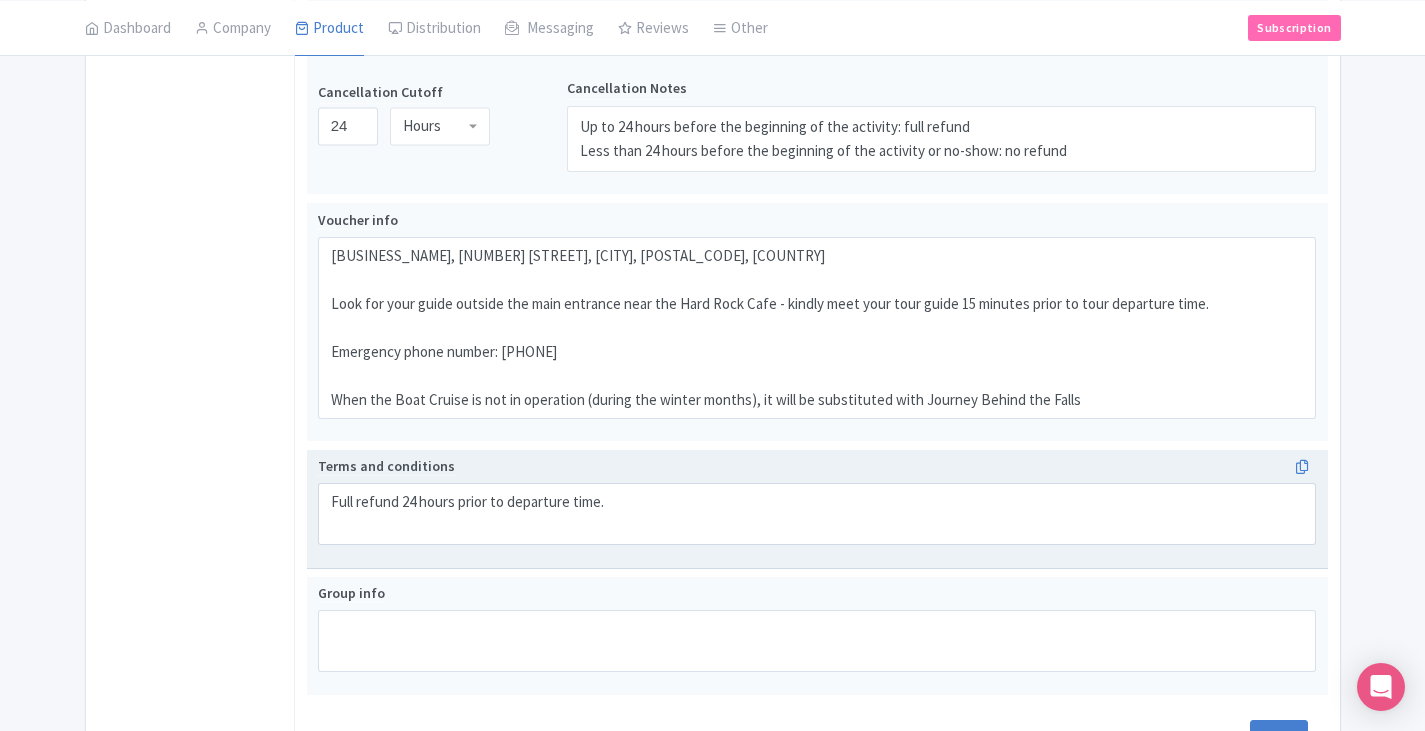 scroll, scrollTop: 1455, scrollLeft: 0, axis: vertical 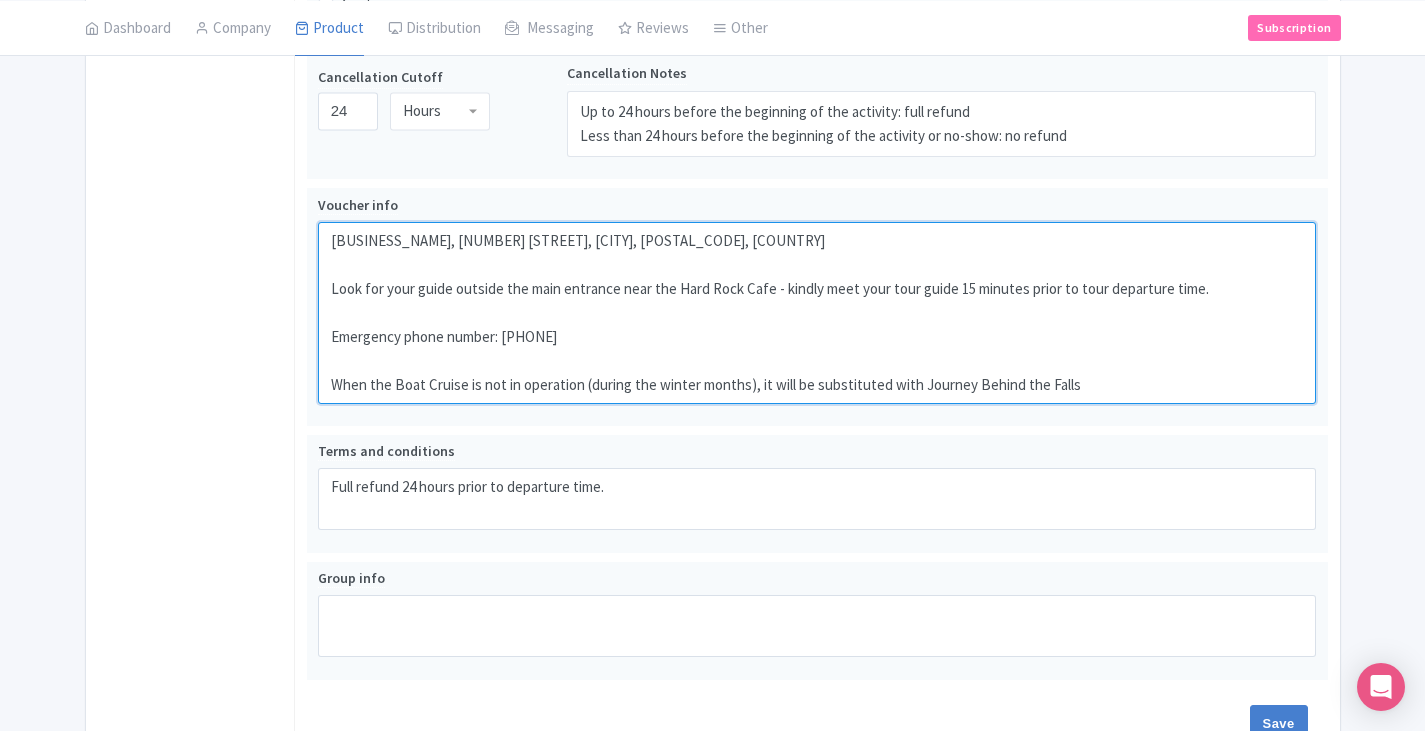 drag, startPoint x: 752, startPoint y: 237, endPoint x: 292, endPoint y: 233, distance: 460.0174 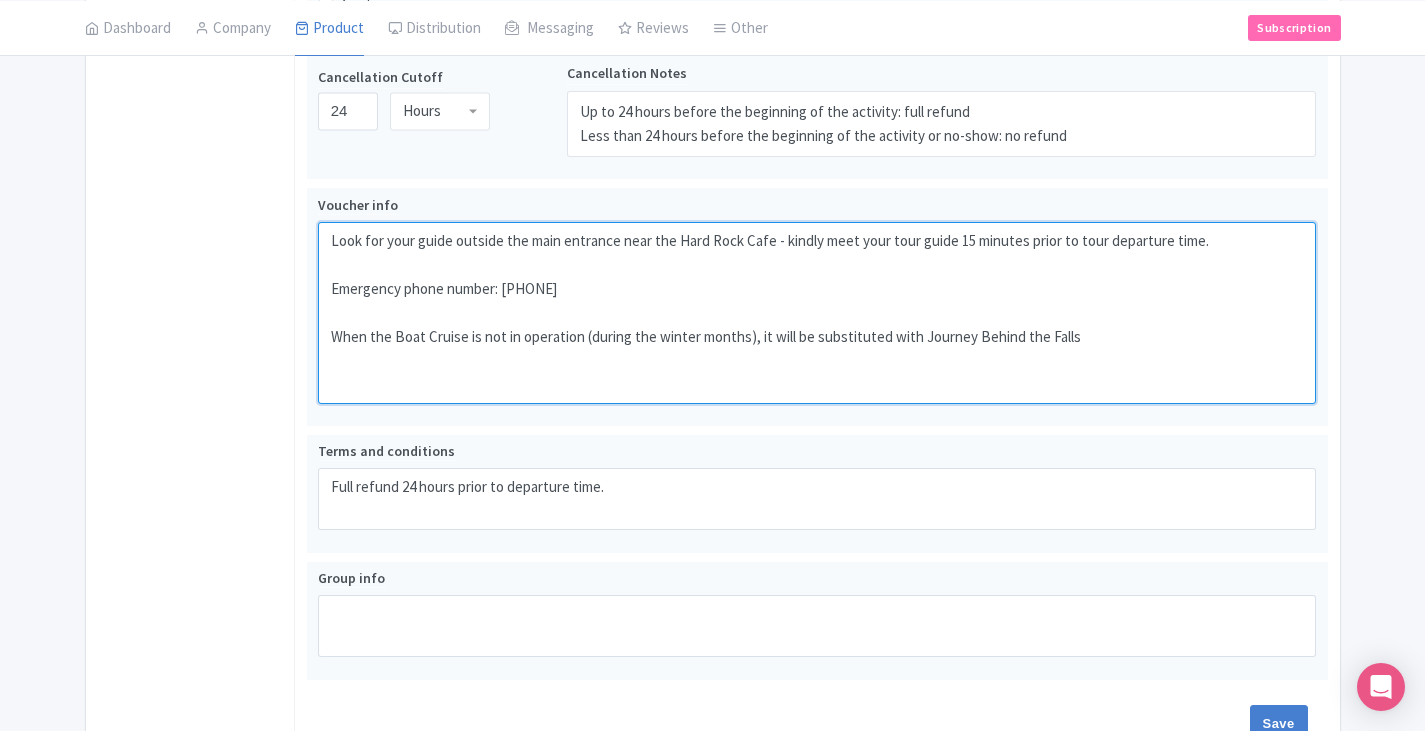 drag, startPoint x: 779, startPoint y: 288, endPoint x: 278, endPoint y: 286, distance: 501.004 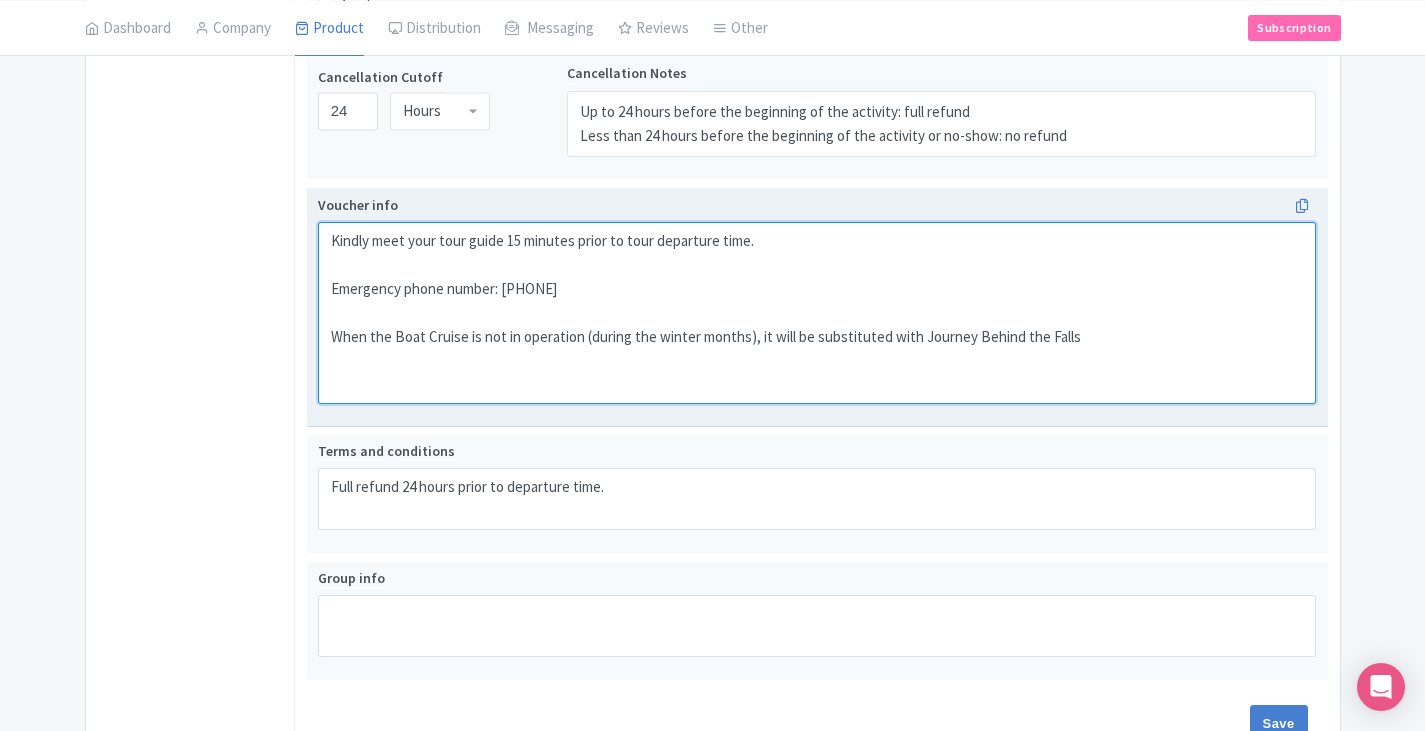 click on "Casino Niagara, 5705 Falls Ave, Niagara Falls, ON L2E 6T3, Canada
Look for your guide outside the main entrance near the Hard Rock Cafe - kindly meet your tour guide 15 minutes prior to tour departure time.
Emergency phone number: 1-716-606-0919
When the Boat Cruise is not in operation (during the winter months), it will be substituted with Journey Behind the Falls" at bounding box center [817, 313] 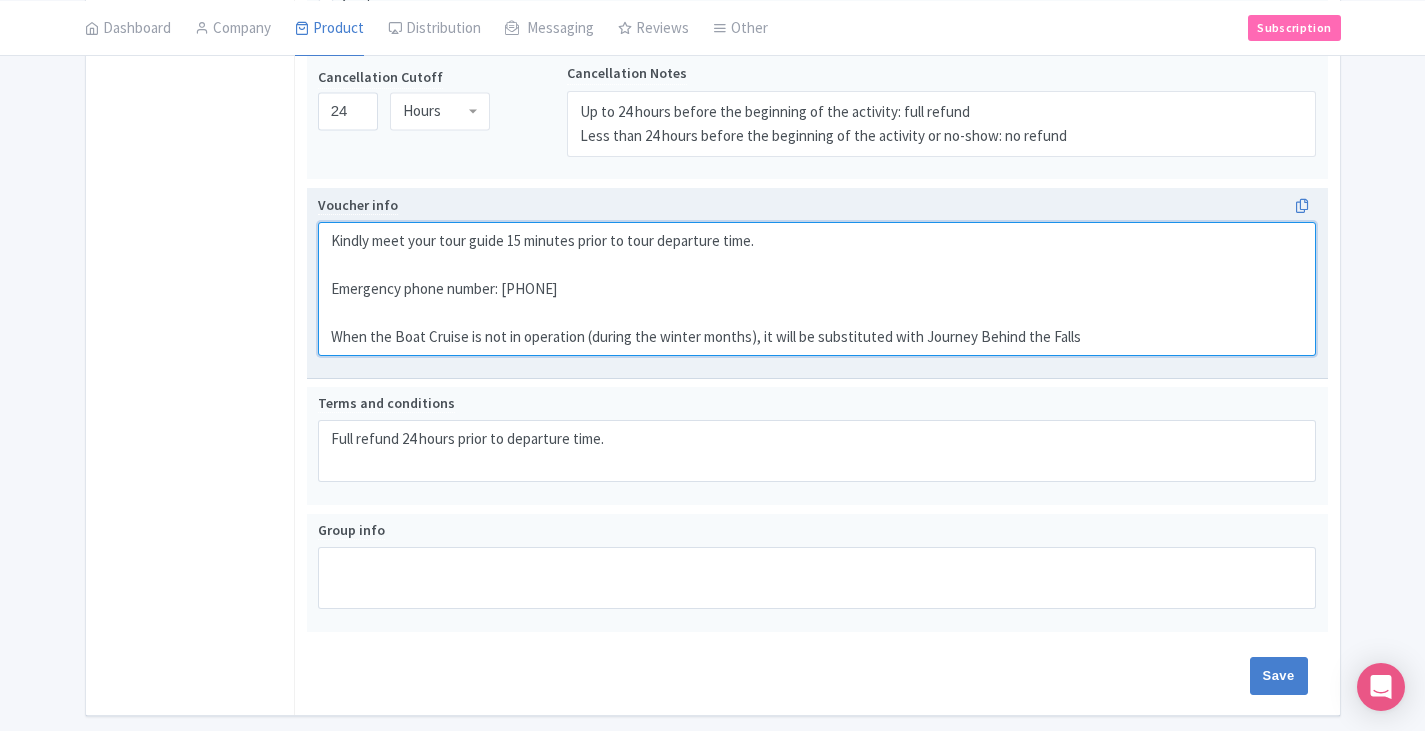 drag, startPoint x: 1114, startPoint y: 332, endPoint x: 918, endPoint y: 338, distance: 196.09181 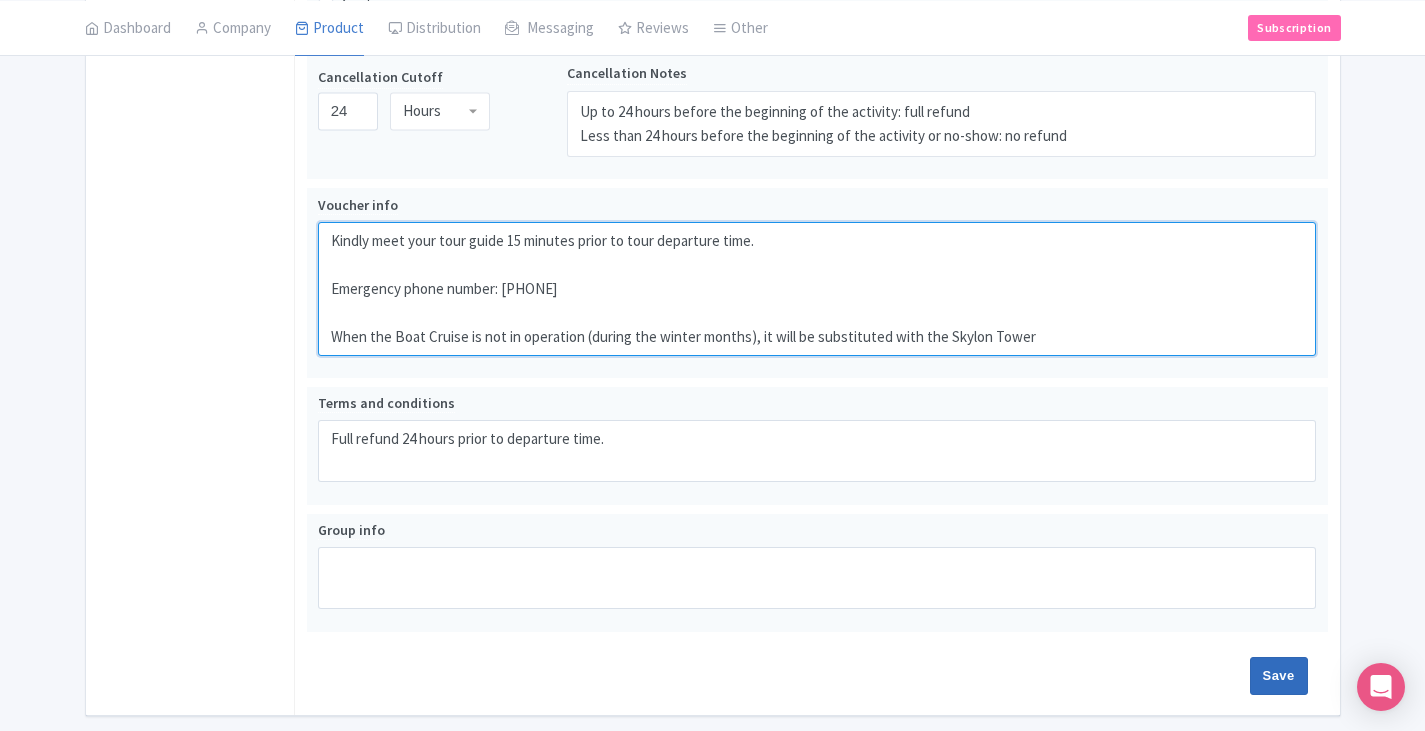 type on "Kindly meet your tour guide 15 minutes prior to tour departure time.
Emergency phone number: [PHONE]
When the Boat Cruise is not in operation (during the winter months), it will be substituted with the Skylon Tower" 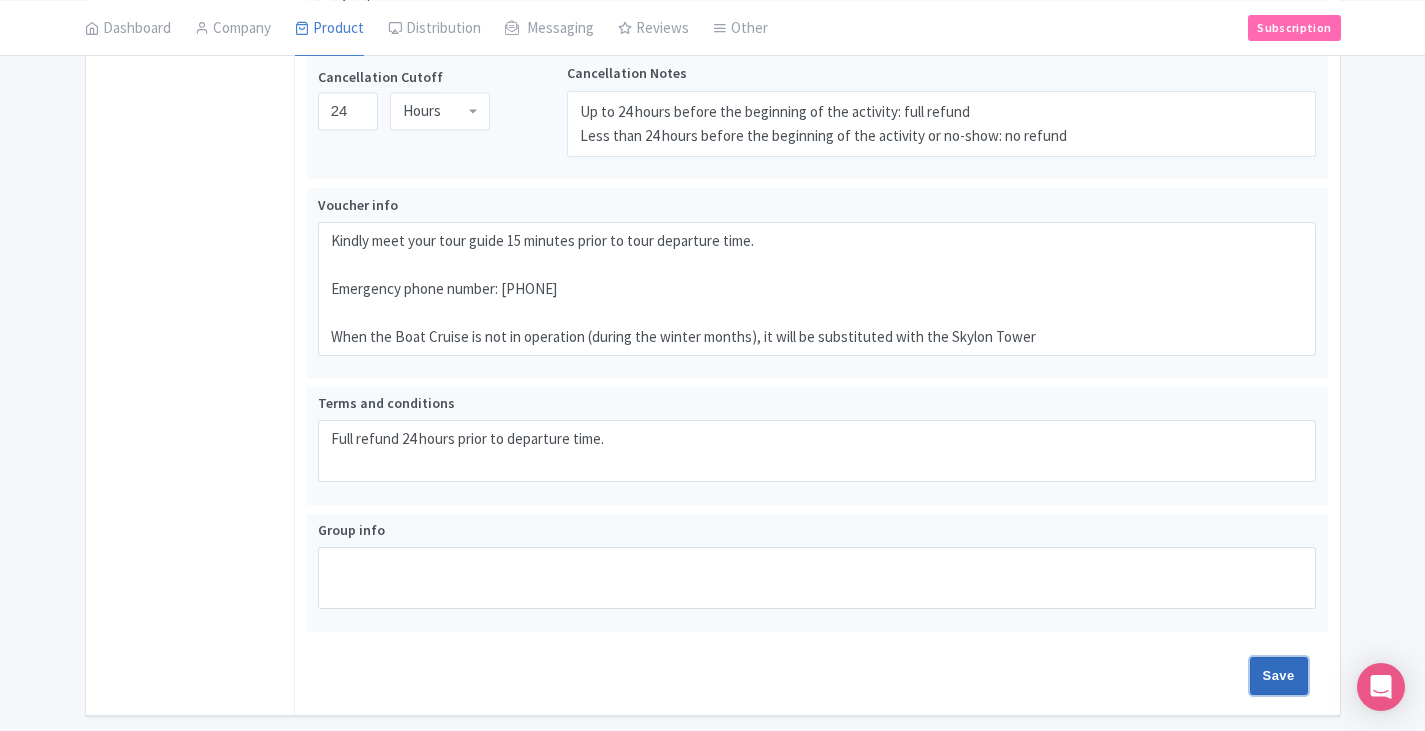 click on "Save" at bounding box center (1279, 676) 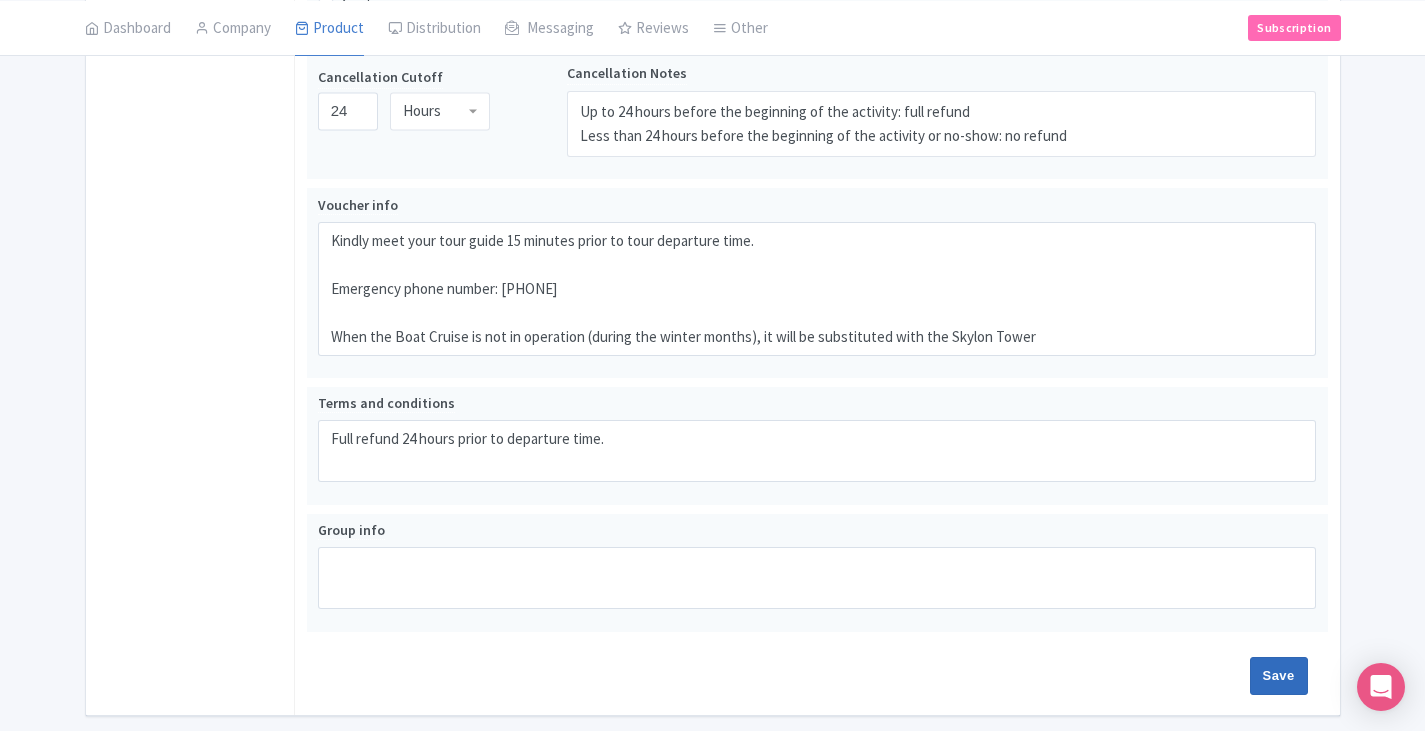 type on "Saving..." 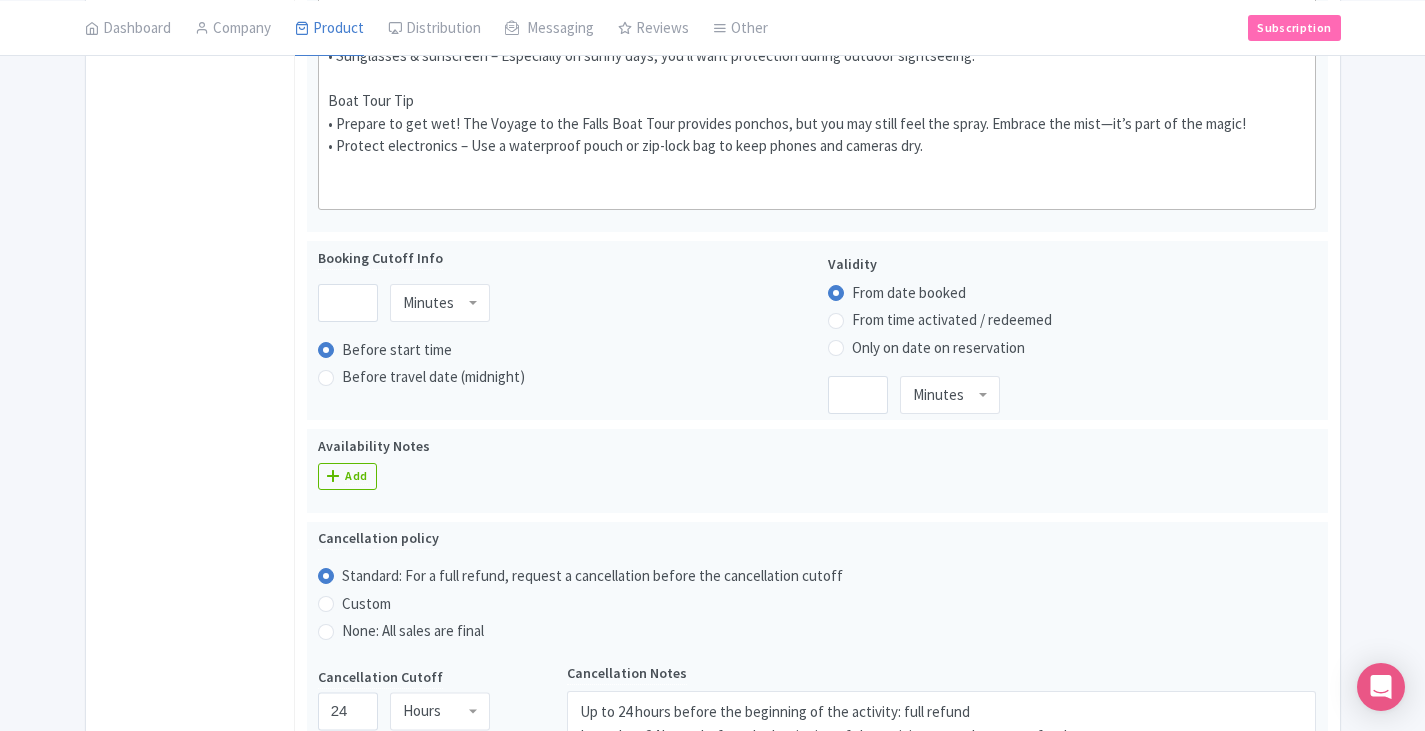 scroll, scrollTop: 355, scrollLeft: 0, axis: vertical 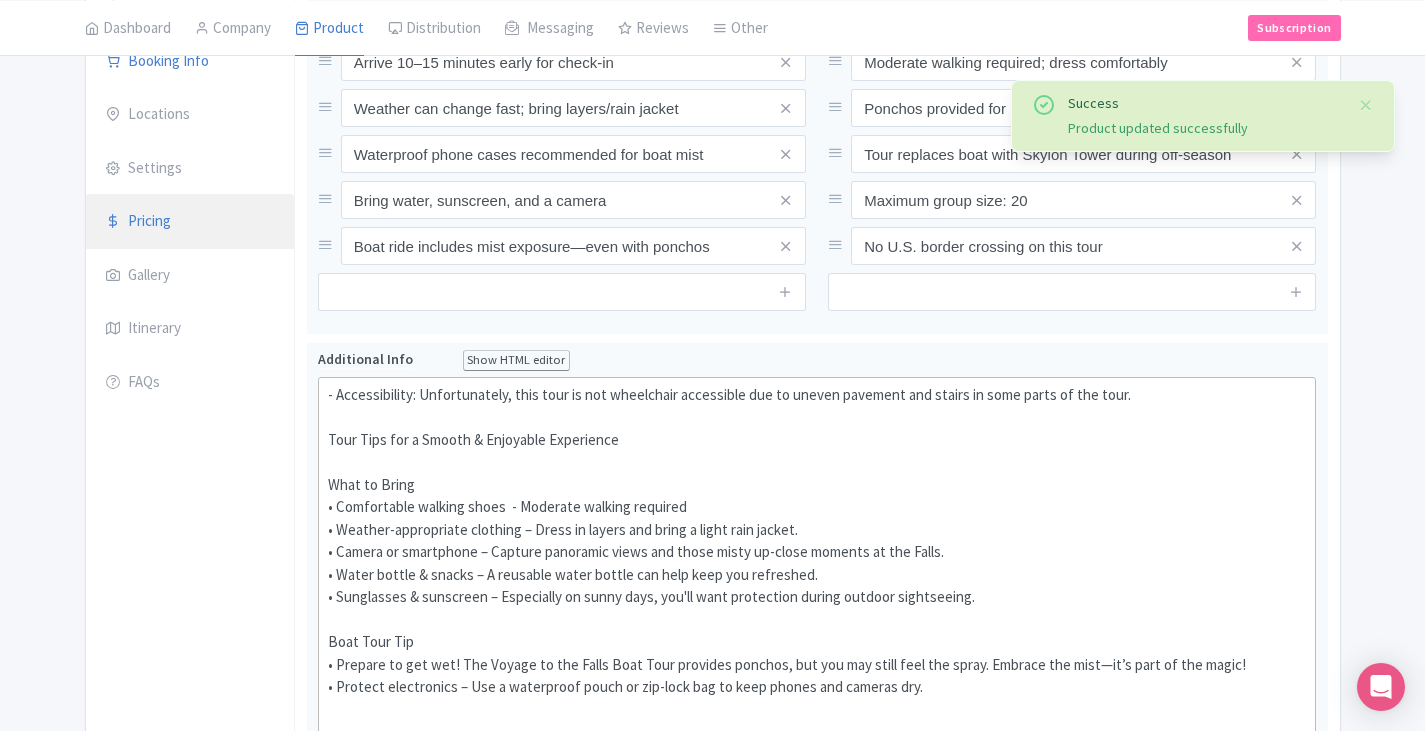 click on "Pricing" at bounding box center [190, 222] 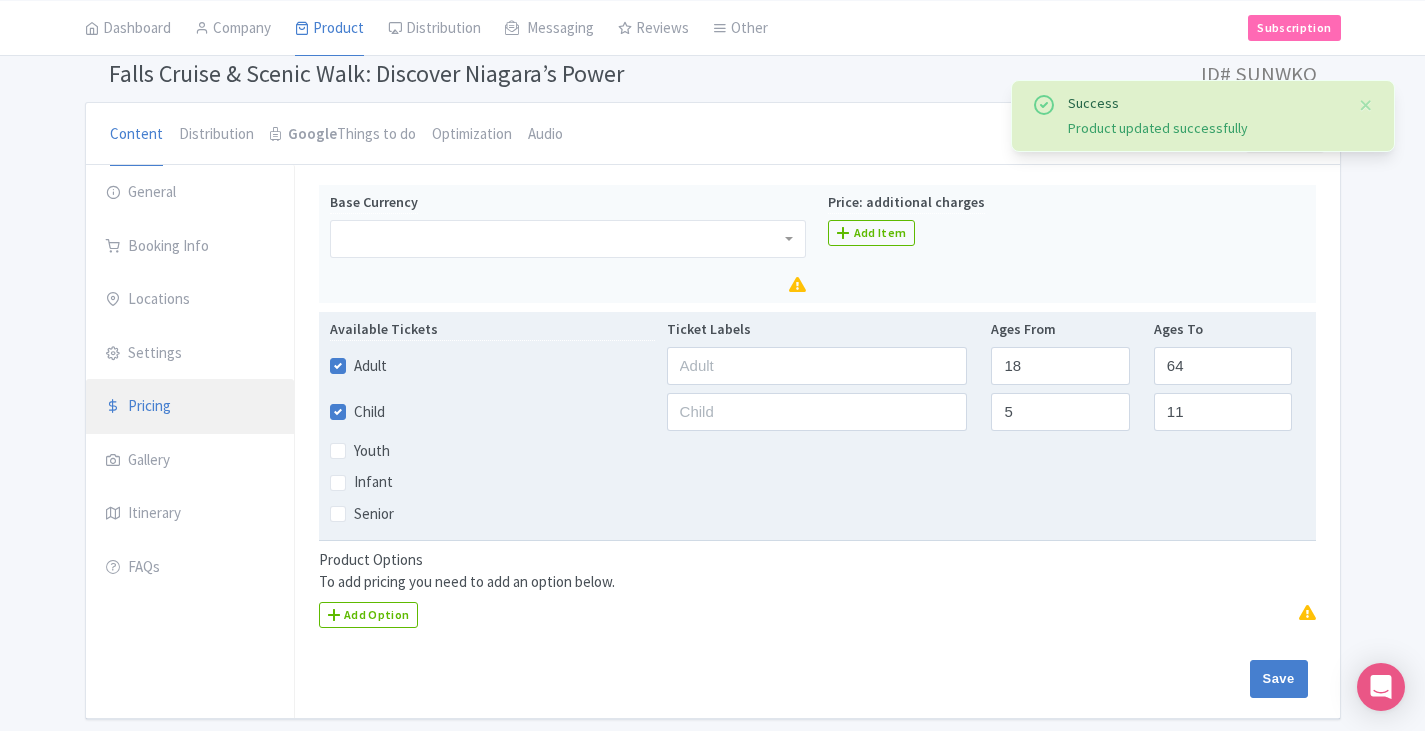 scroll, scrollTop: 0, scrollLeft: 0, axis: both 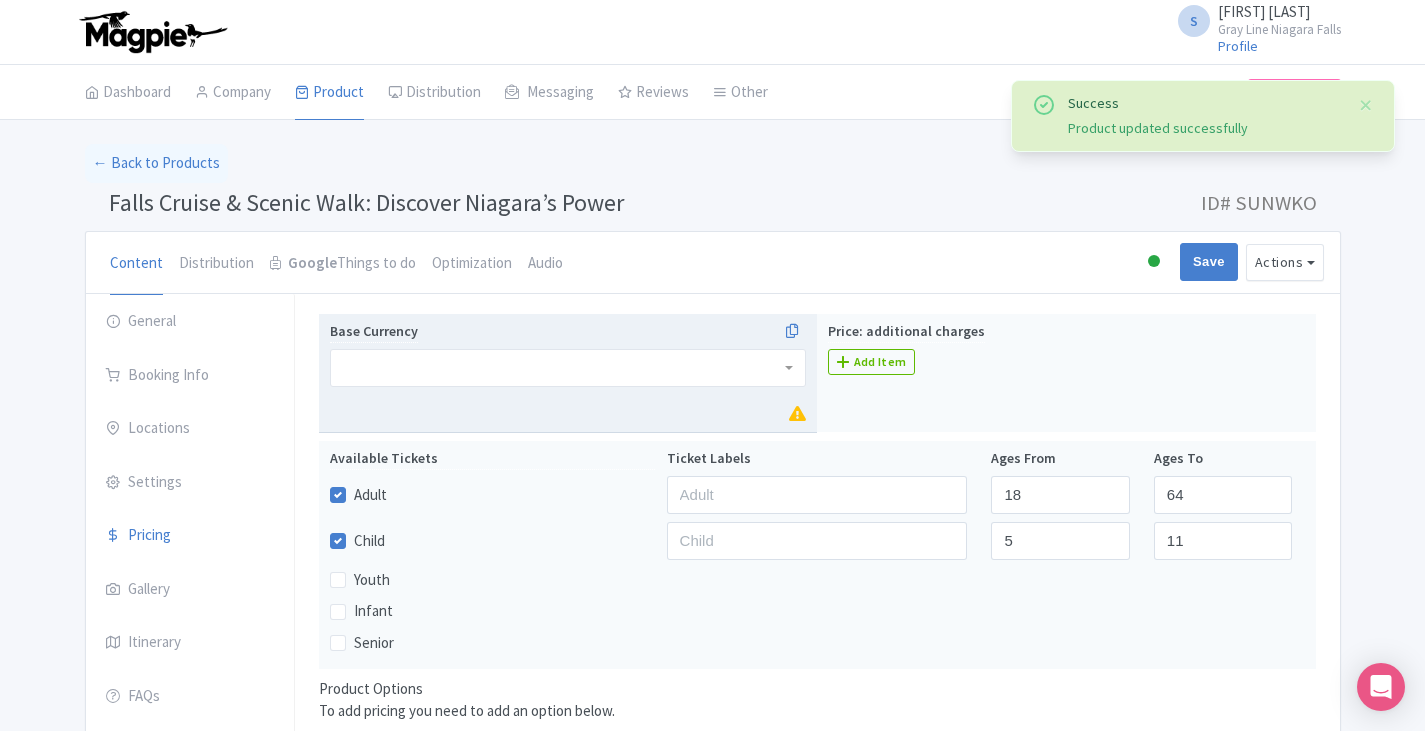 click at bounding box center [568, 368] 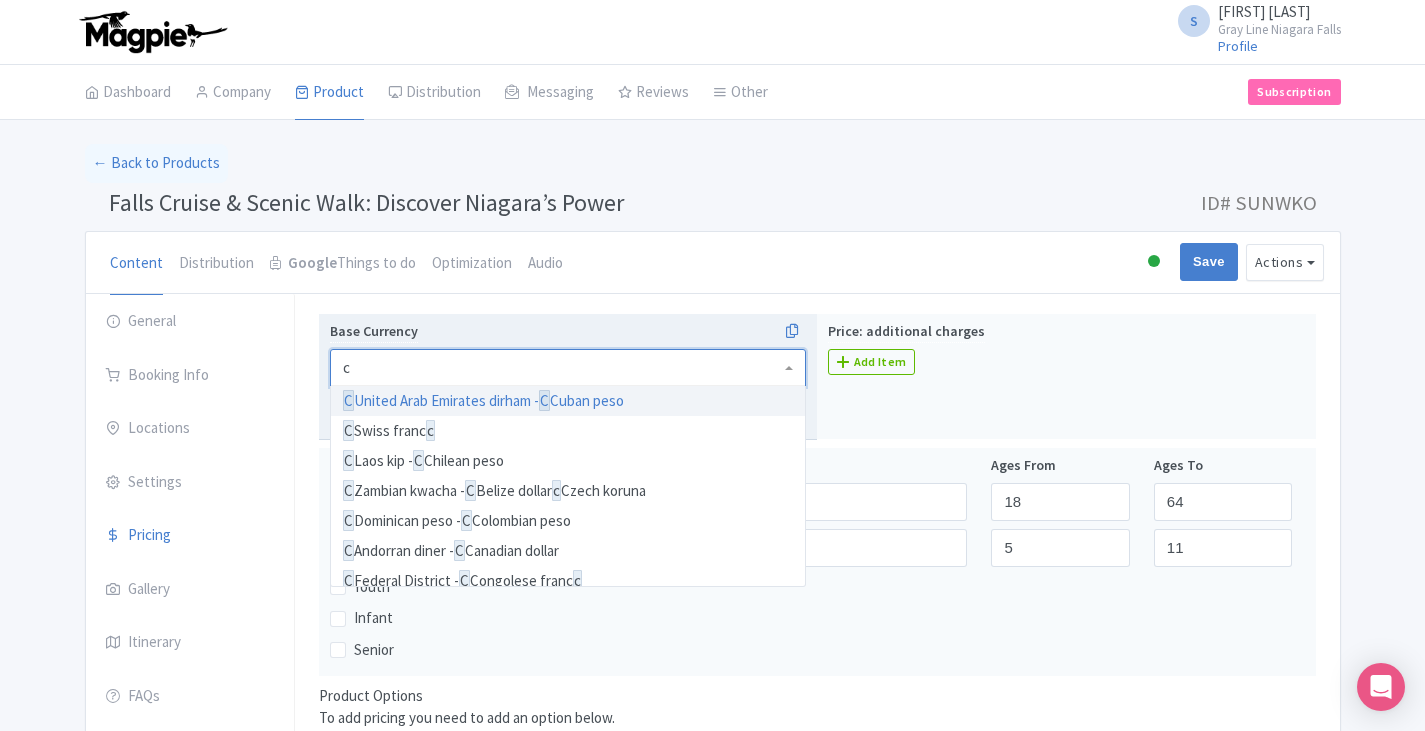 type on "ca" 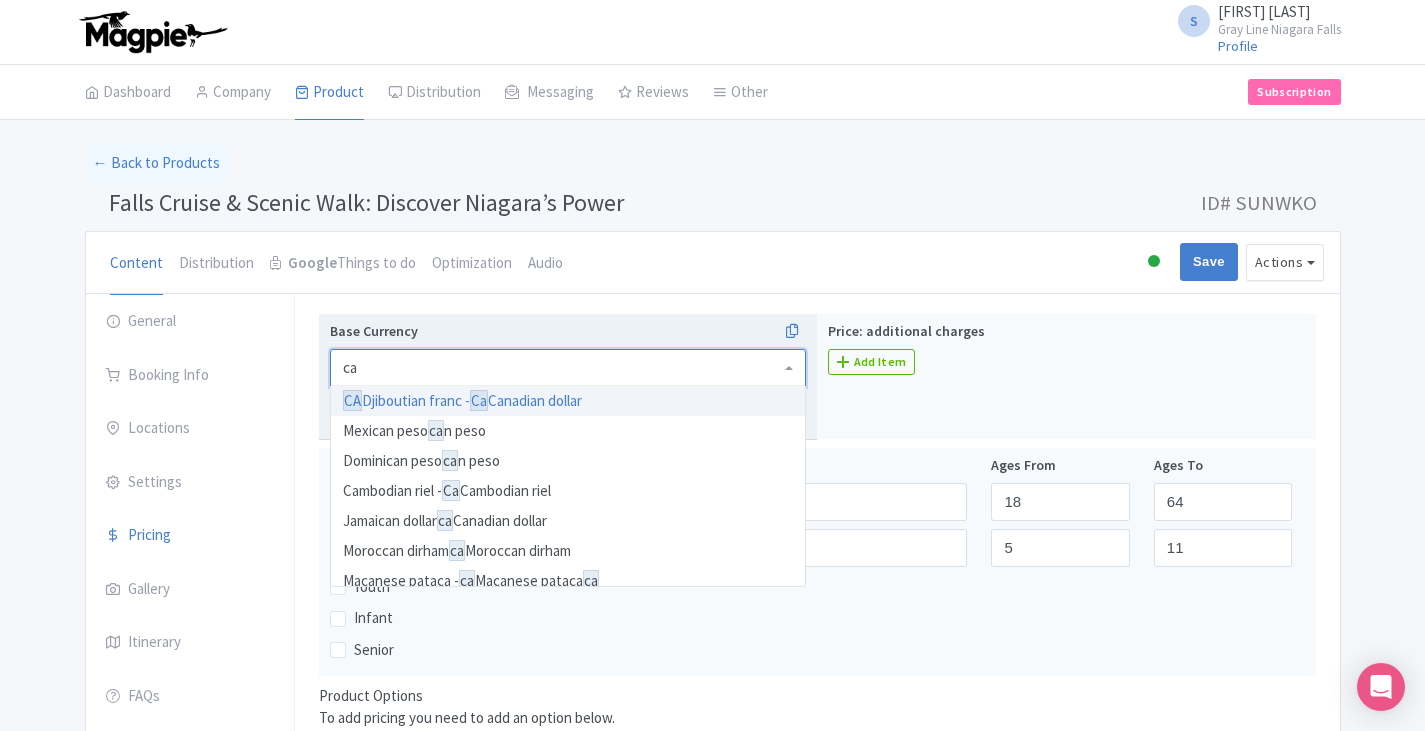 type 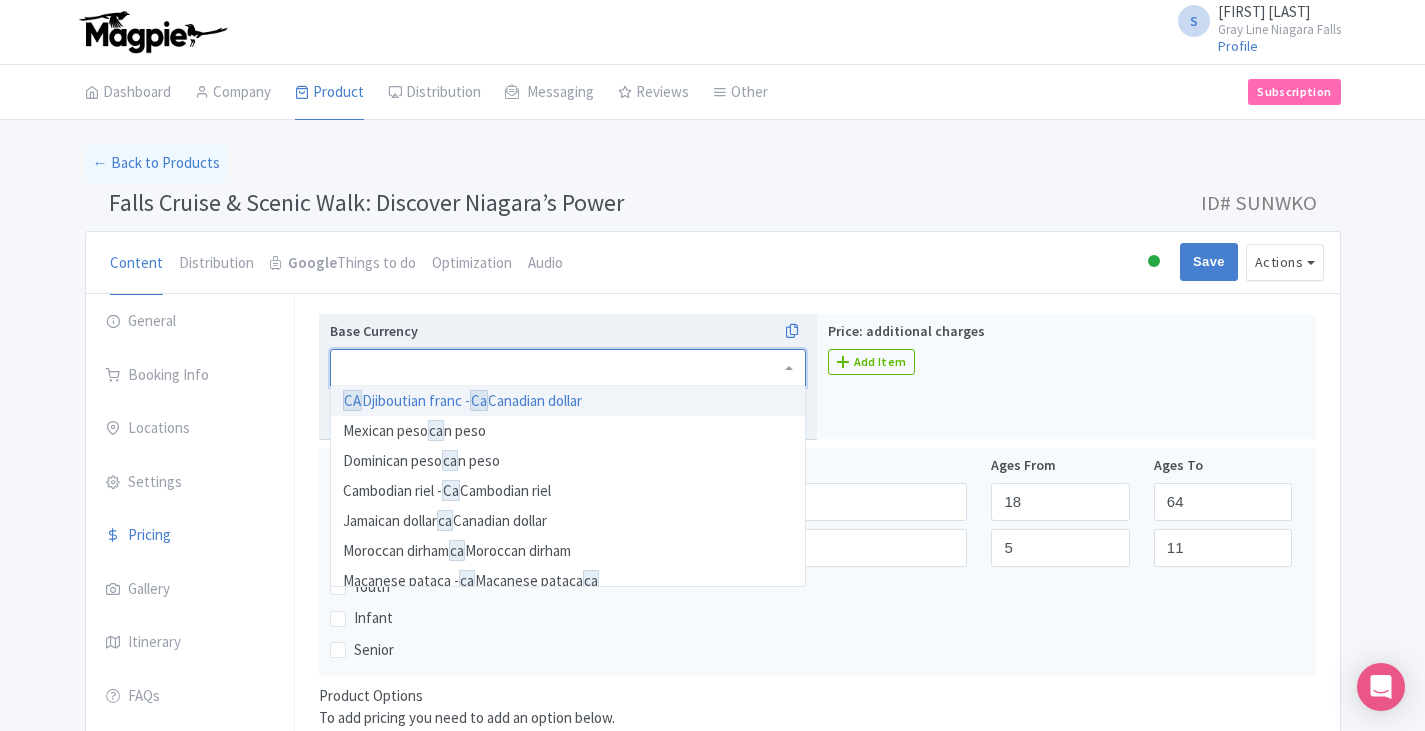 scroll, scrollTop: 0, scrollLeft: 0, axis: both 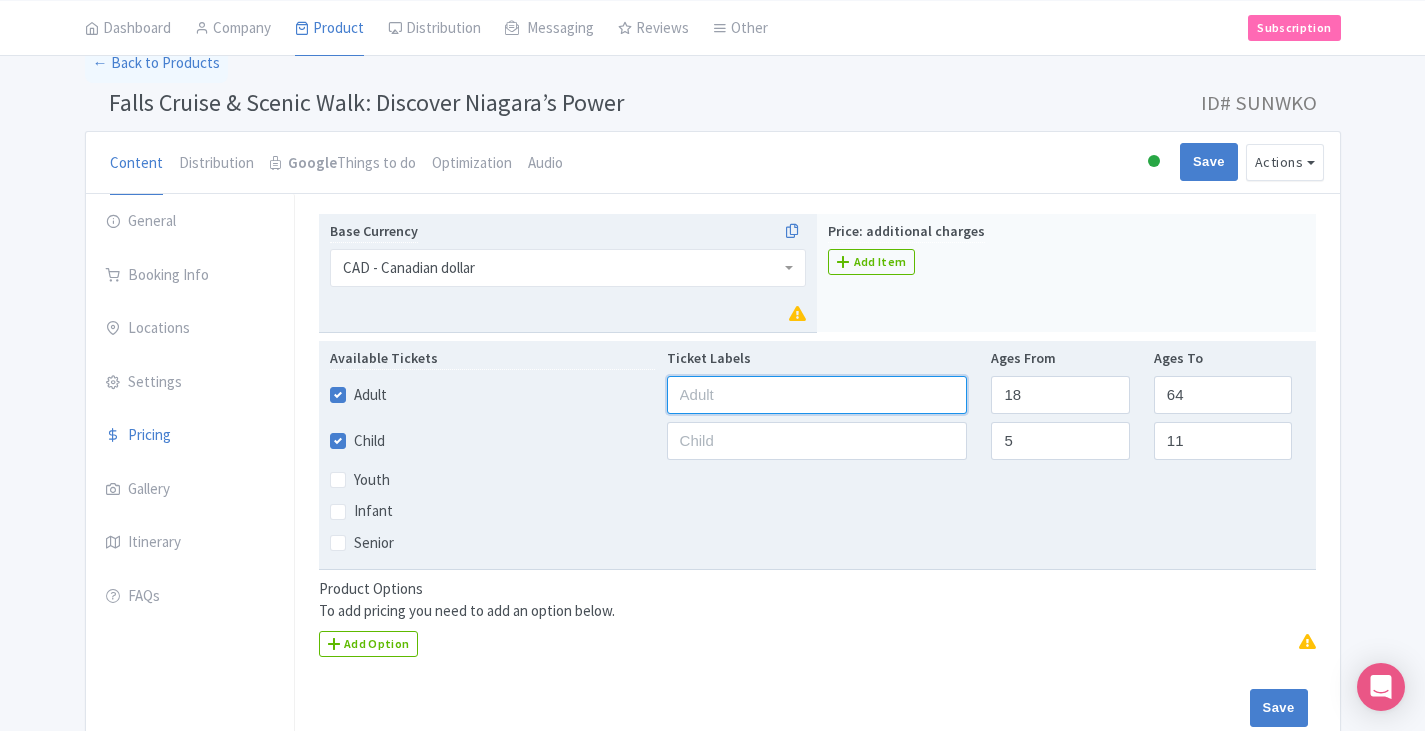 click at bounding box center (817, 395) 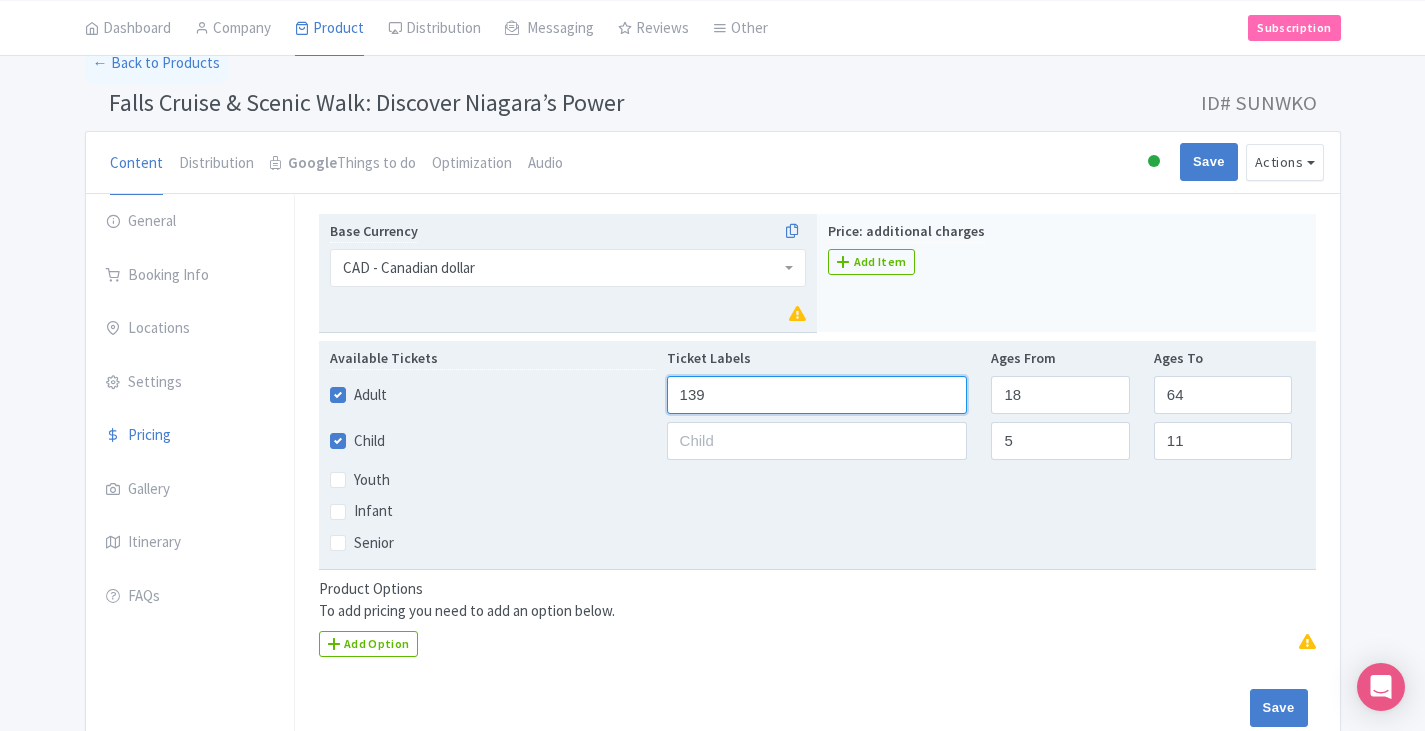 type on "139" 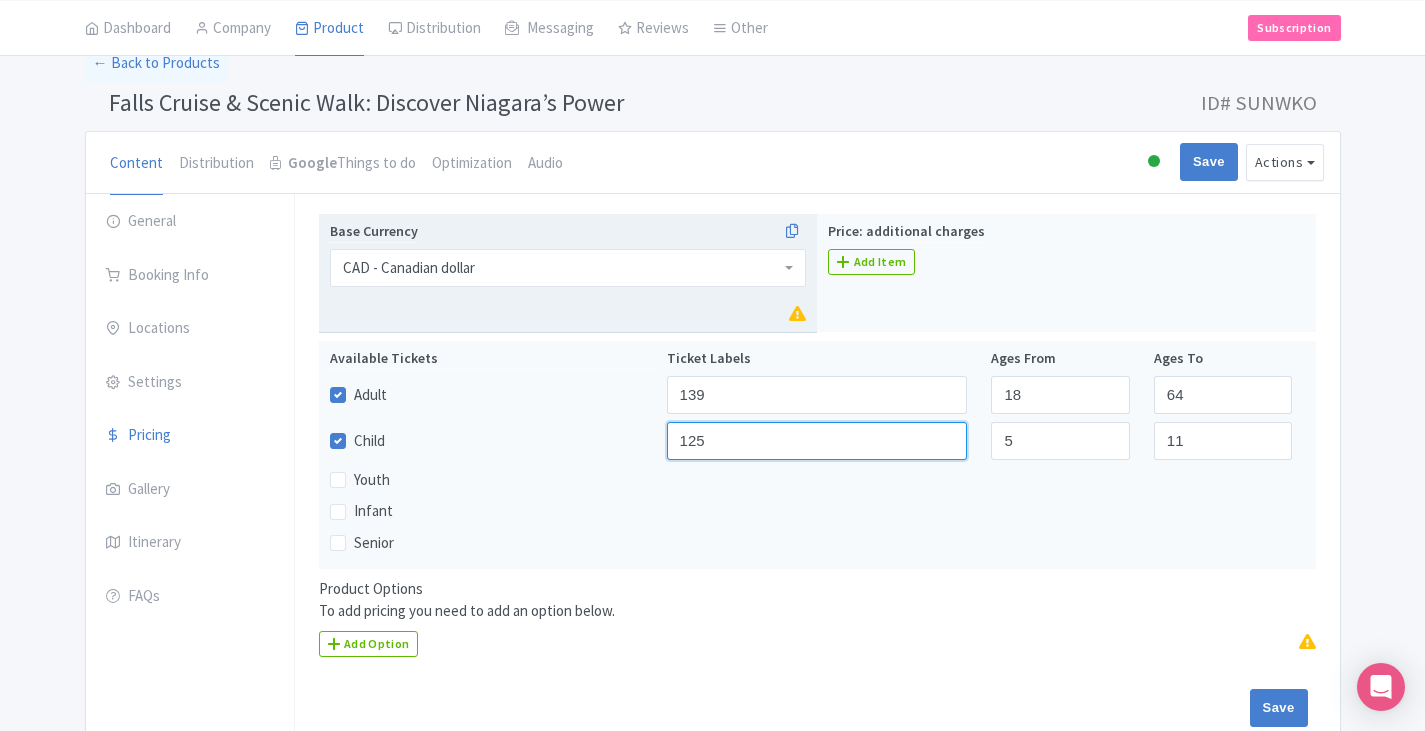 type on "125" 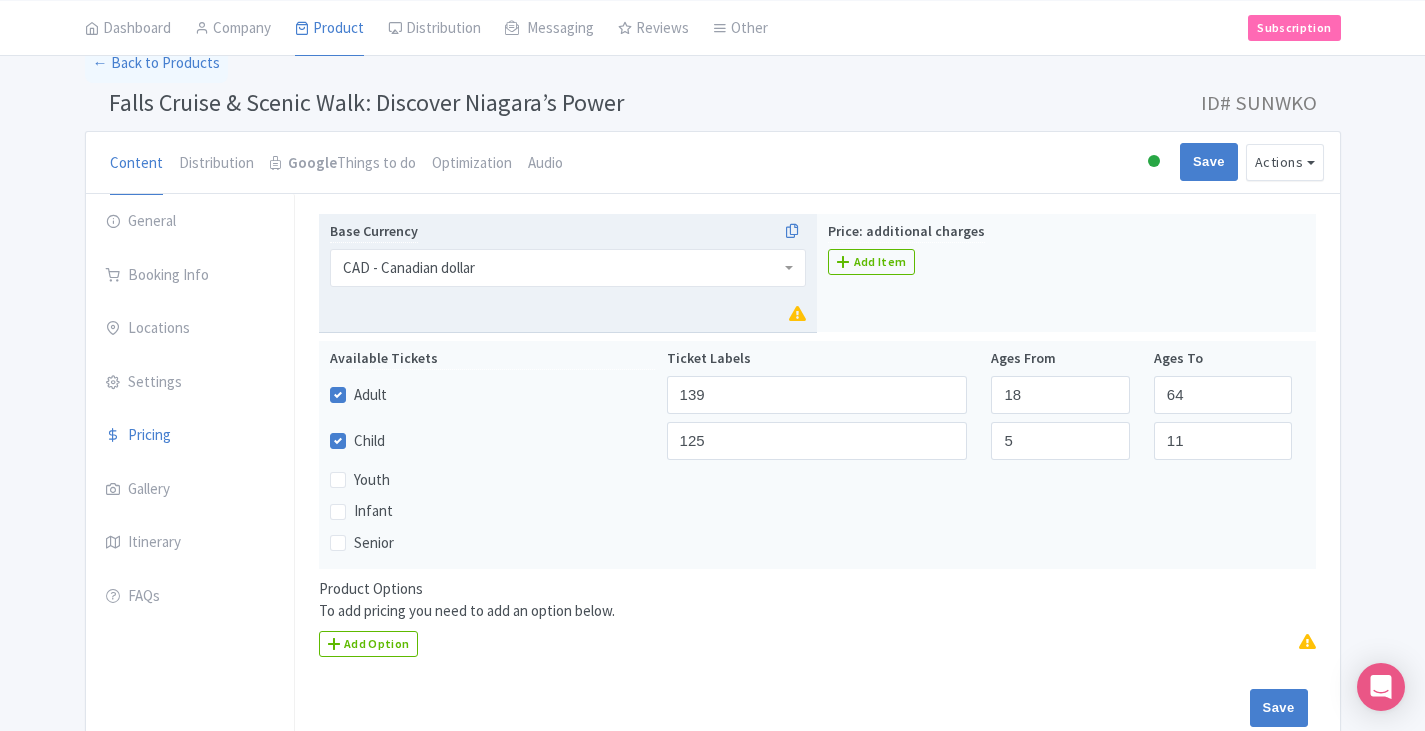 click on "Success
Product updated successfully
← Back to Products
Falls Cruise & Scenic Walk: Discover Niagara’s Power
ID# SUNWKO
Content
Distribution
Google  Things to do
Optimization
Audio
Active
Inactive
Building
Archived
Save
Actions
View on Magpie
Customer View
Industry Partner View
Download
Excel
Word
All Images ZIP
Share Products
Delete Product
Create new version
Confirm Copy Operation
Yes, Copy
Cancel
You are currently editing a version of this product: Primary Product
General
Booking Info
Locations
Settings
Pricing
Gallery
Itinerary
FAQs
Know Before You Go Arrive 10–15 minutes early for check-in" at bounding box center [712, 396] 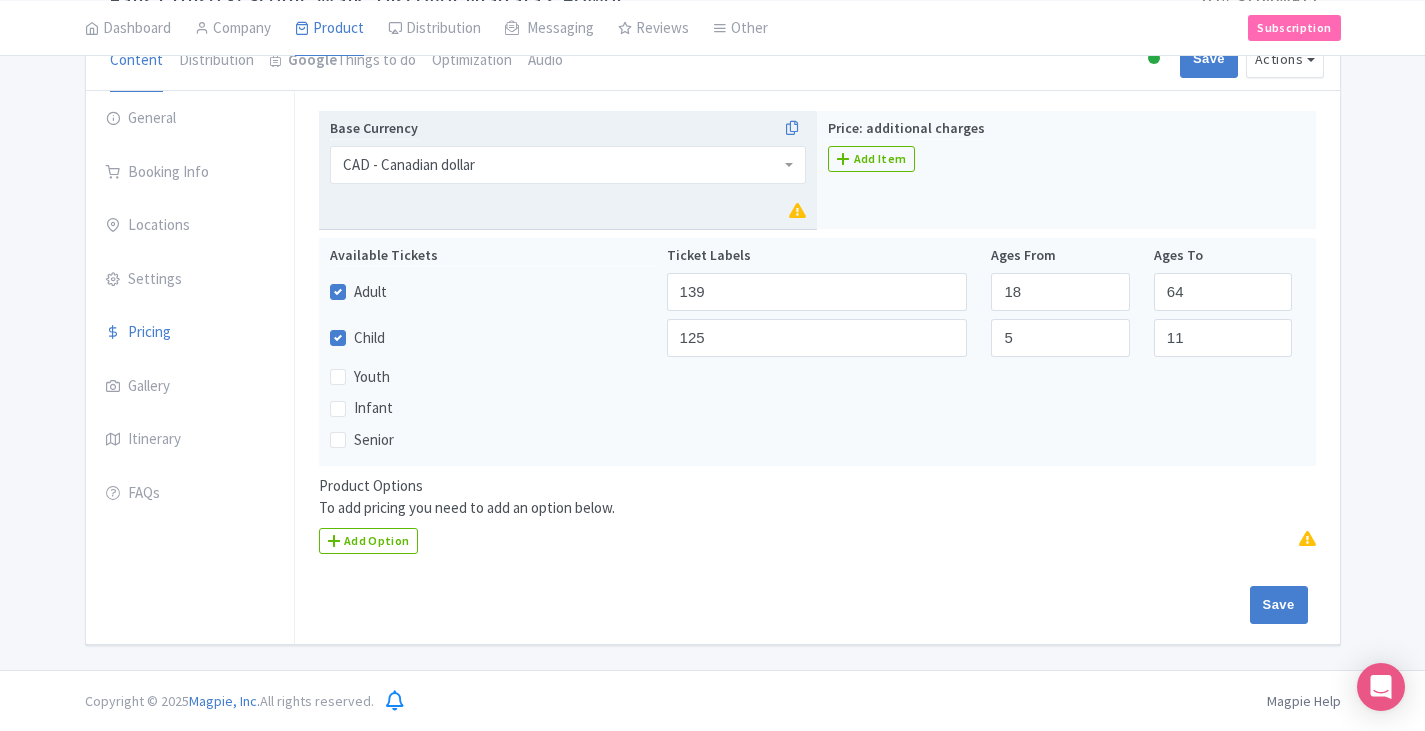 scroll, scrollTop: 204, scrollLeft: 0, axis: vertical 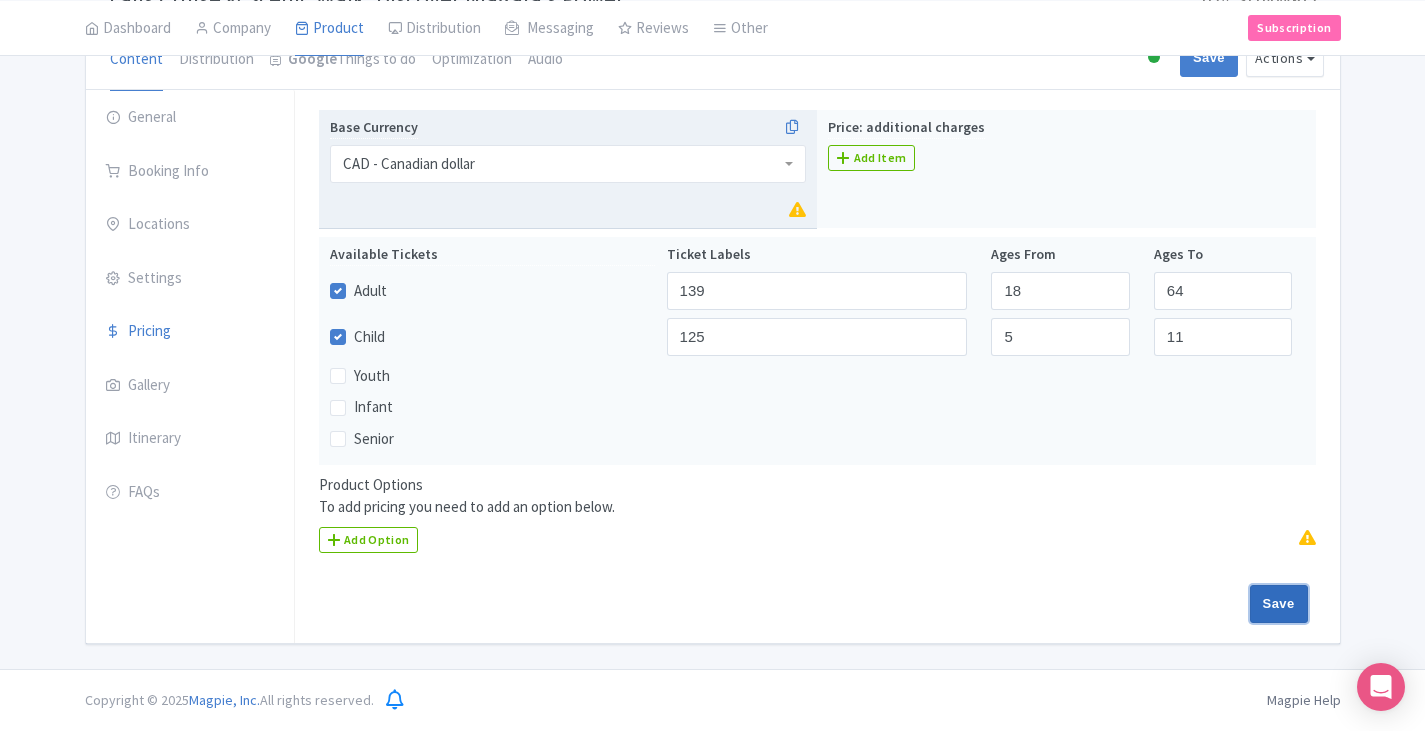 click on "Save" at bounding box center [1279, 604] 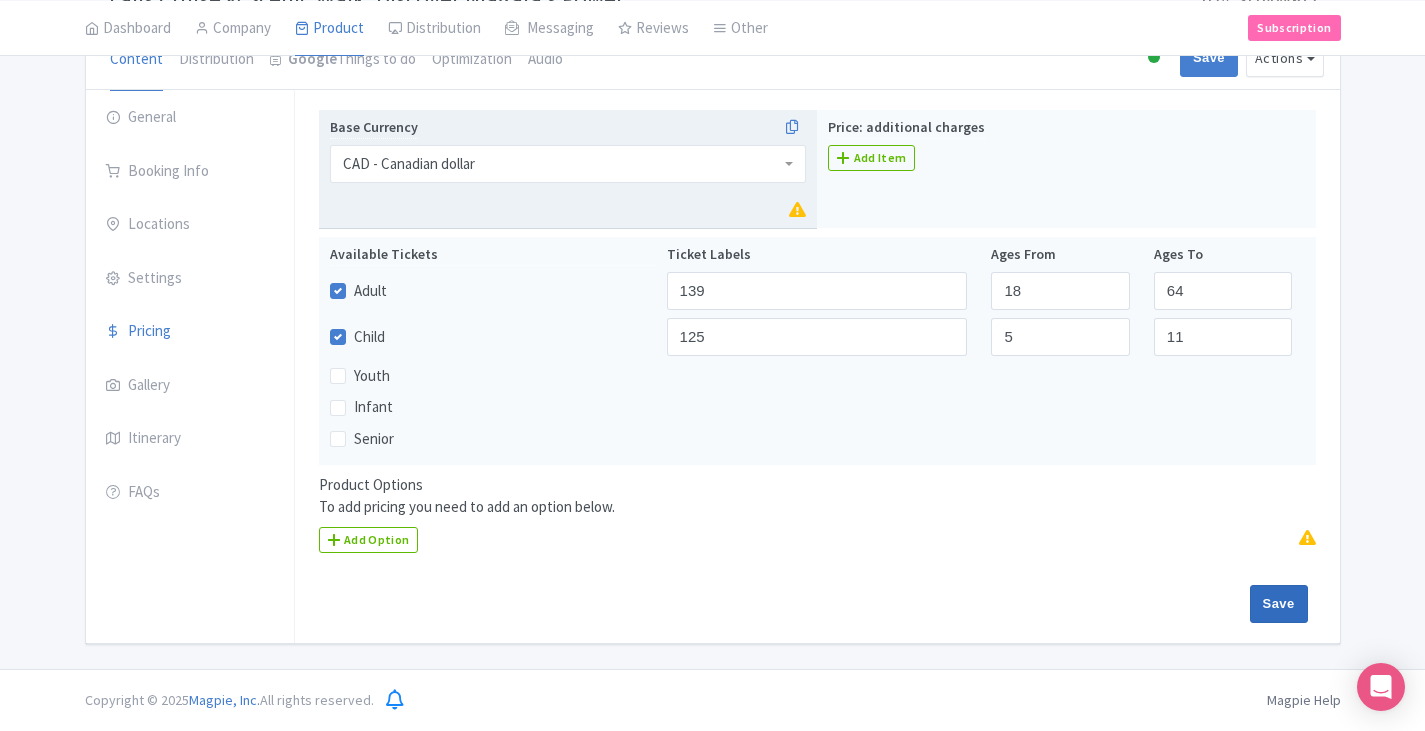 type on "Saving..." 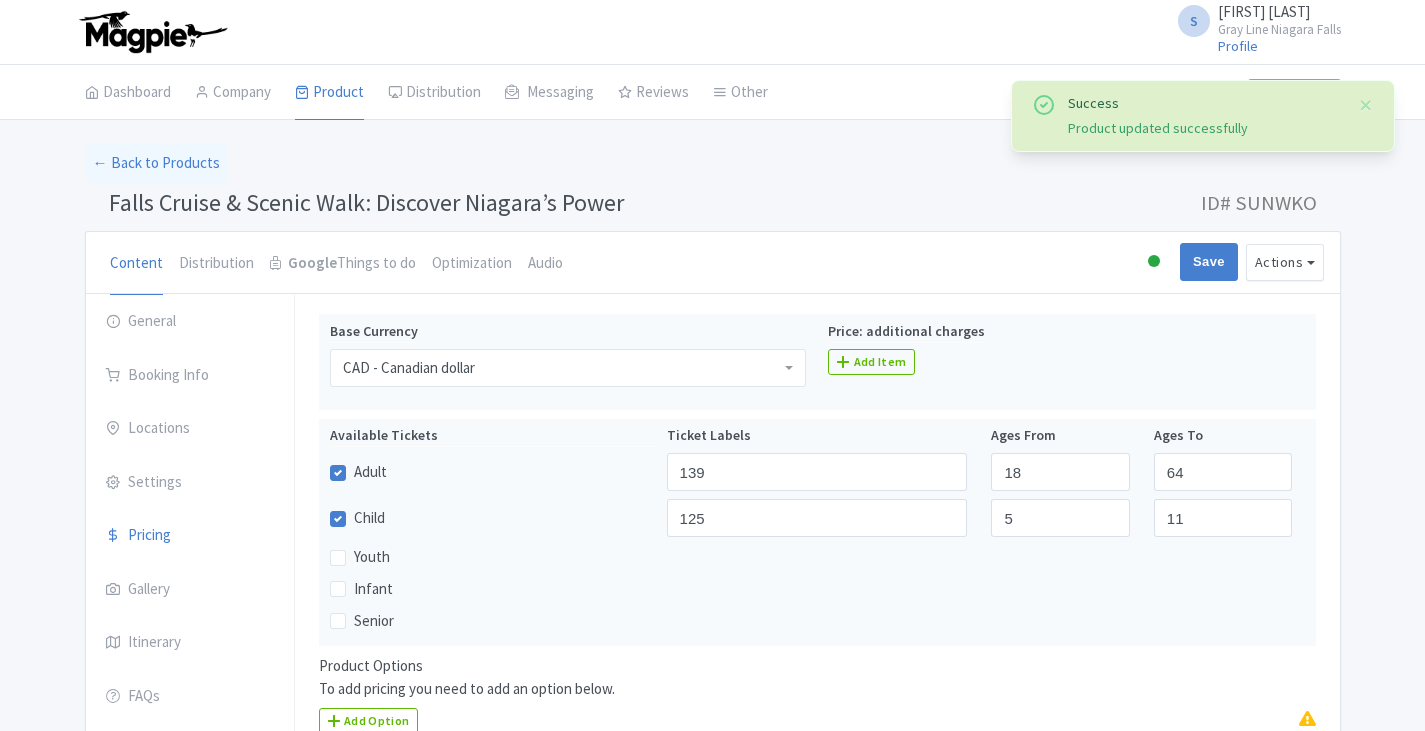 scroll, scrollTop: 181, scrollLeft: 0, axis: vertical 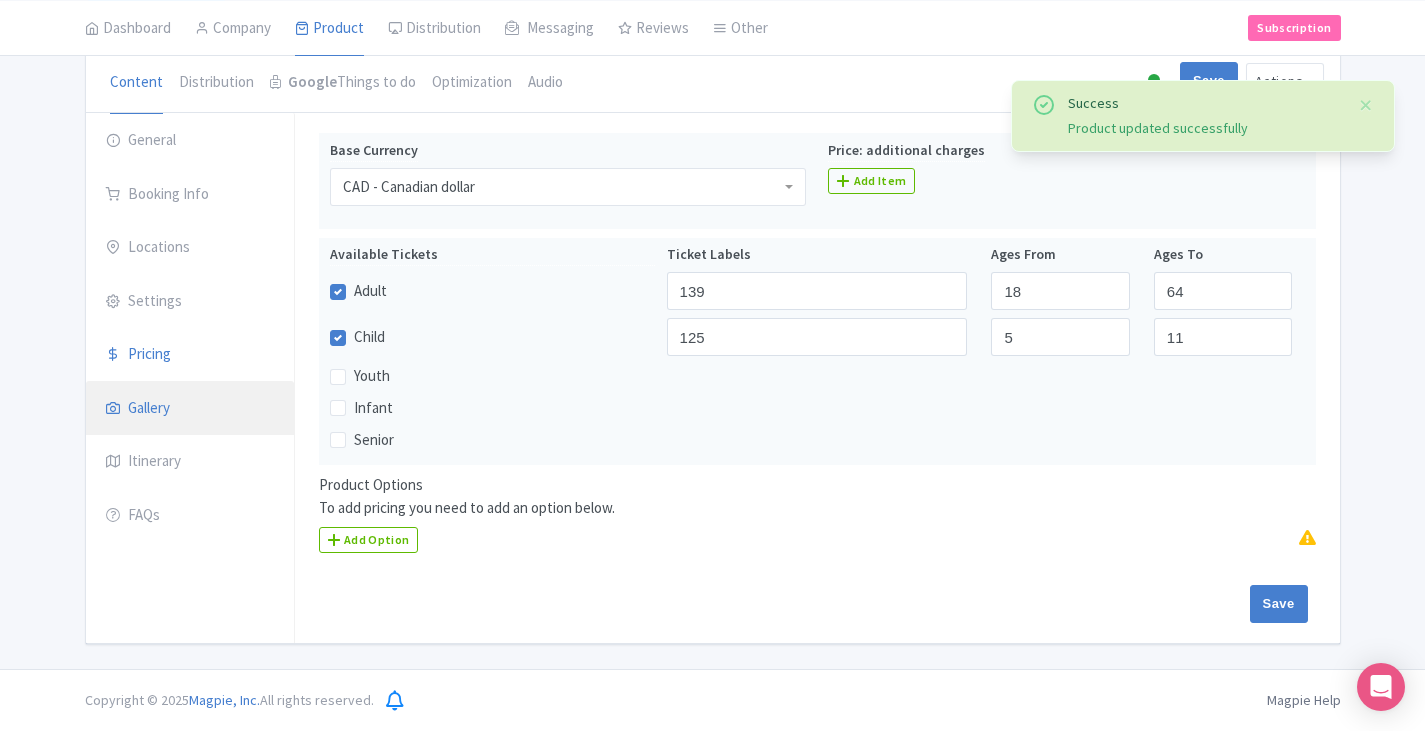 click on "Gallery" at bounding box center [190, 409] 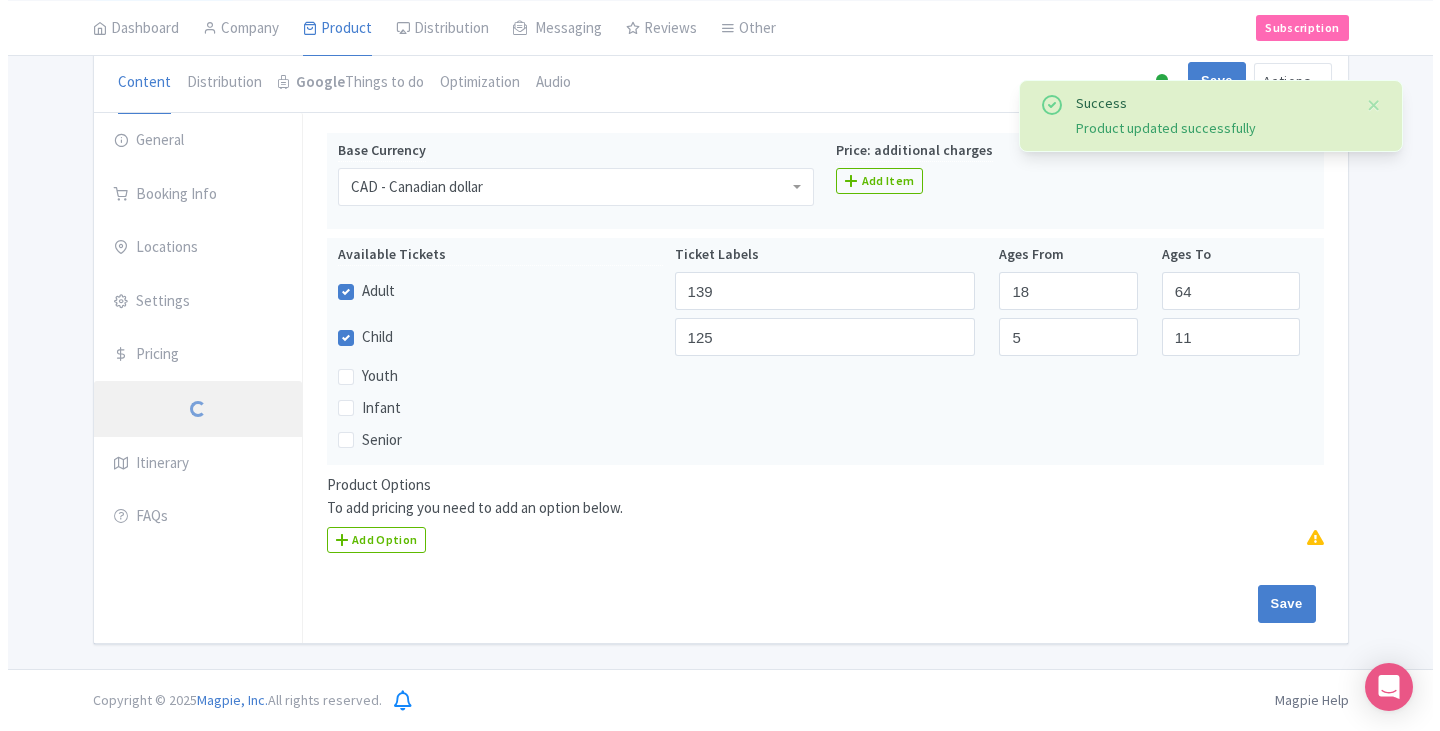 scroll, scrollTop: 87, scrollLeft: 0, axis: vertical 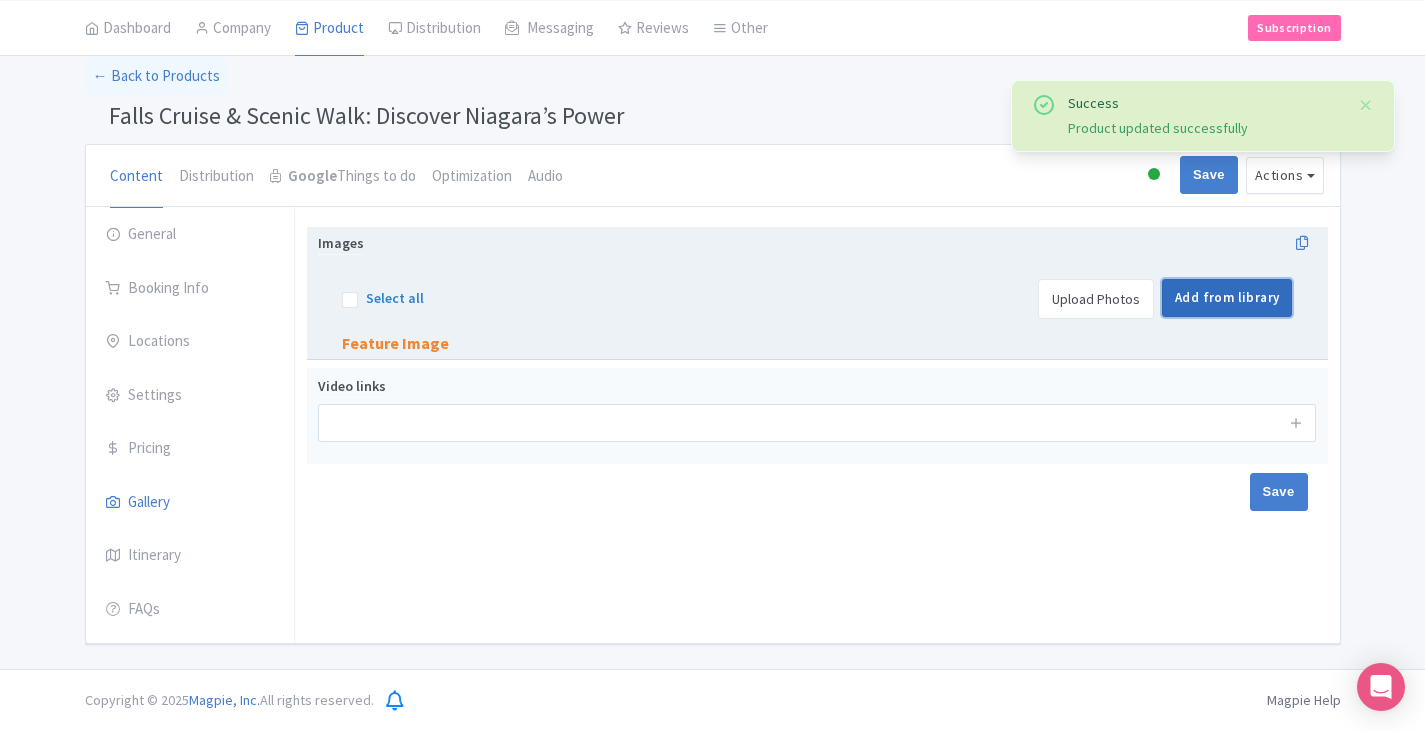click on "Add from library" at bounding box center [1227, 298] 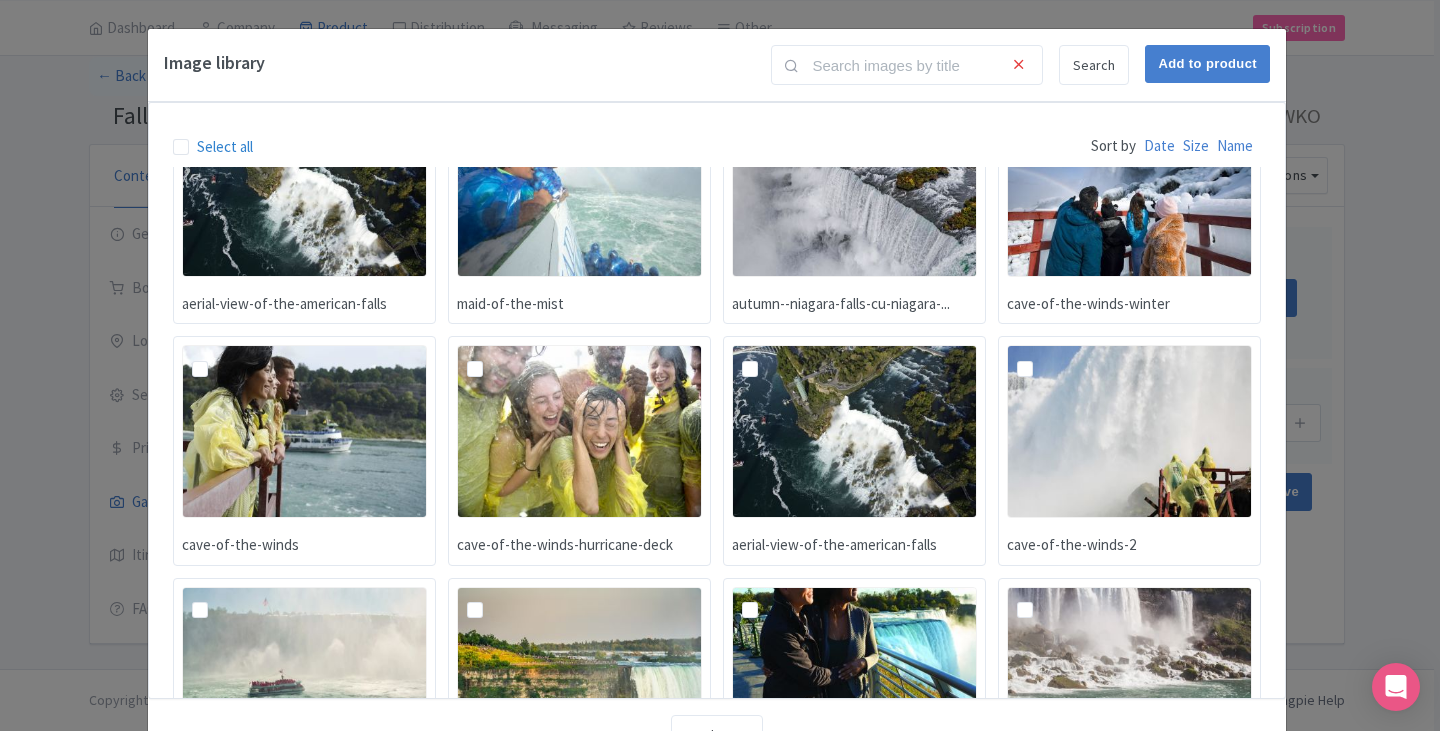 scroll, scrollTop: 237, scrollLeft: 0, axis: vertical 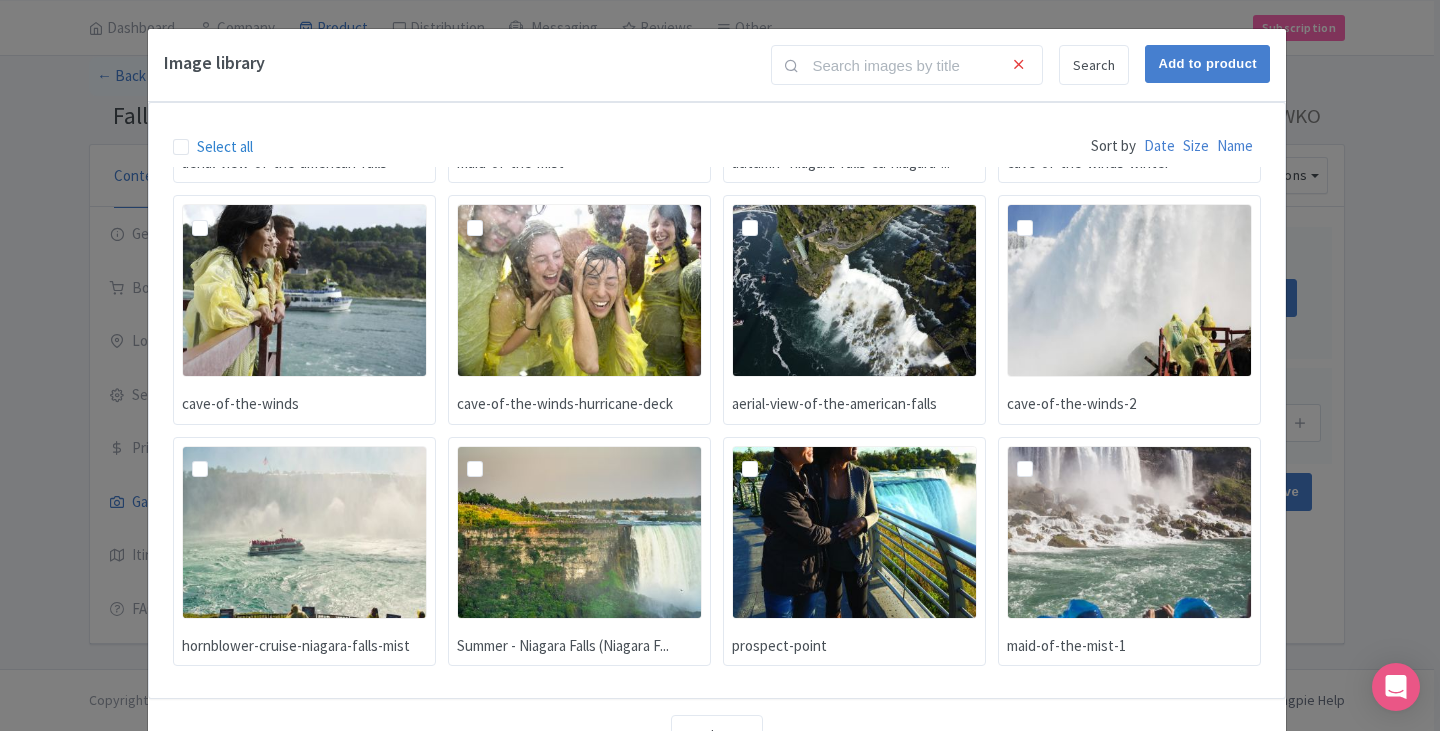 click on "Image library
Search
Add to product
Select all
Sort by
Date
Size
Name
aerial-view-of-the-american-falls
maid-of-the-mist
autumn--niagara-falls-cu-niagara-...
cave-of-the-winds-winter
cave-of-the-winds
cave-of-the-winds-hurricane-deck
aerial-view-of-the-american-falls
cave-of-the-winds-2
hornblower-cruise-niagara-falls-mist
Summer - Niagara Falls (Niagara F...
prospect-point
maid-of-the-mist-1
Loading...
Load more" at bounding box center (720, 365) 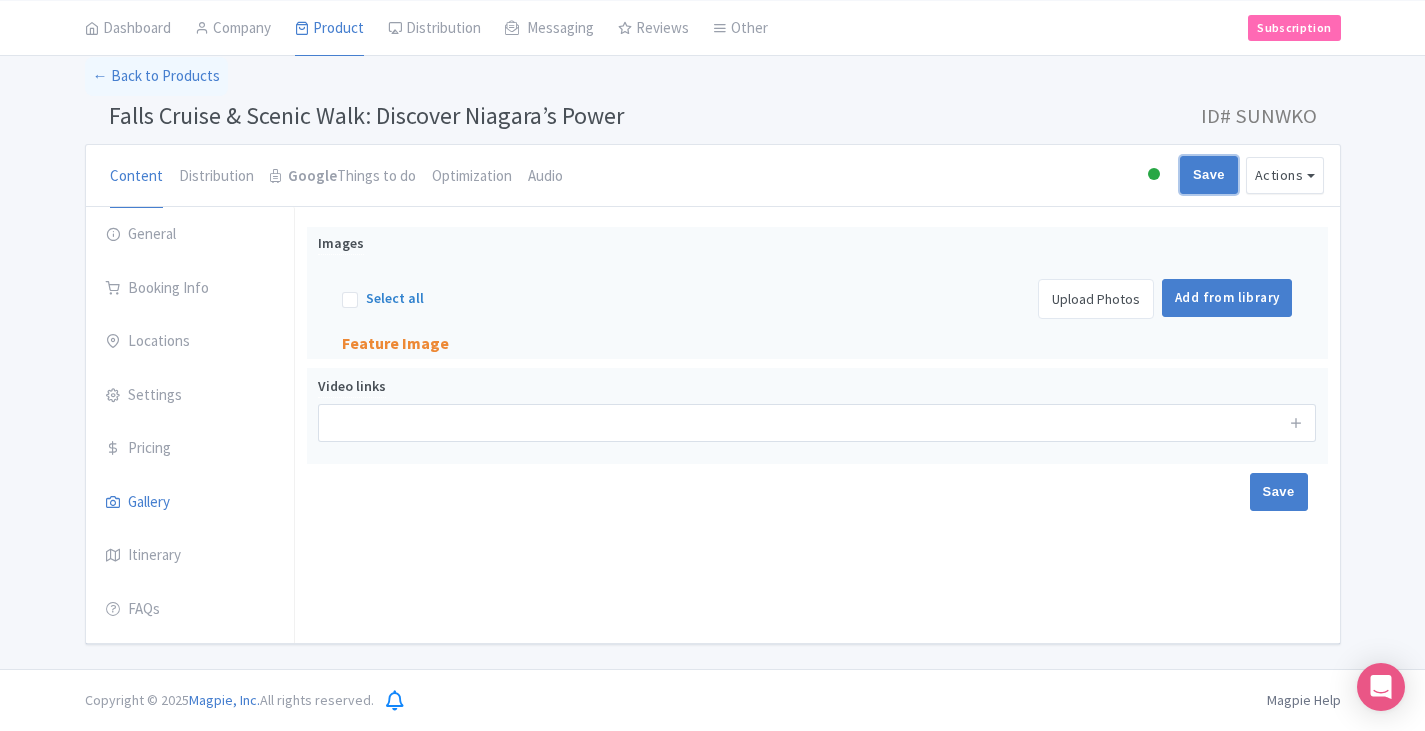 drag, startPoint x: 1225, startPoint y: 180, endPoint x: 1128, endPoint y: 168, distance: 97.73945 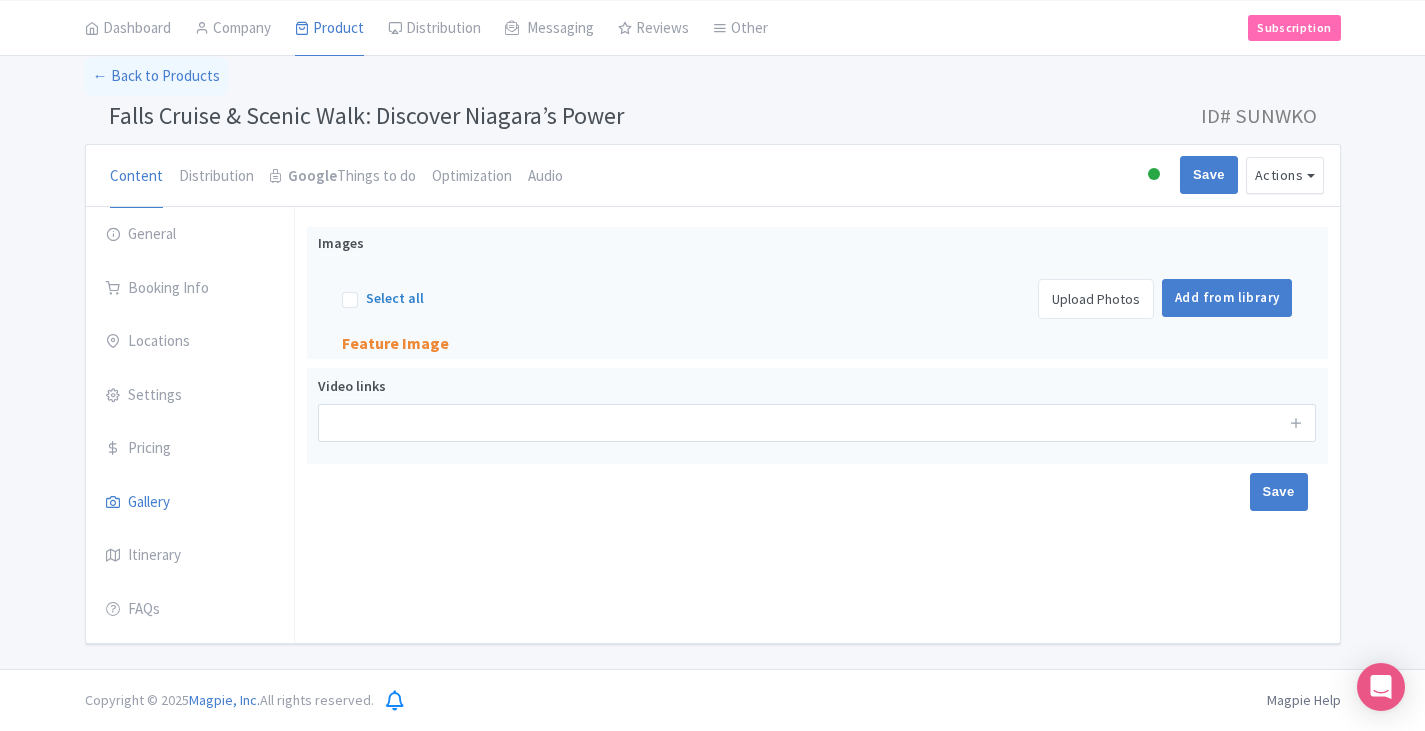 type on "Saving..." 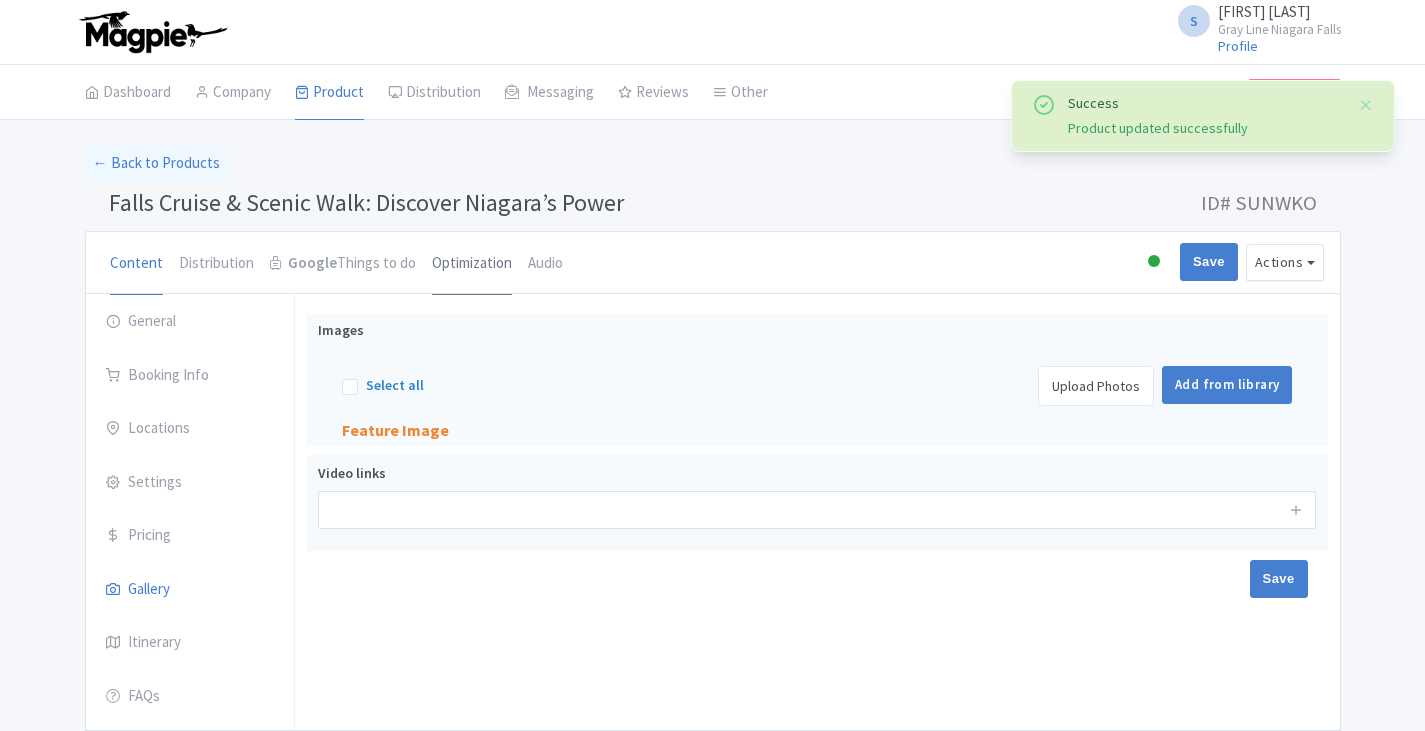 scroll, scrollTop: 87, scrollLeft: 0, axis: vertical 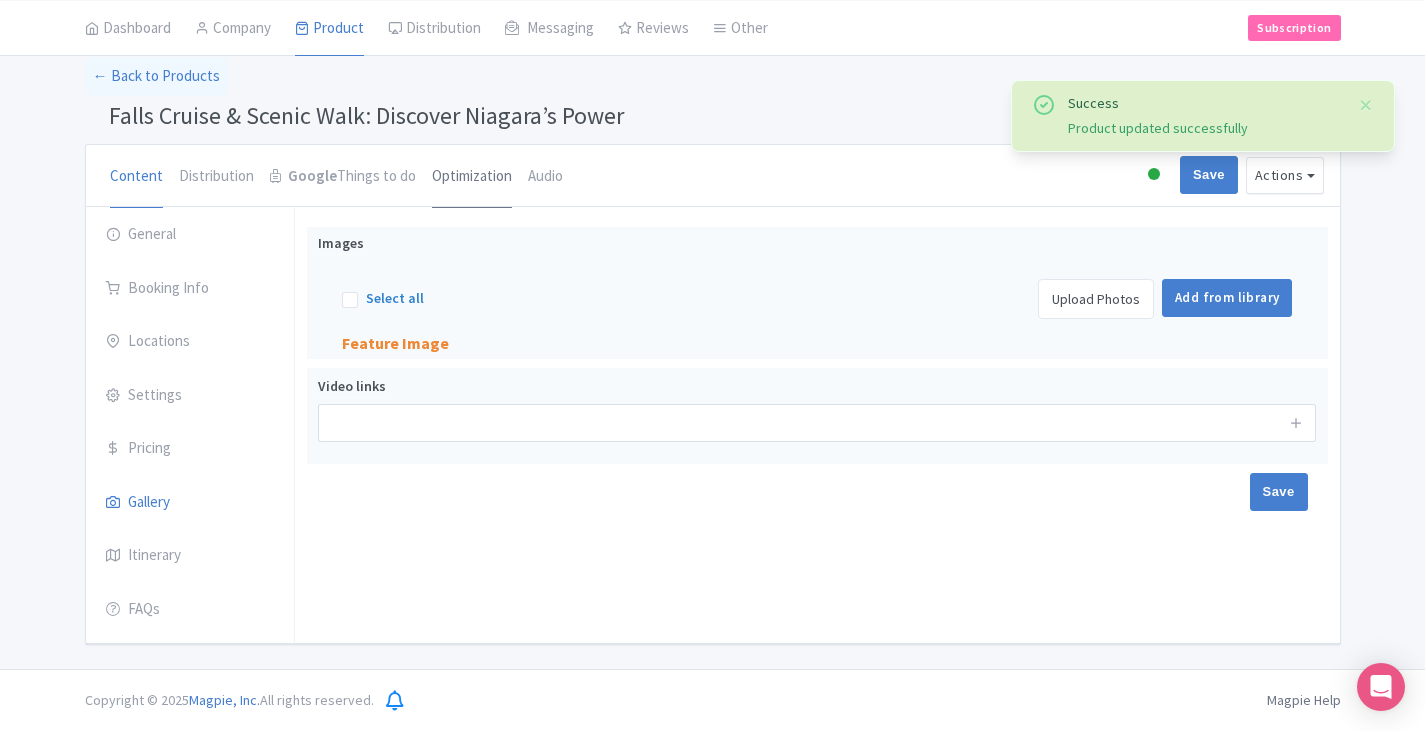 click on "Optimization" at bounding box center (472, 177) 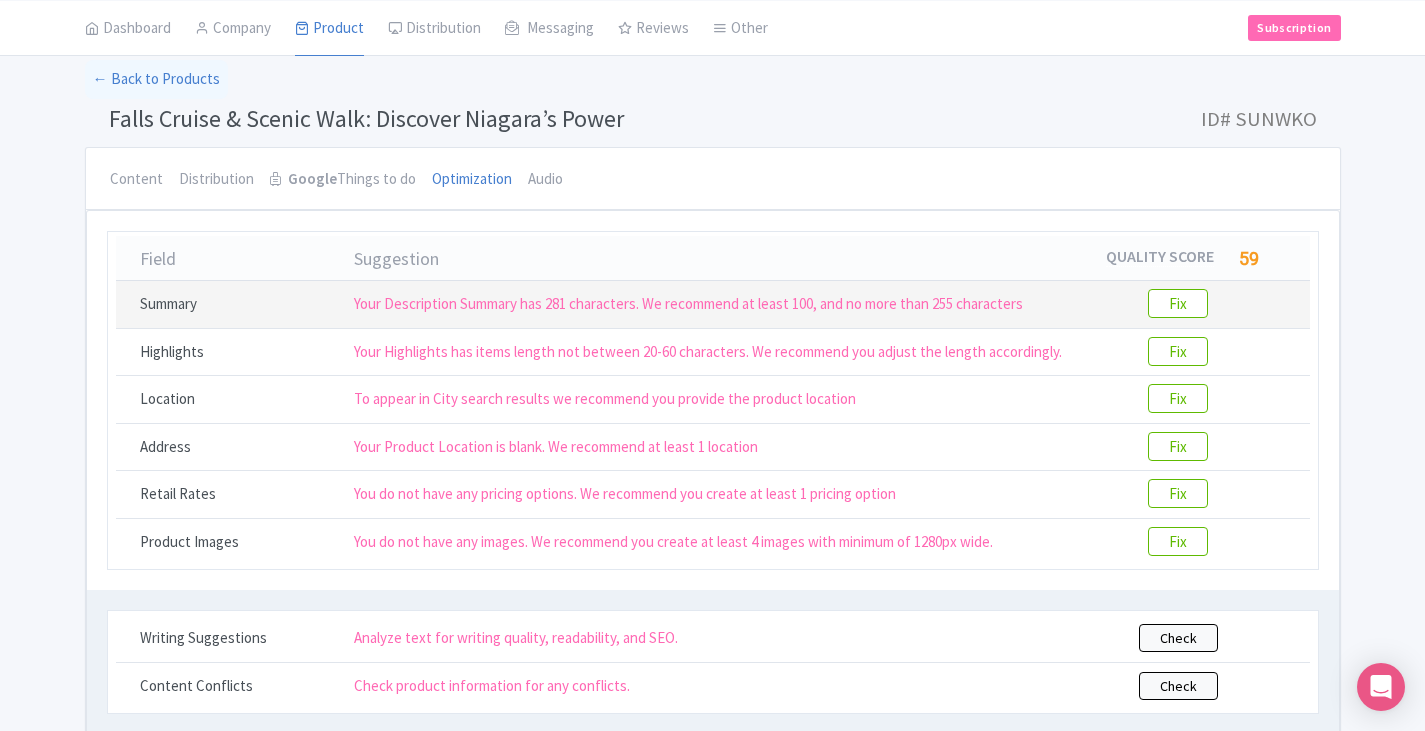 scroll, scrollTop: 0, scrollLeft: 0, axis: both 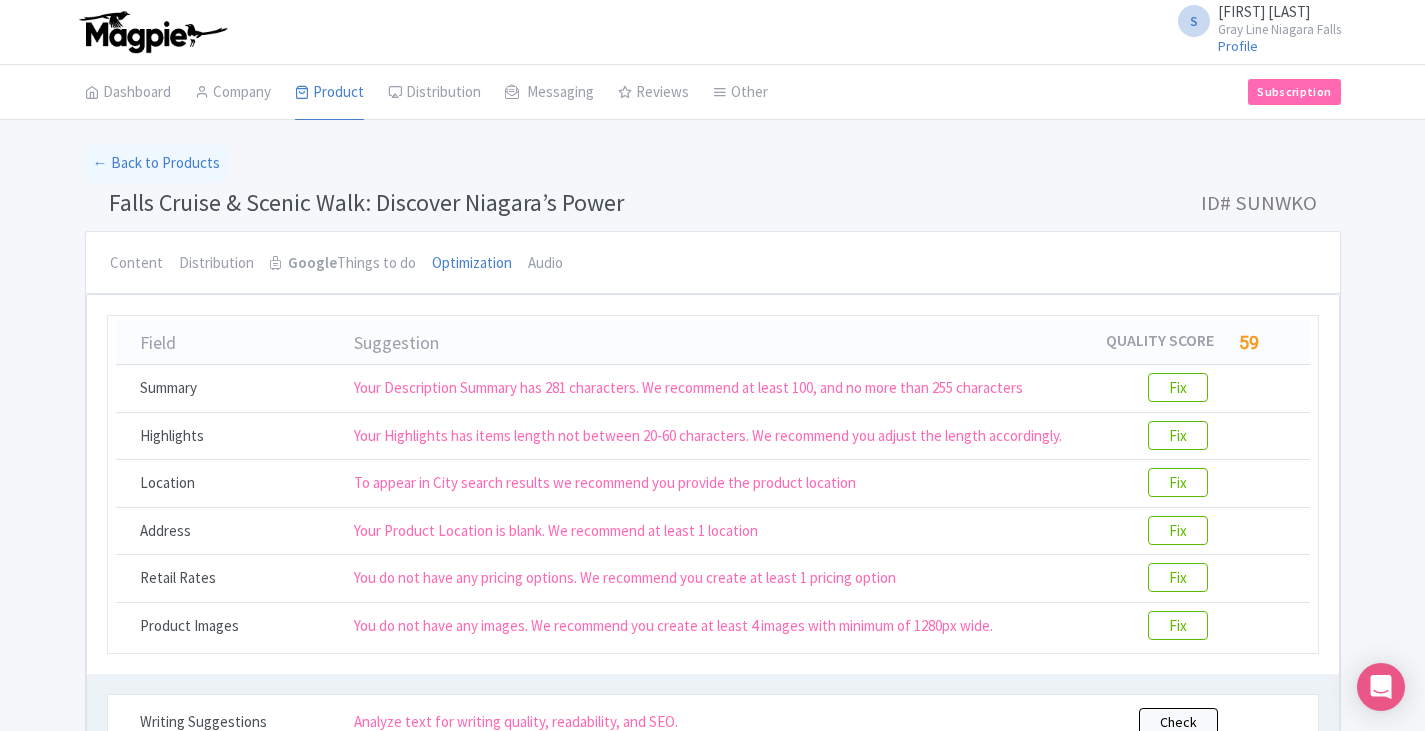 click on "Content" at bounding box center [136, 263] 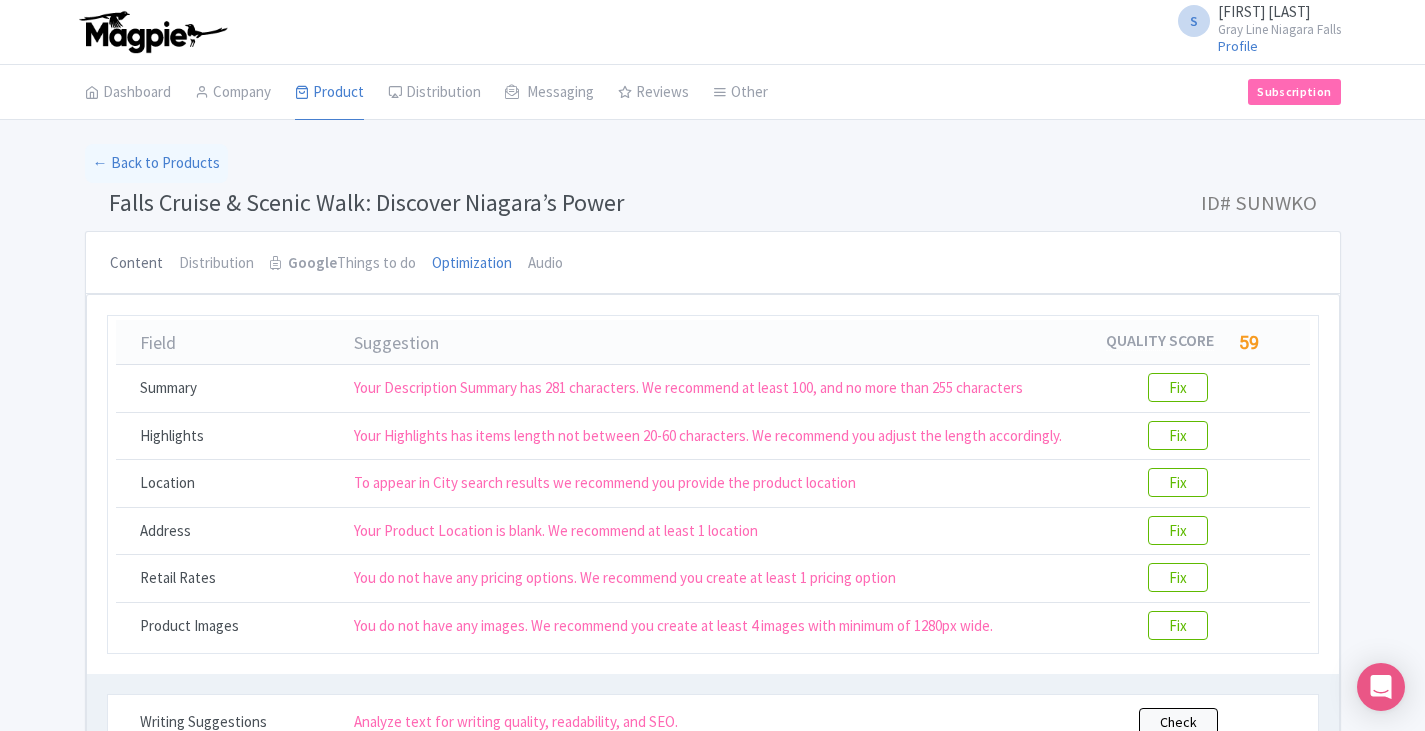 click on "Content" at bounding box center [136, 264] 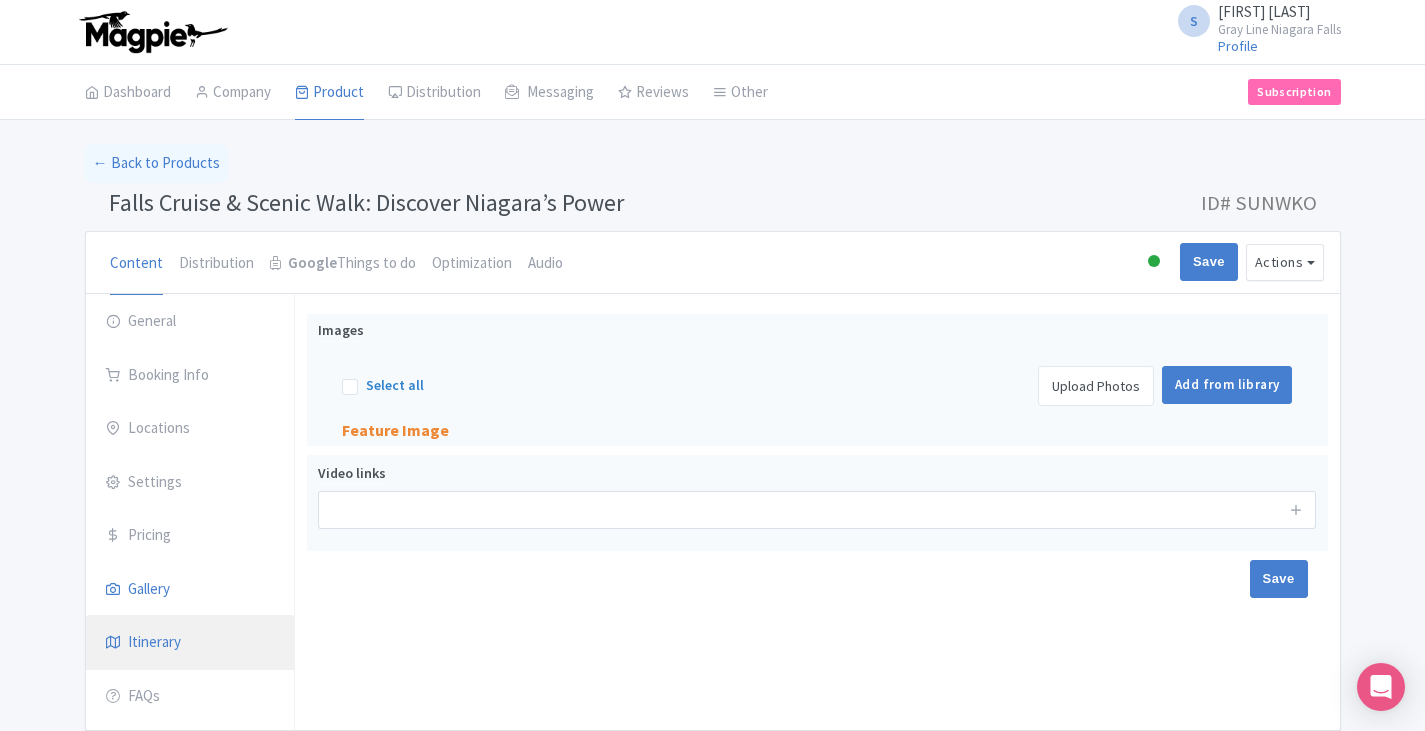 click on "Itinerary" at bounding box center (190, 643) 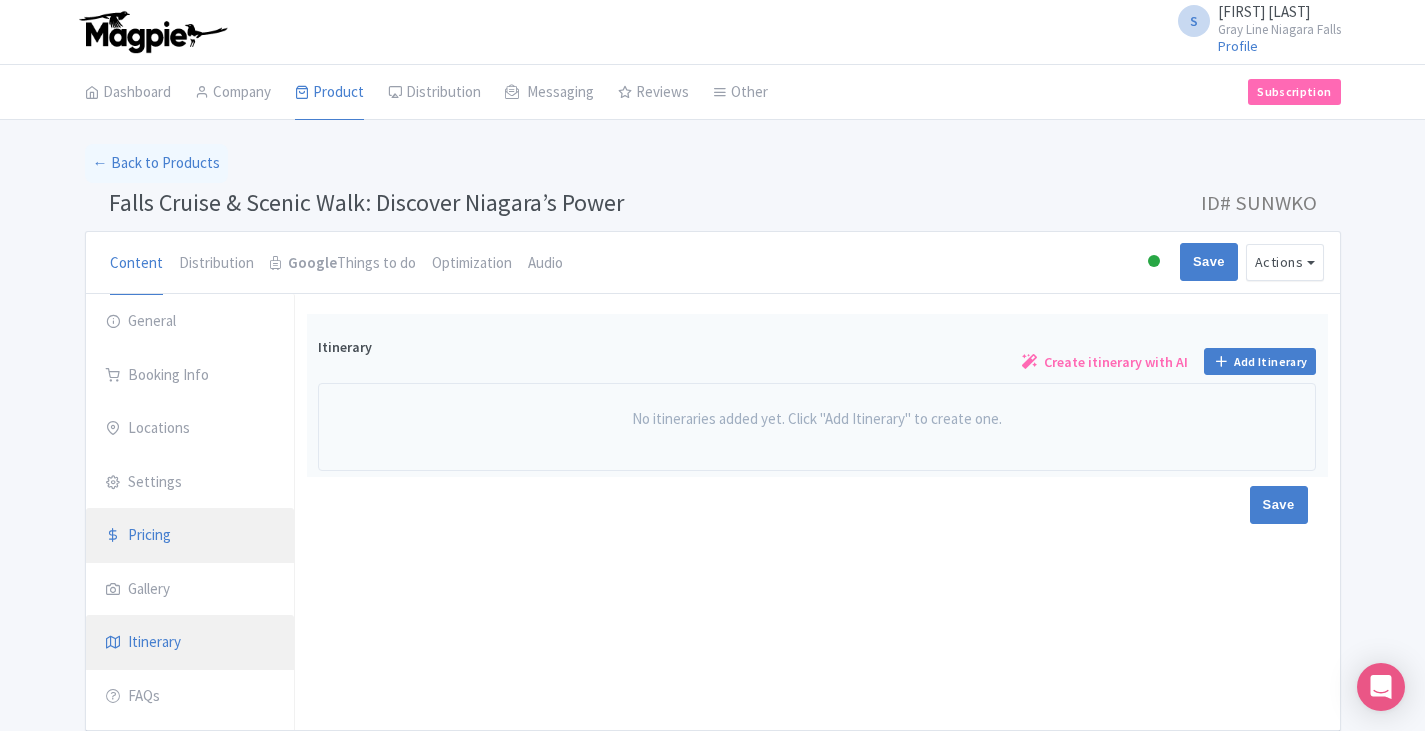 scroll, scrollTop: 87, scrollLeft: 0, axis: vertical 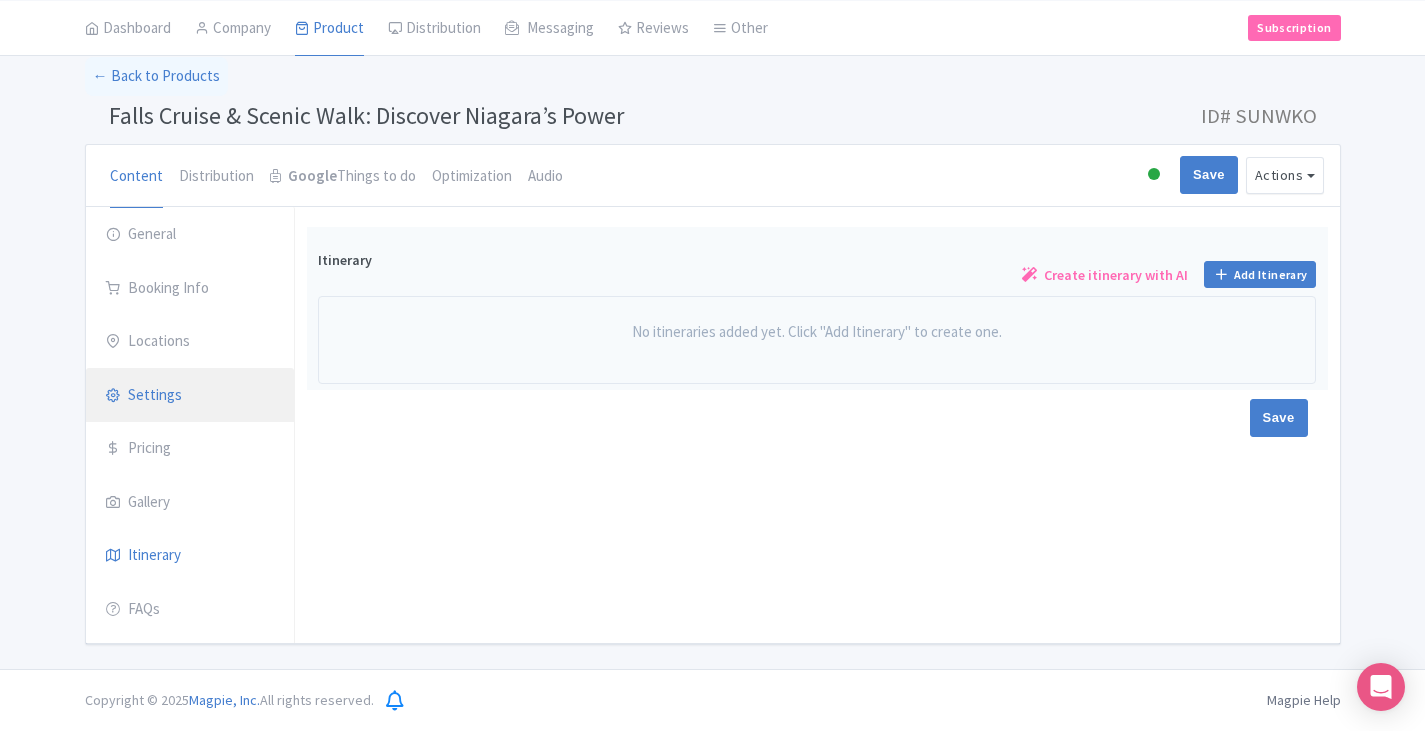 click on "Settings" at bounding box center (190, 396) 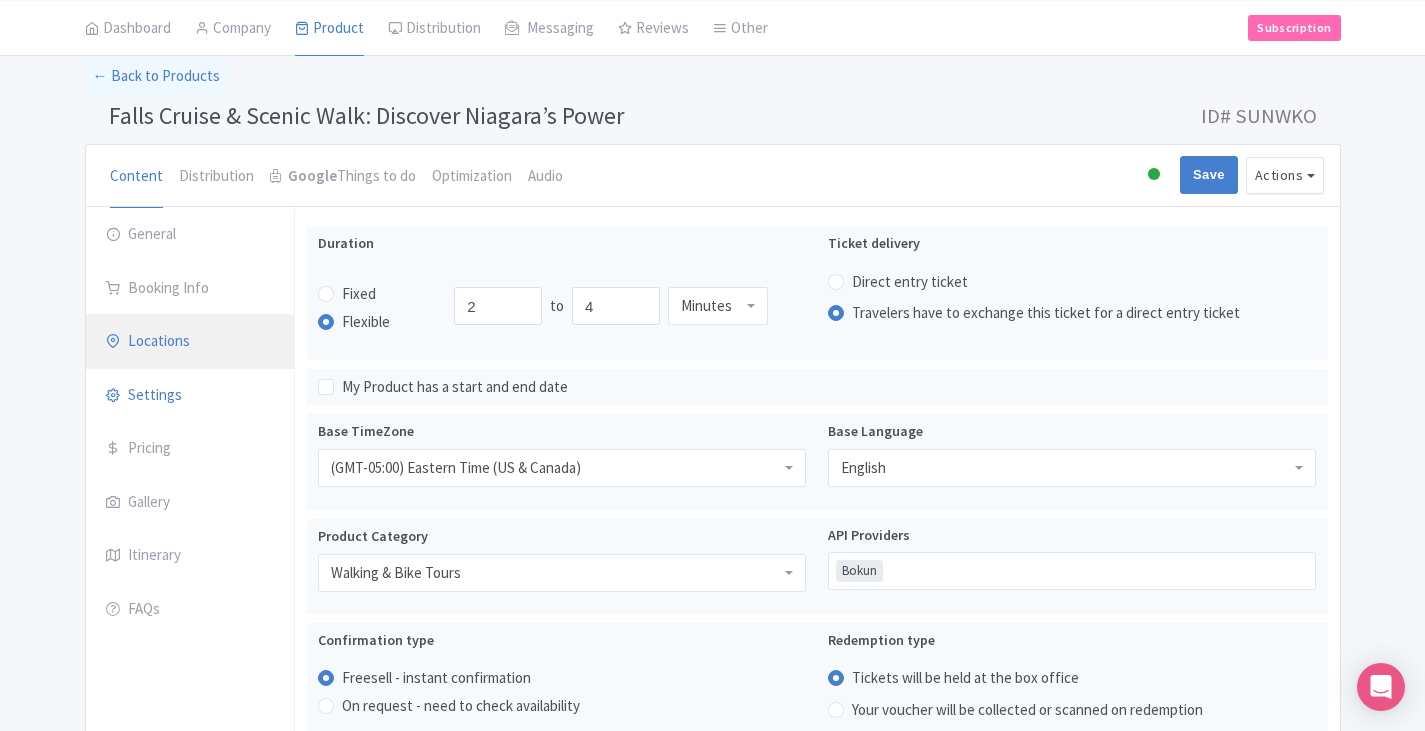 click on "Locations" at bounding box center (190, 342) 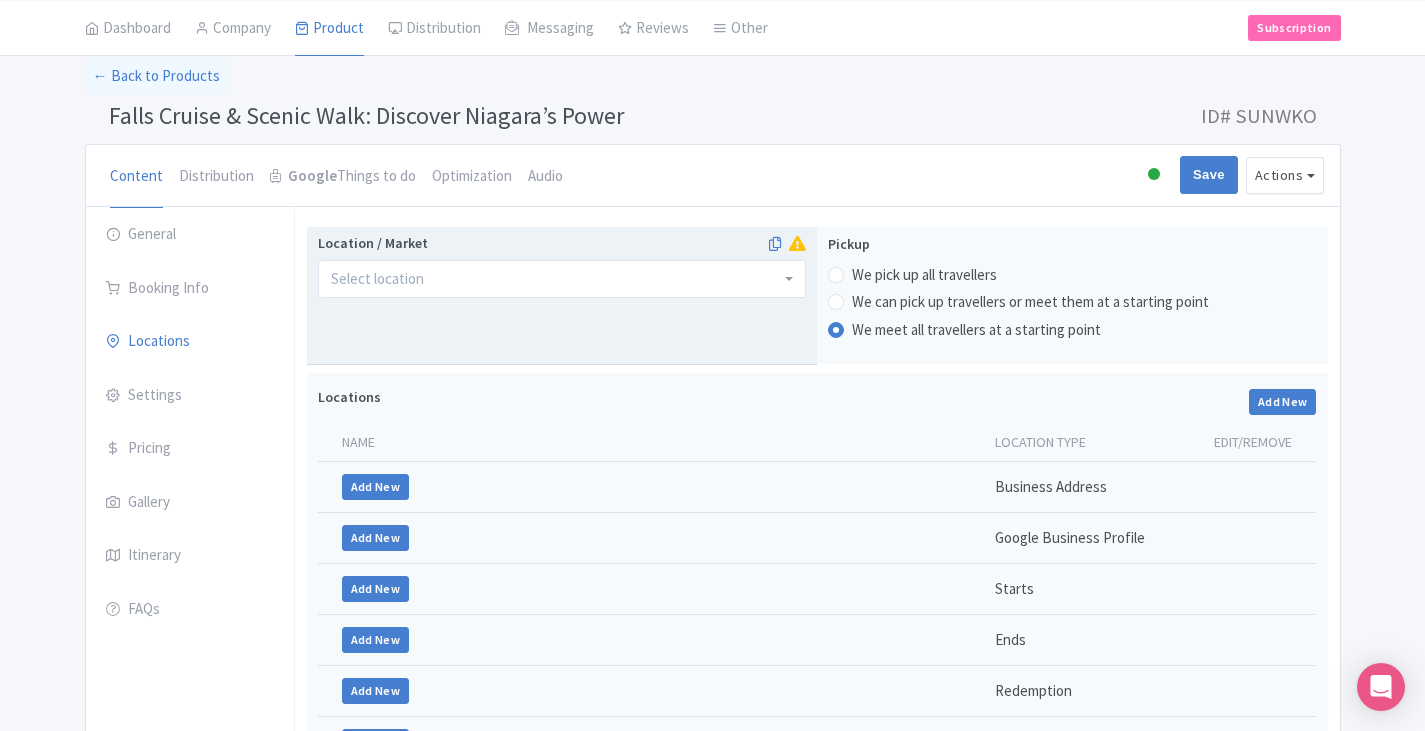 click at bounding box center (562, 279) 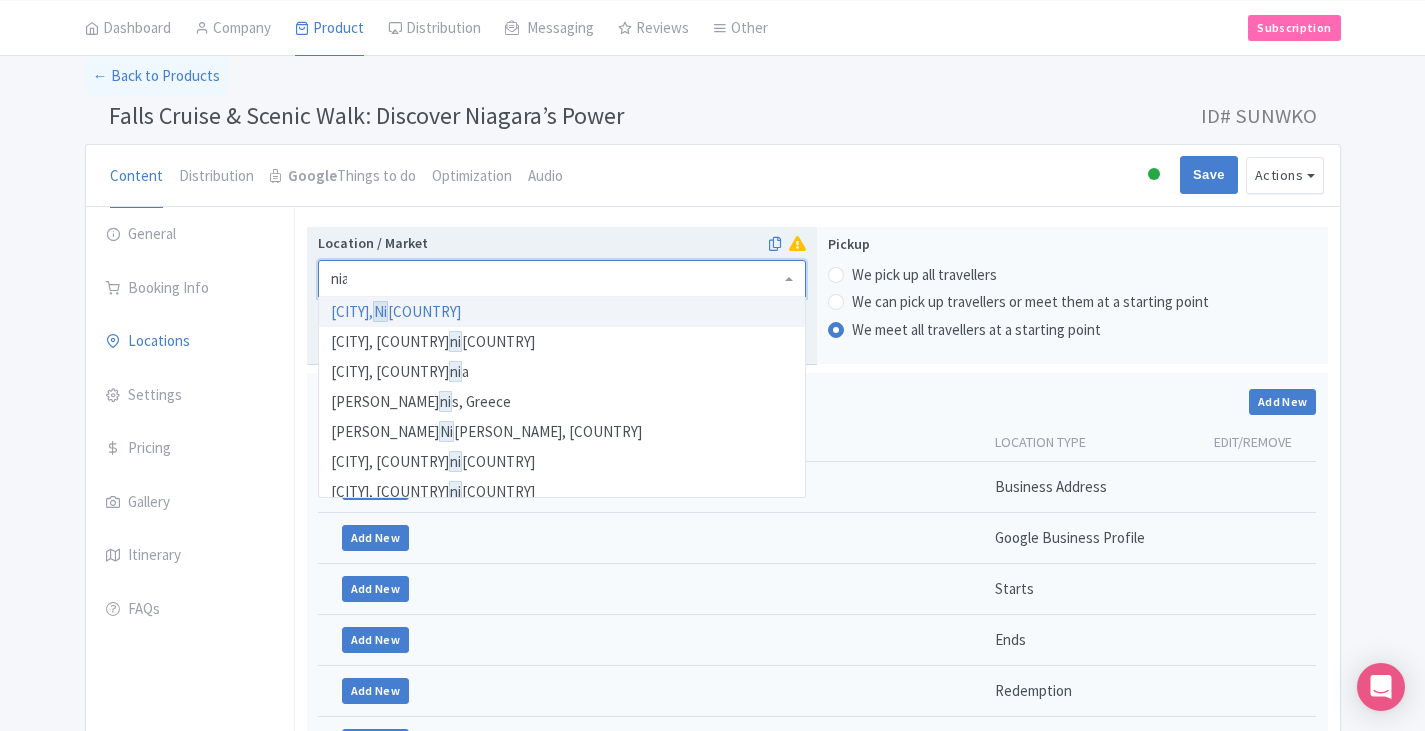 scroll, scrollTop: 0, scrollLeft: 0, axis: both 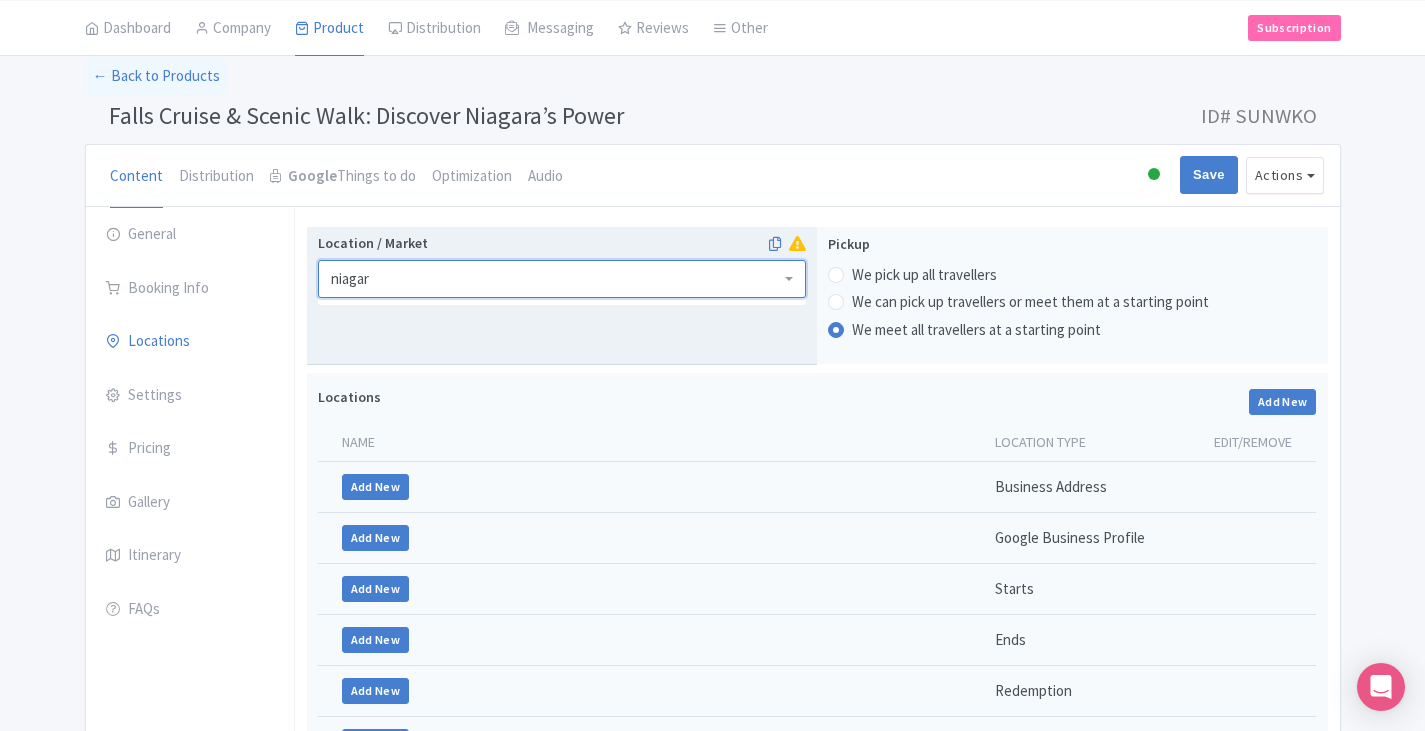 type on "niagara" 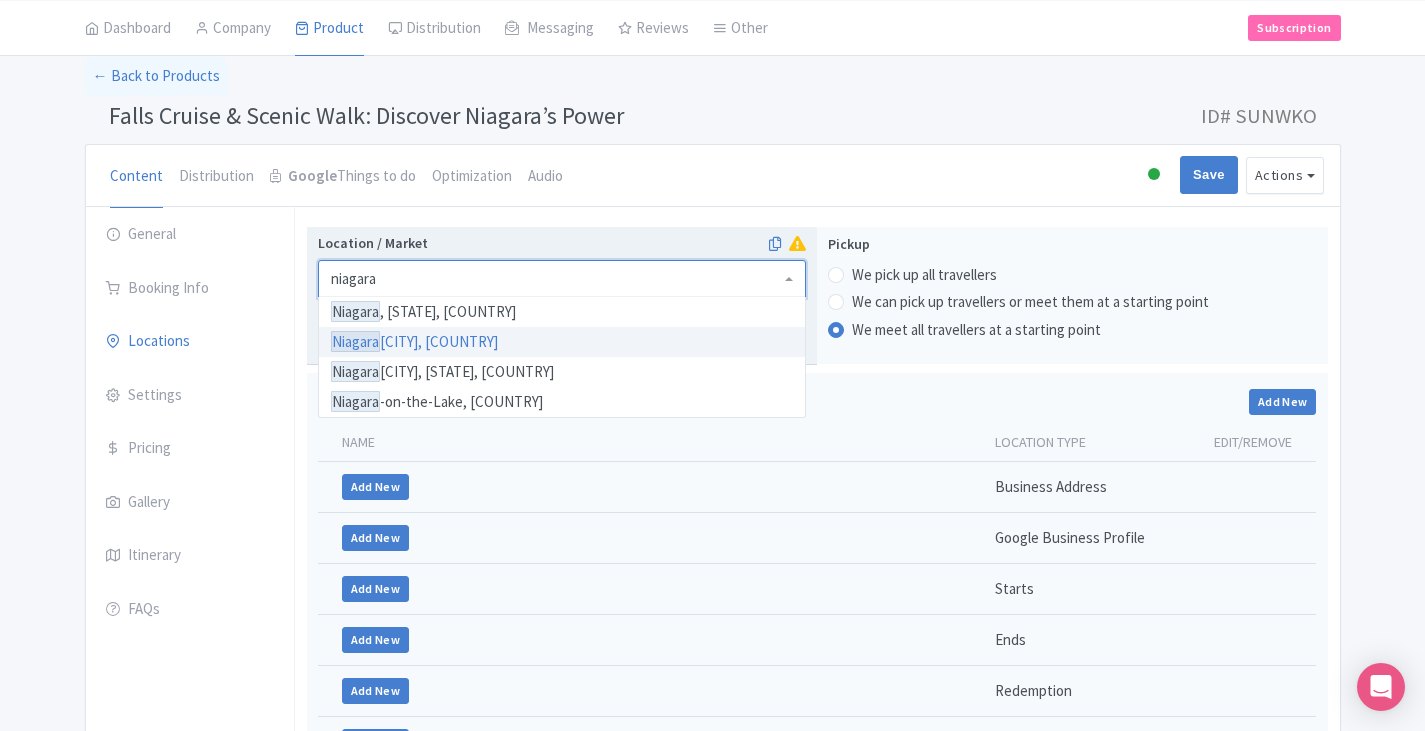 type 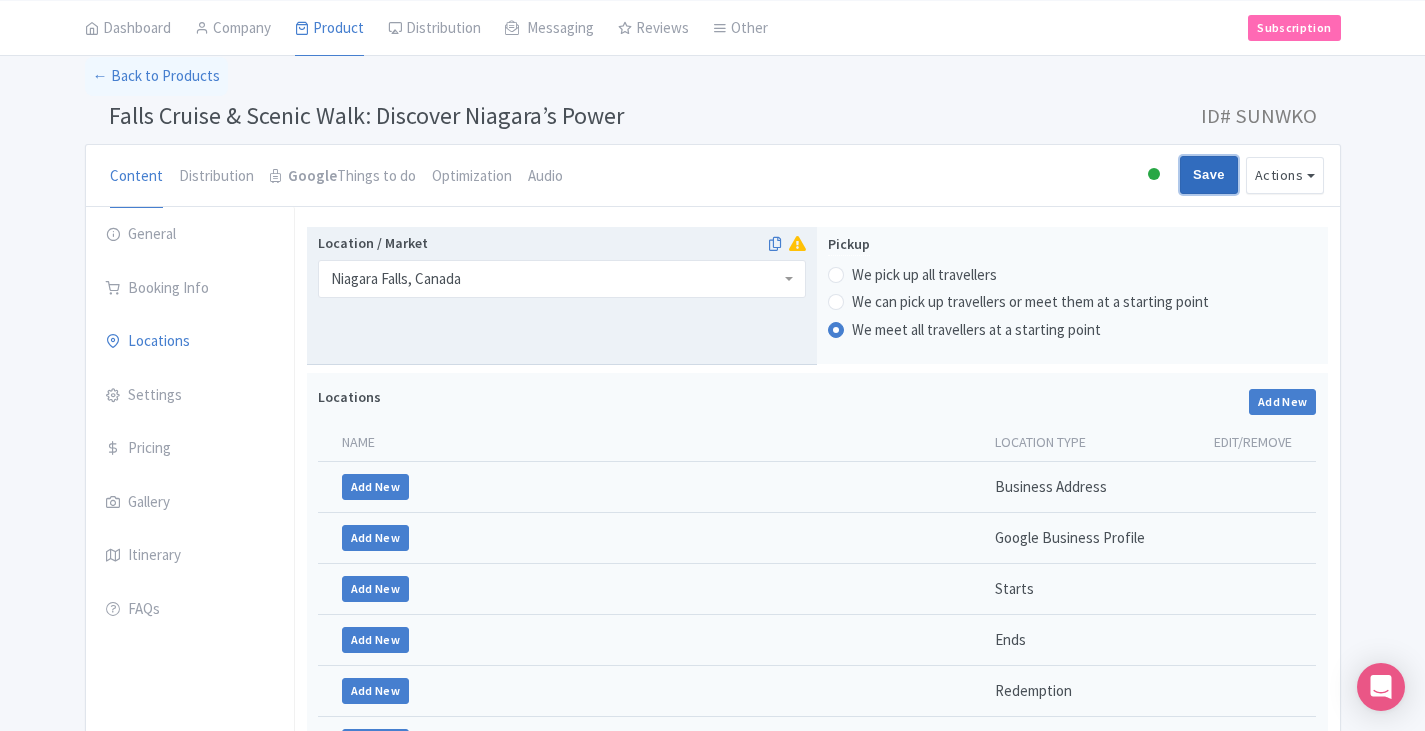 click on "Save" at bounding box center (1209, 175) 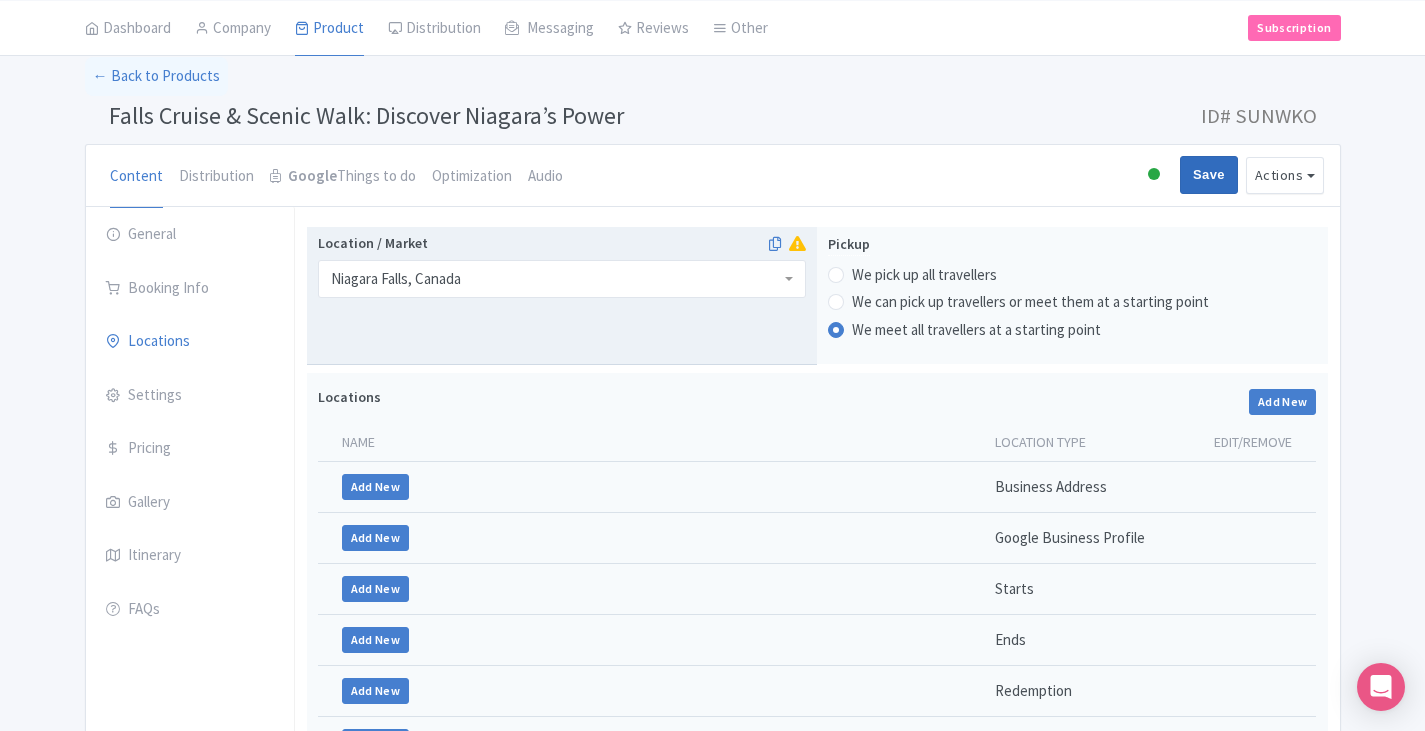 type on "Saving..." 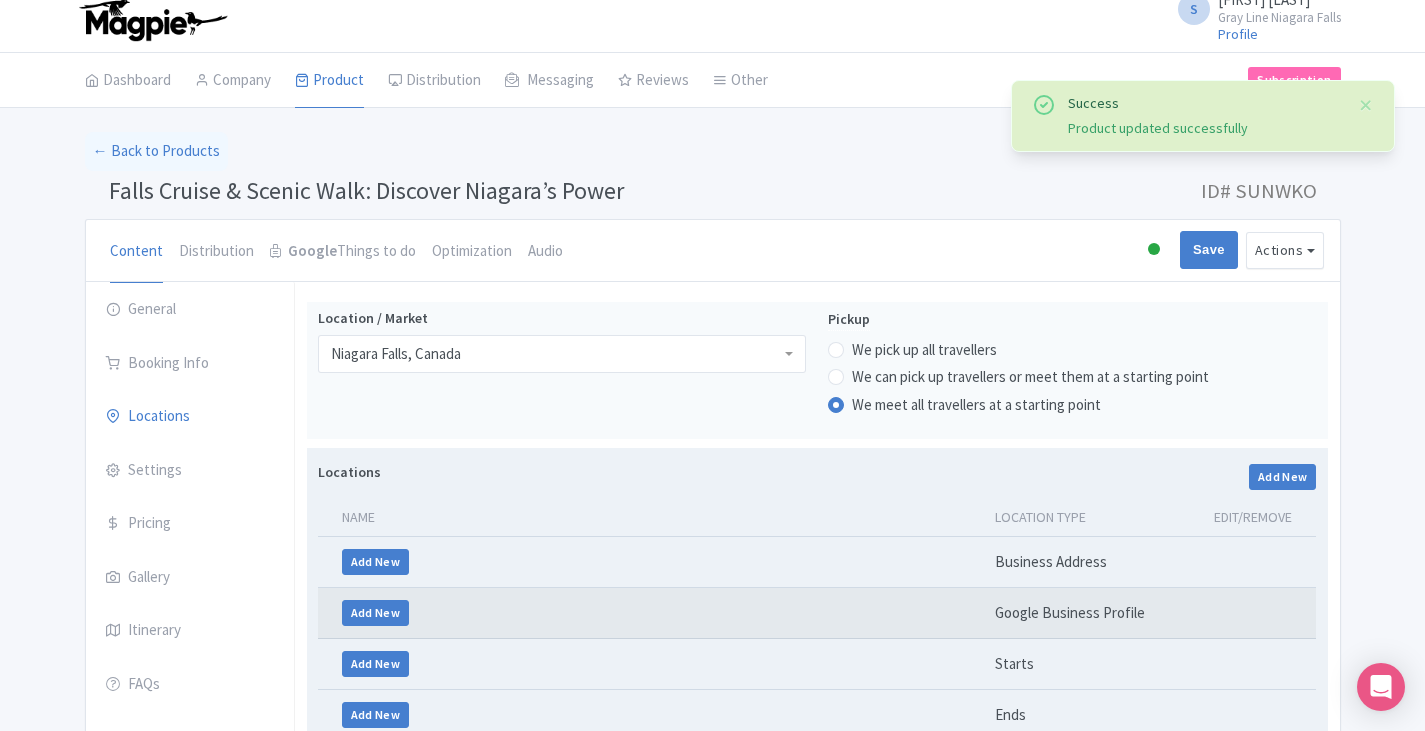 scroll, scrollTop: 0, scrollLeft: 0, axis: both 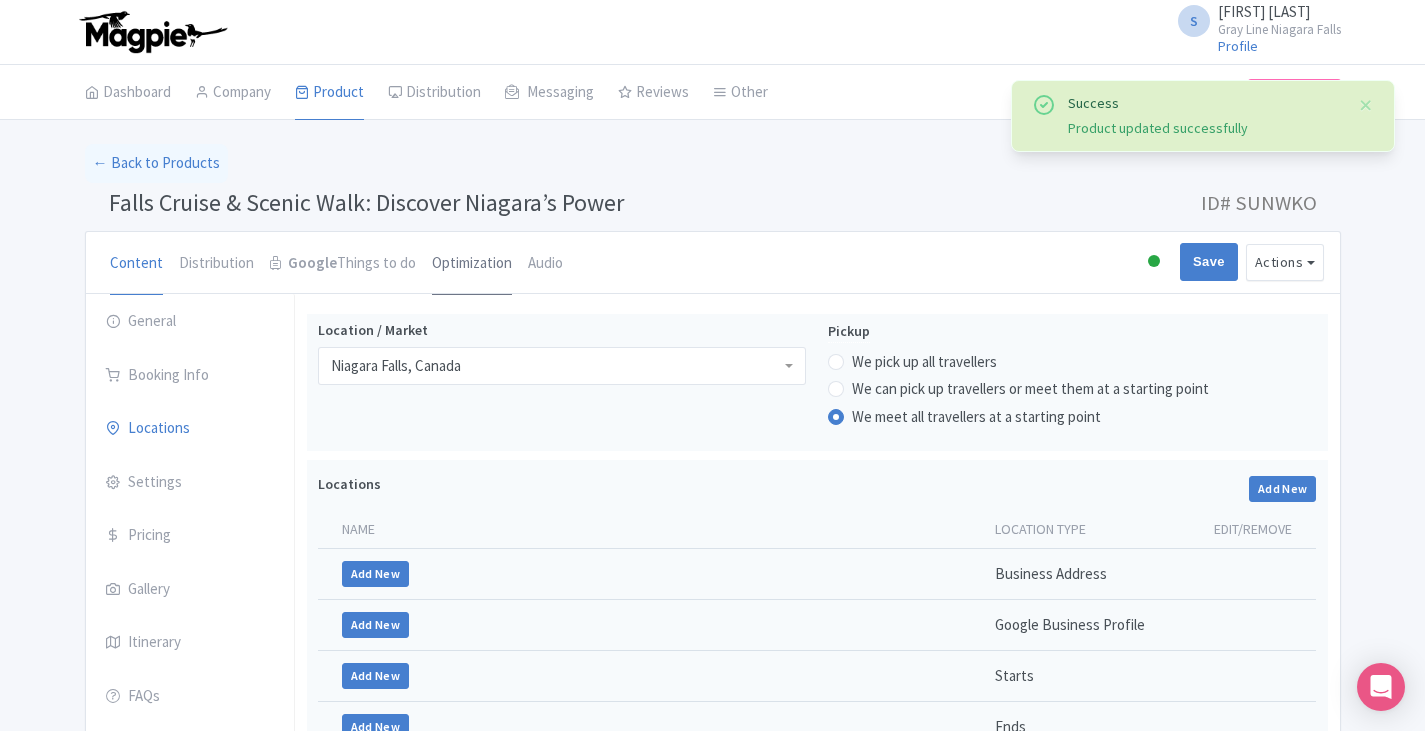 click on "Optimization" at bounding box center [472, 264] 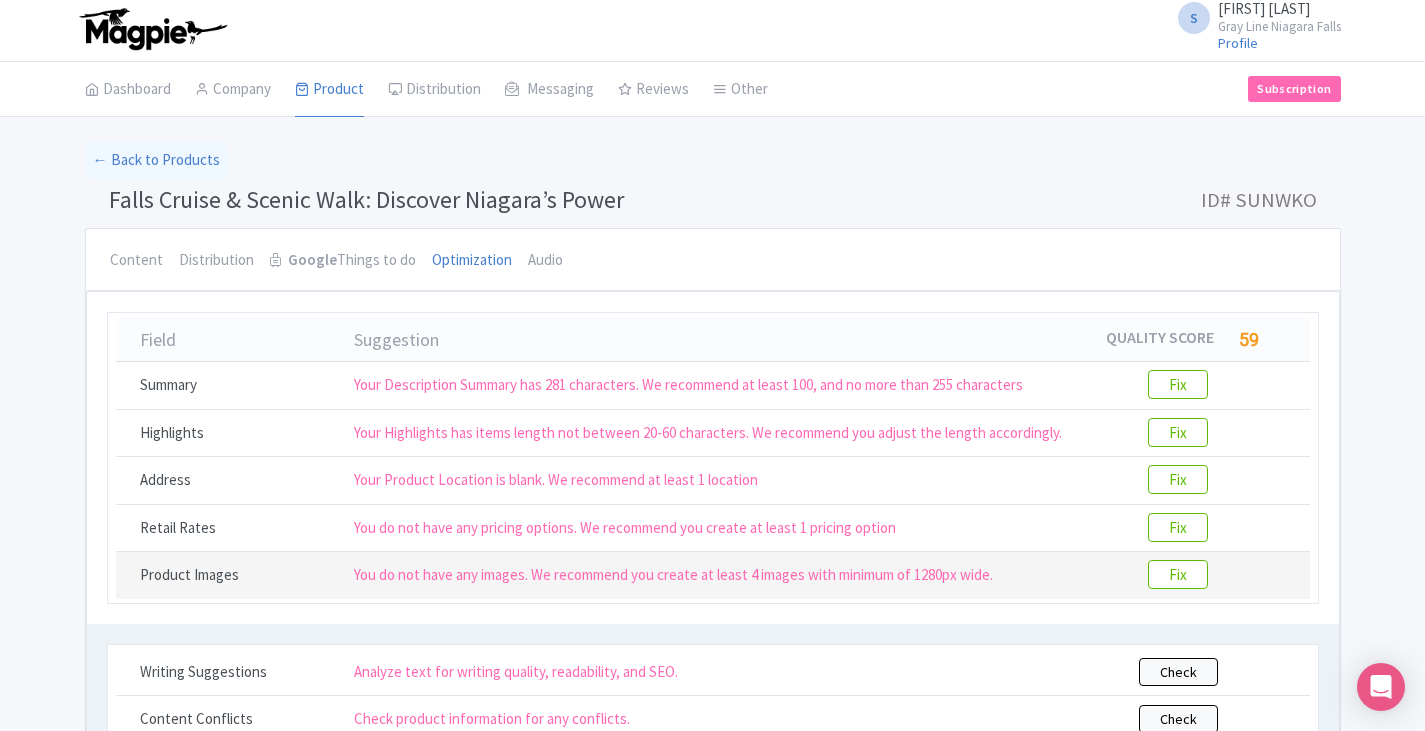 scroll, scrollTop: 0, scrollLeft: 0, axis: both 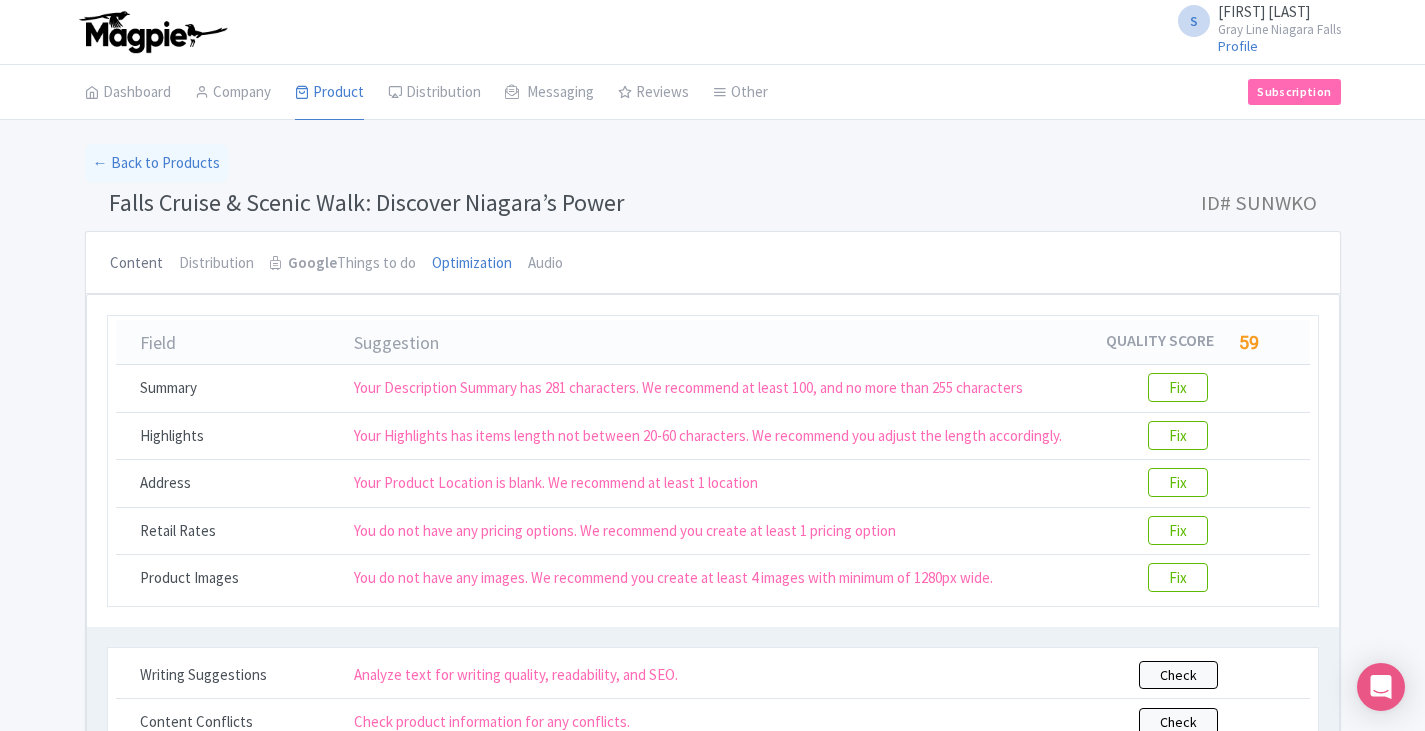 click on "Content" at bounding box center (136, 264) 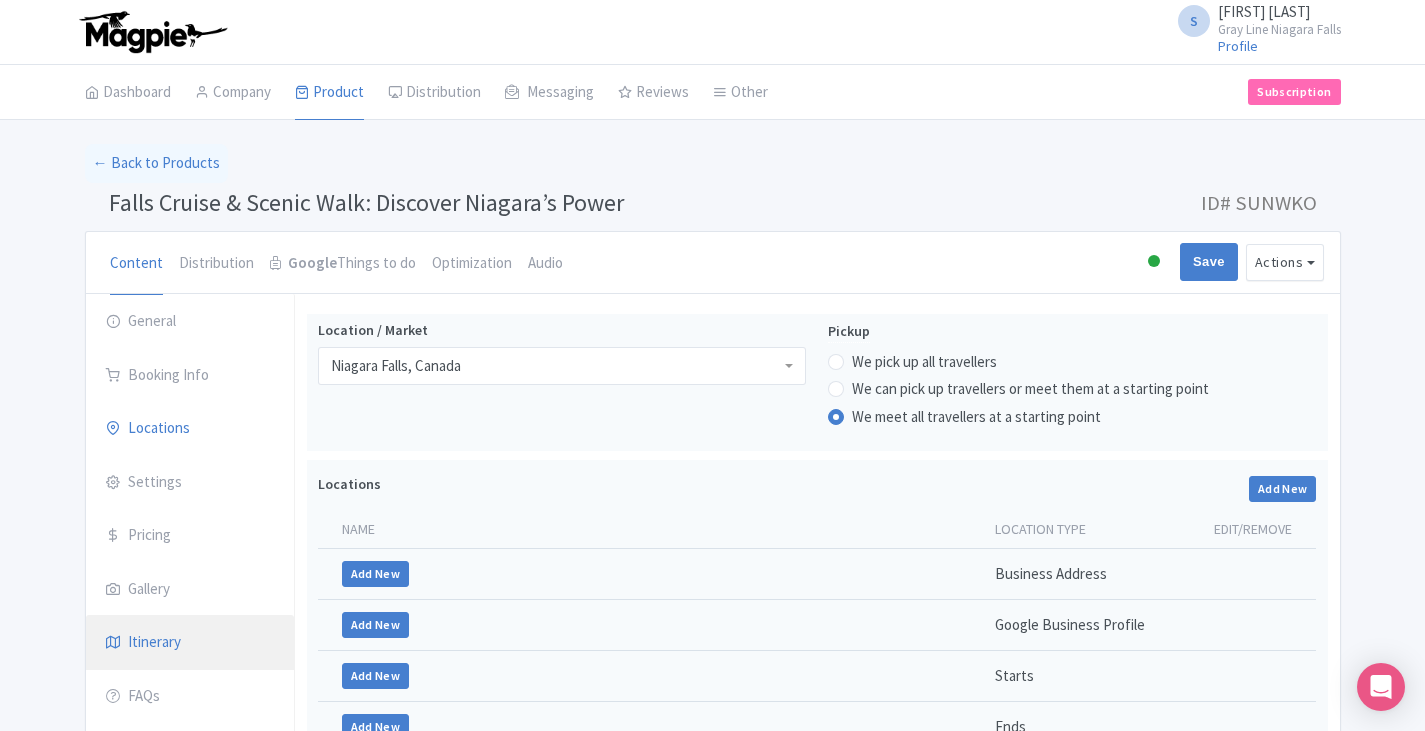 click on "Itinerary" at bounding box center (190, 643) 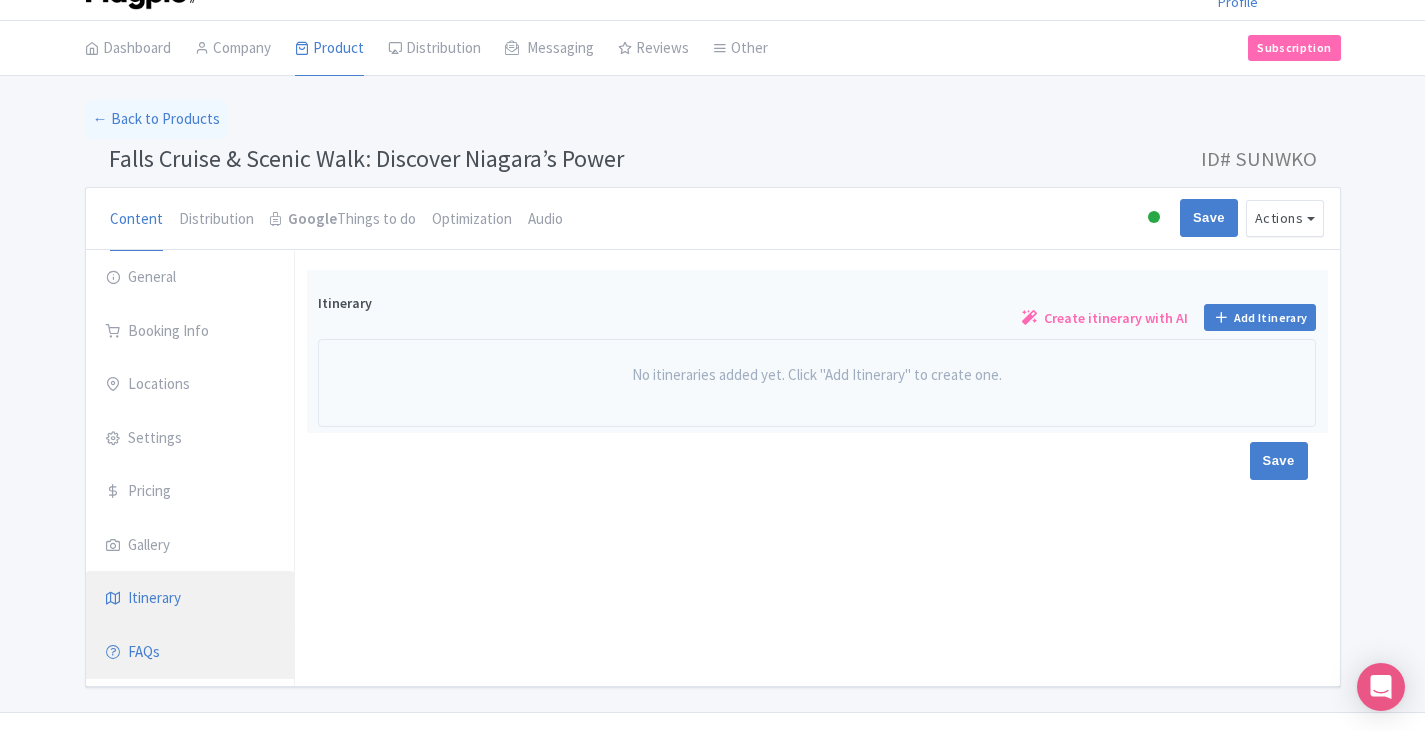 scroll, scrollTop: 87, scrollLeft: 0, axis: vertical 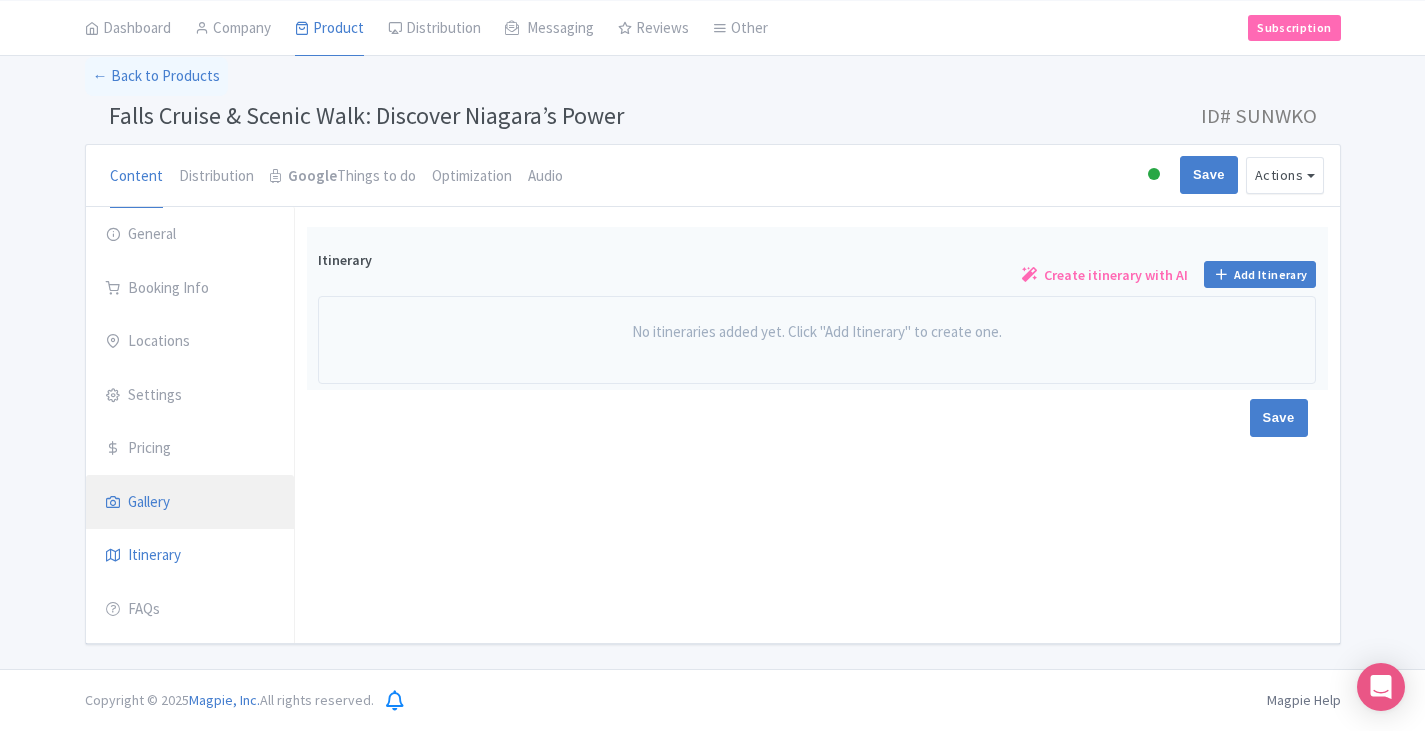click on "Gallery" at bounding box center (190, 503) 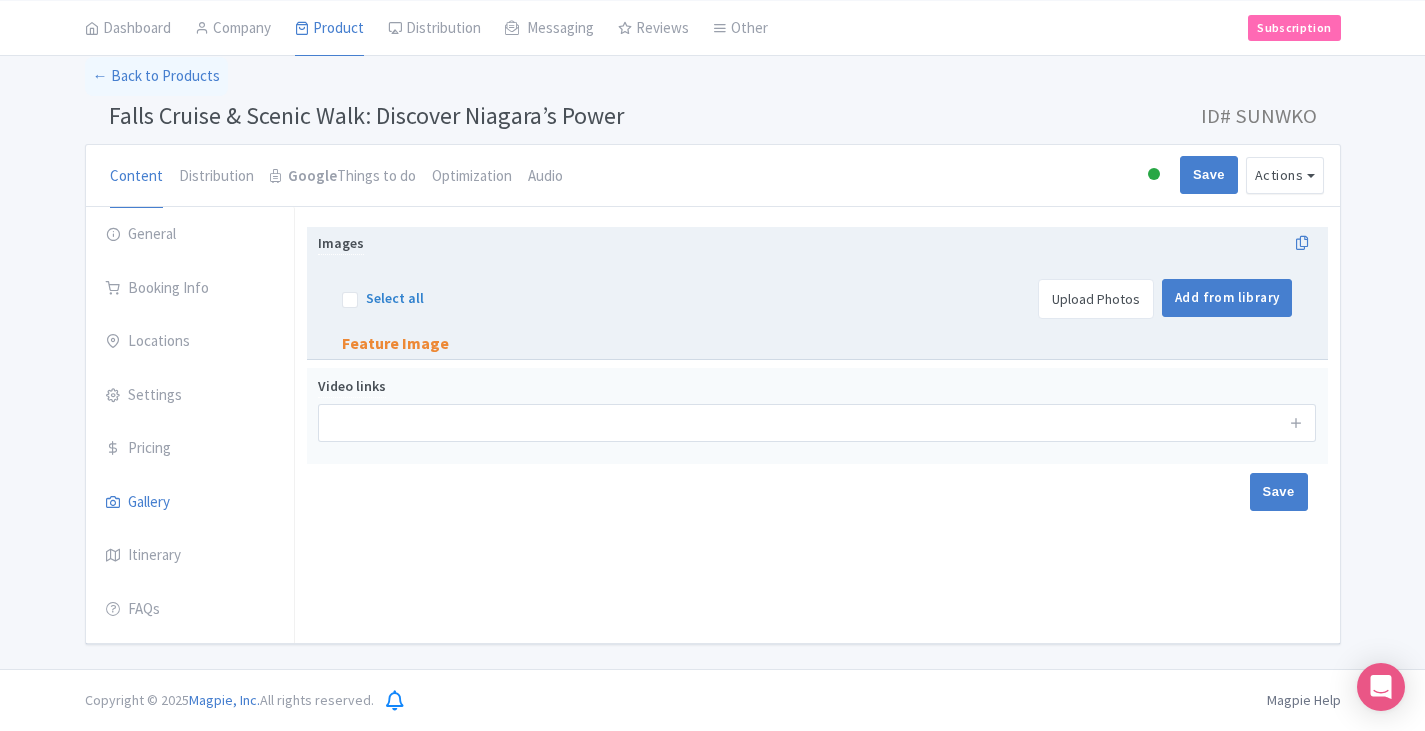 click on "Upload Photos" at bounding box center [1096, 299] 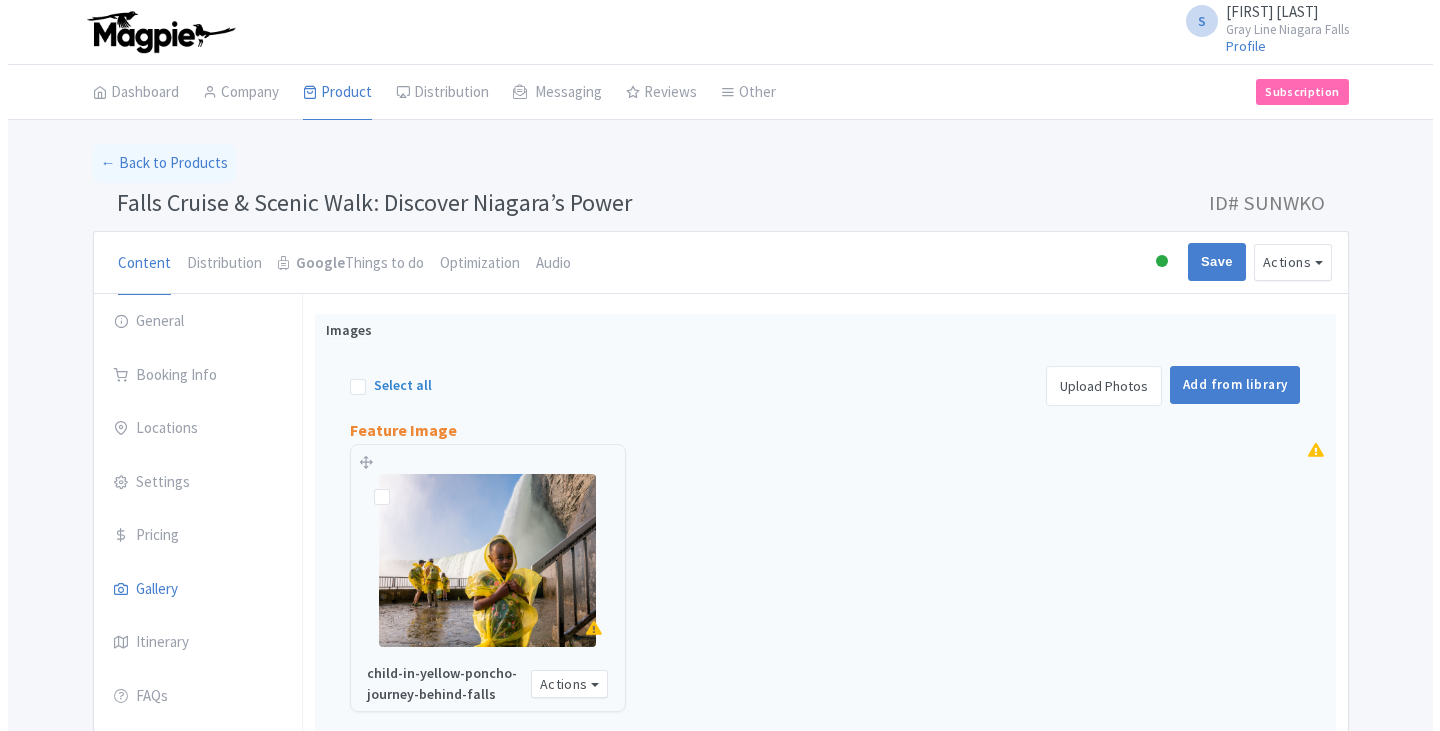 scroll, scrollTop: 87, scrollLeft: 0, axis: vertical 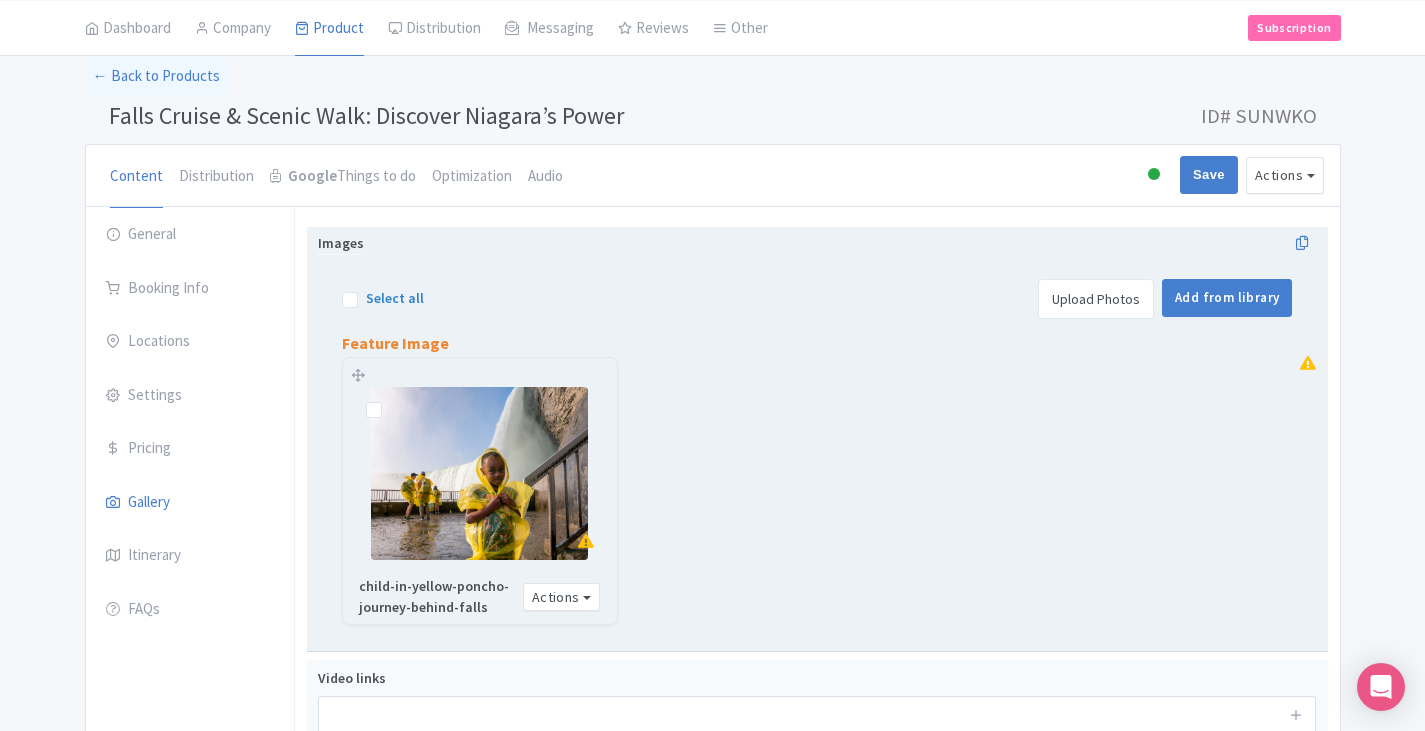 click on "Upload Photos" at bounding box center [1096, 299] 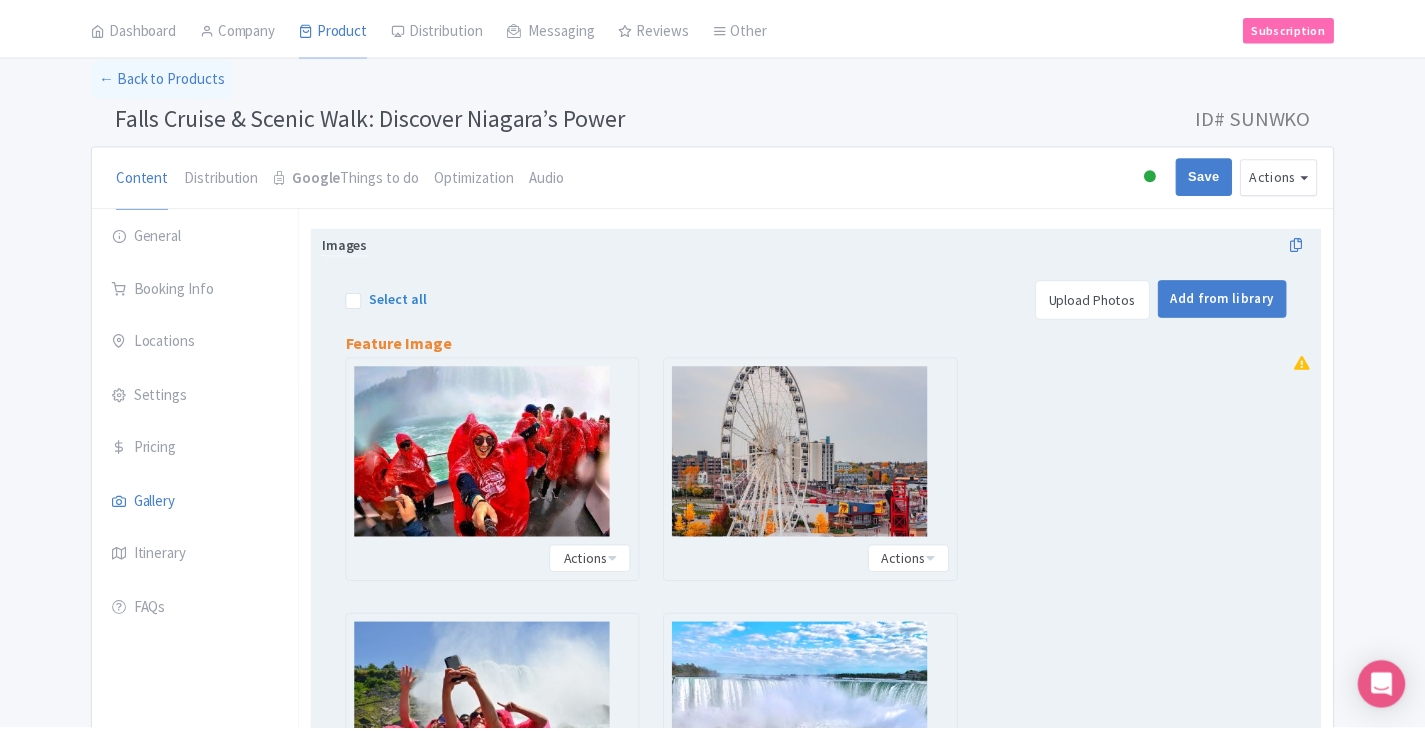 scroll, scrollTop: 314, scrollLeft: 0, axis: vertical 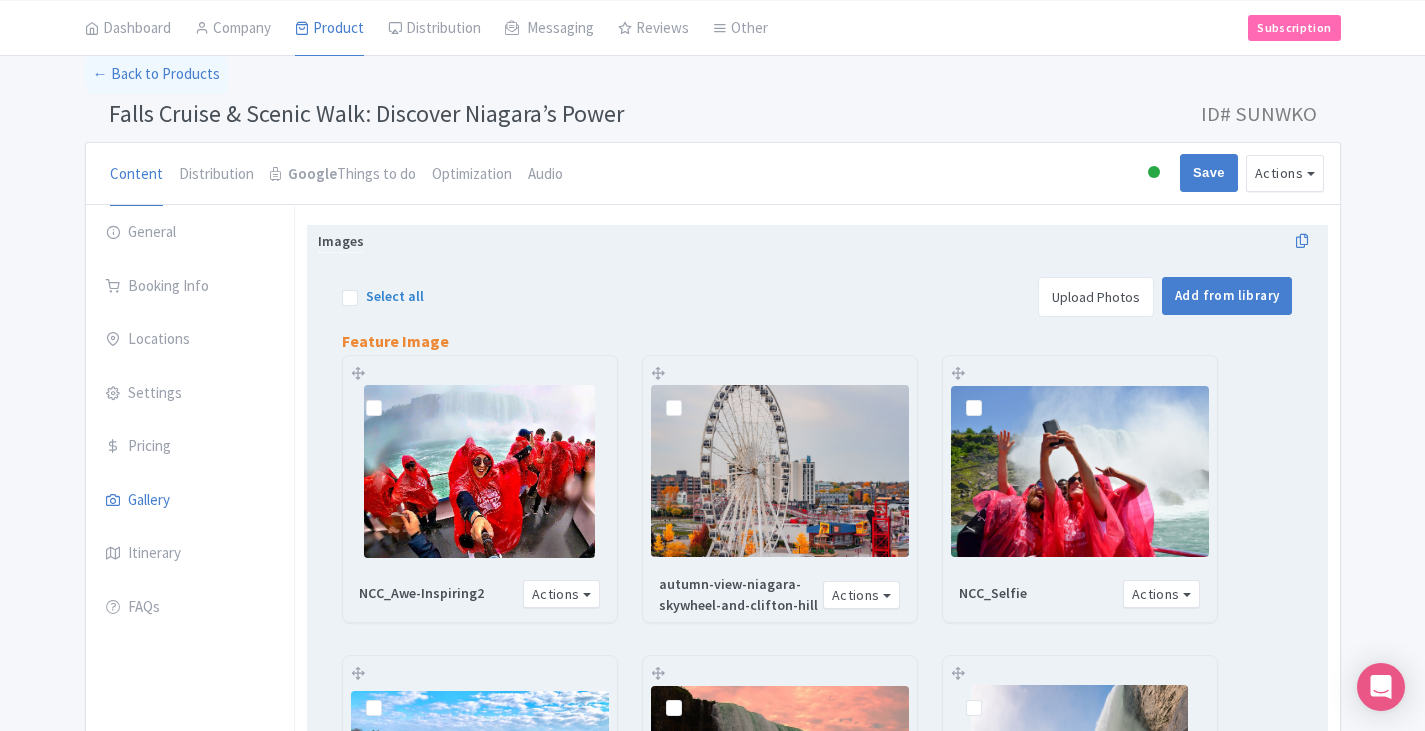 click at bounding box center [479, 471] 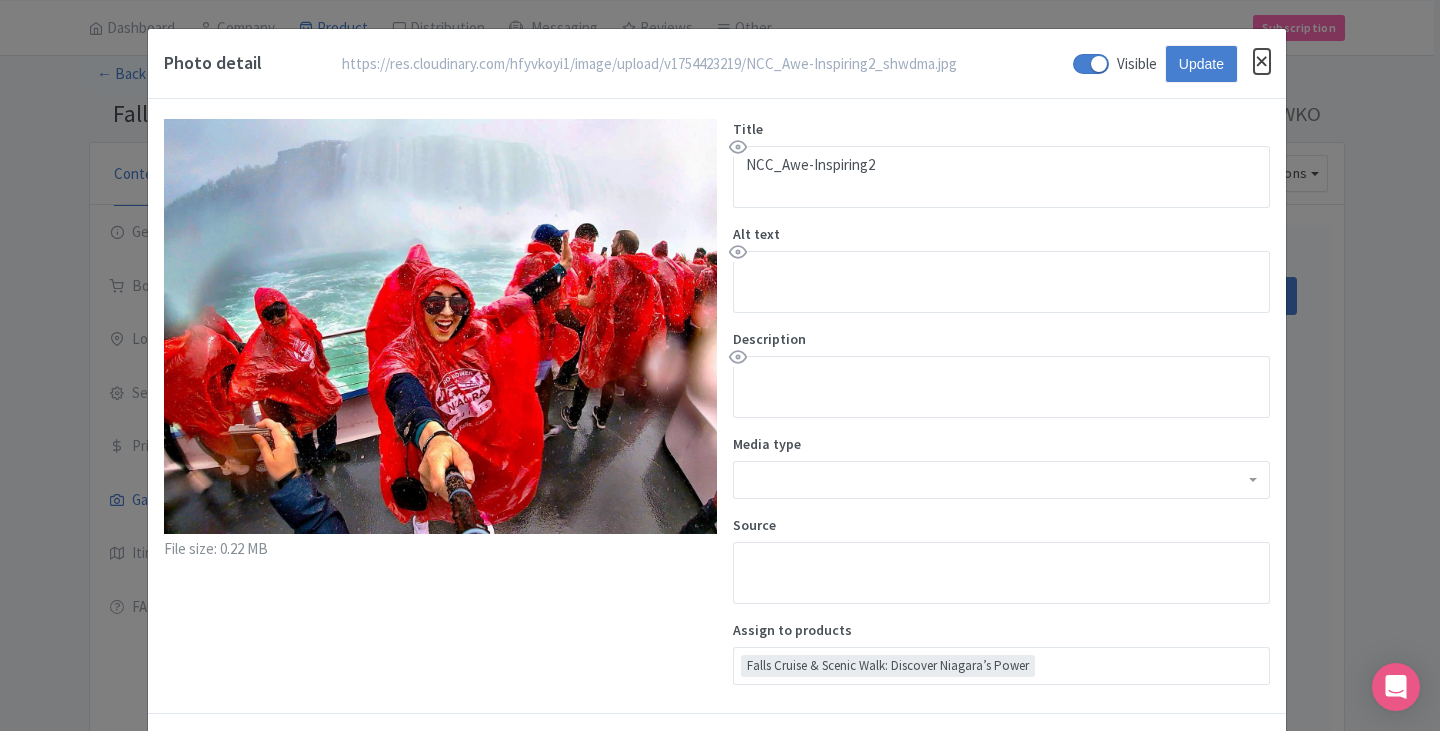 click at bounding box center [1262, 61] 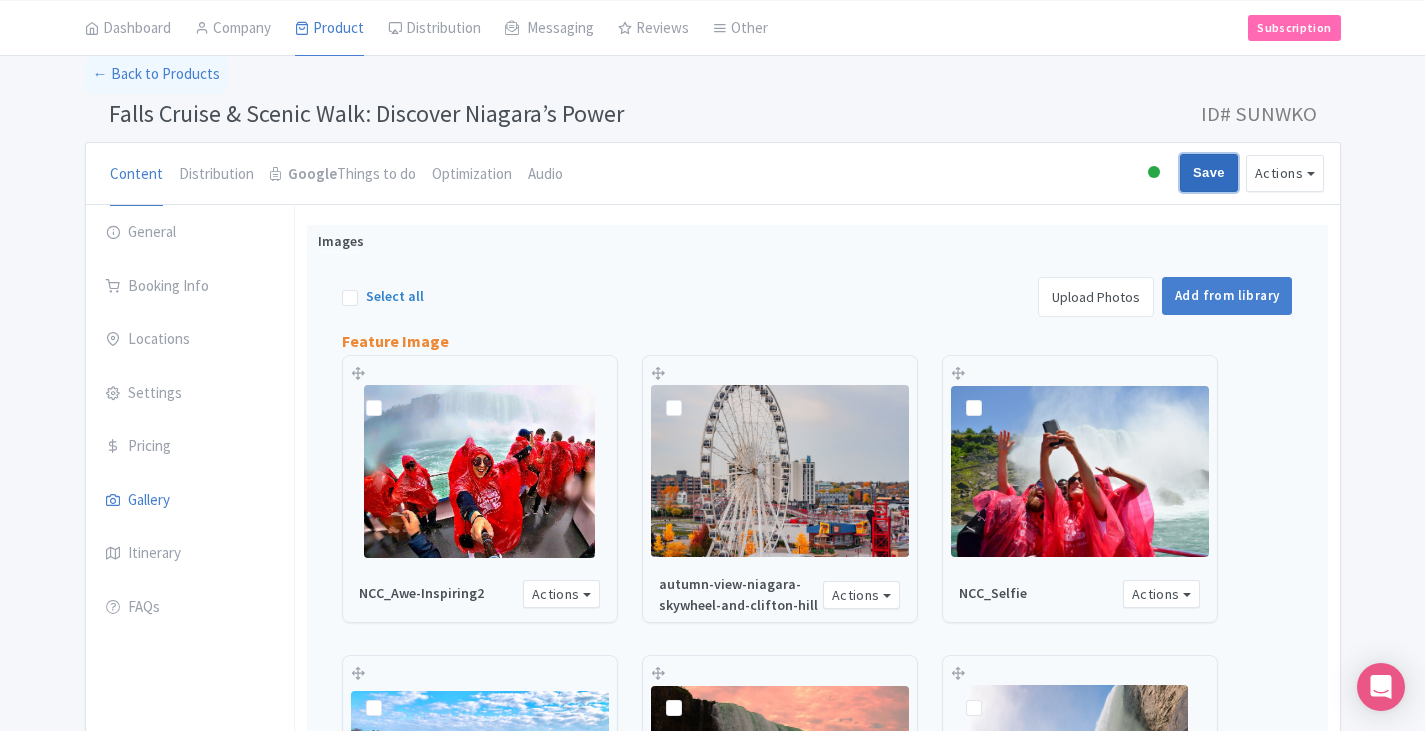 click on "Save" at bounding box center (1209, 173) 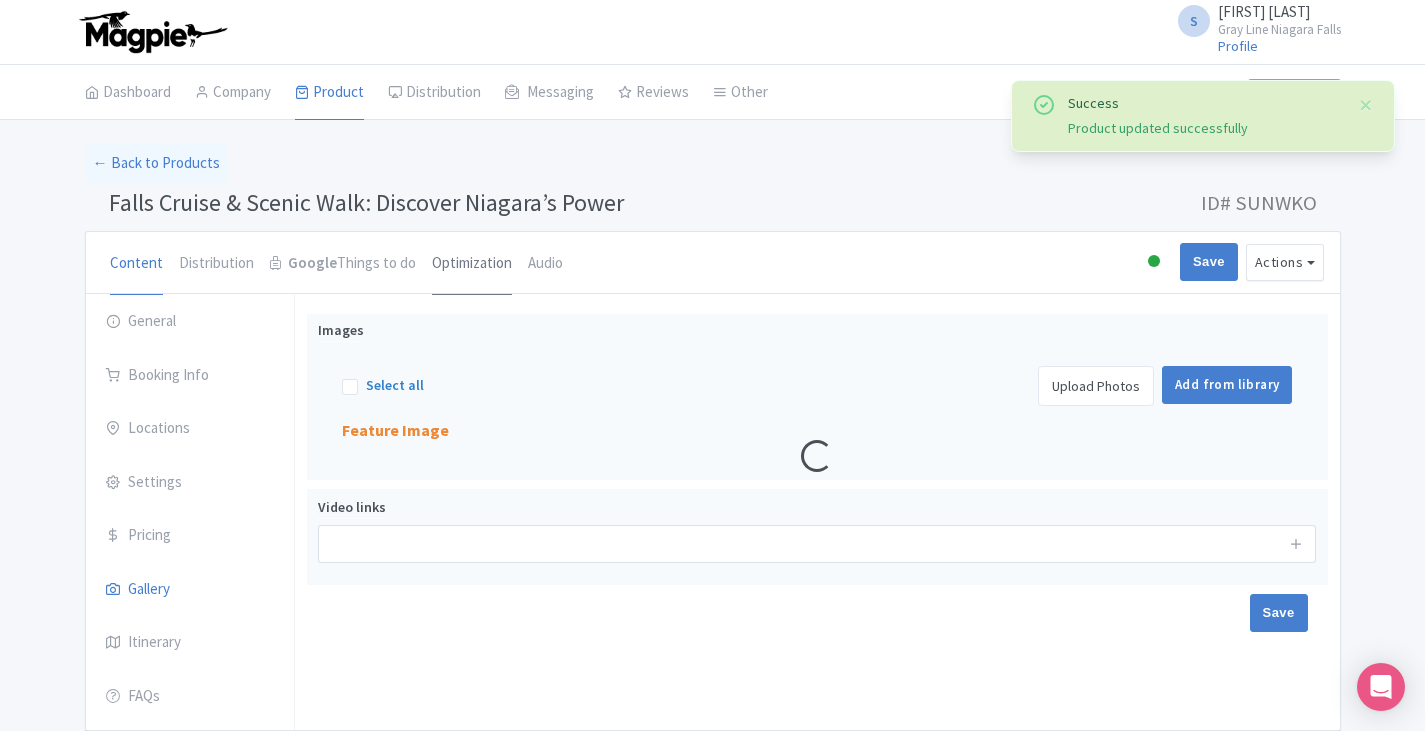 scroll, scrollTop: 87, scrollLeft: 0, axis: vertical 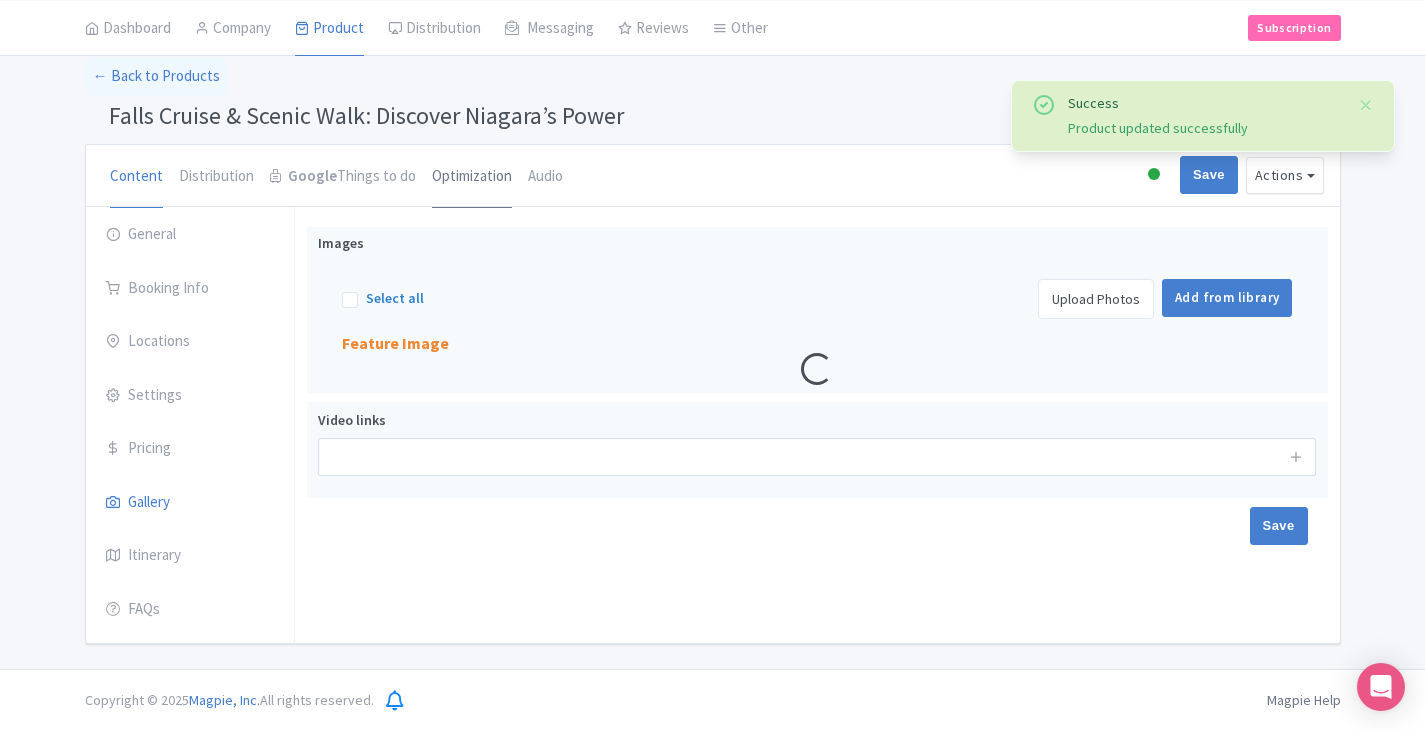 click on "Optimization" at bounding box center [472, 177] 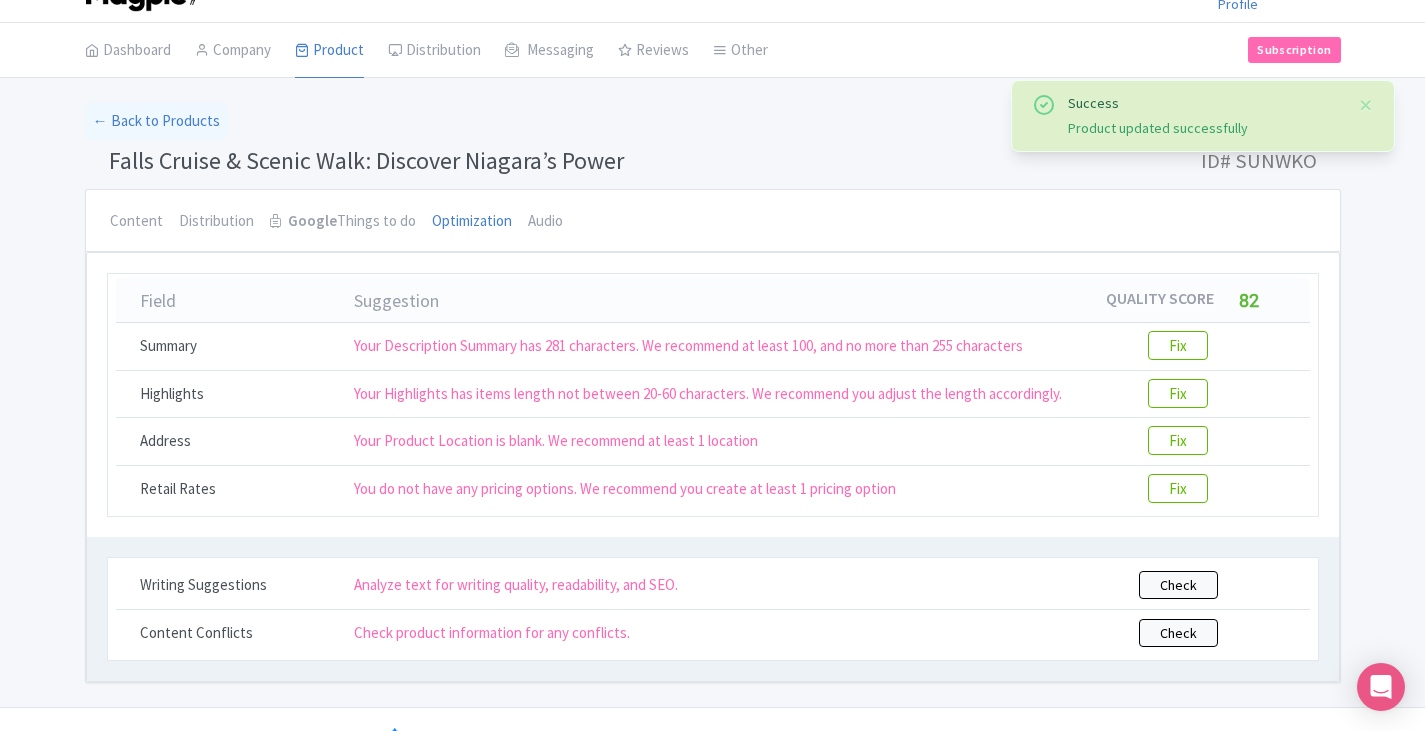 scroll, scrollTop: 80, scrollLeft: 0, axis: vertical 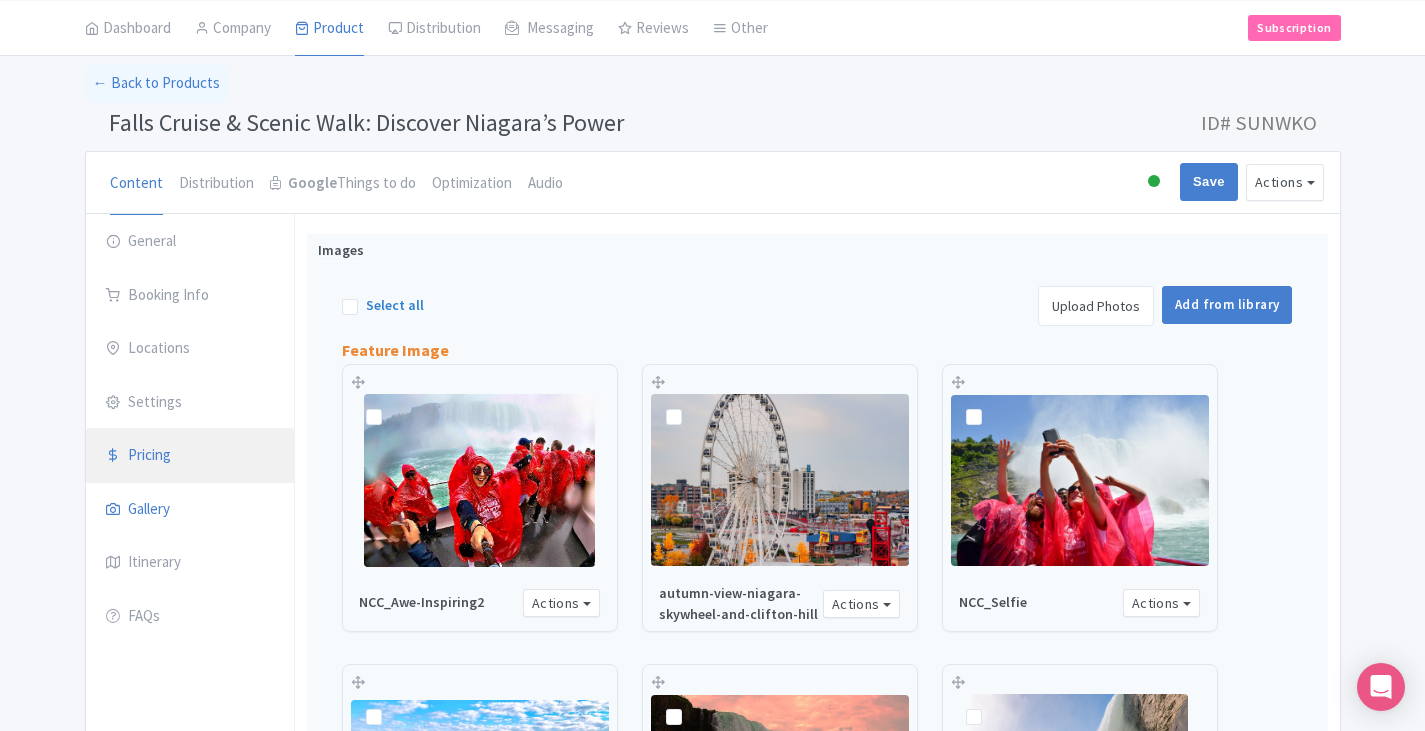 click on "Pricing" at bounding box center [190, 456] 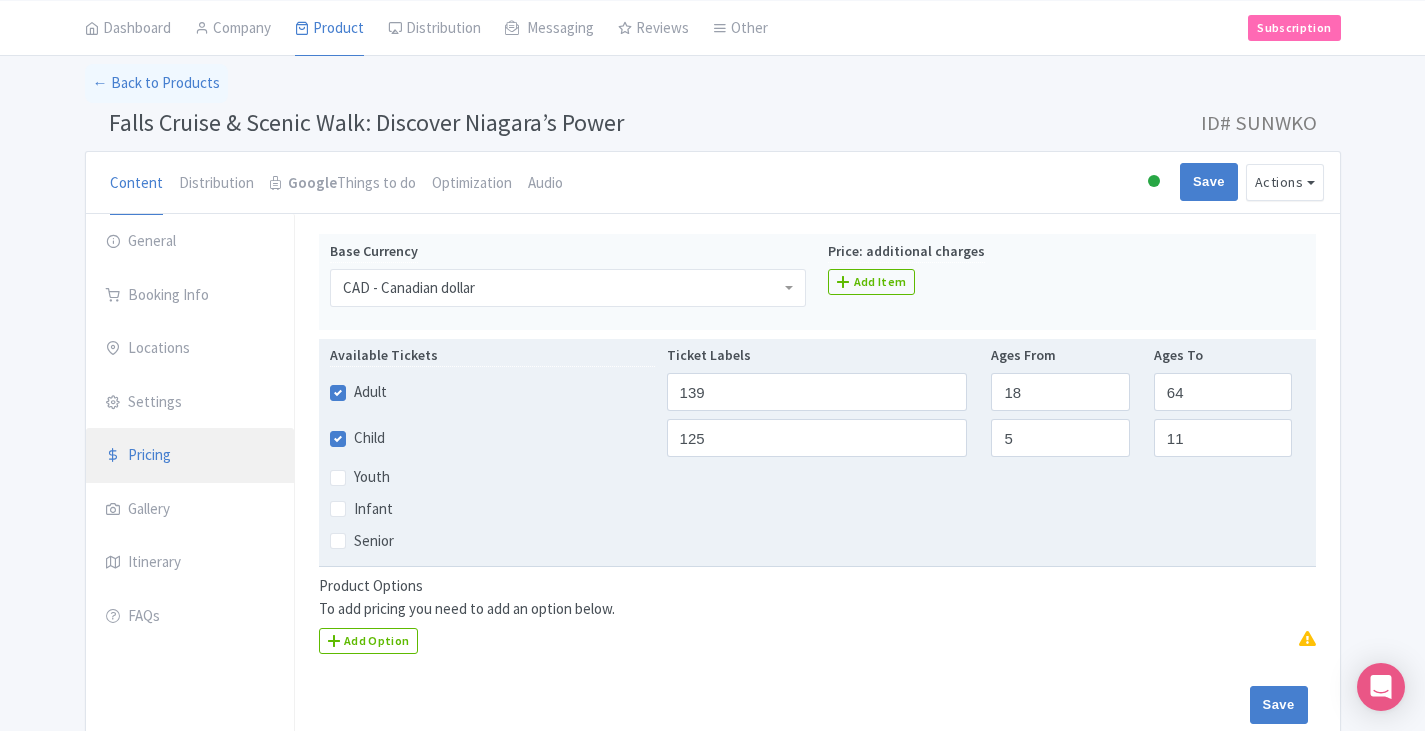 scroll, scrollTop: 181, scrollLeft: 0, axis: vertical 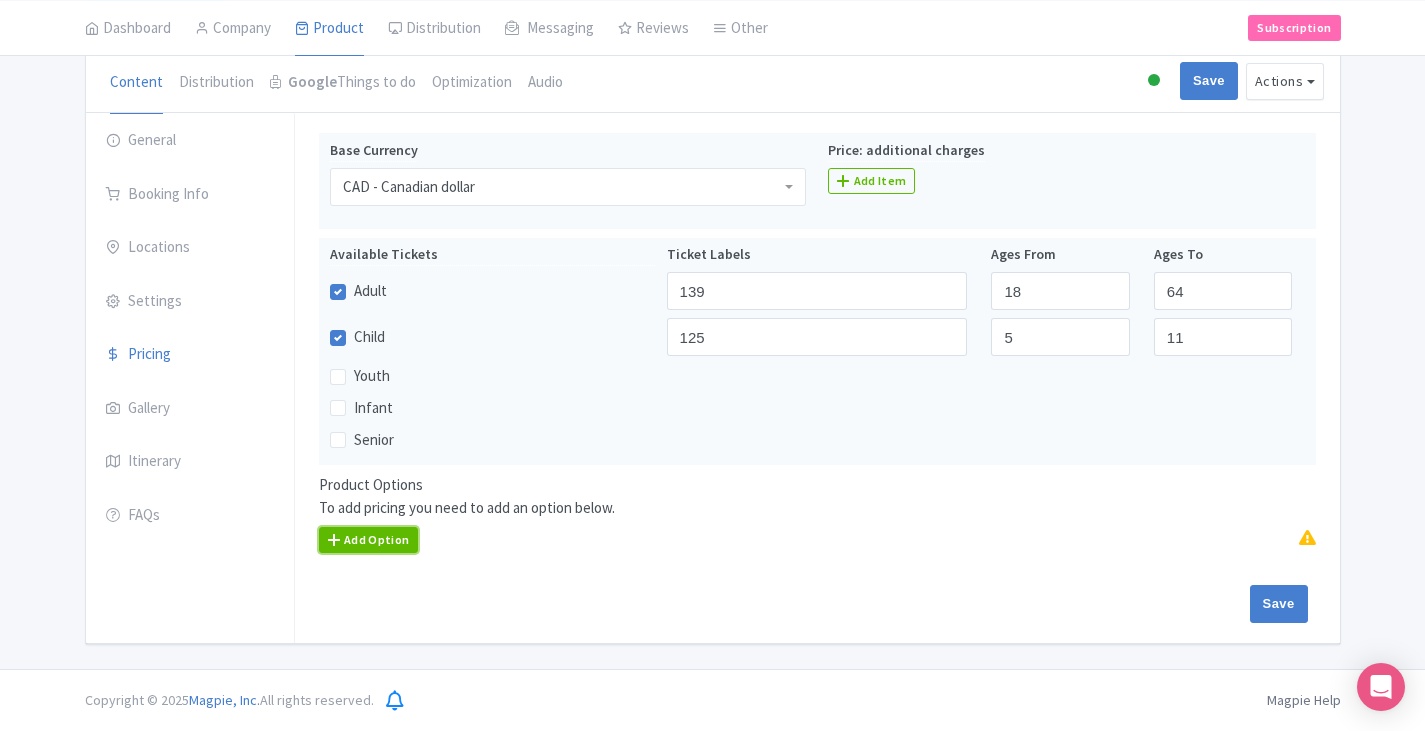 click on "Add Option" at bounding box center [369, 540] 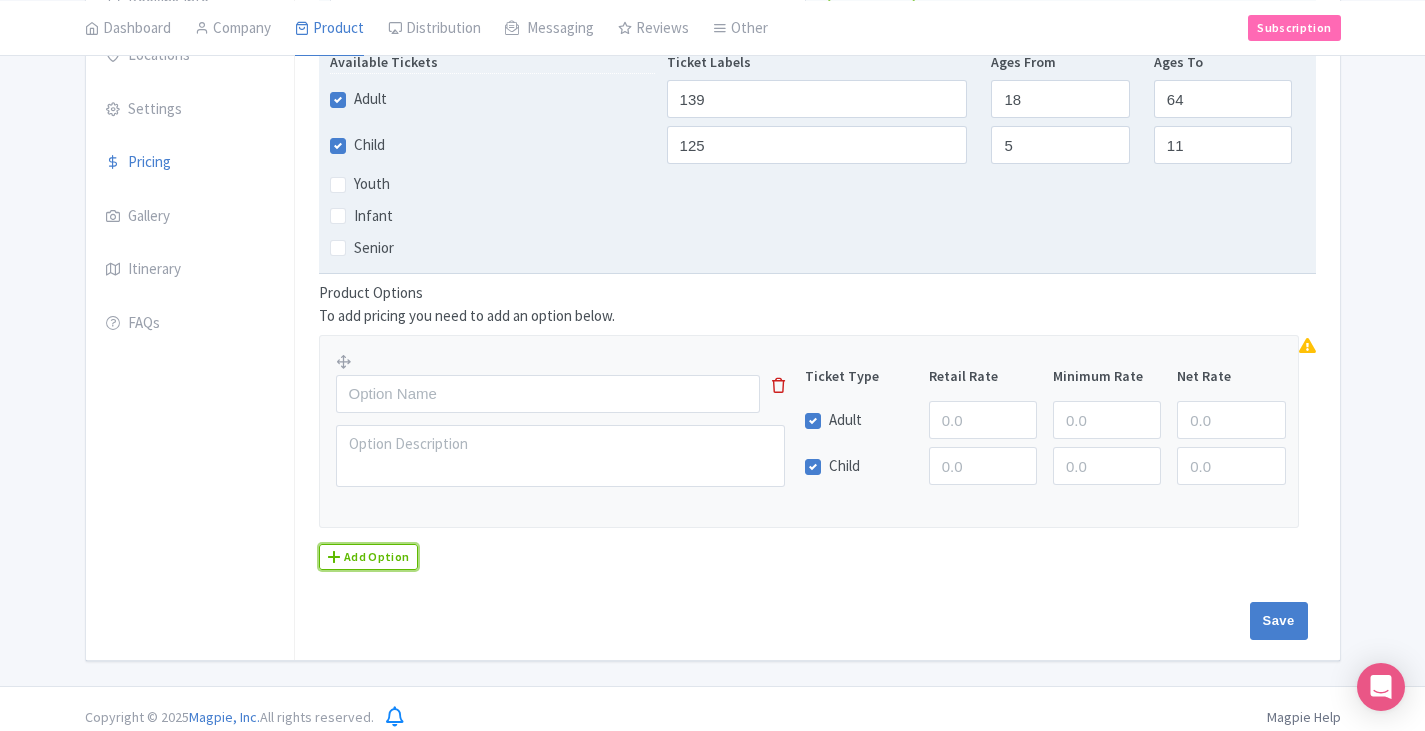 scroll, scrollTop: 381, scrollLeft: 0, axis: vertical 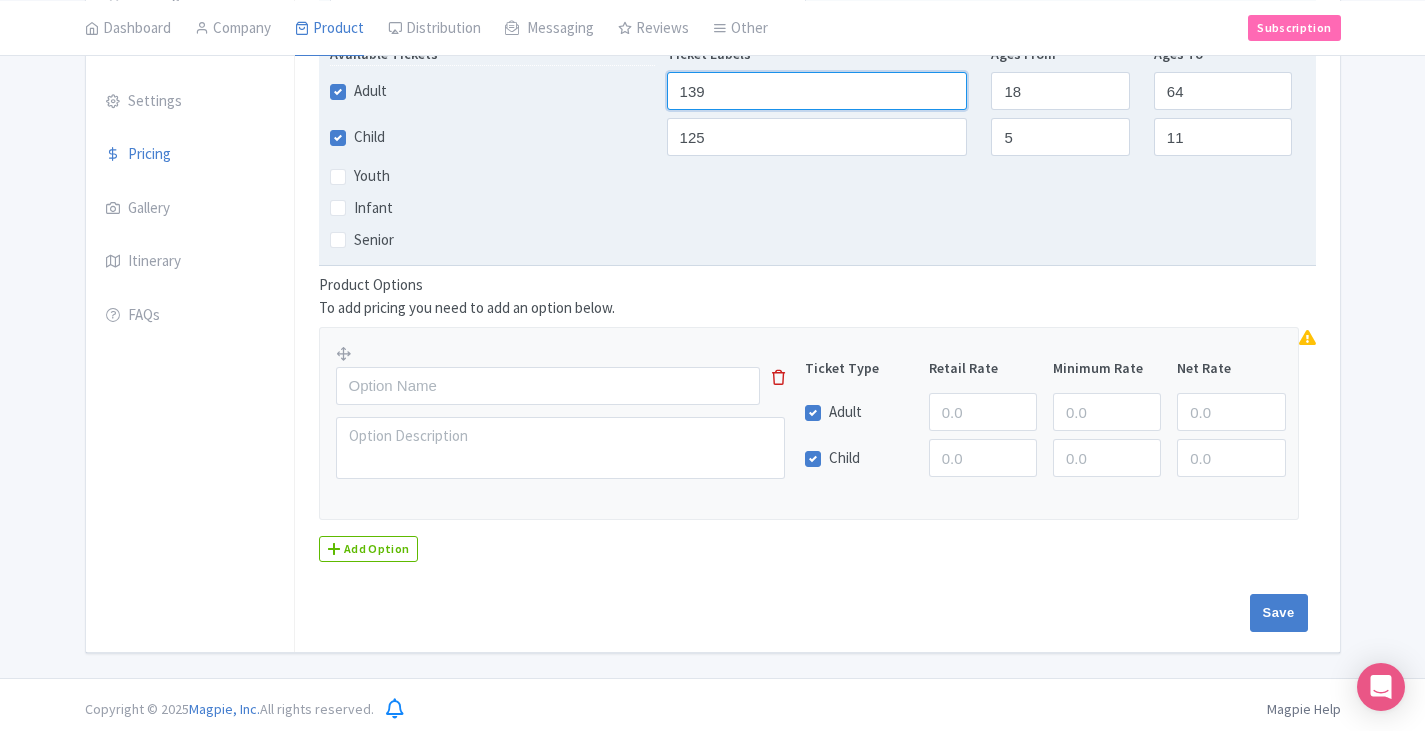drag, startPoint x: 738, startPoint y: 86, endPoint x: 590, endPoint y: 90, distance: 148.05405 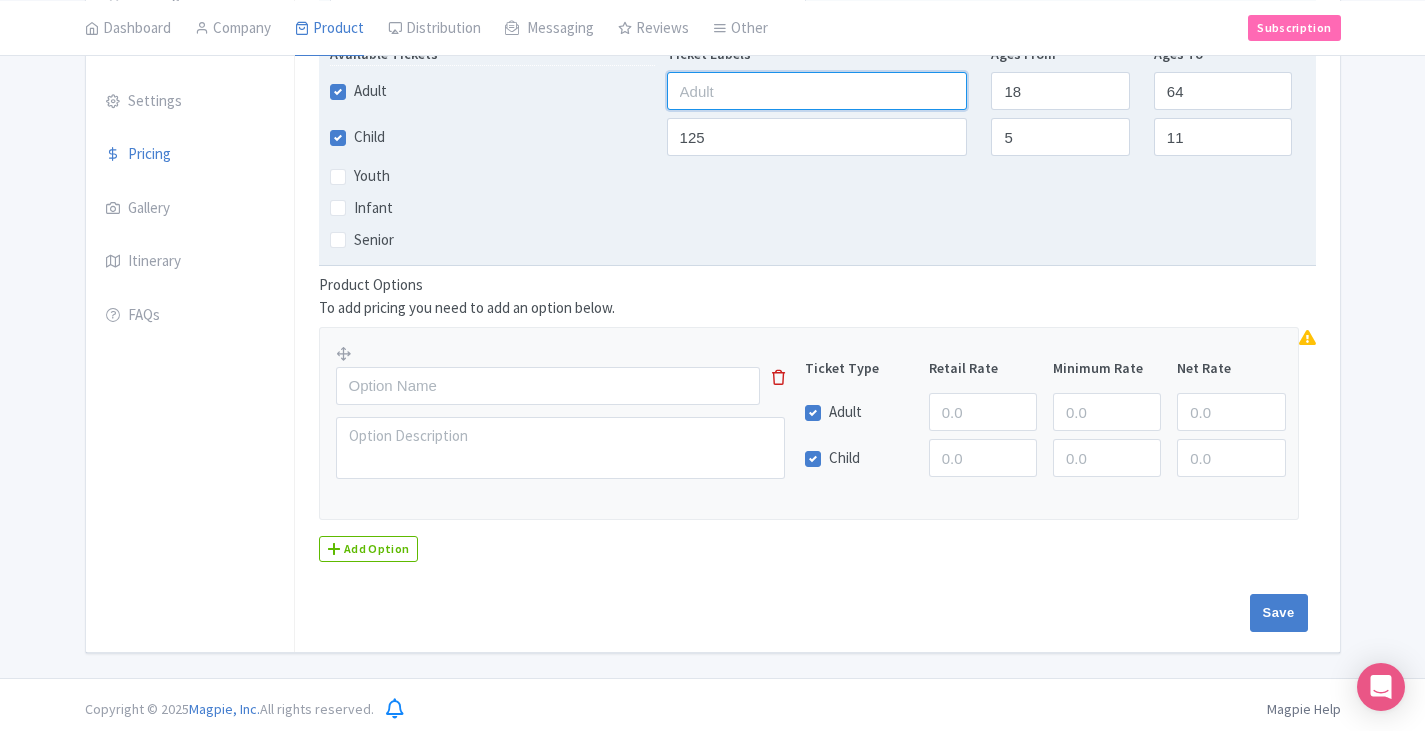 type 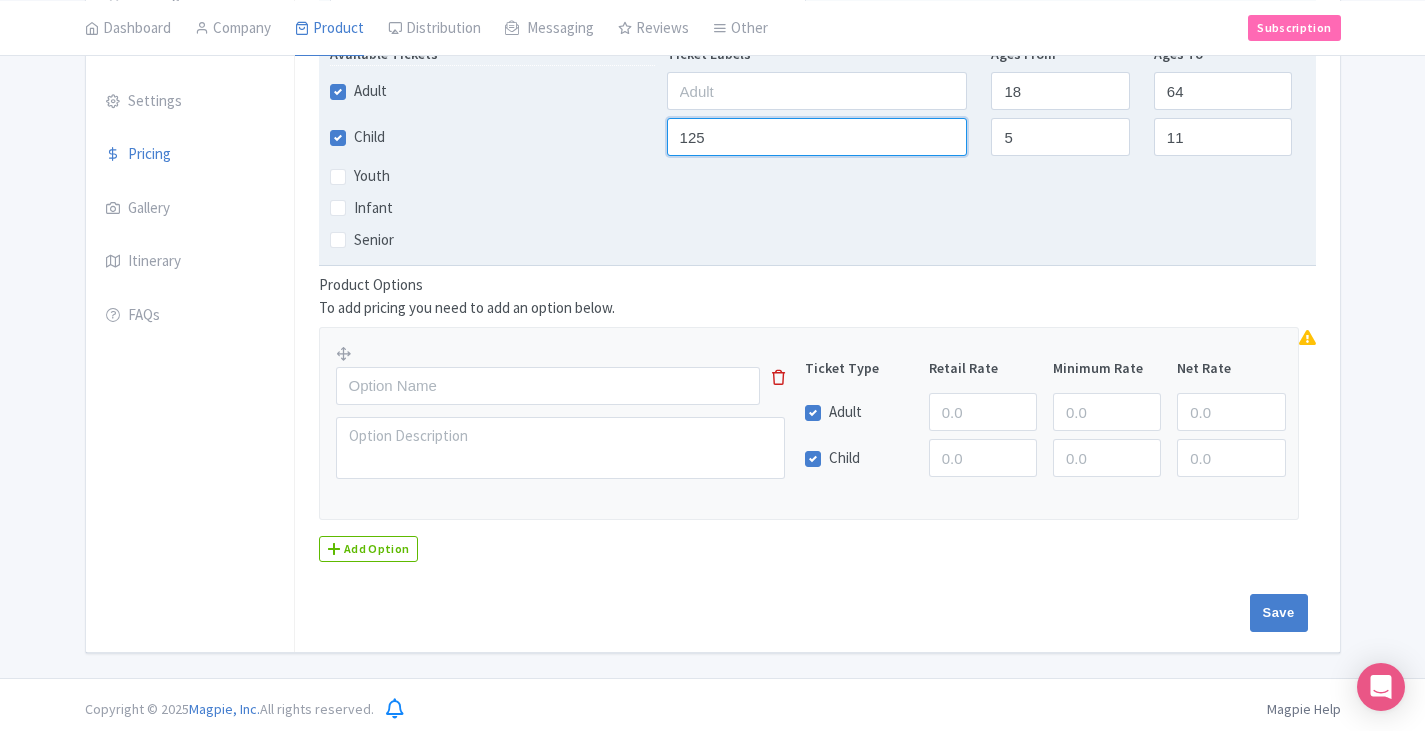 drag, startPoint x: 753, startPoint y: 143, endPoint x: 608, endPoint y: 145, distance: 145.0138 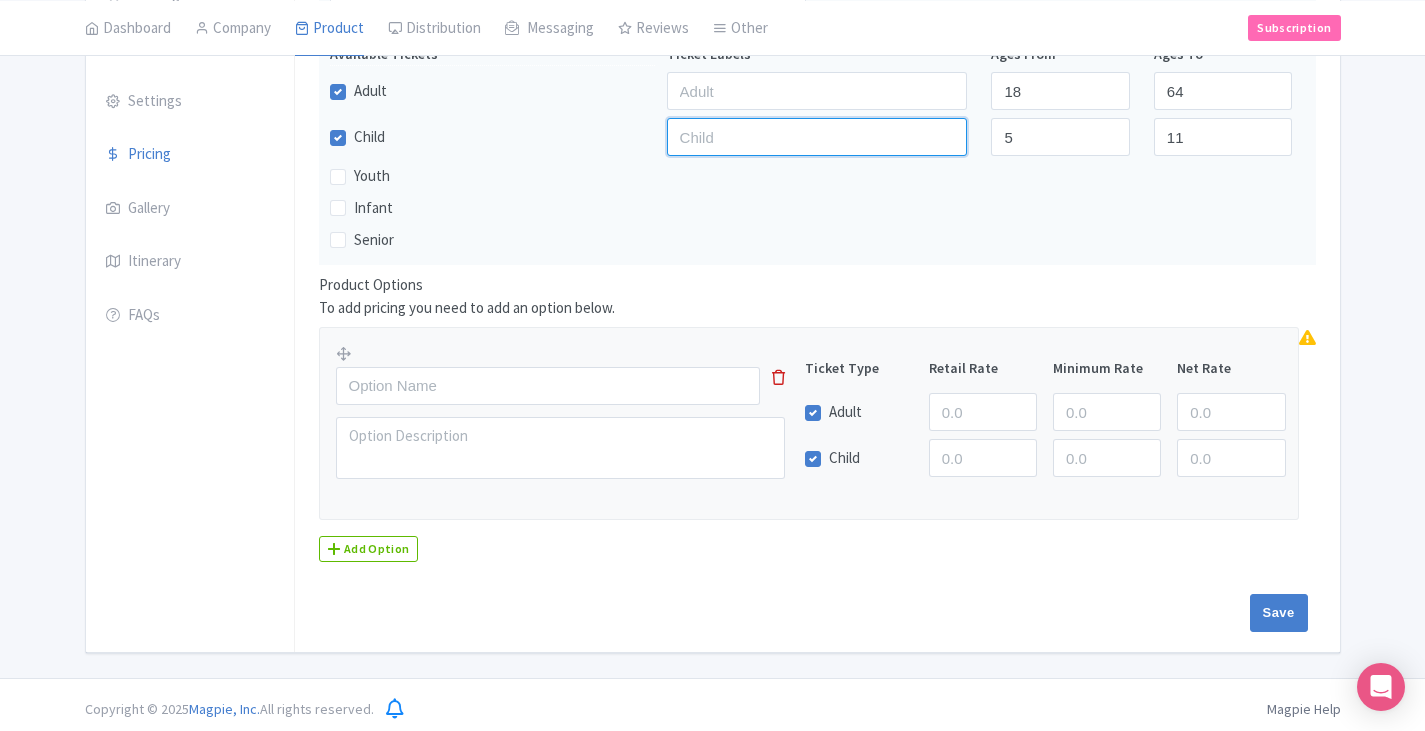 type 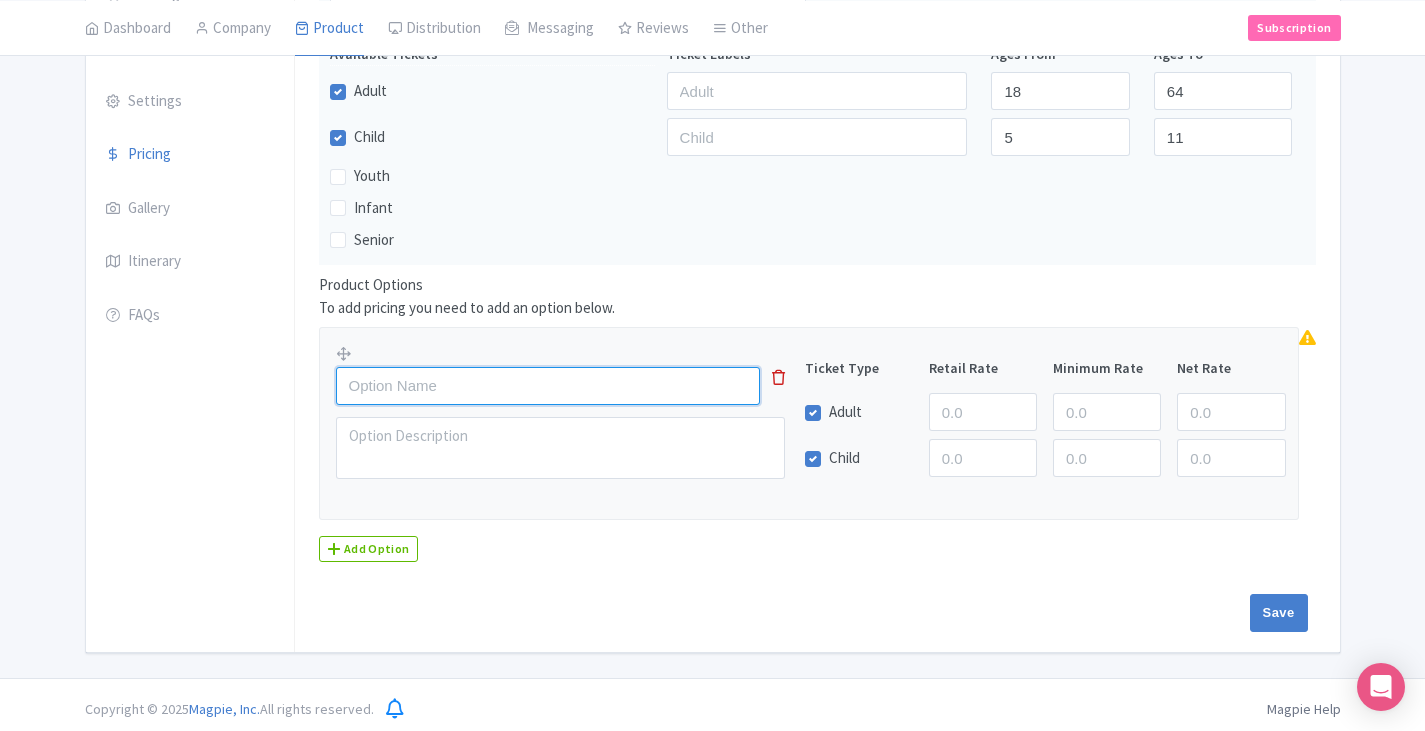 click at bounding box center (548, 386) 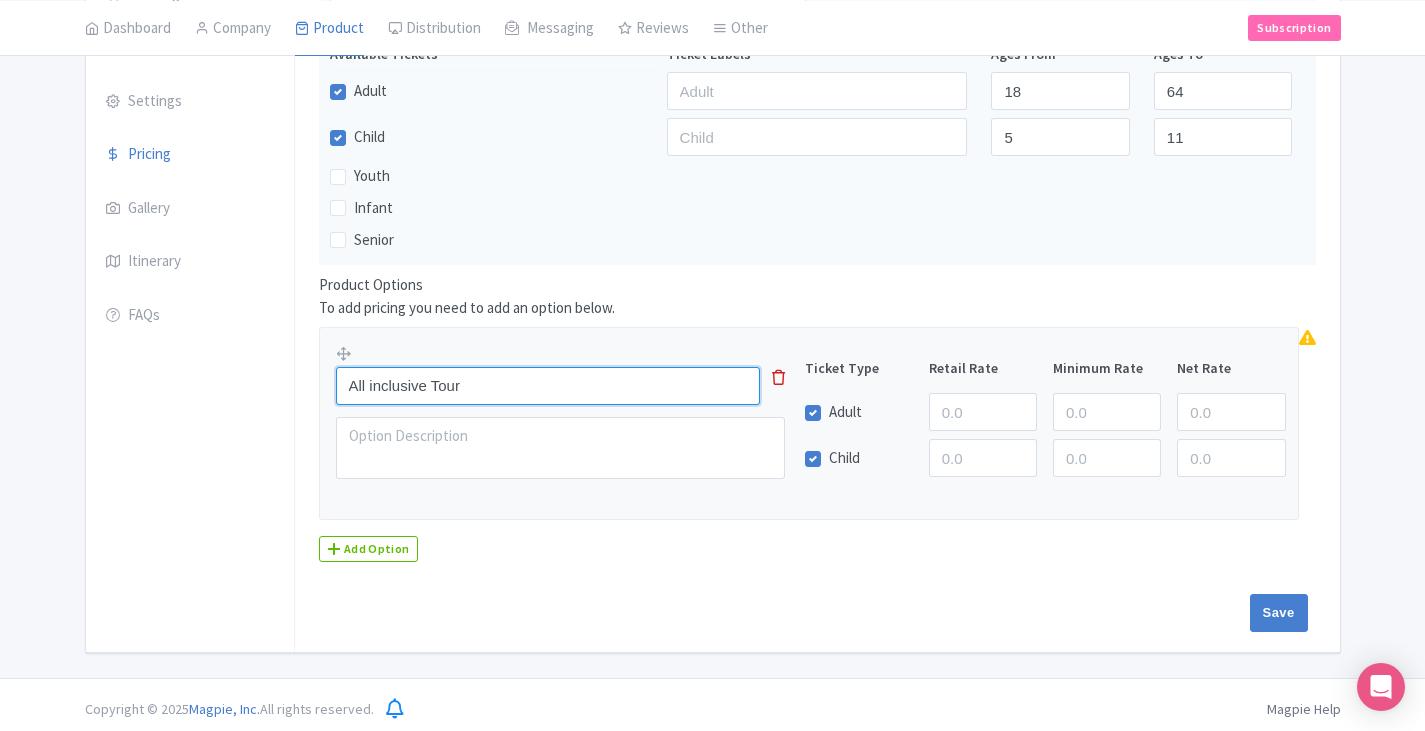 drag, startPoint x: 552, startPoint y: 376, endPoint x: 272, endPoint y: 371, distance: 280.04465 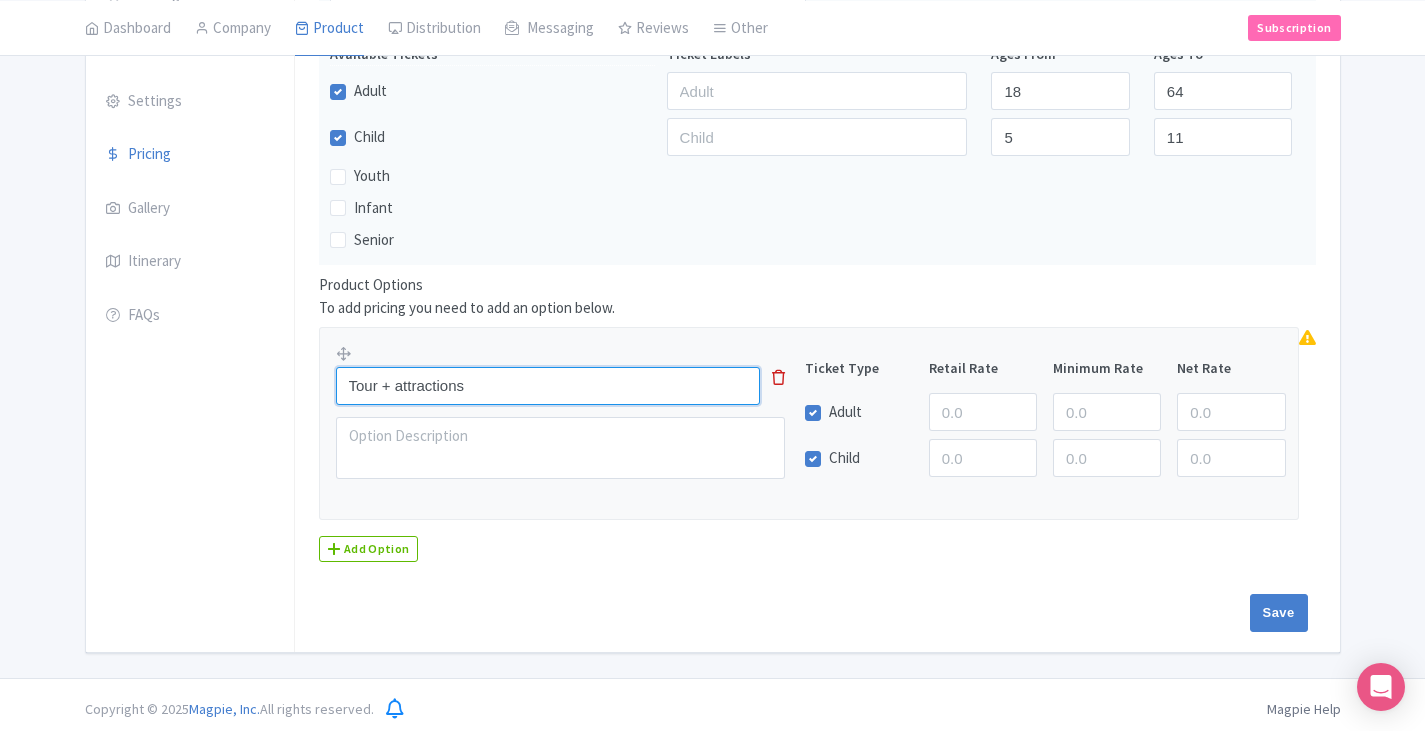 type on "Tour + attractions" 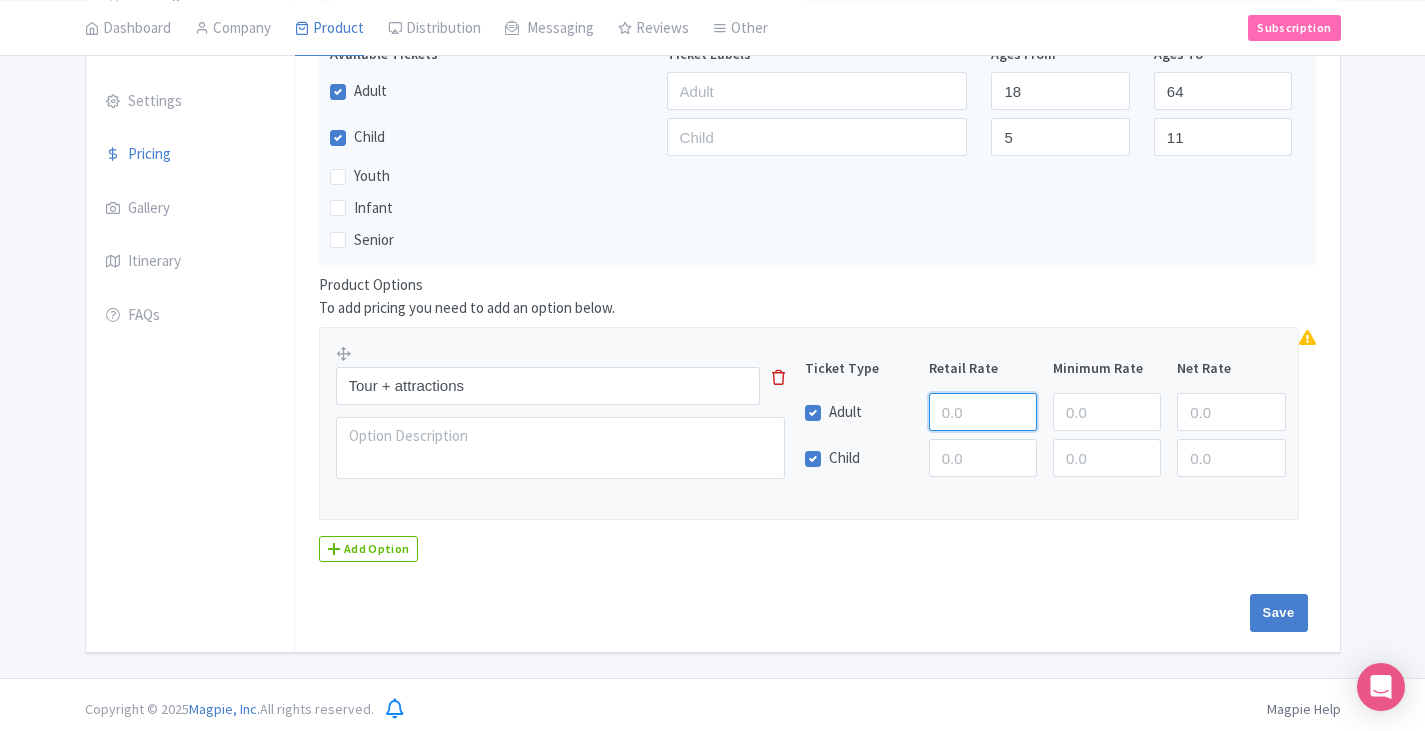 click at bounding box center [983, 412] 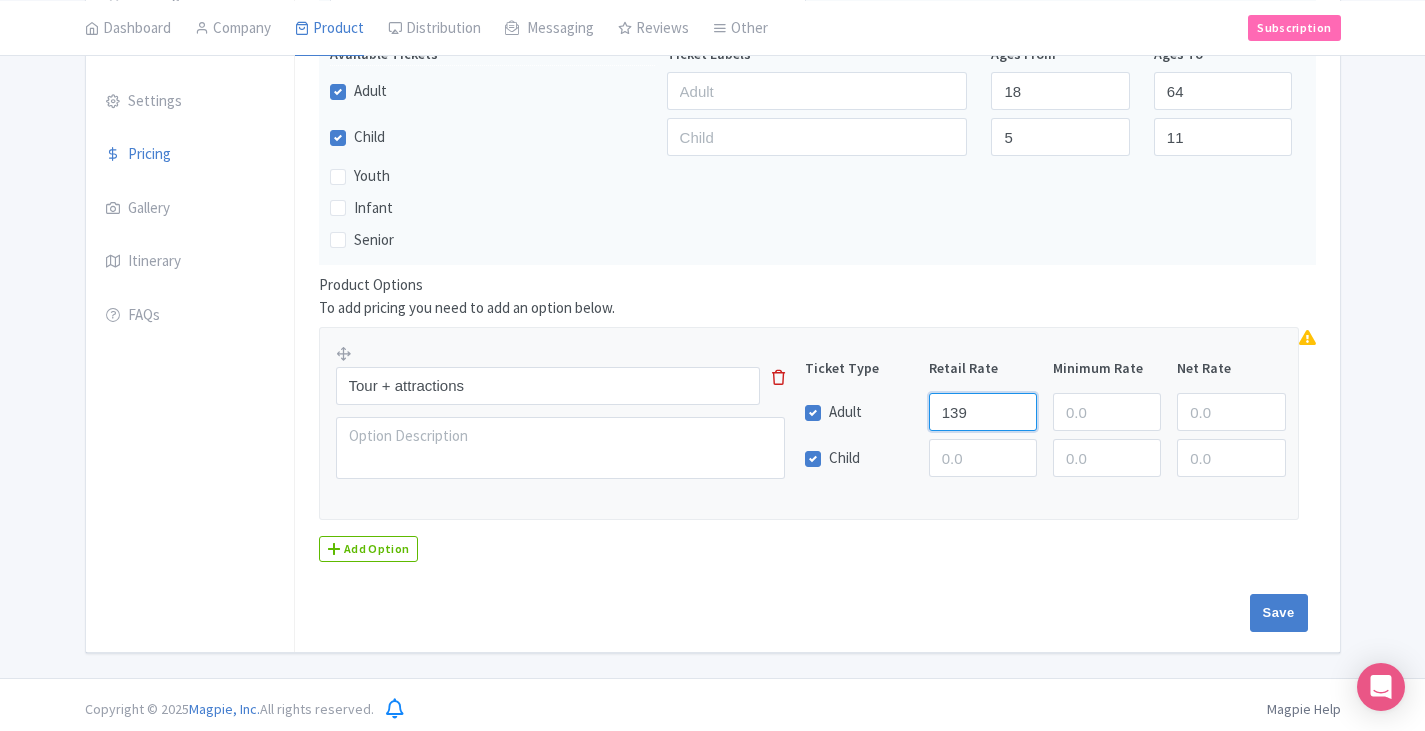 type on "139" 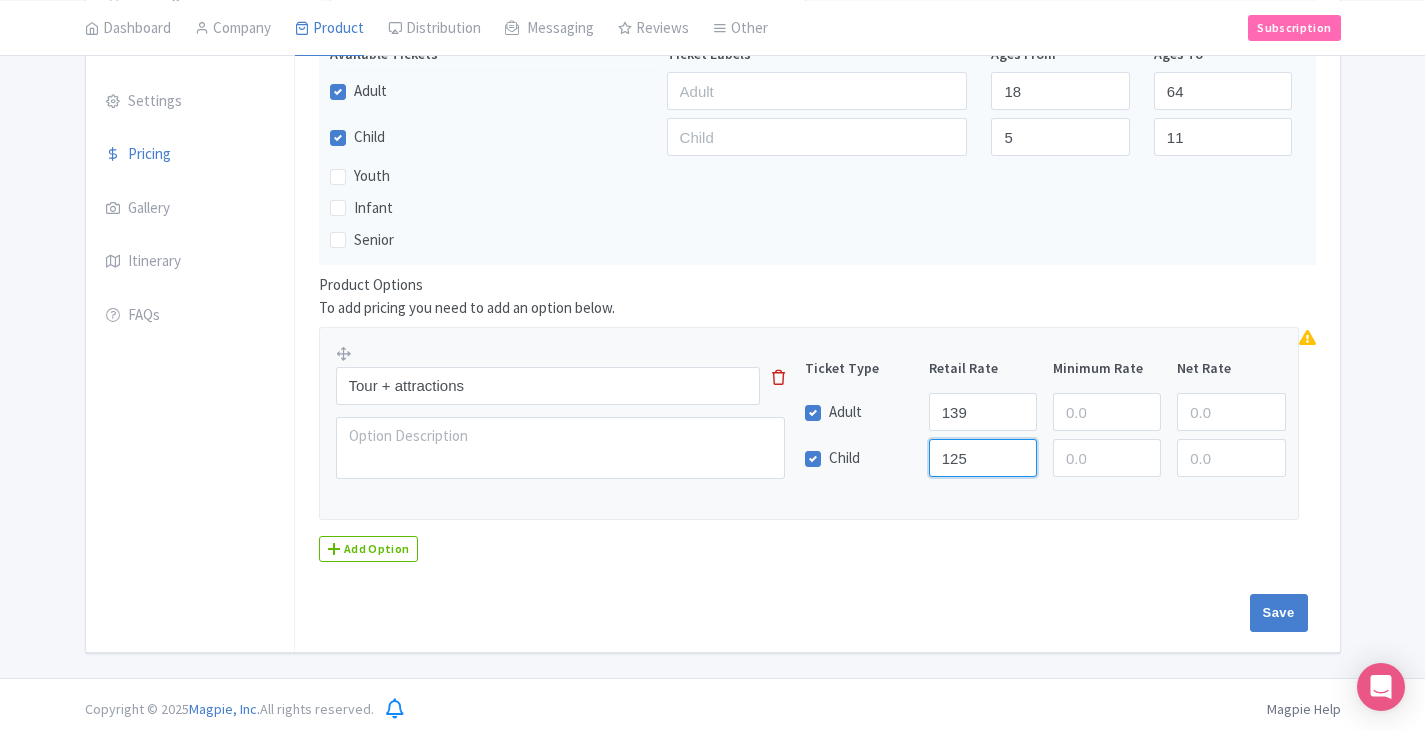 type on "125" 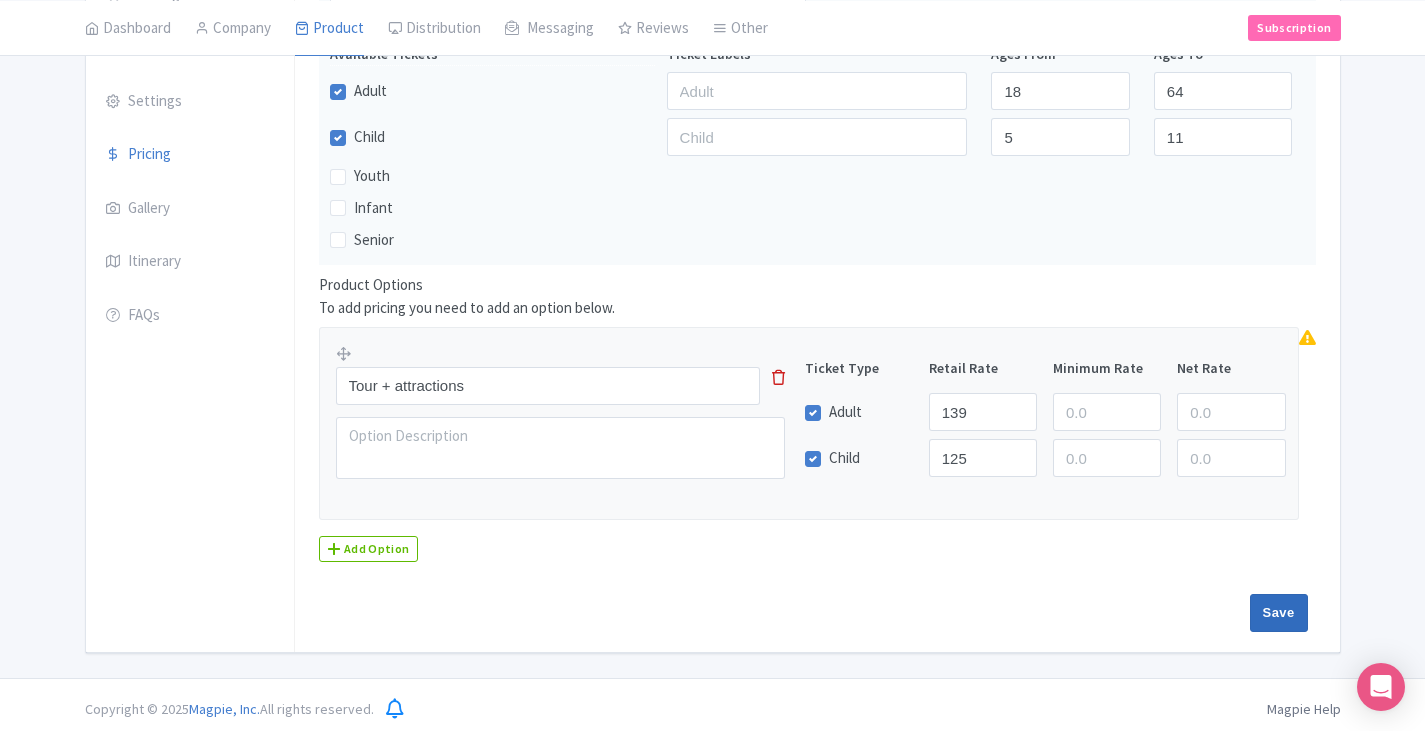 drag, startPoint x: 1317, startPoint y: 617, endPoint x: 1307, endPoint y: 613, distance: 10.770329 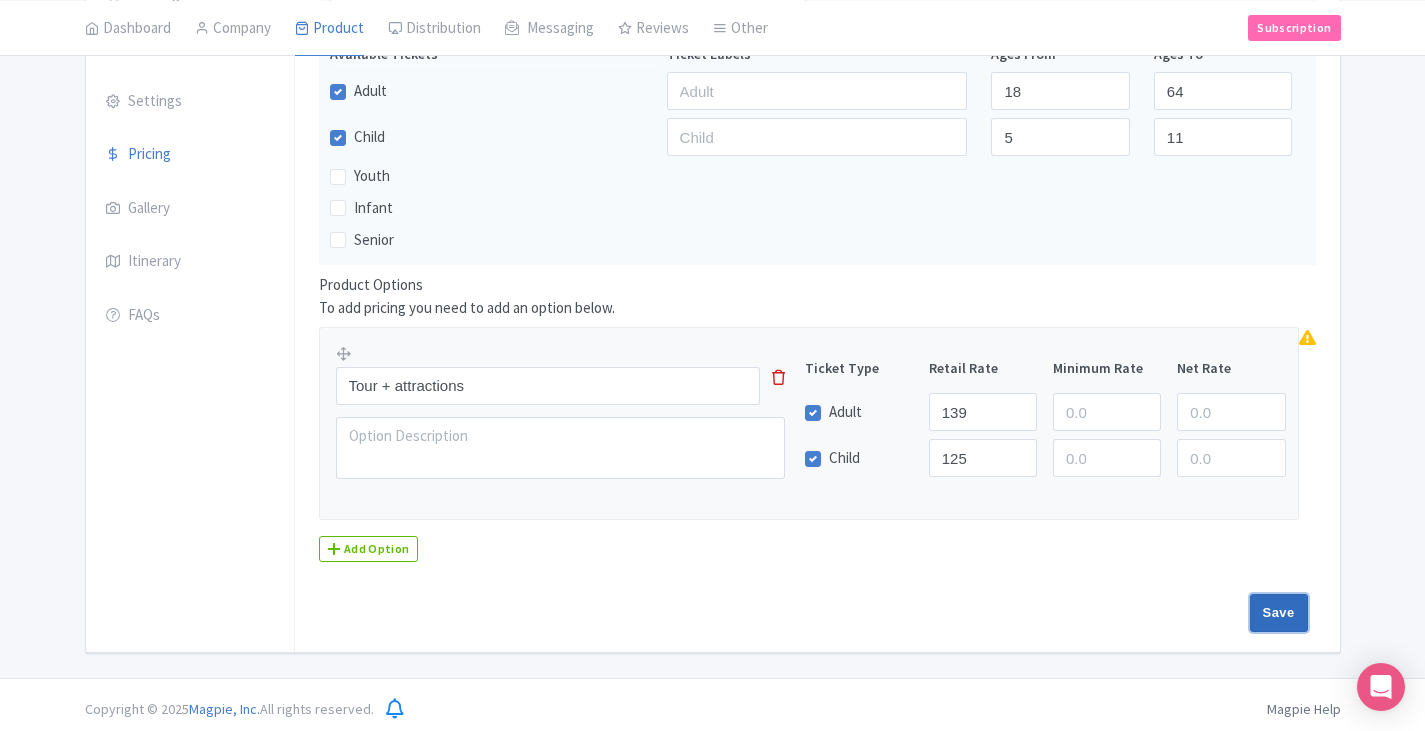 click on "Save" at bounding box center [1279, 613] 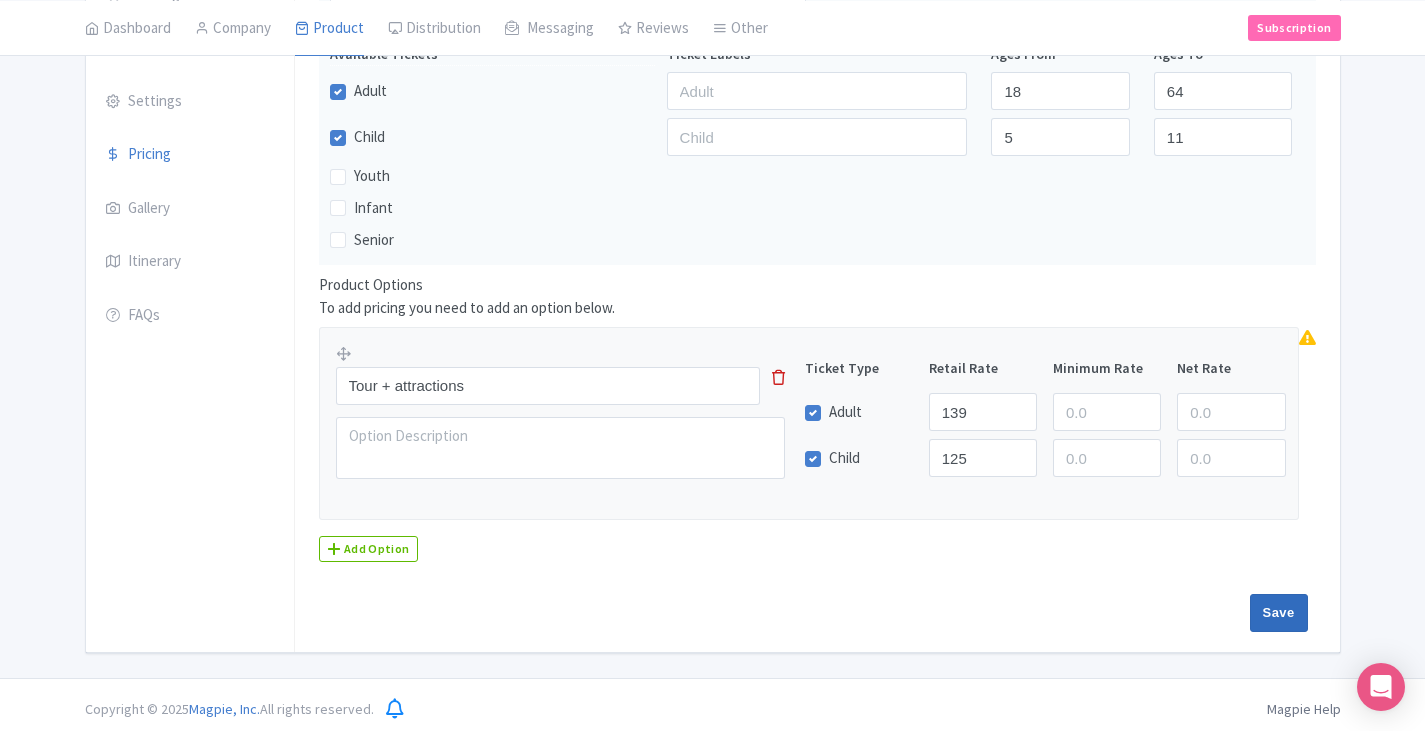 type on "Saving..." 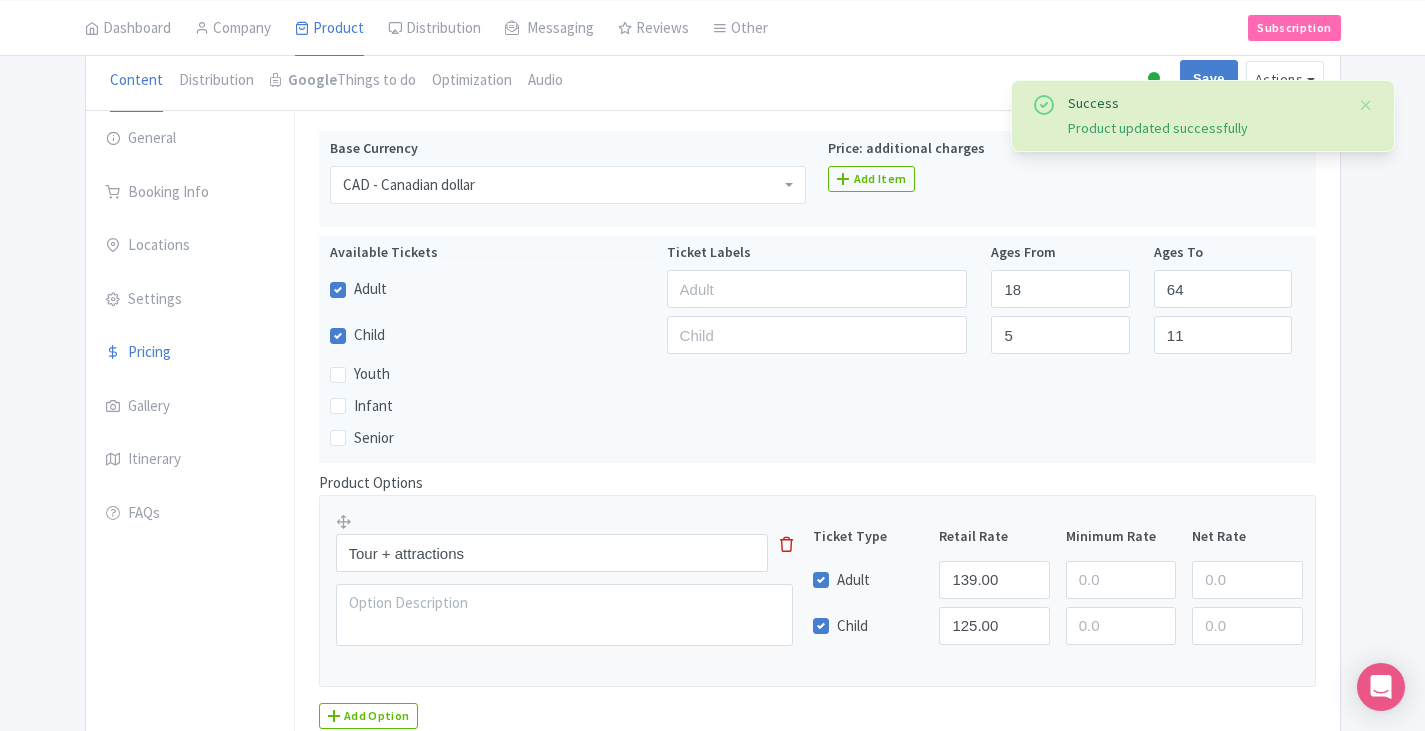 scroll, scrollTop: 0, scrollLeft: 0, axis: both 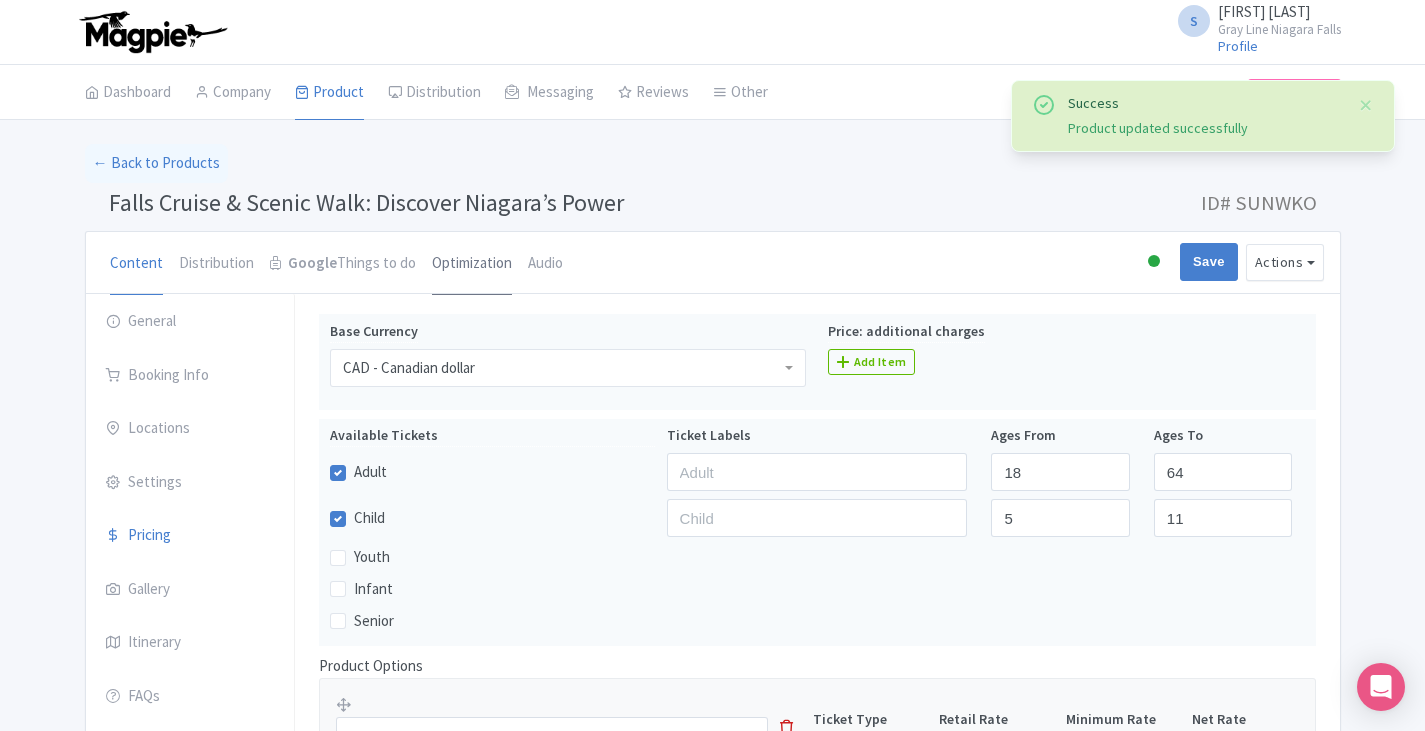 click on "Optimization" at bounding box center [472, 264] 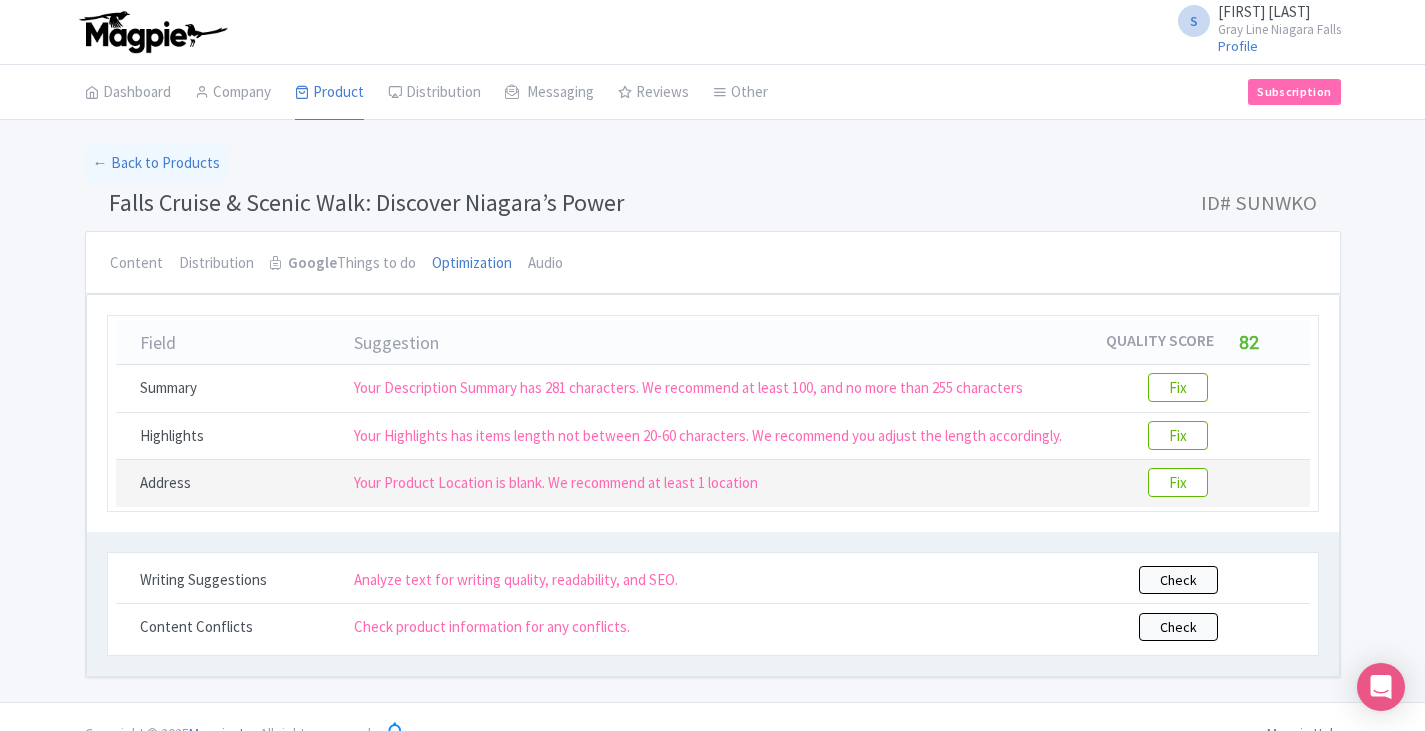 click on "Your Product Location is blank. We recommend at least 1 location" at bounding box center [712, 483] 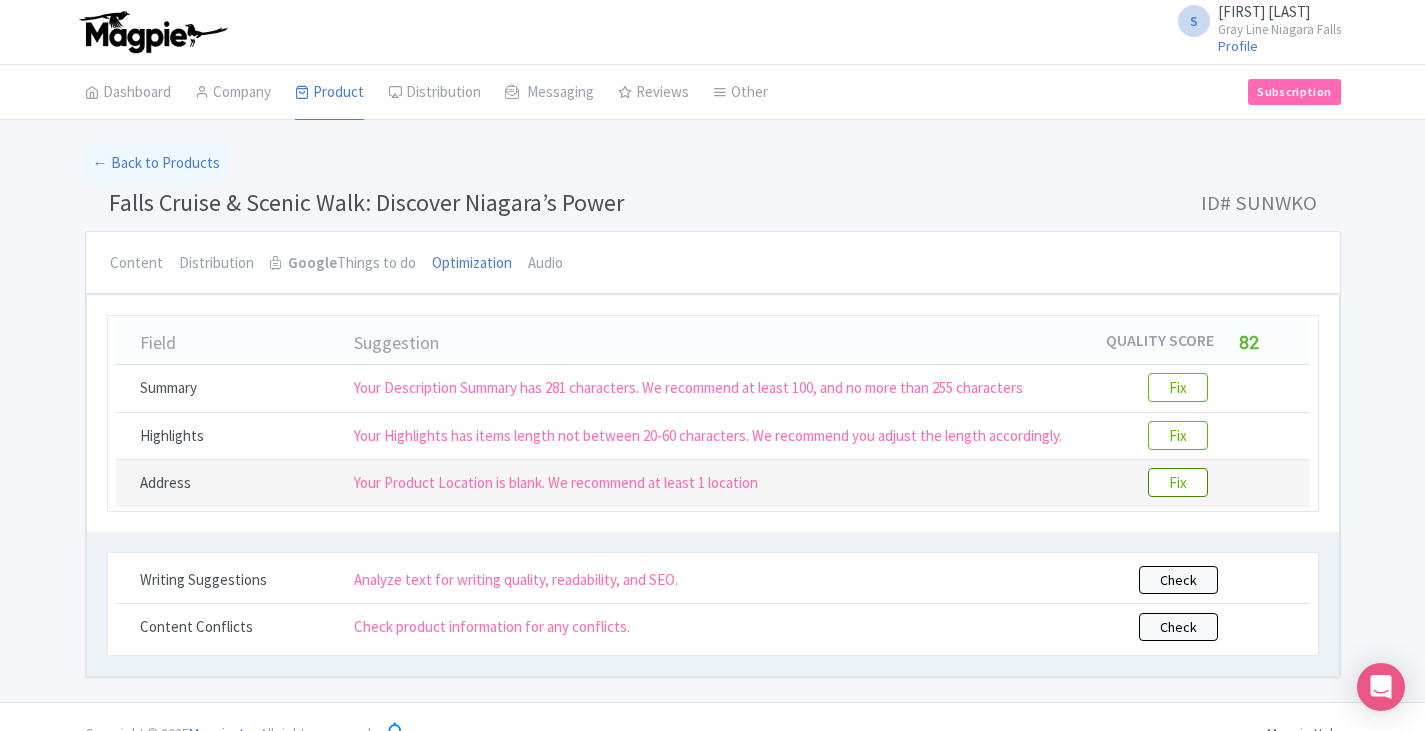 click on "Fix" at bounding box center [1178, 482] 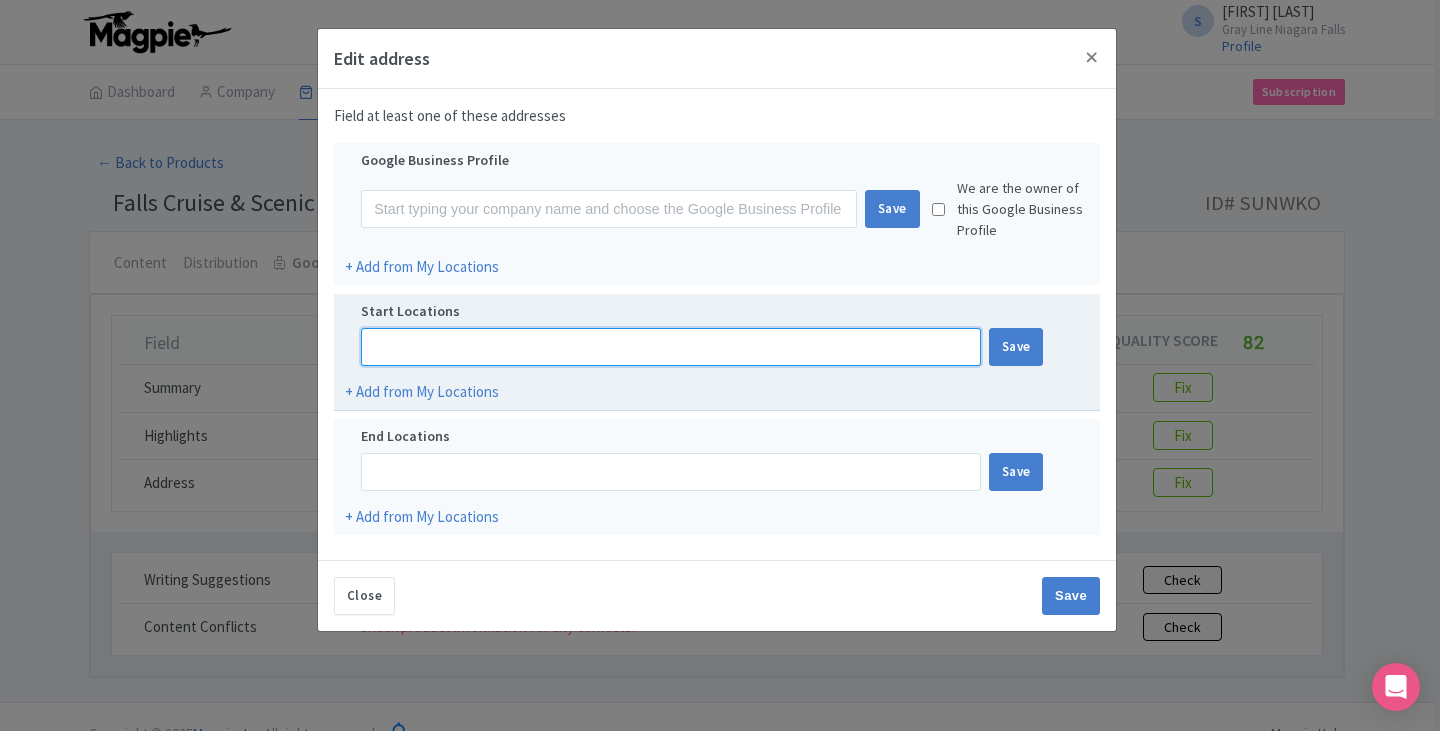 click at bounding box center (671, 347) 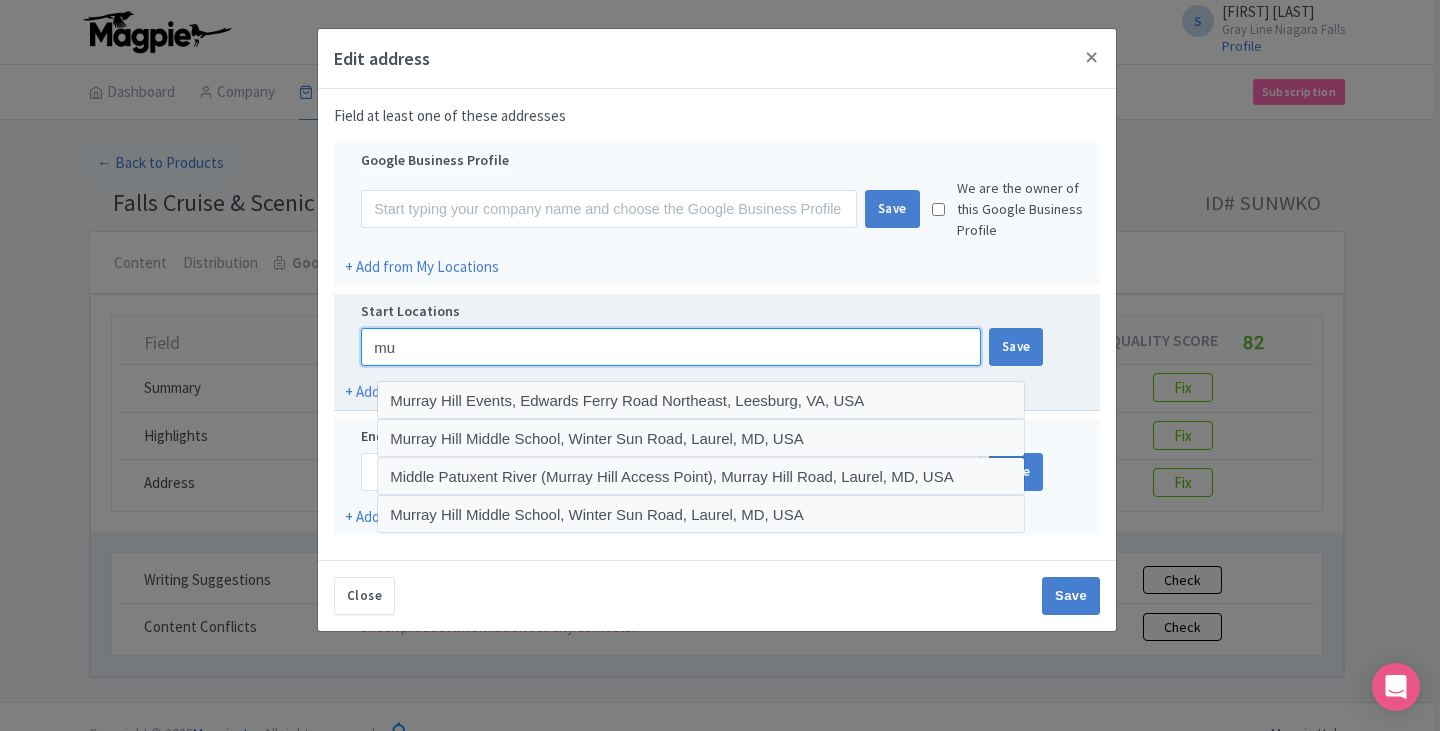 type on "m" 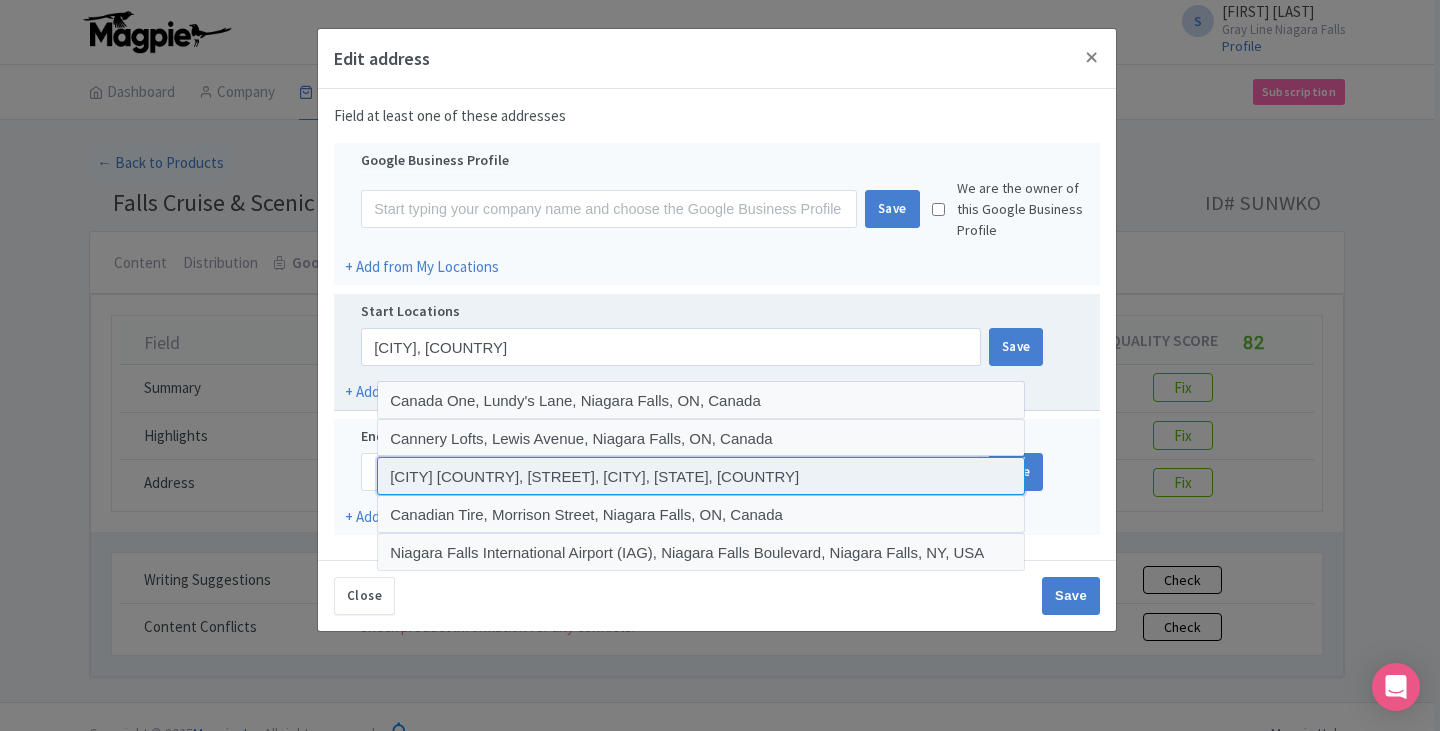 click at bounding box center [701, 476] 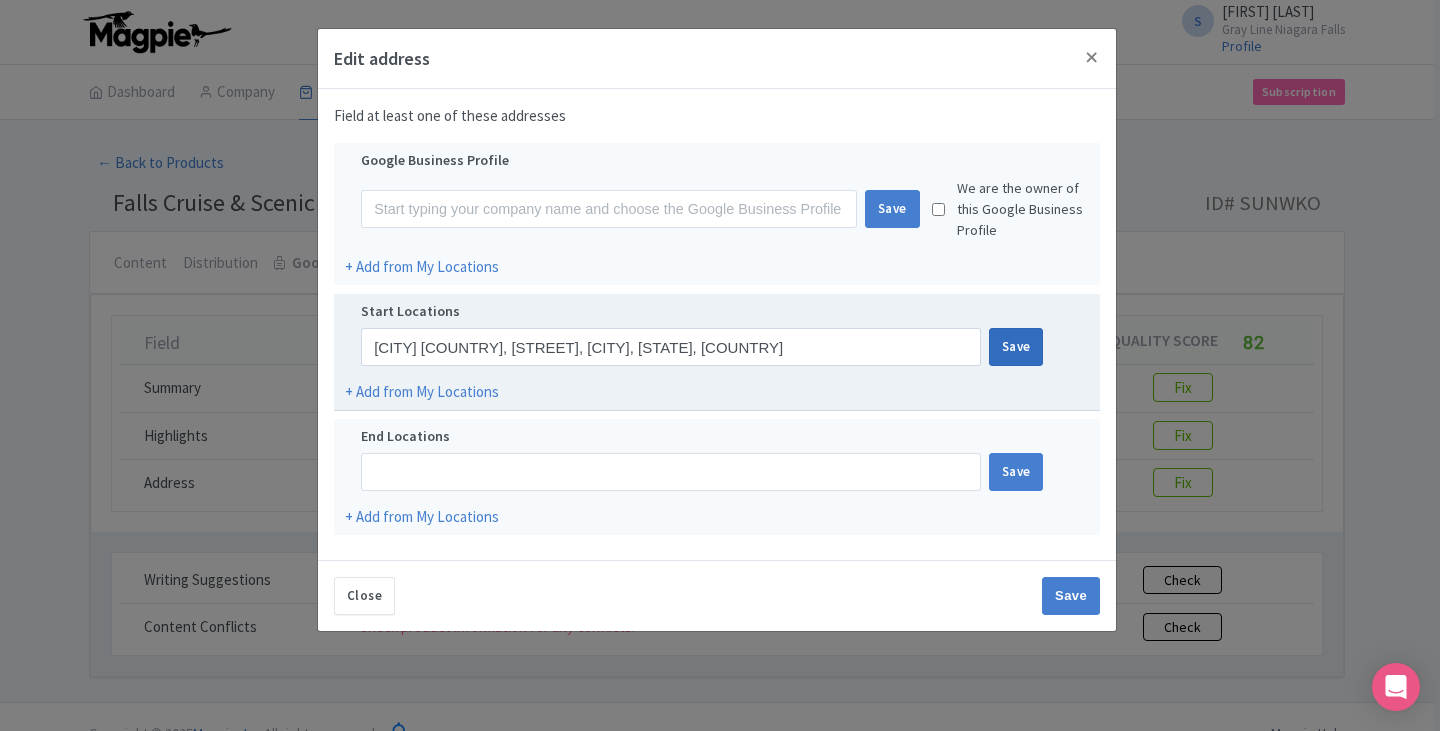 click on "Save" at bounding box center [1016, 347] 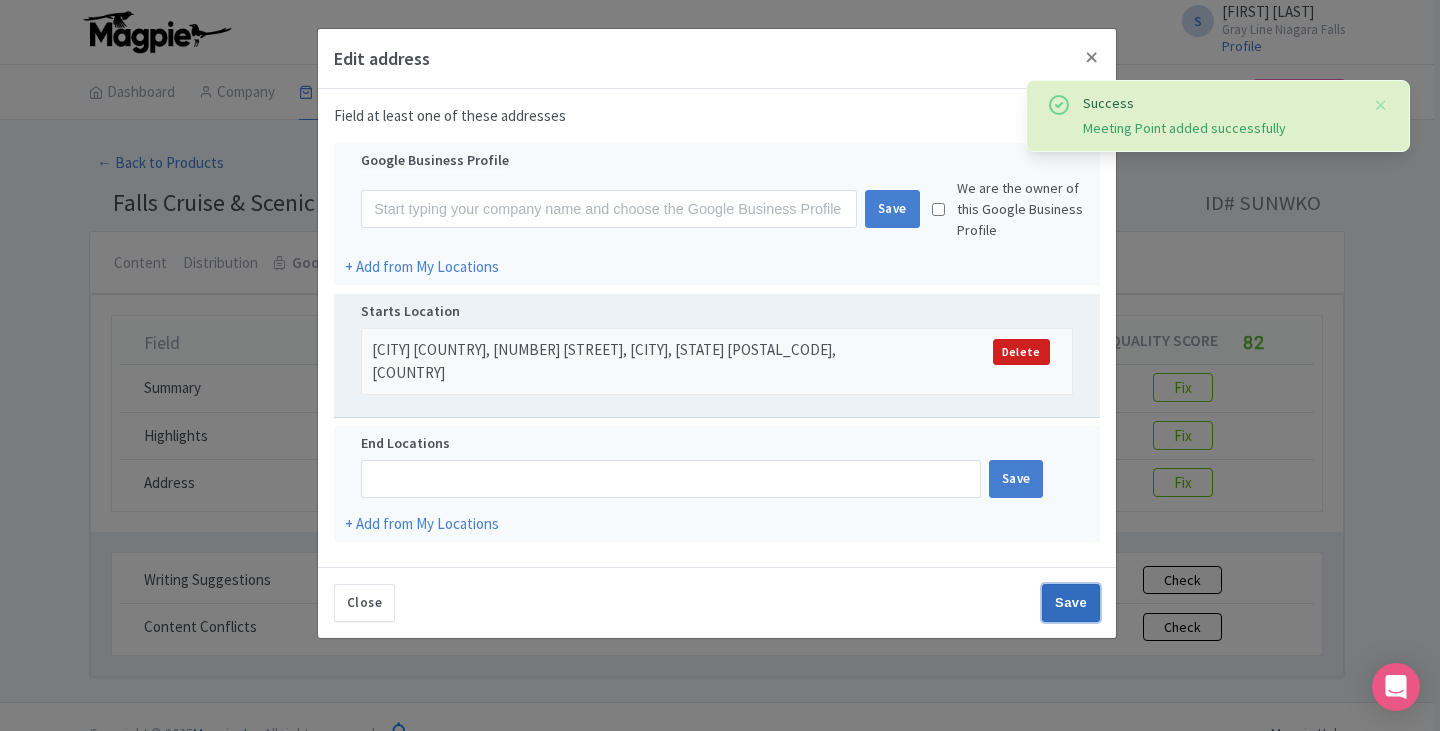 click on "Save" at bounding box center (1071, 603) 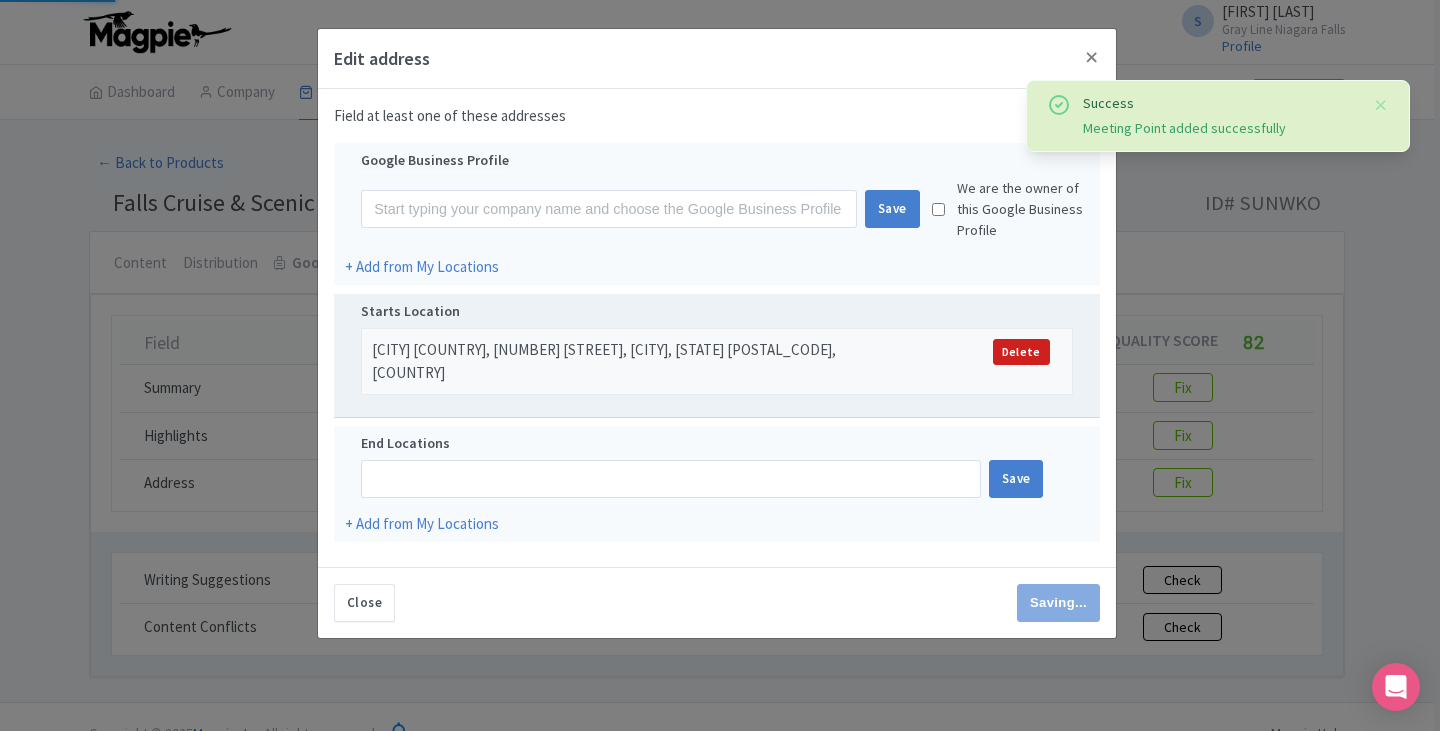 type on "Save" 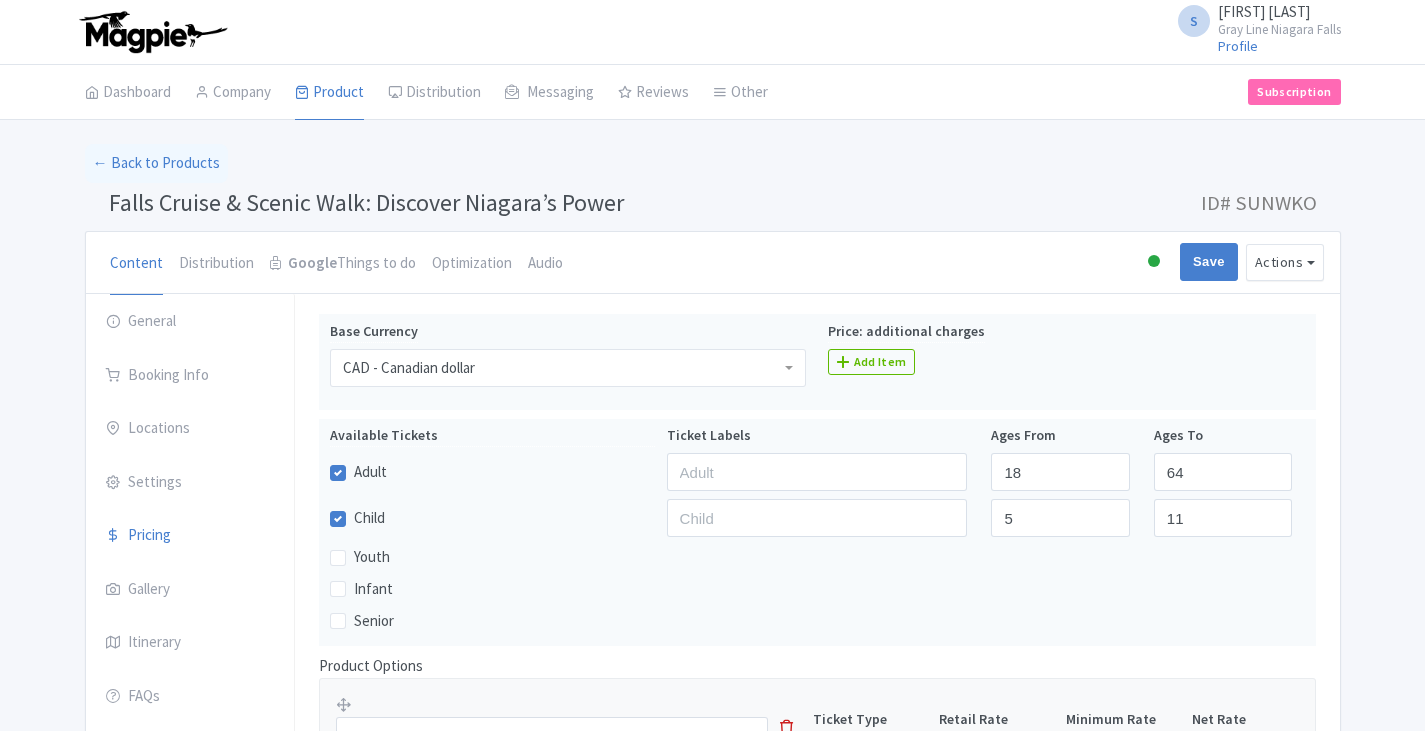 scroll, scrollTop: 0, scrollLeft: 0, axis: both 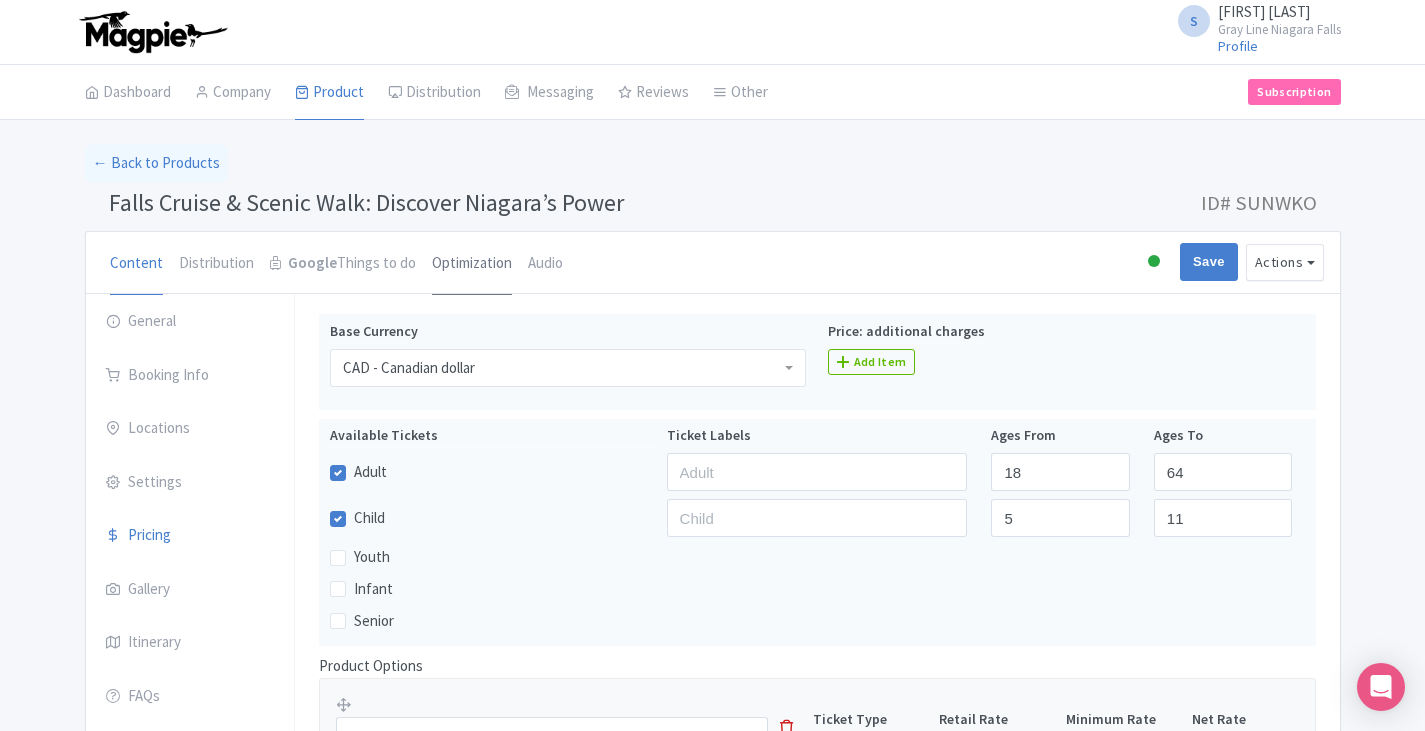 click on "Optimization" at bounding box center [472, 264] 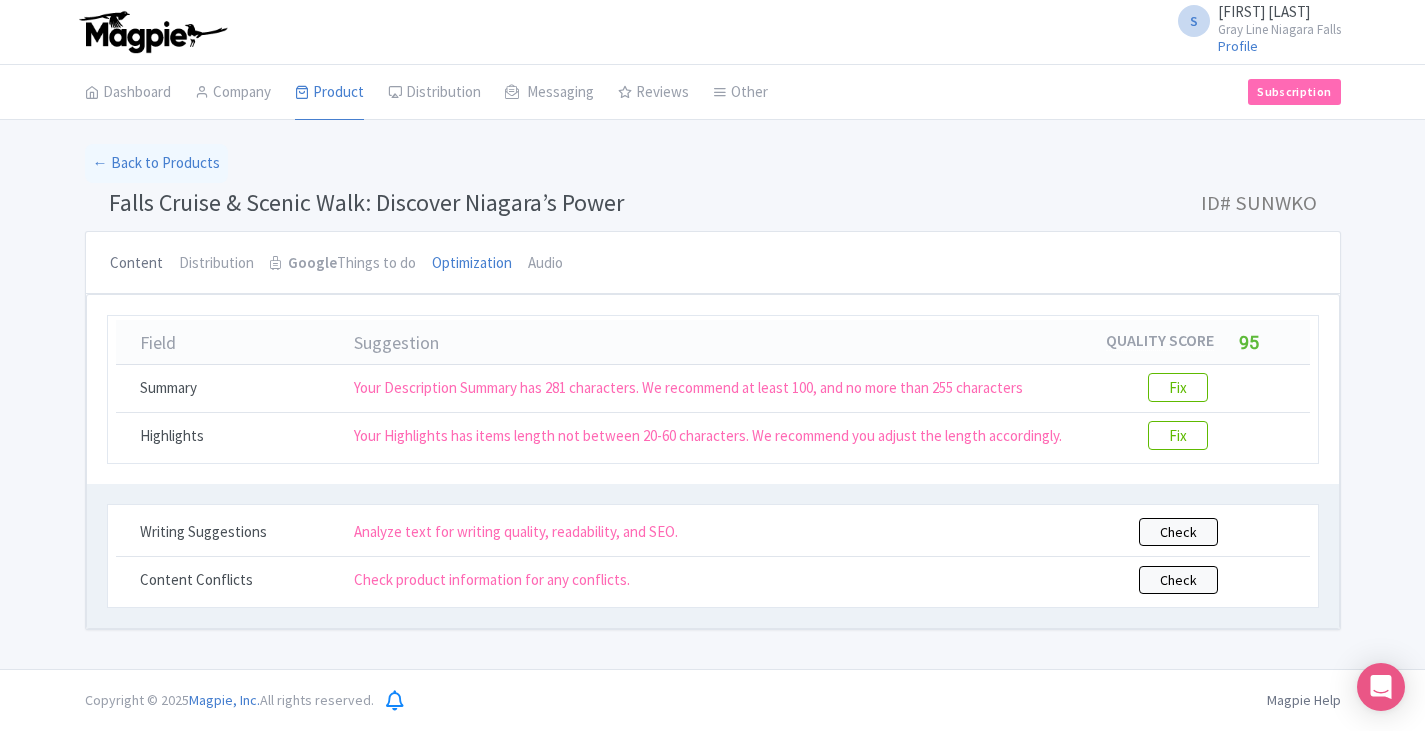 click on "Content" at bounding box center [136, 264] 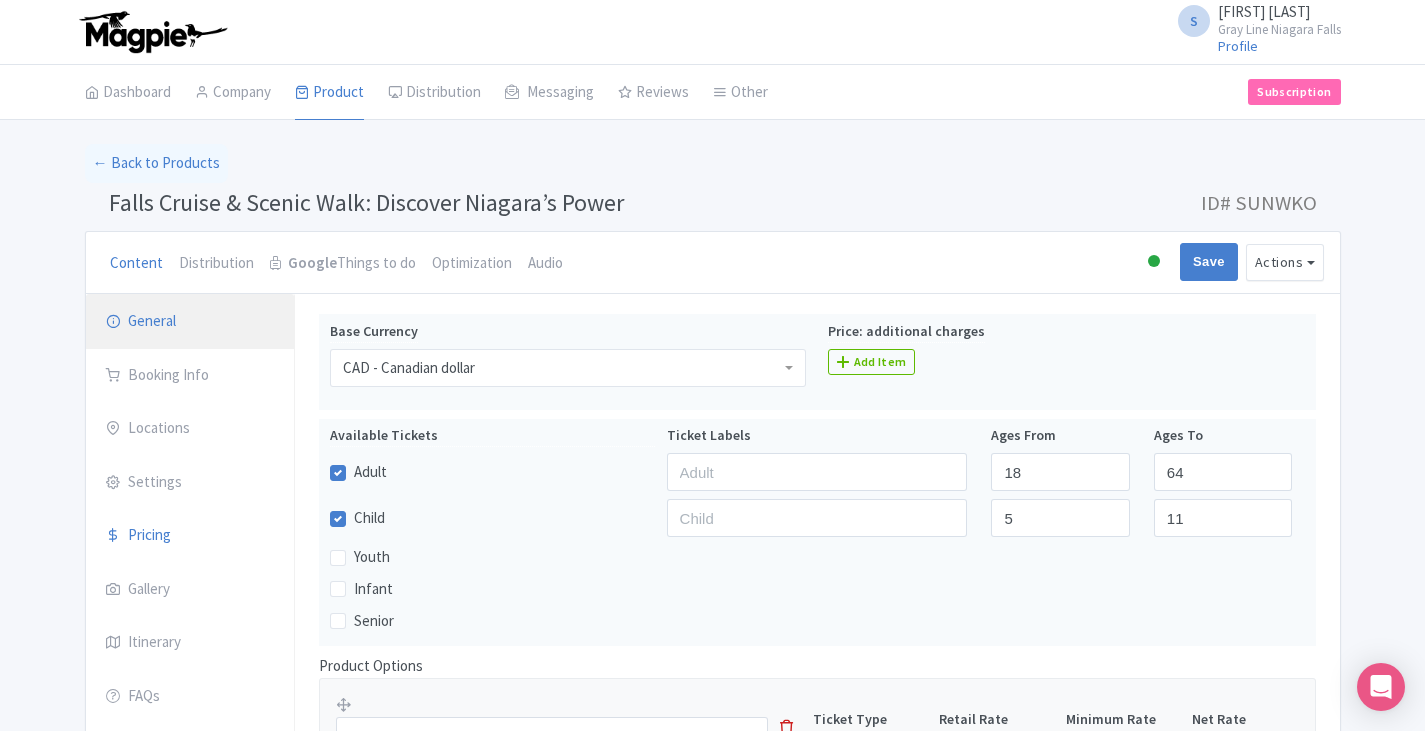 click on "General" at bounding box center (190, 322) 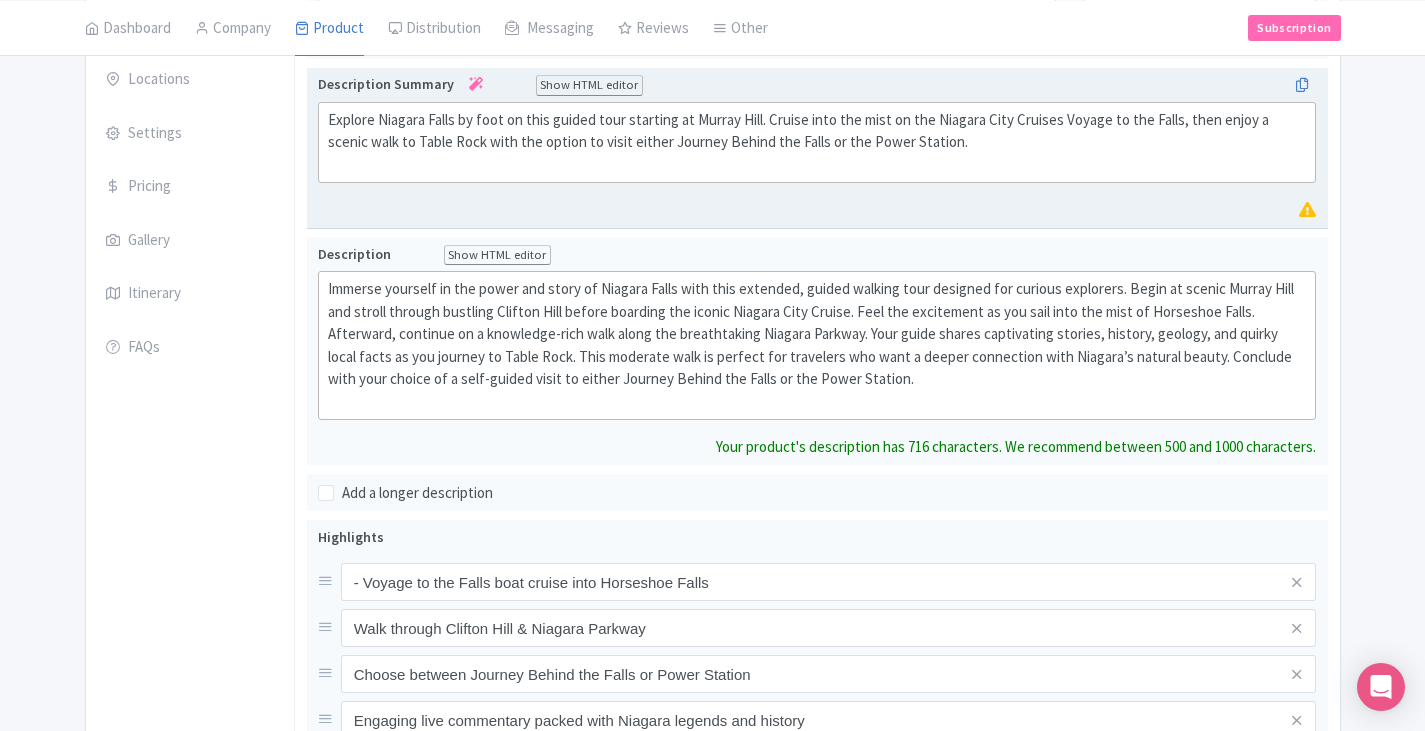 scroll, scrollTop: 600, scrollLeft: 0, axis: vertical 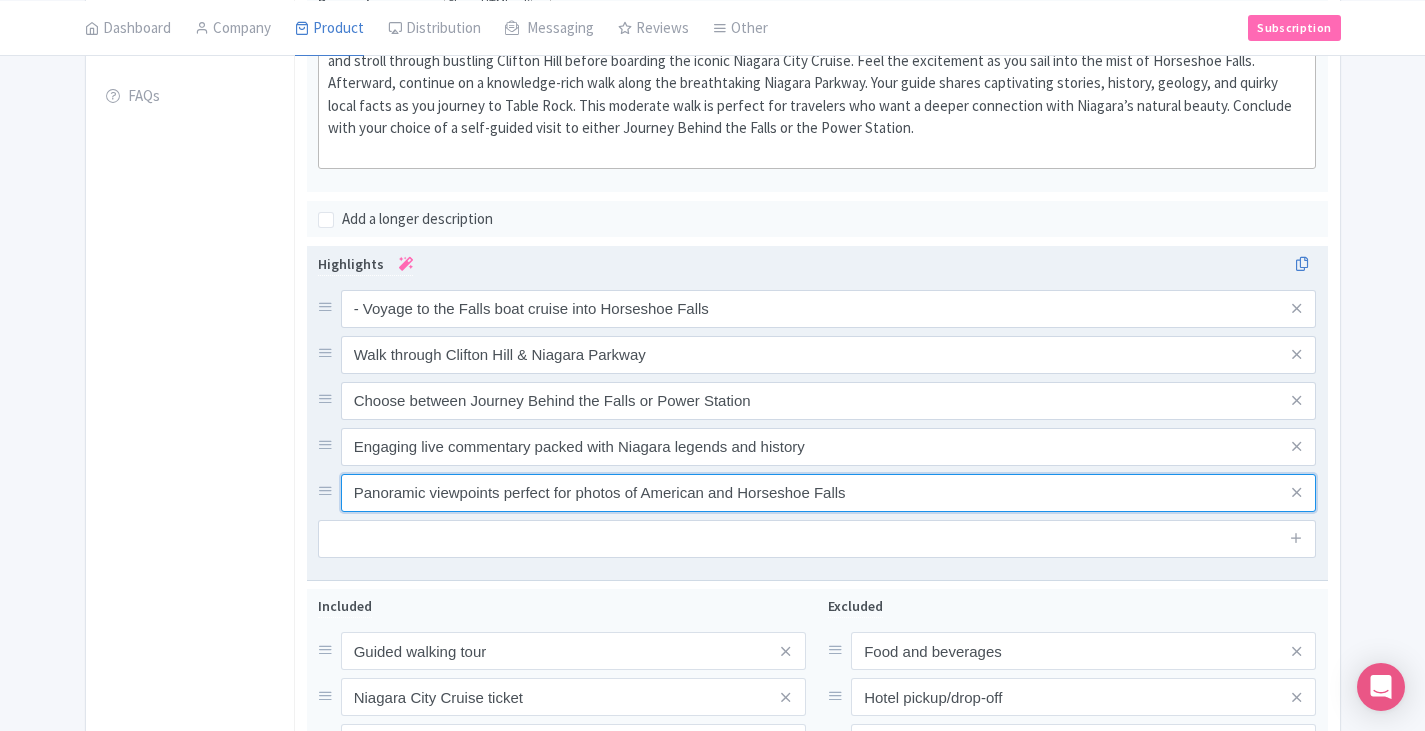 drag, startPoint x: 617, startPoint y: 517, endPoint x: 503, endPoint y: 517, distance: 114 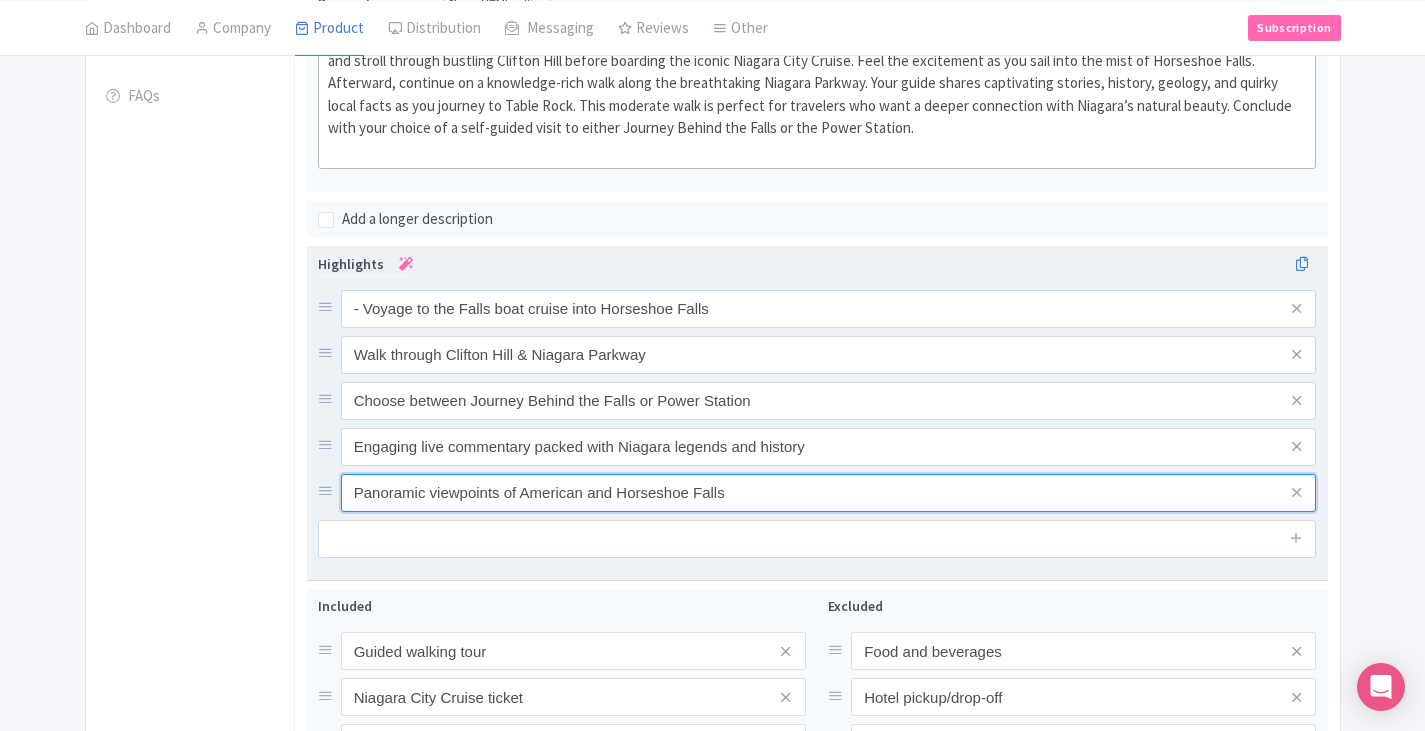 click on "Panoramic viewpoints of American and Horseshoe Falls" at bounding box center (829, 309) 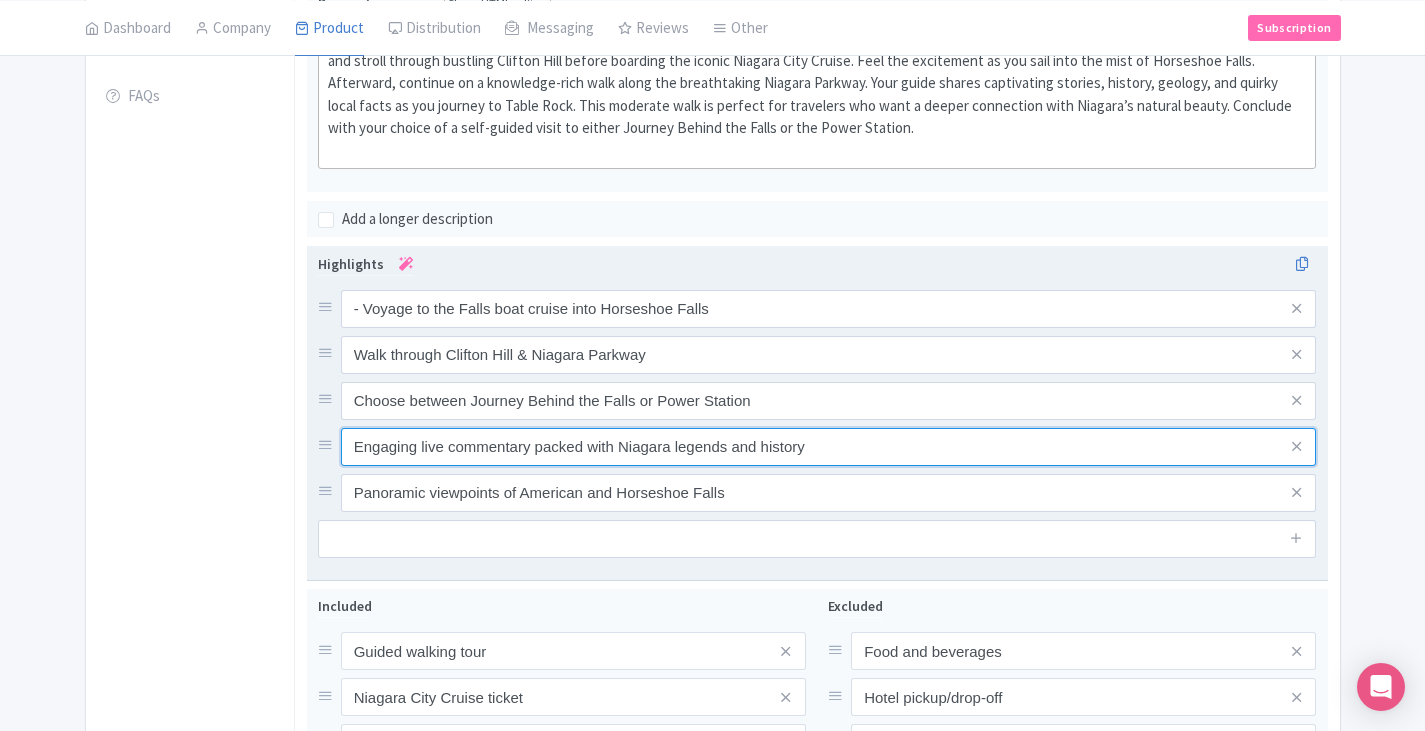 click on "Engaging live commentary packed with Niagara legends and history" at bounding box center (829, 309) 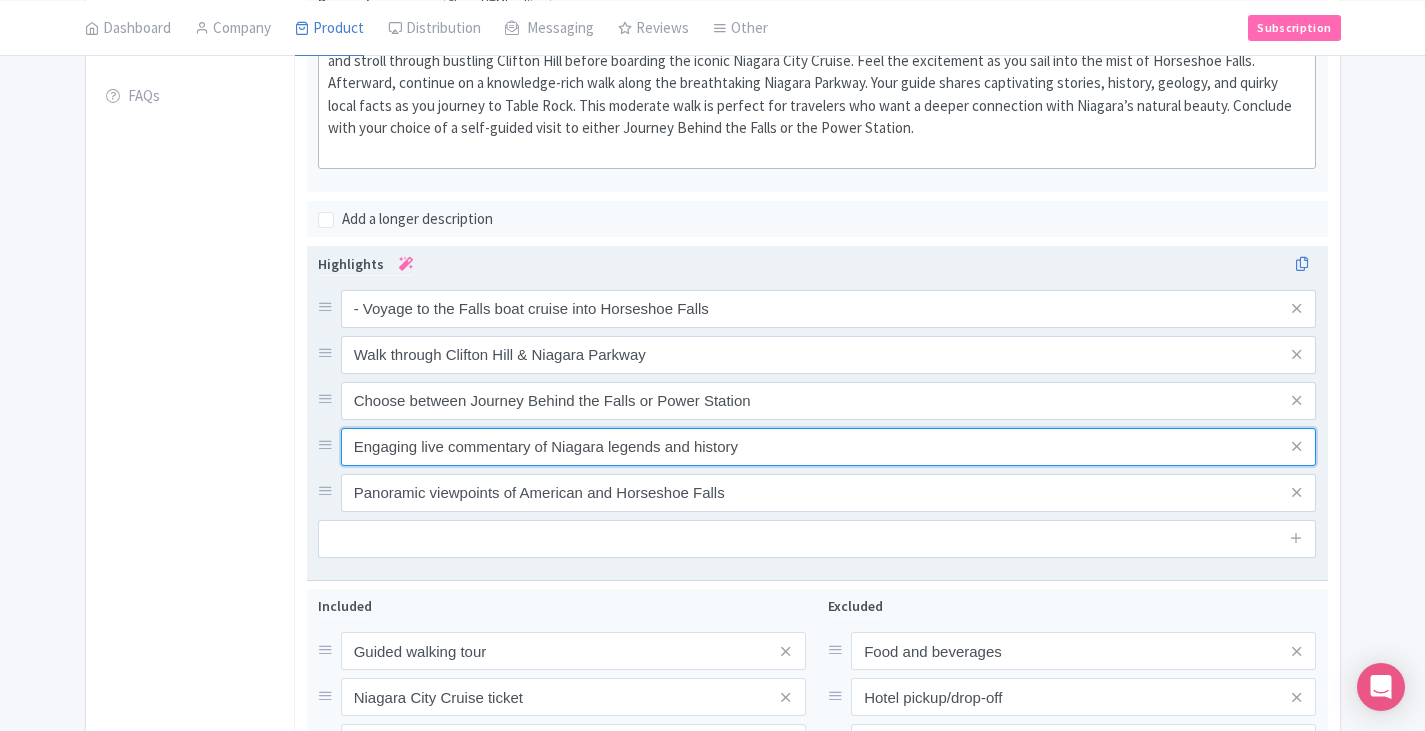 drag, startPoint x: 605, startPoint y: 440, endPoint x: 618, endPoint y: 483, distance: 44.922153 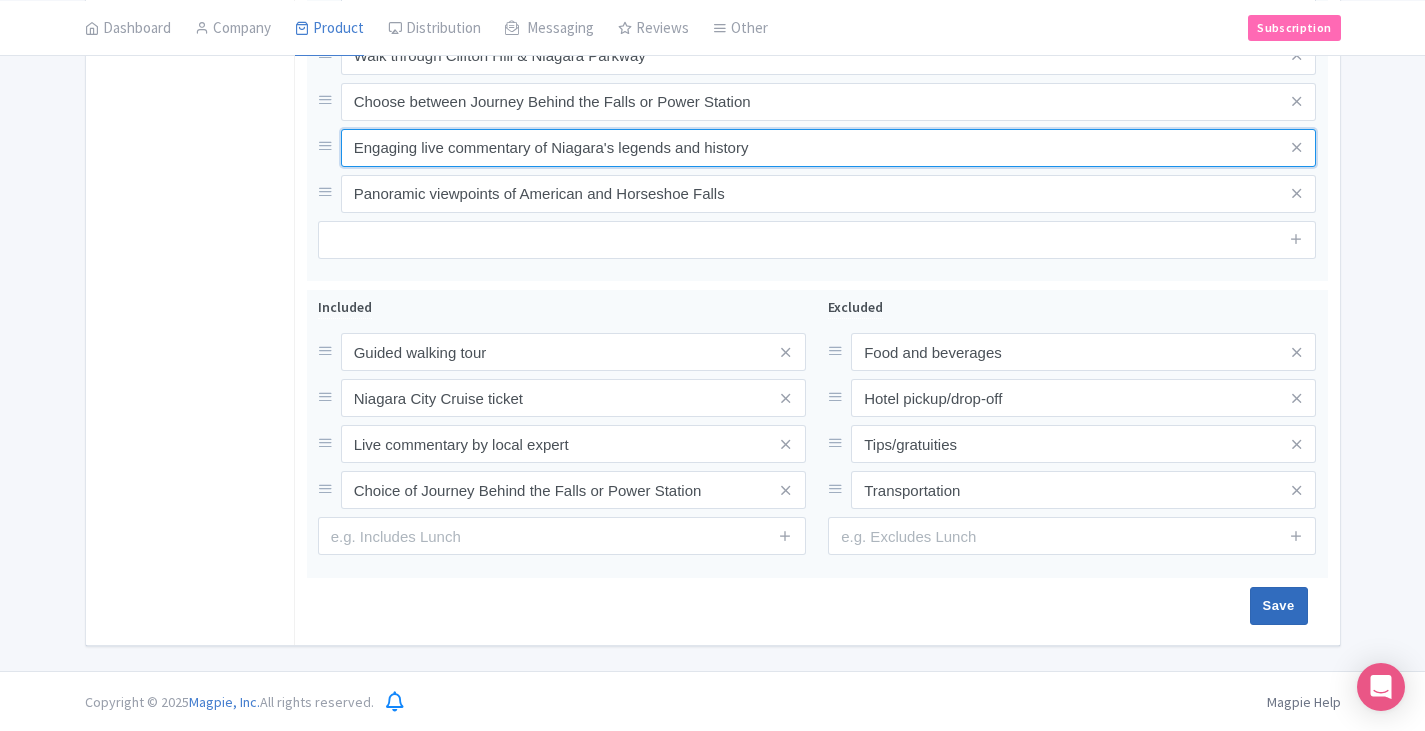 scroll, scrollTop: 901, scrollLeft: 0, axis: vertical 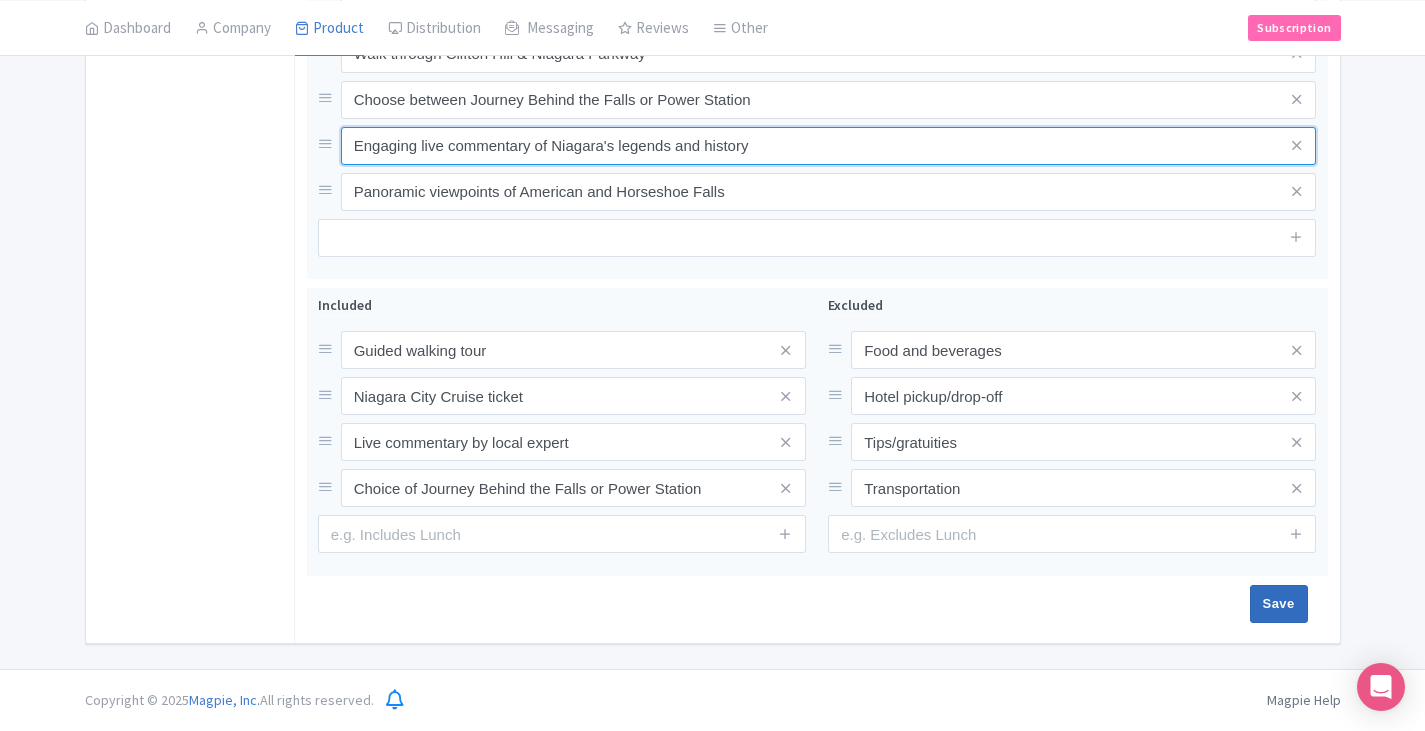 type on "Engaging live commentary of Niagara's legends and history" 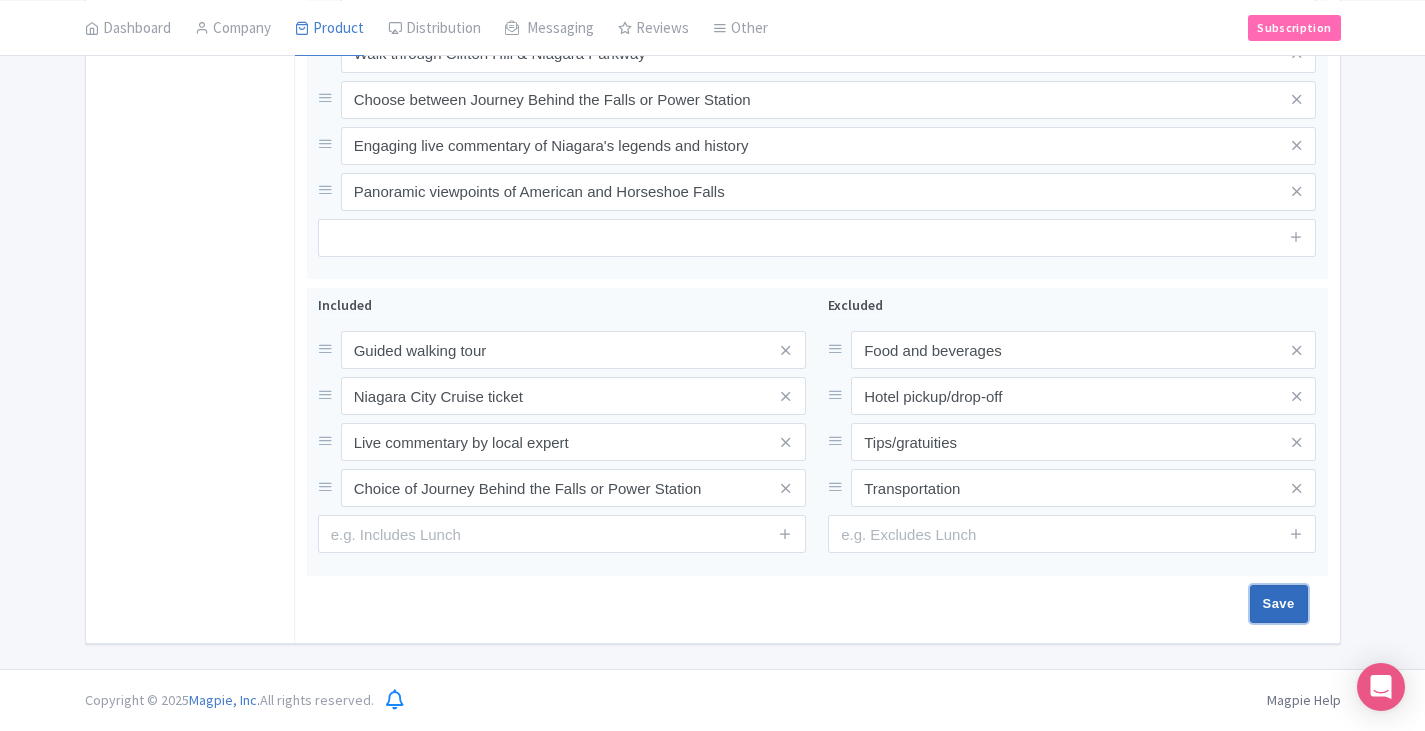 click on "Save" at bounding box center [1279, 604] 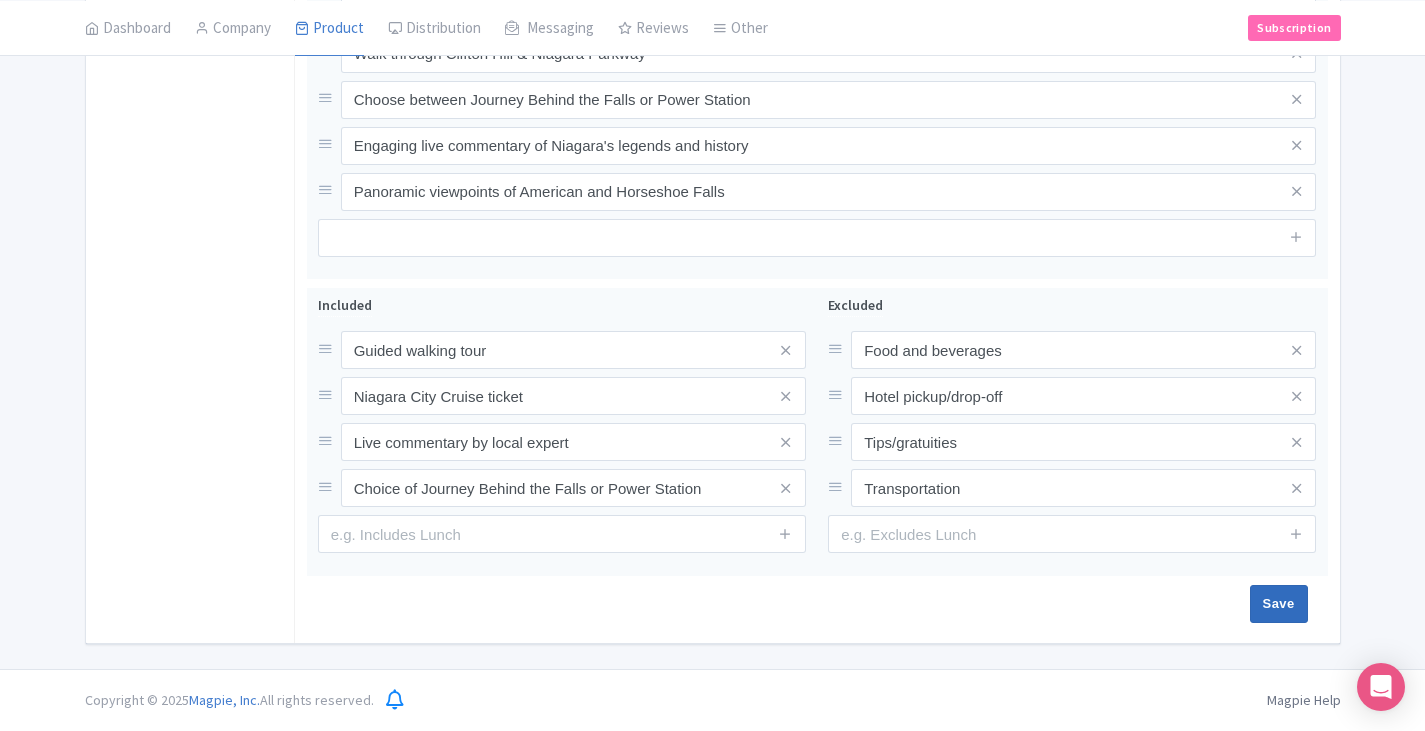 type on "Saving..." 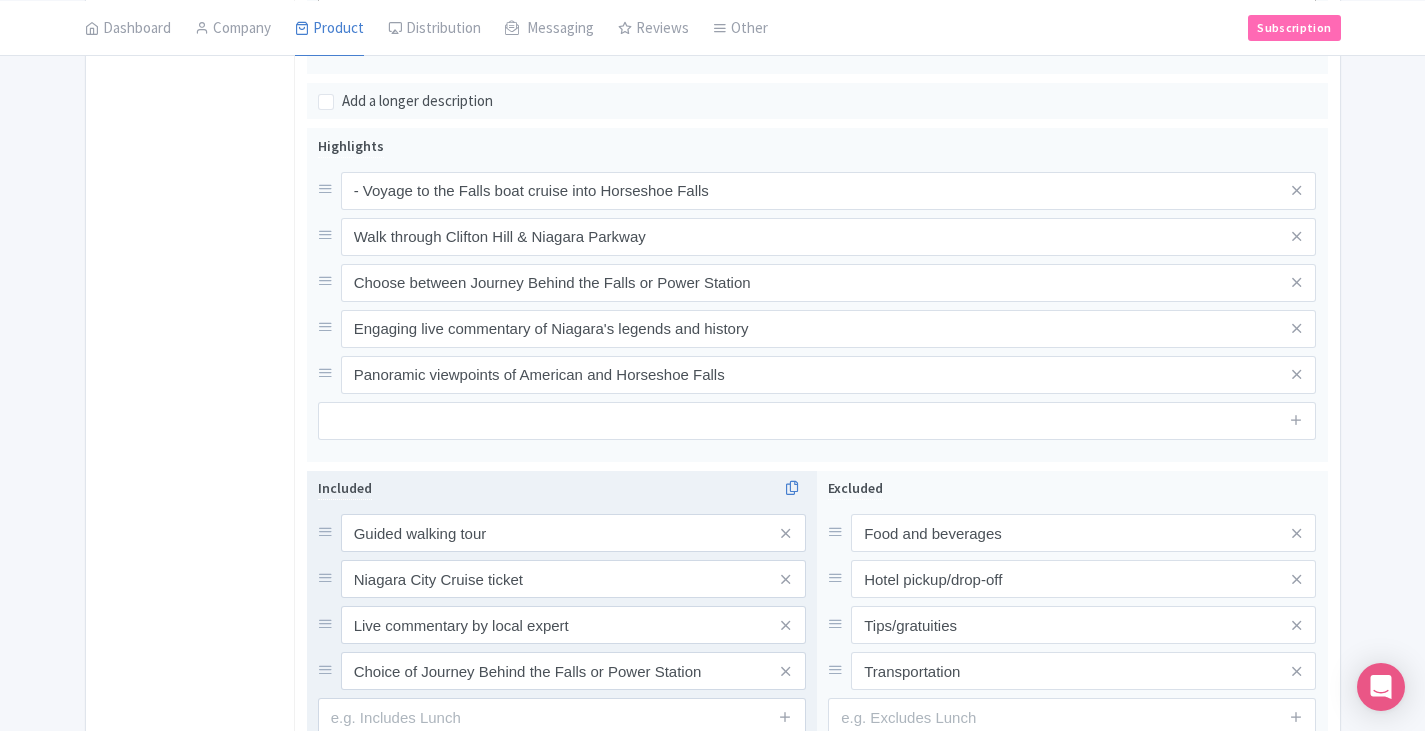 scroll, scrollTop: 701, scrollLeft: 0, axis: vertical 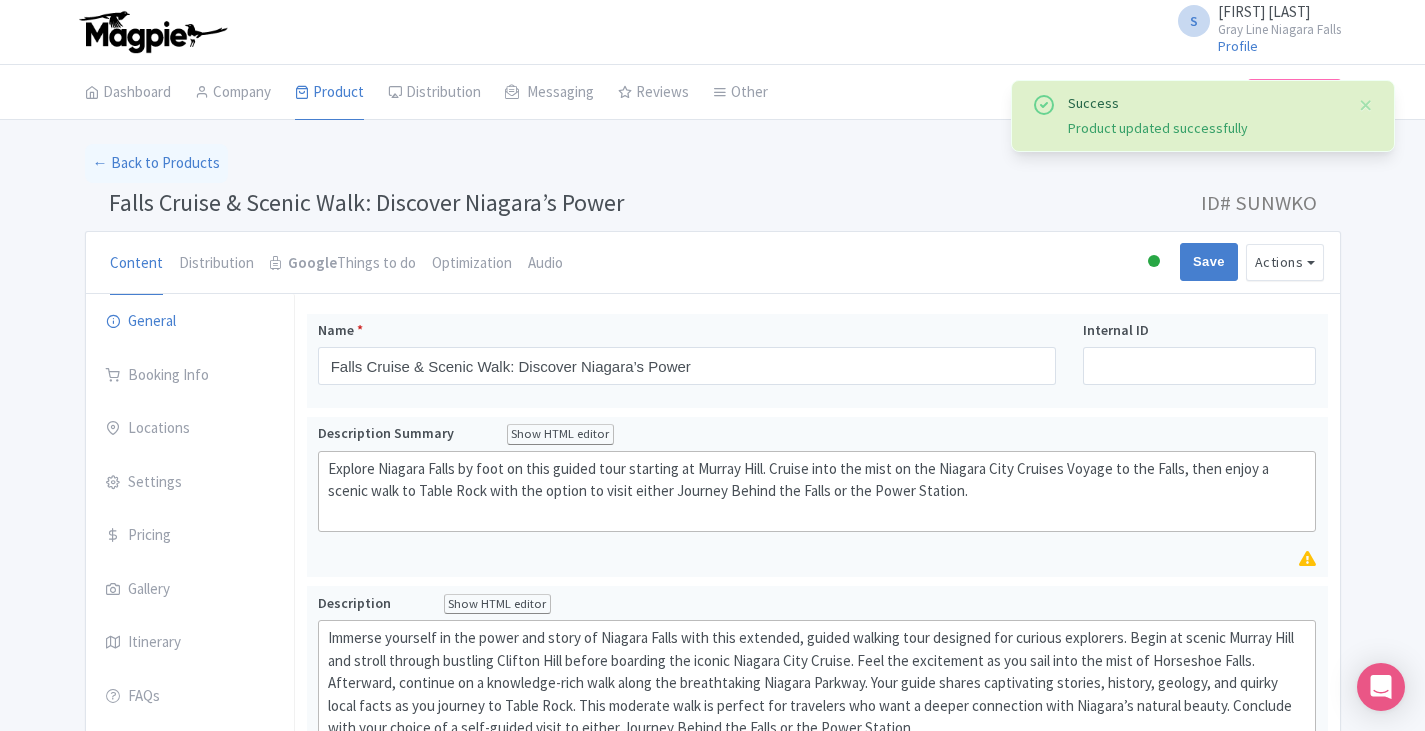 click on "Optimization" at bounding box center (472, 263) 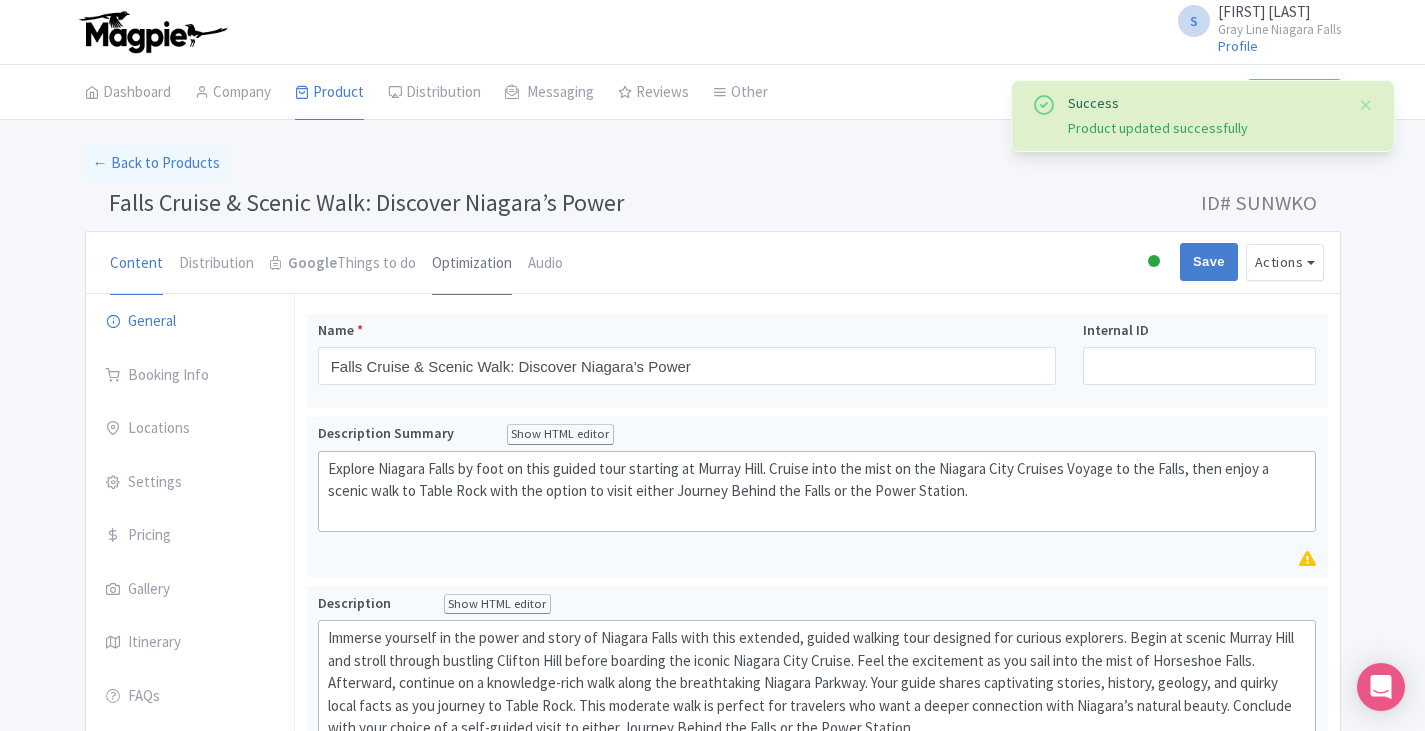 click on "Optimization" at bounding box center [472, 264] 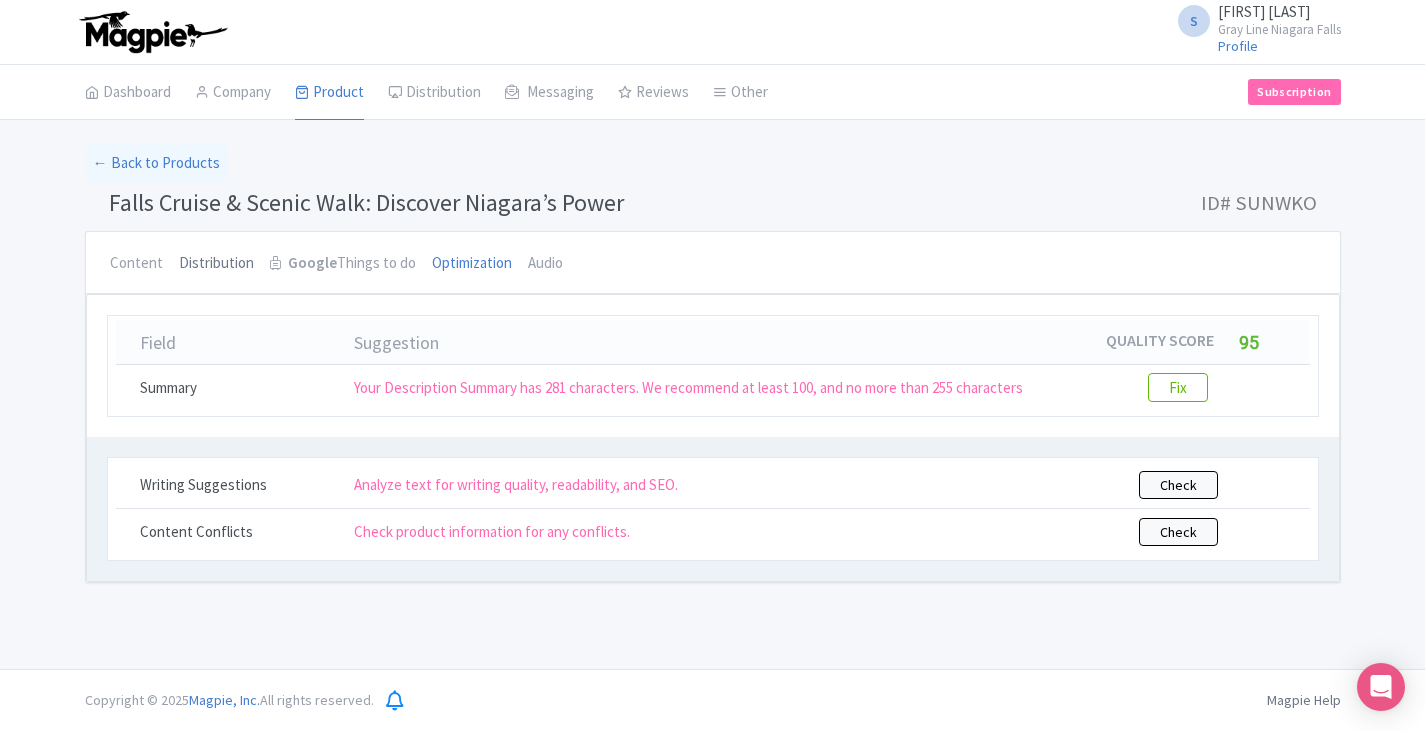 click on "Distribution" at bounding box center (216, 264) 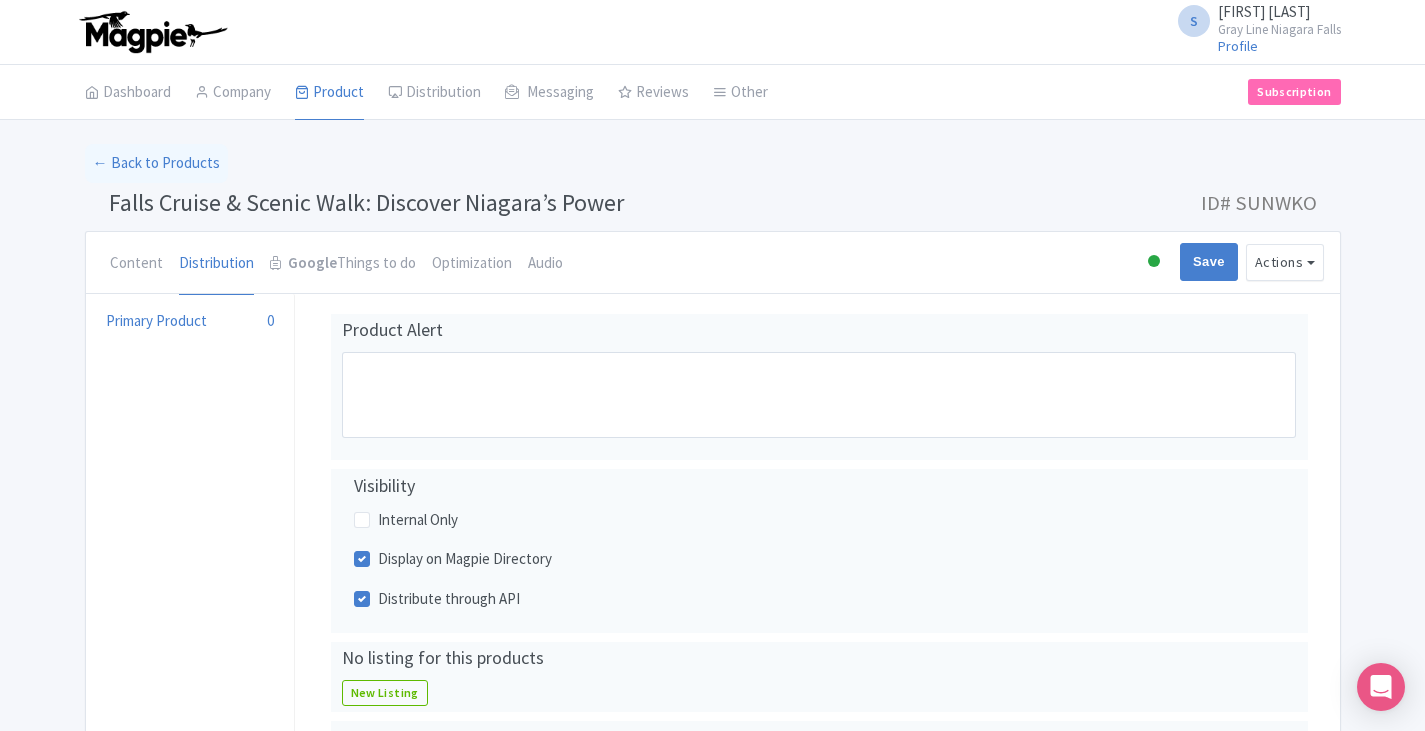 click on "Content" at bounding box center (136, 263) 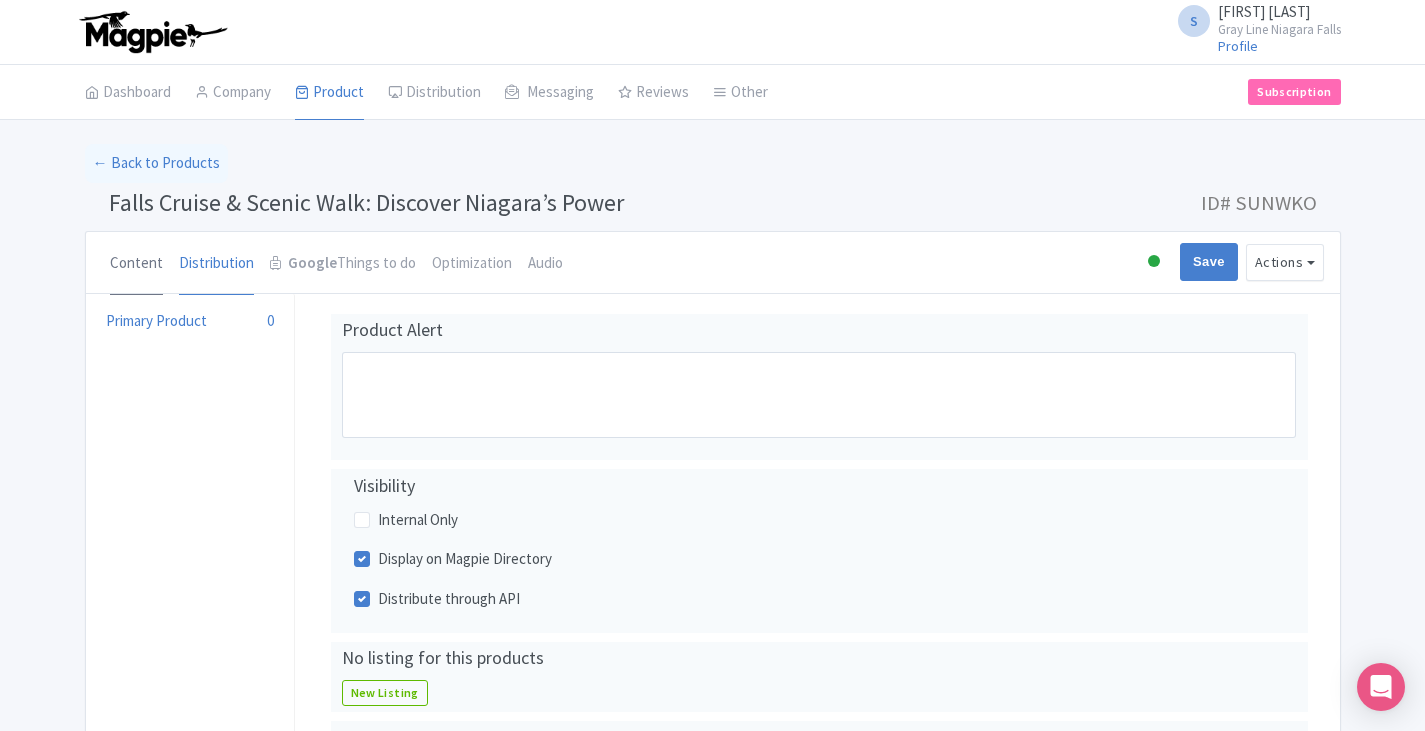 click on "Content" at bounding box center (136, 264) 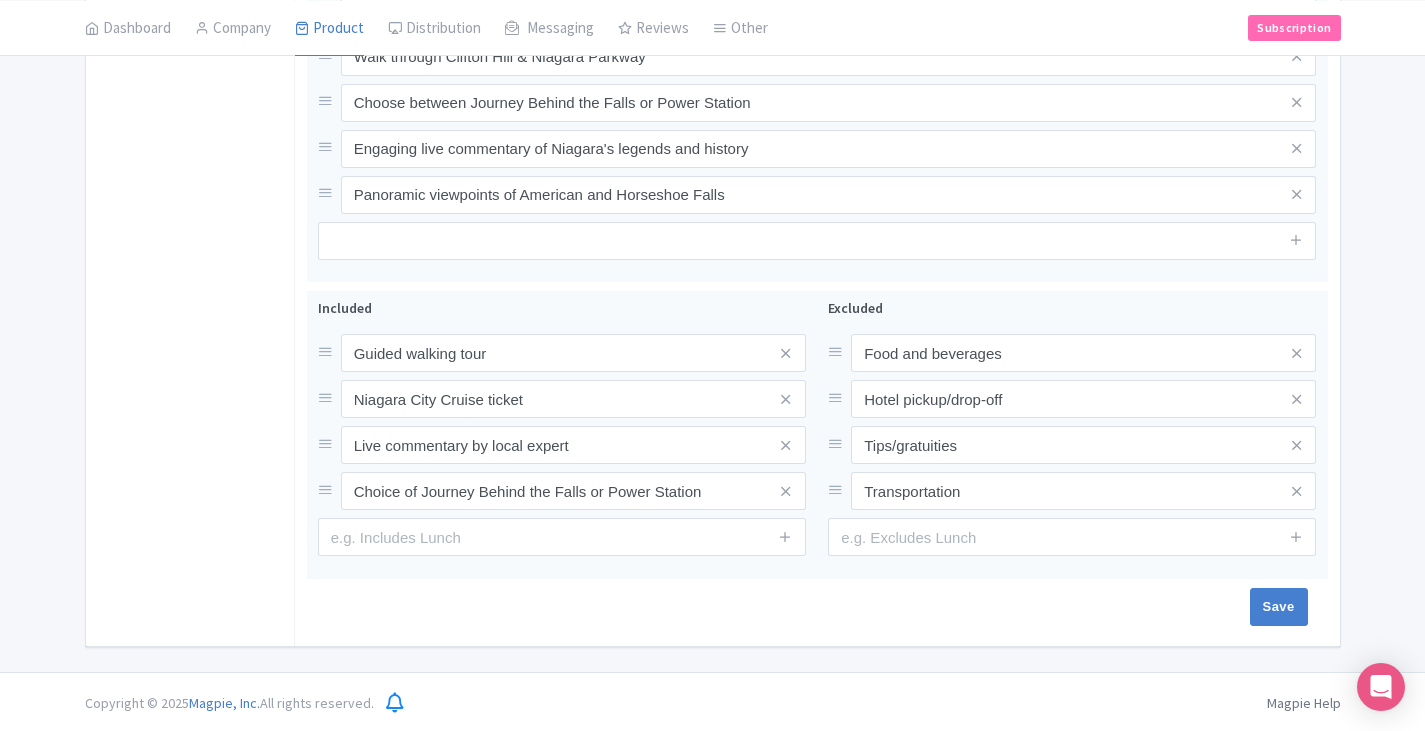 scroll, scrollTop: 901, scrollLeft: 0, axis: vertical 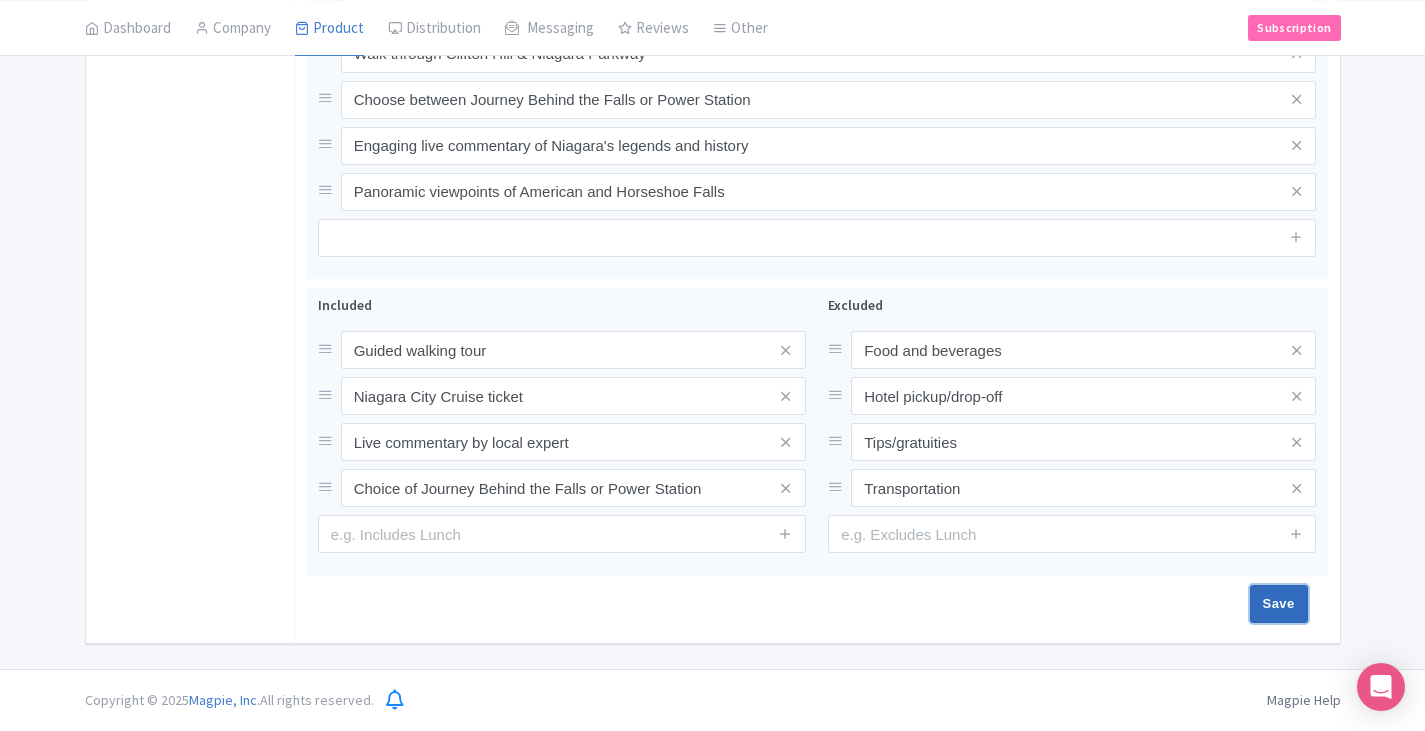 click on "Save" at bounding box center [1279, 604] 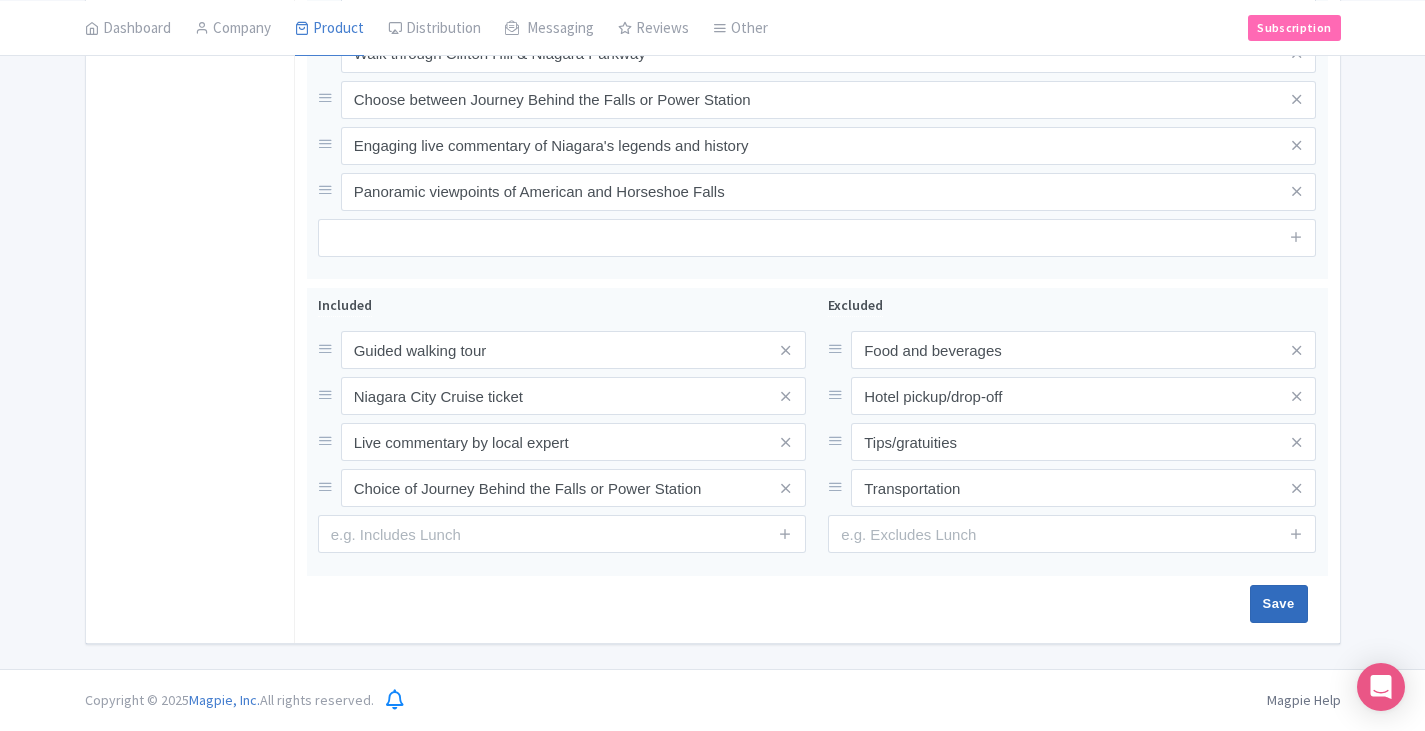 type on "Saving..." 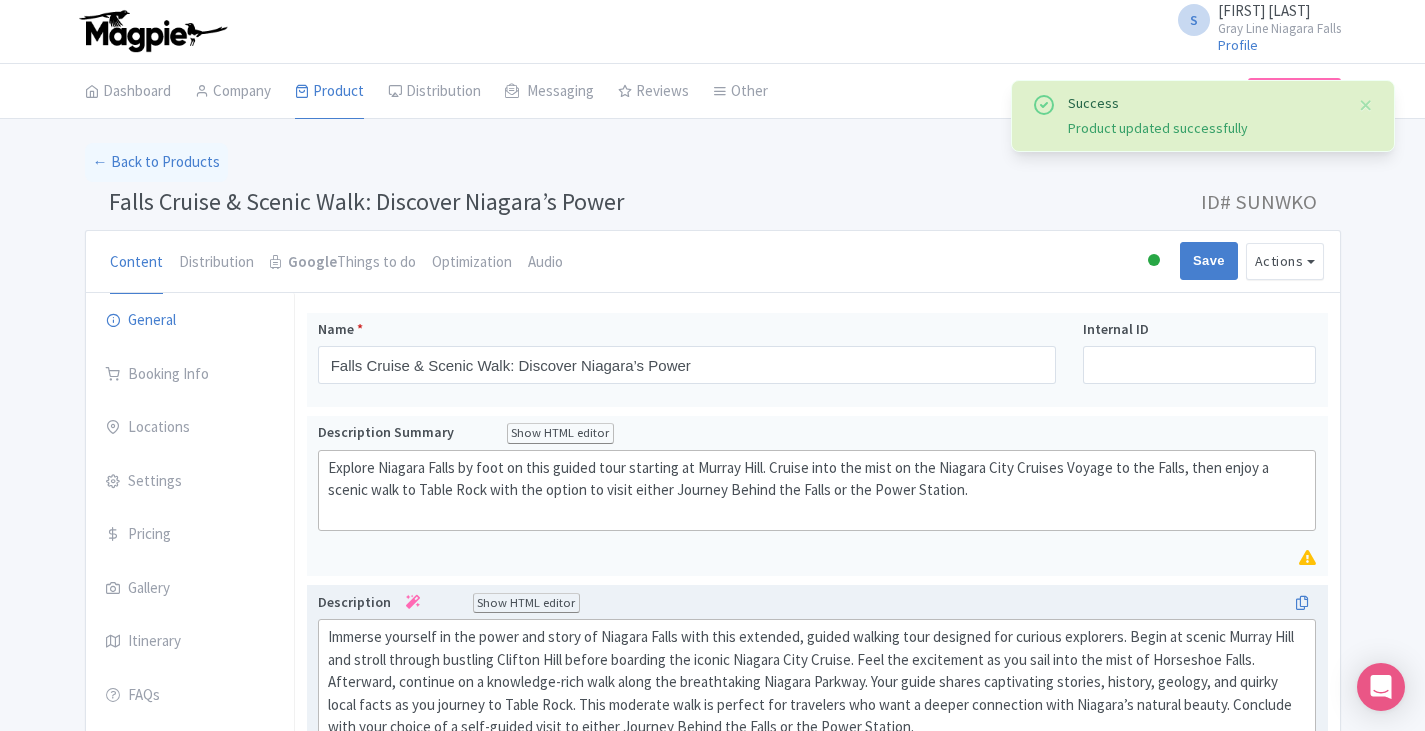 scroll, scrollTop: 0, scrollLeft: 0, axis: both 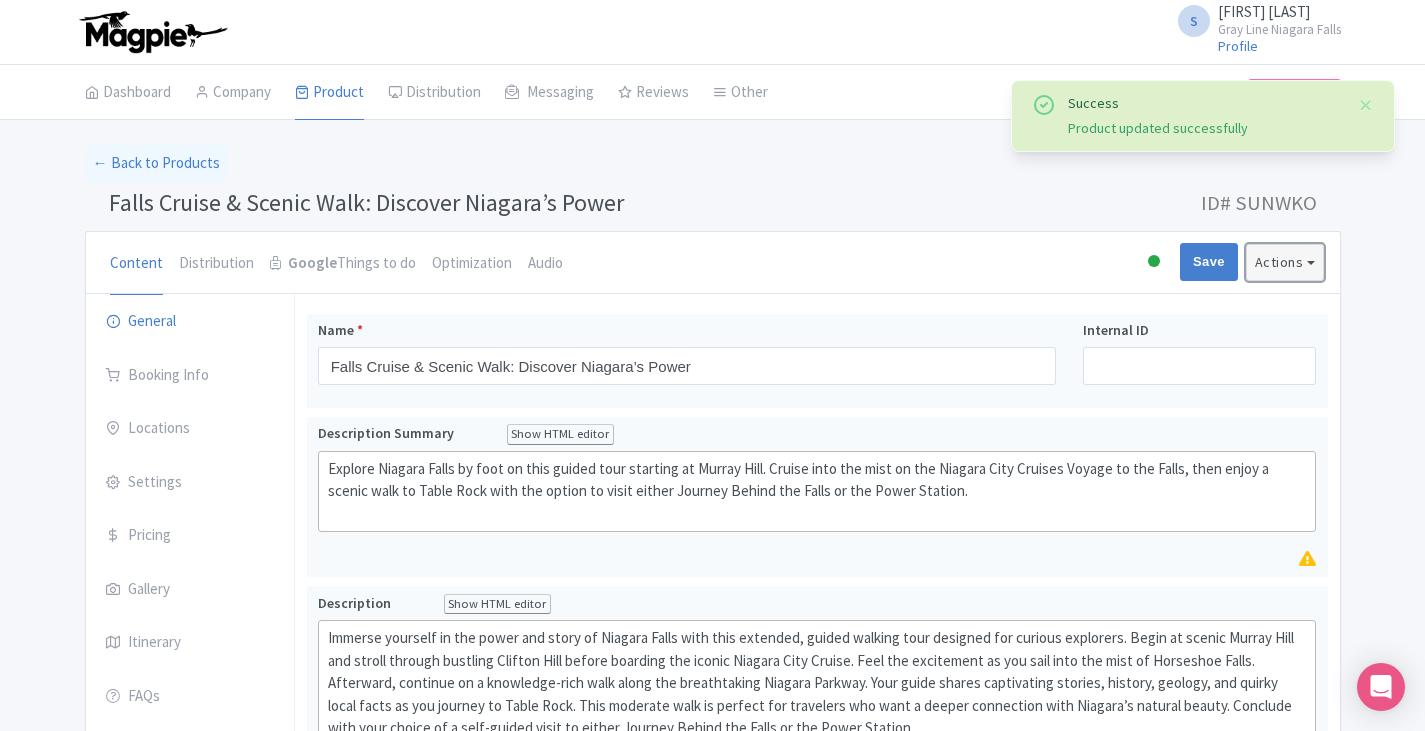 click on "Actions" at bounding box center [1285, 262] 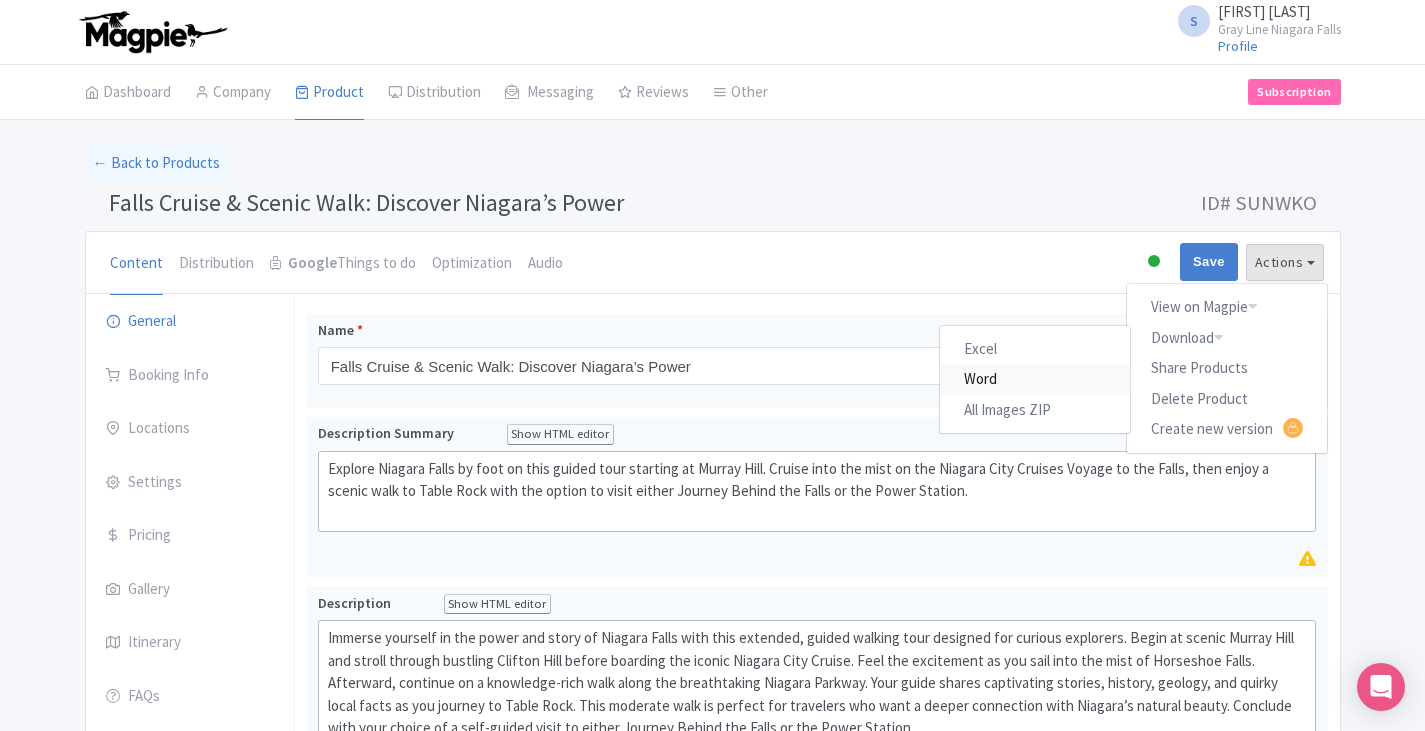 click on "Word" at bounding box center (1035, 379) 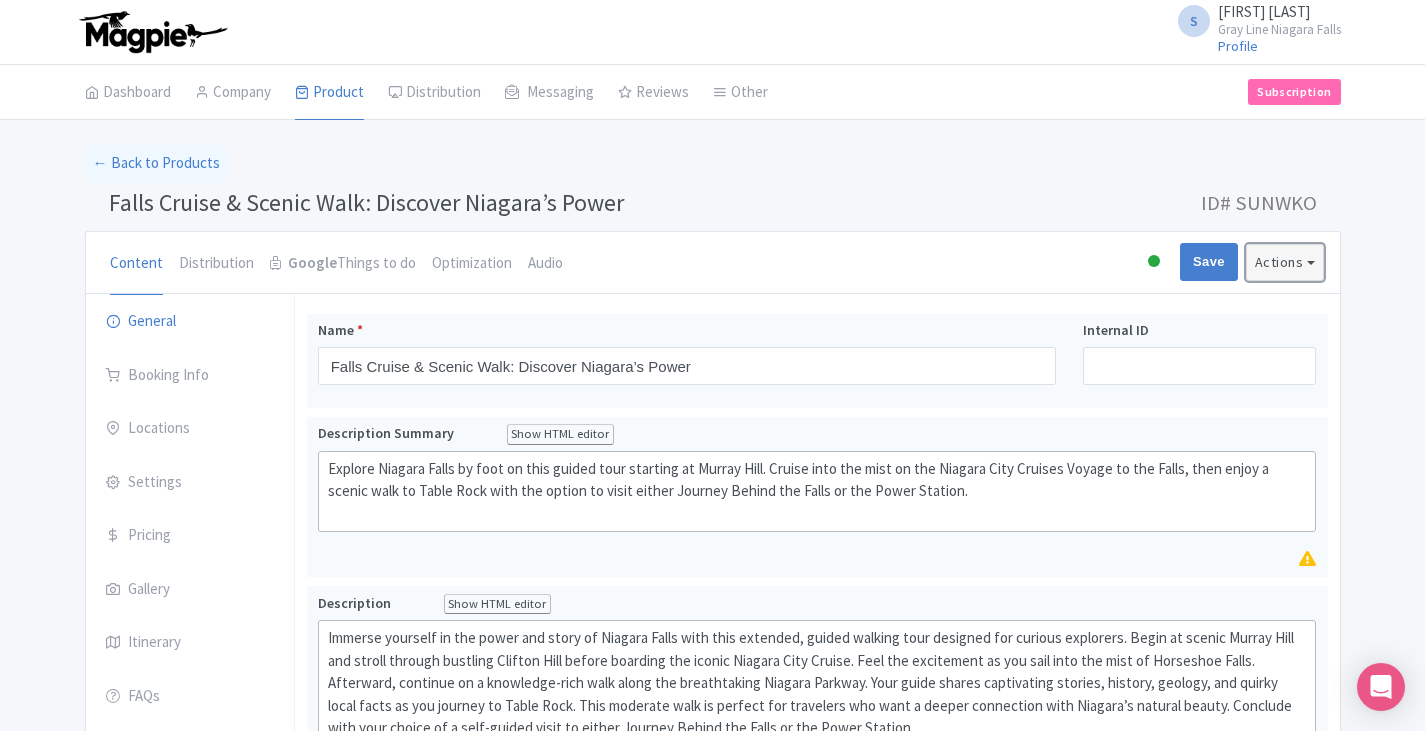 click on "Actions" at bounding box center (1285, 262) 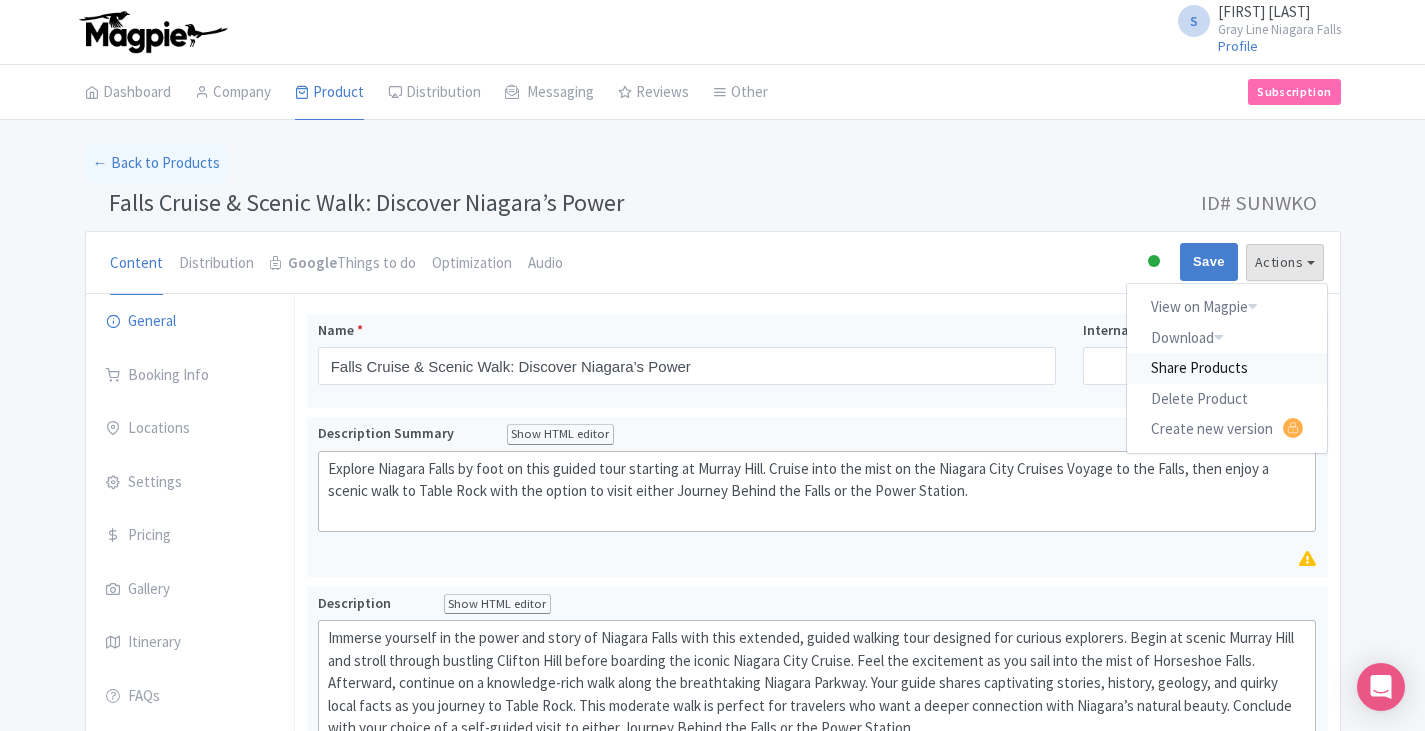 click on "Share Products" at bounding box center (1227, 368) 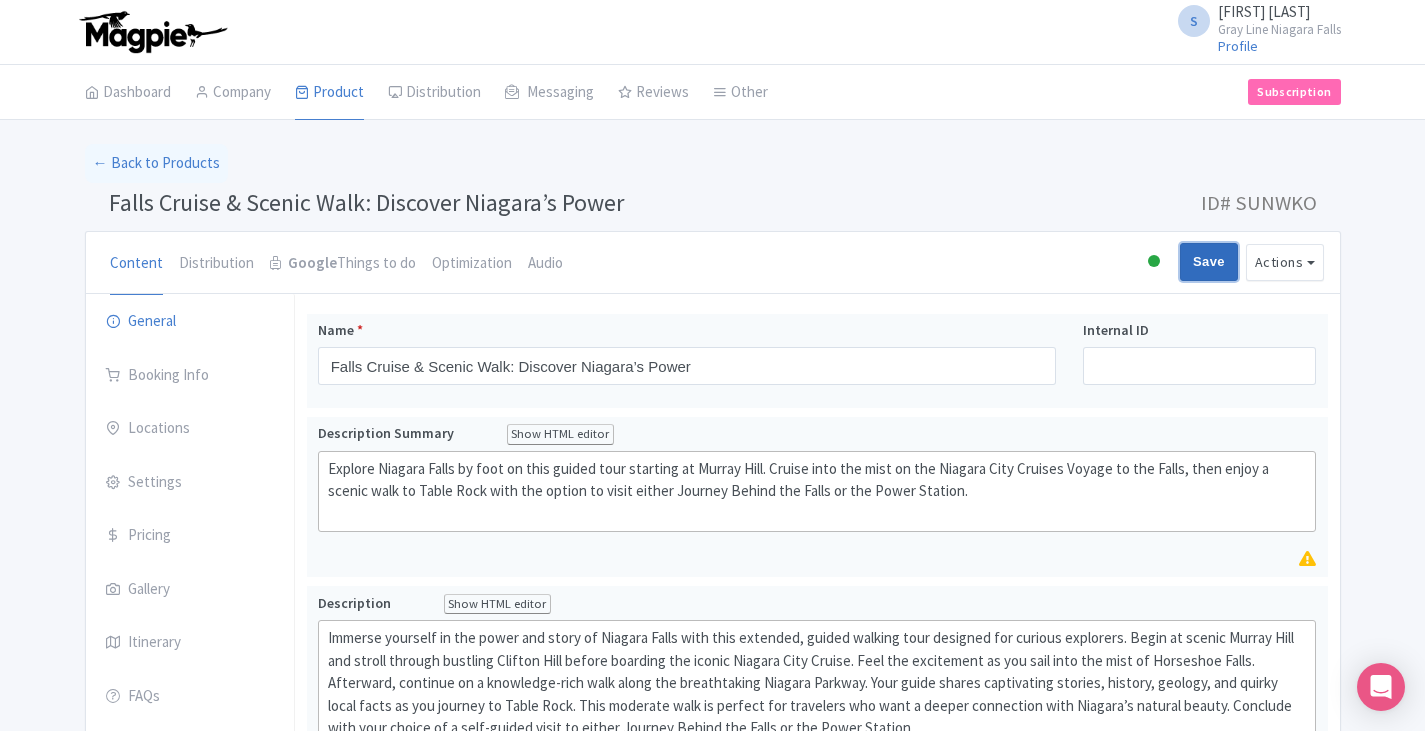 click on "Save" at bounding box center [1209, 262] 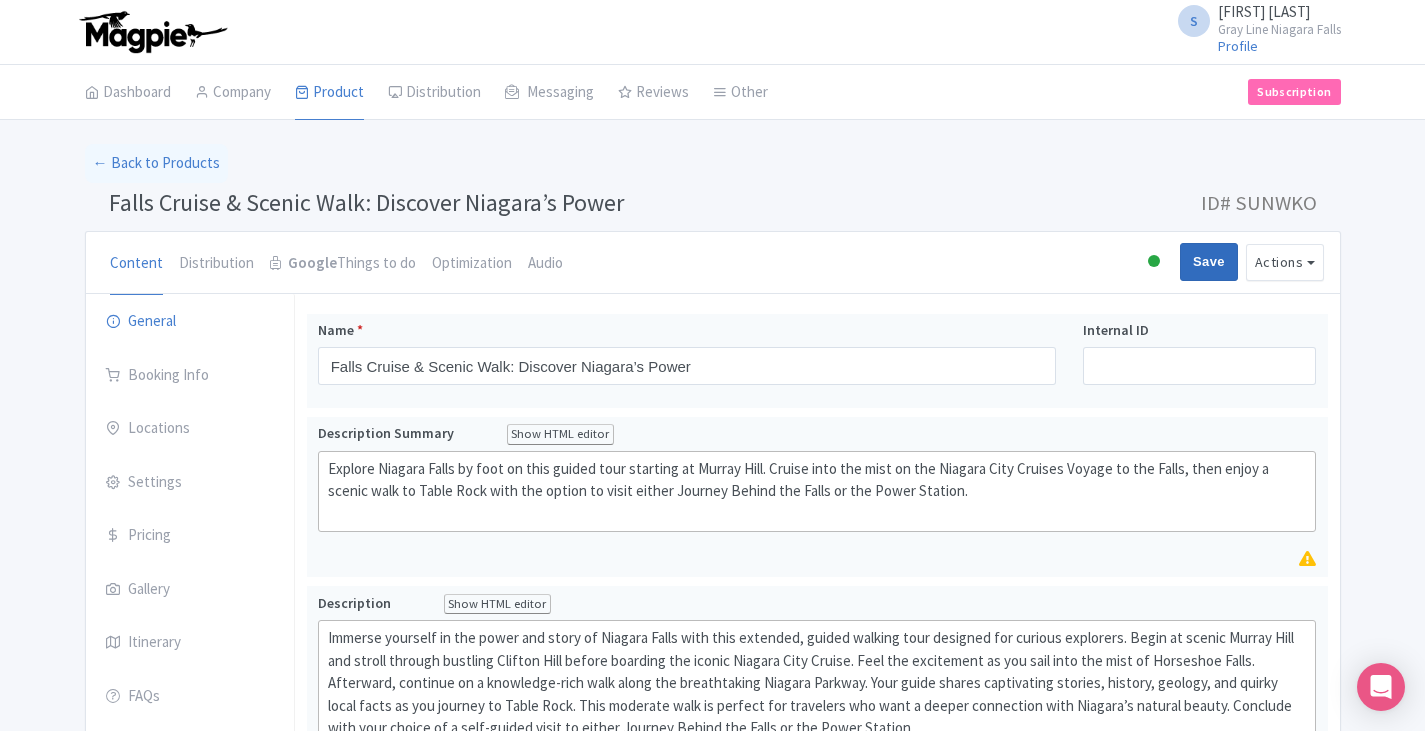type on "Saving..." 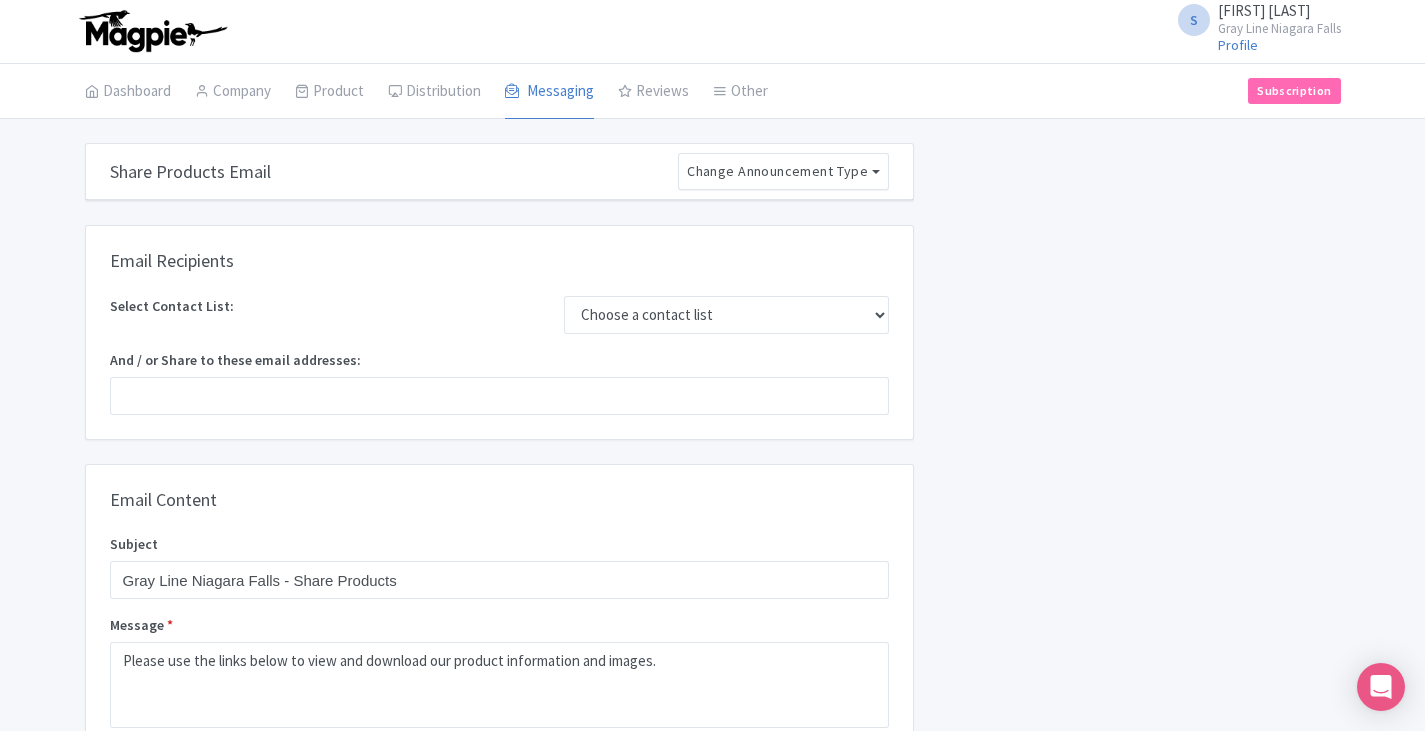 scroll, scrollTop: 0, scrollLeft: 0, axis: both 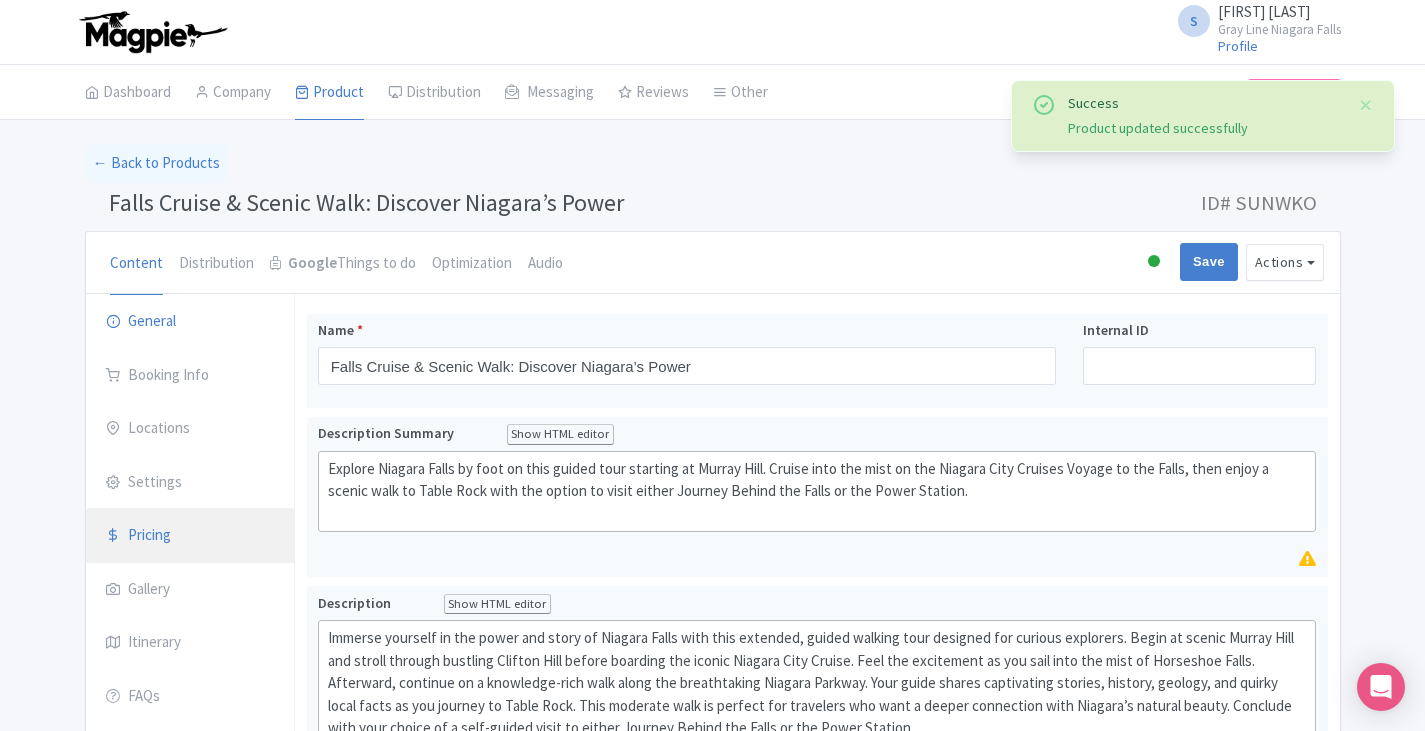 click on "Pricing" at bounding box center (190, 536) 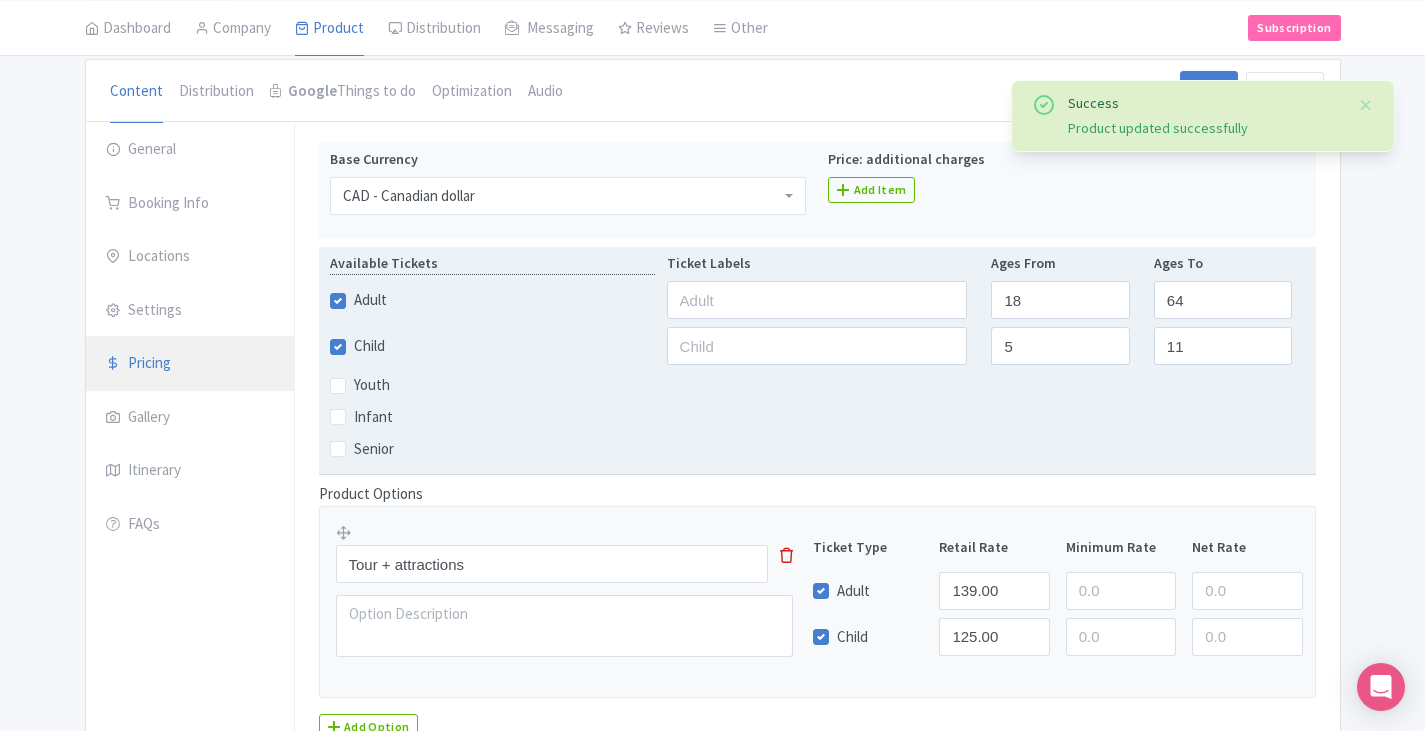 scroll, scrollTop: 0, scrollLeft: 0, axis: both 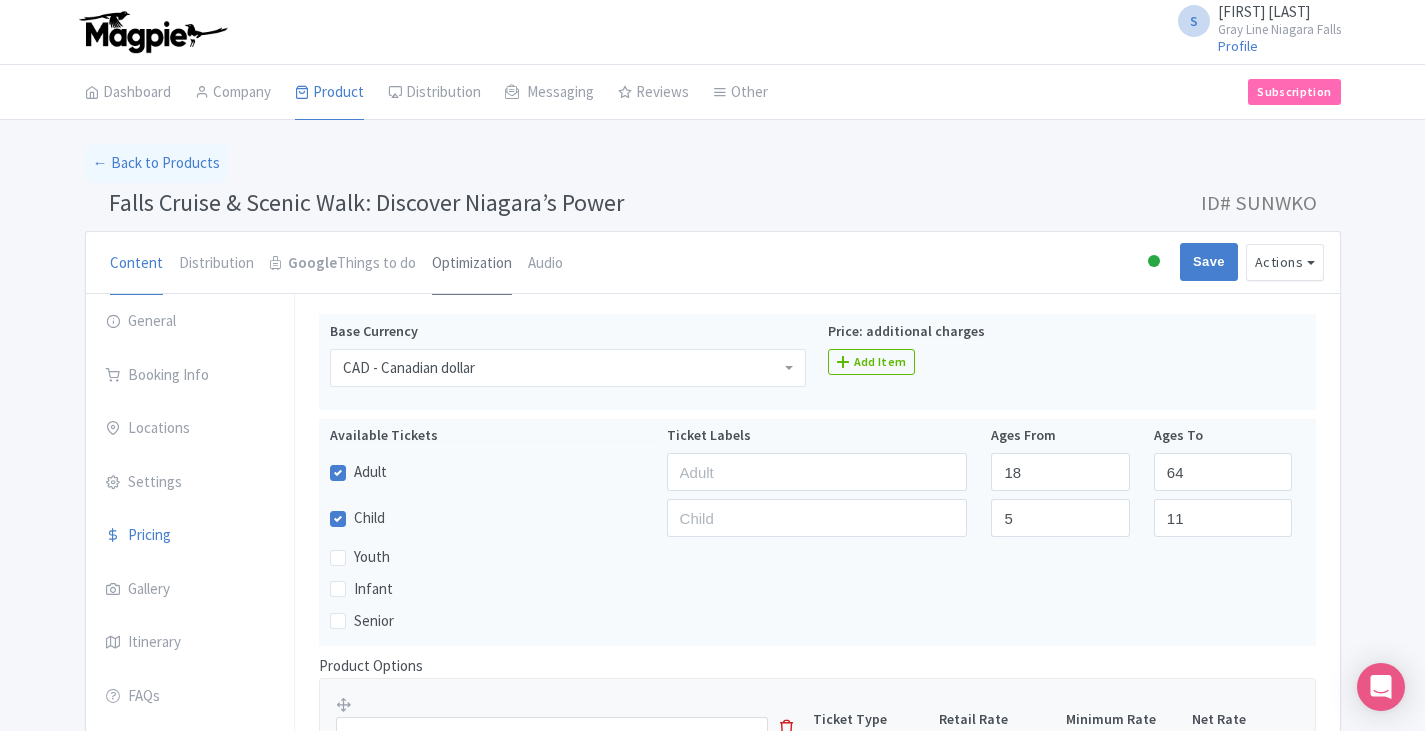 click on "Optimization" at bounding box center [472, 264] 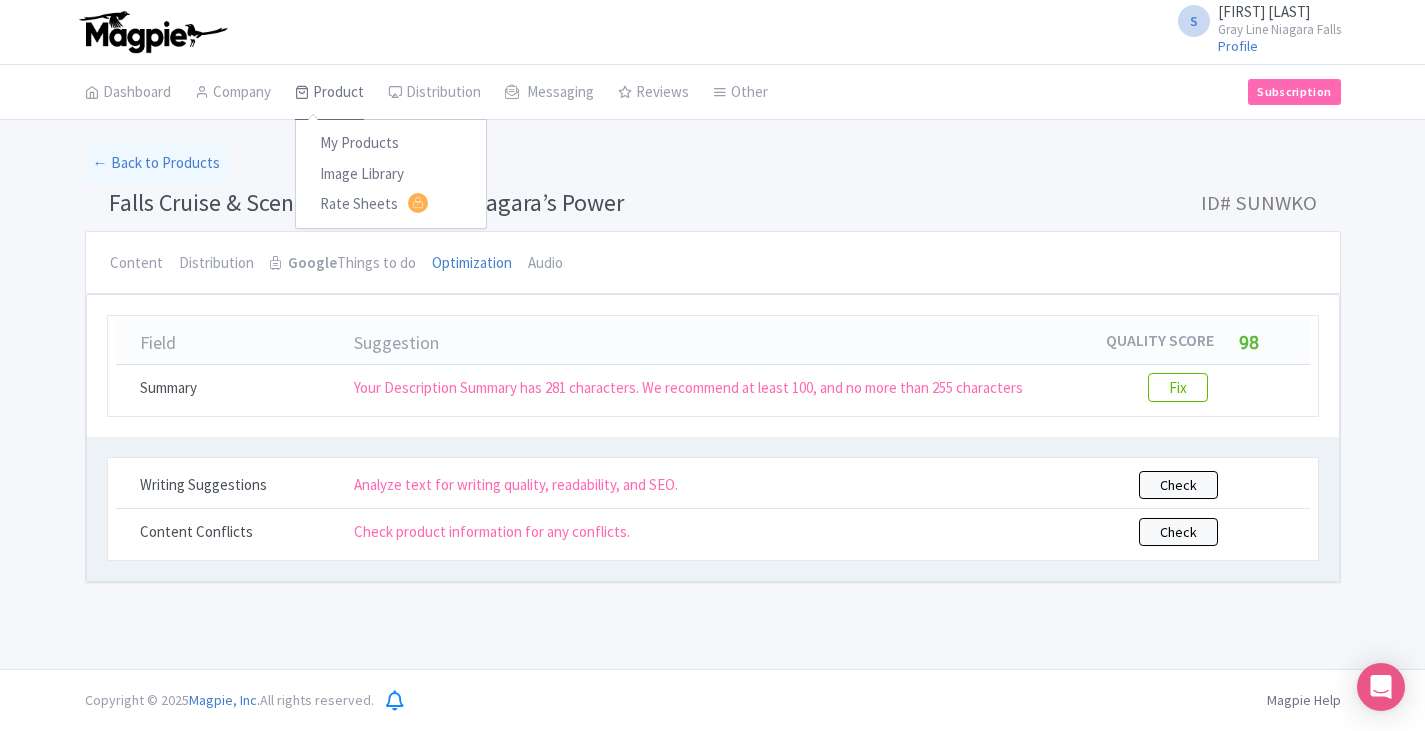 click on "Product" at bounding box center [329, 93] 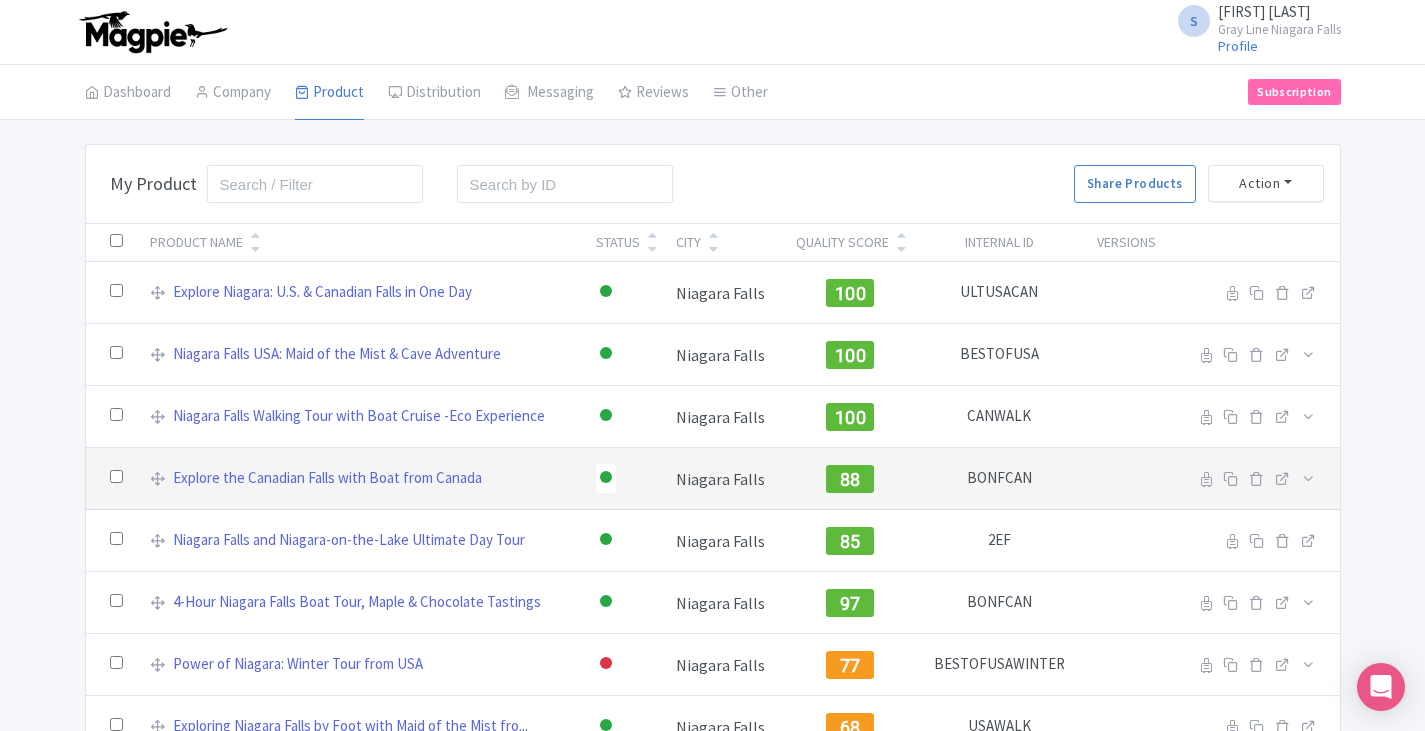 scroll, scrollTop: 0, scrollLeft: 0, axis: both 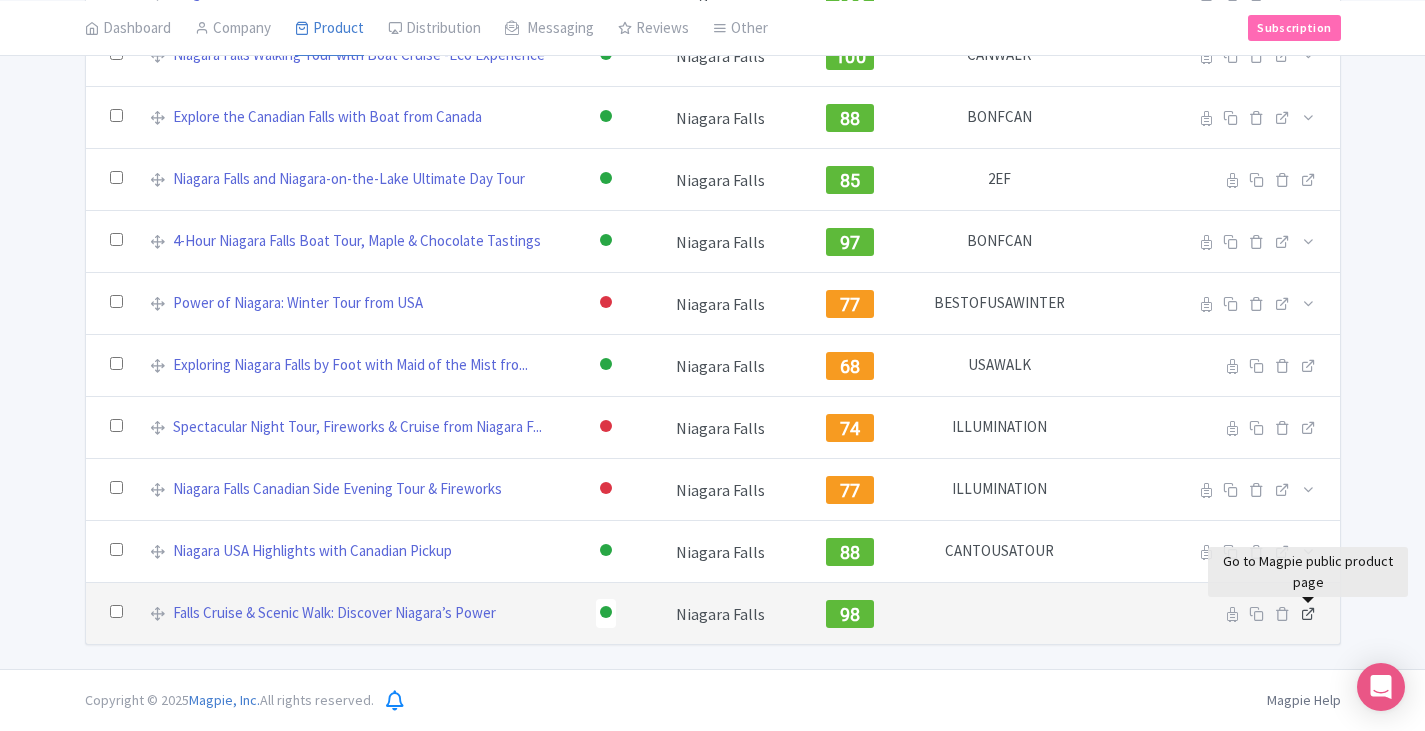 click at bounding box center (1308, 613) 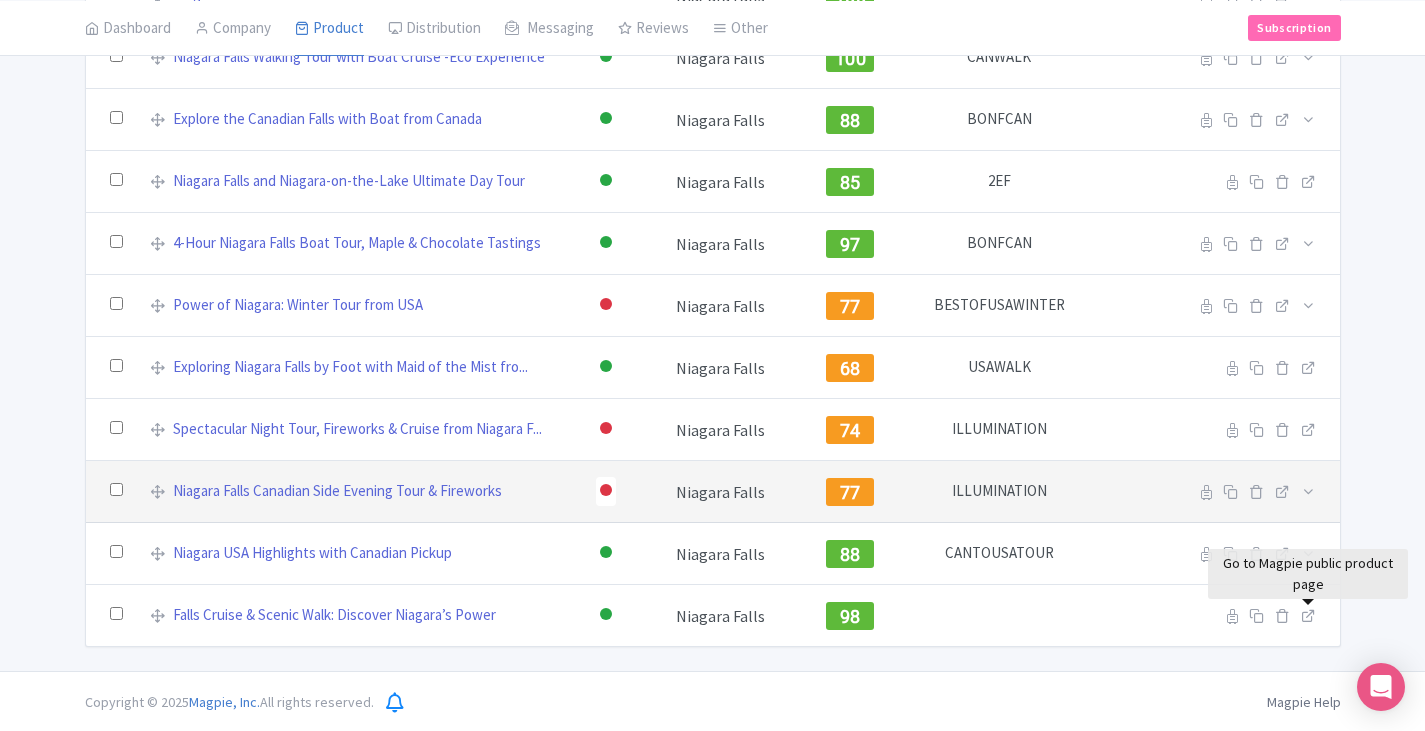 scroll, scrollTop: 361, scrollLeft: 0, axis: vertical 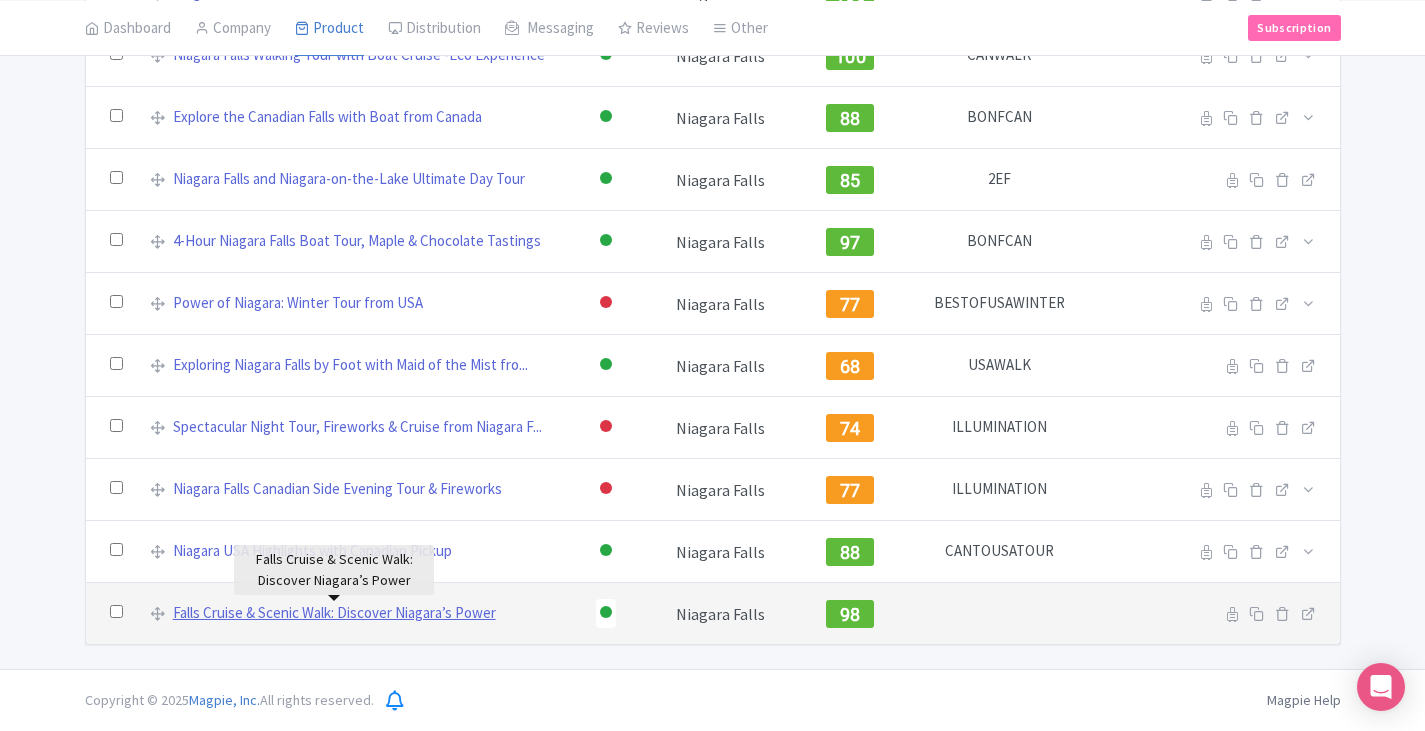 drag, startPoint x: 314, startPoint y: 619, endPoint x: 347, endPoint y: 621, distance: 33.06055 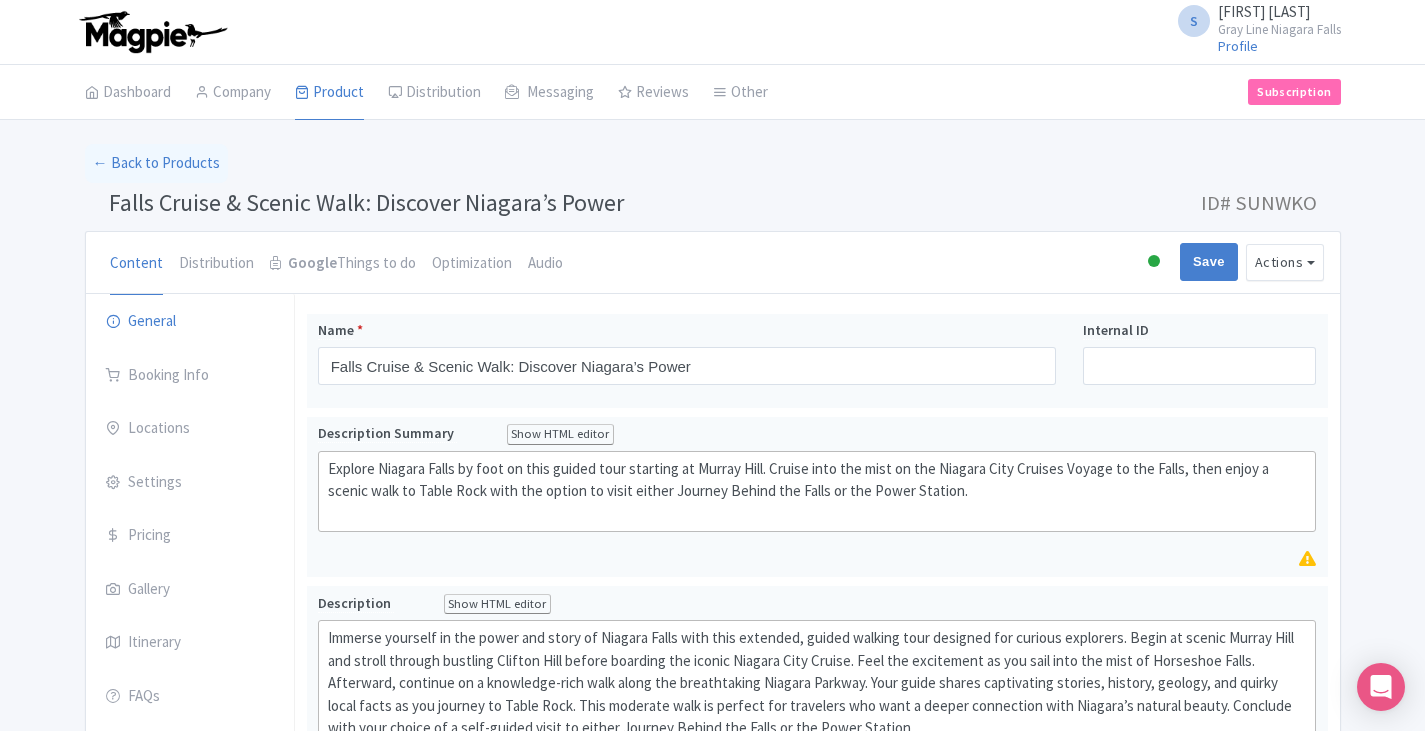 scroll, scrollTop: 0, scrollLeft: 0, axis: both 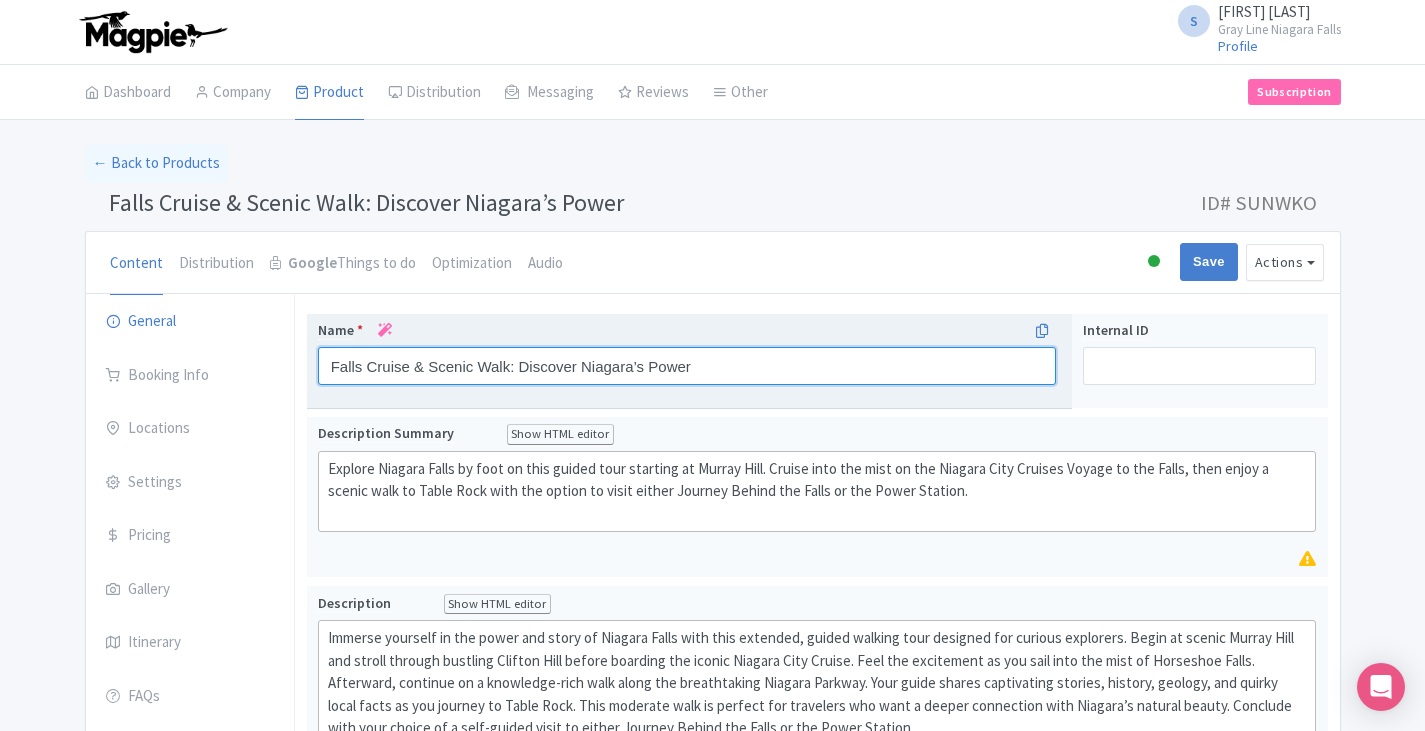 click on "Falls Cruise & Scenic Walk: Discover Niagara’s Power" at bounding box center [687, 366] 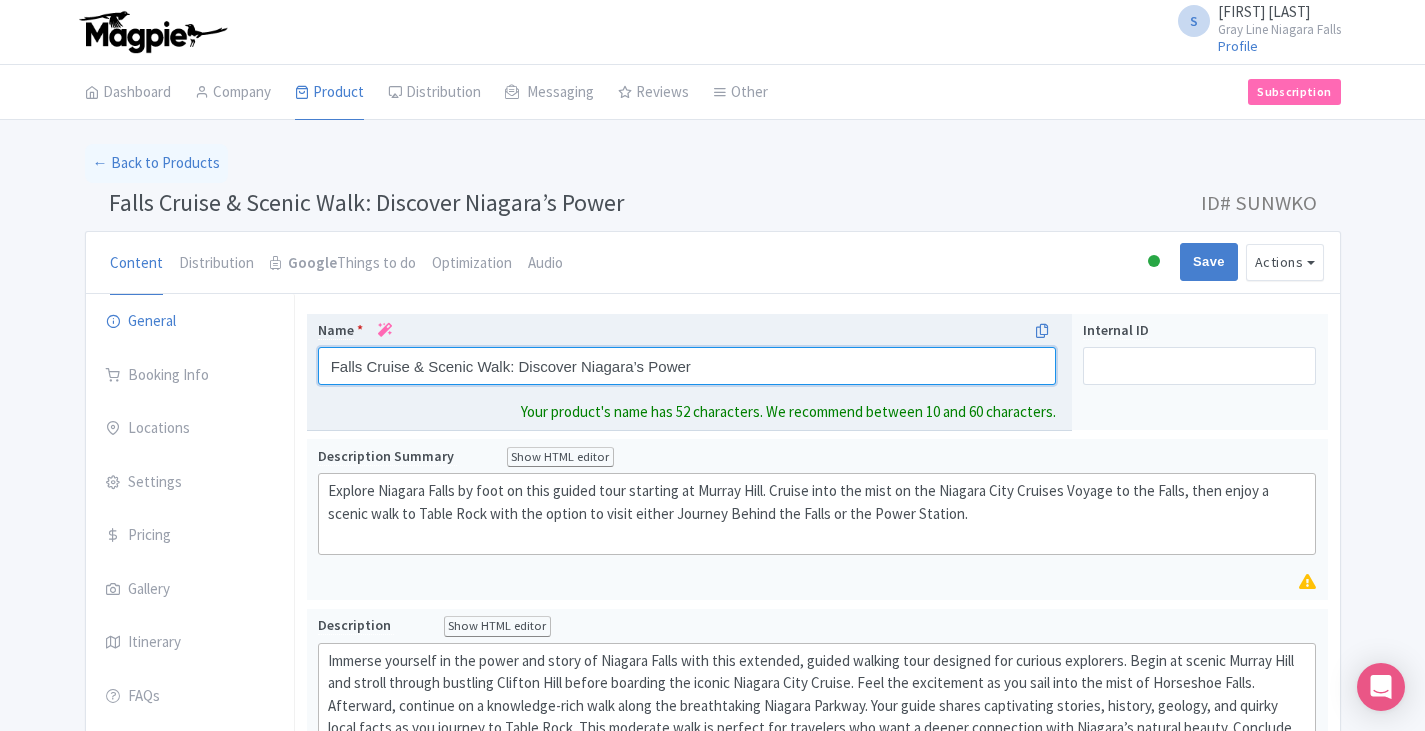 click on "Falls Cruise & Scenic Walk: Discover Niagara’s Power" at bounding box center [687, 366] 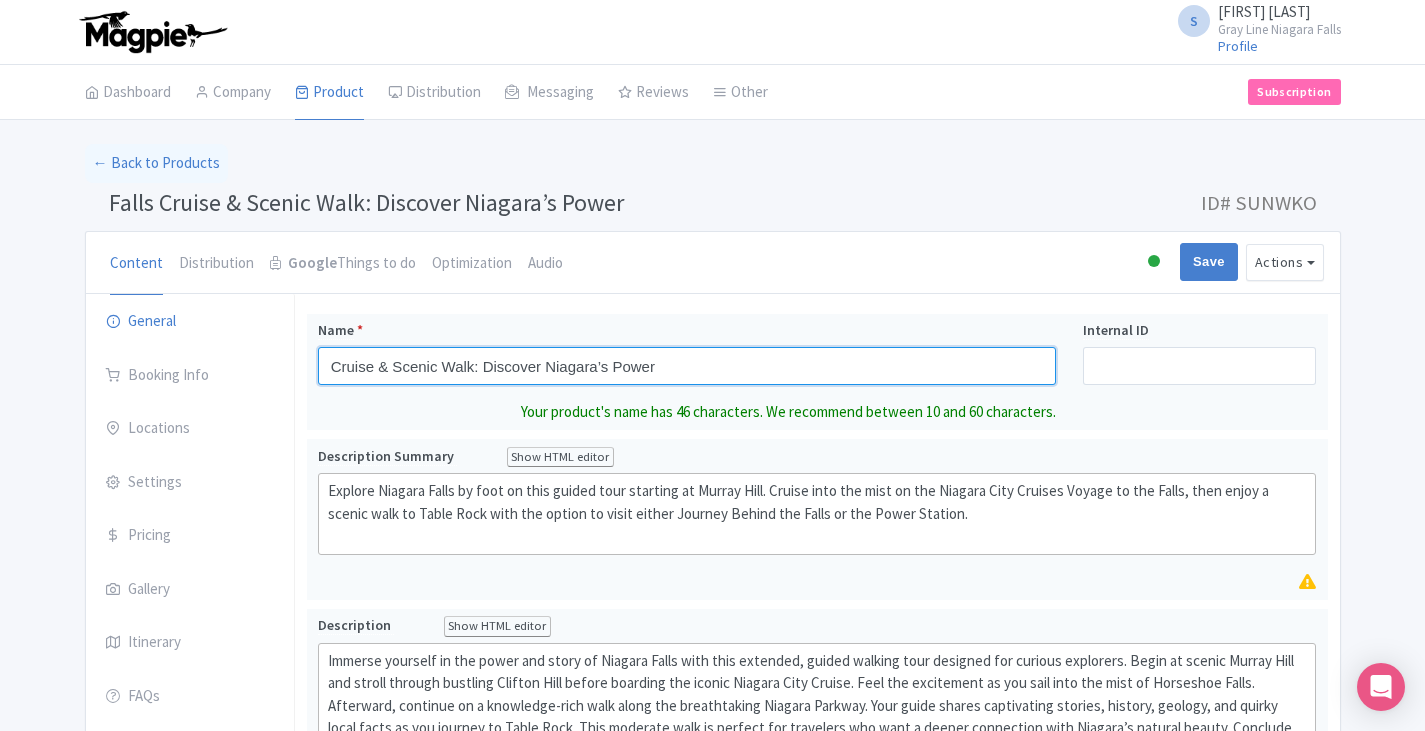 type on "Cruise & Scenic Walk: Discover Niagara’s Power" 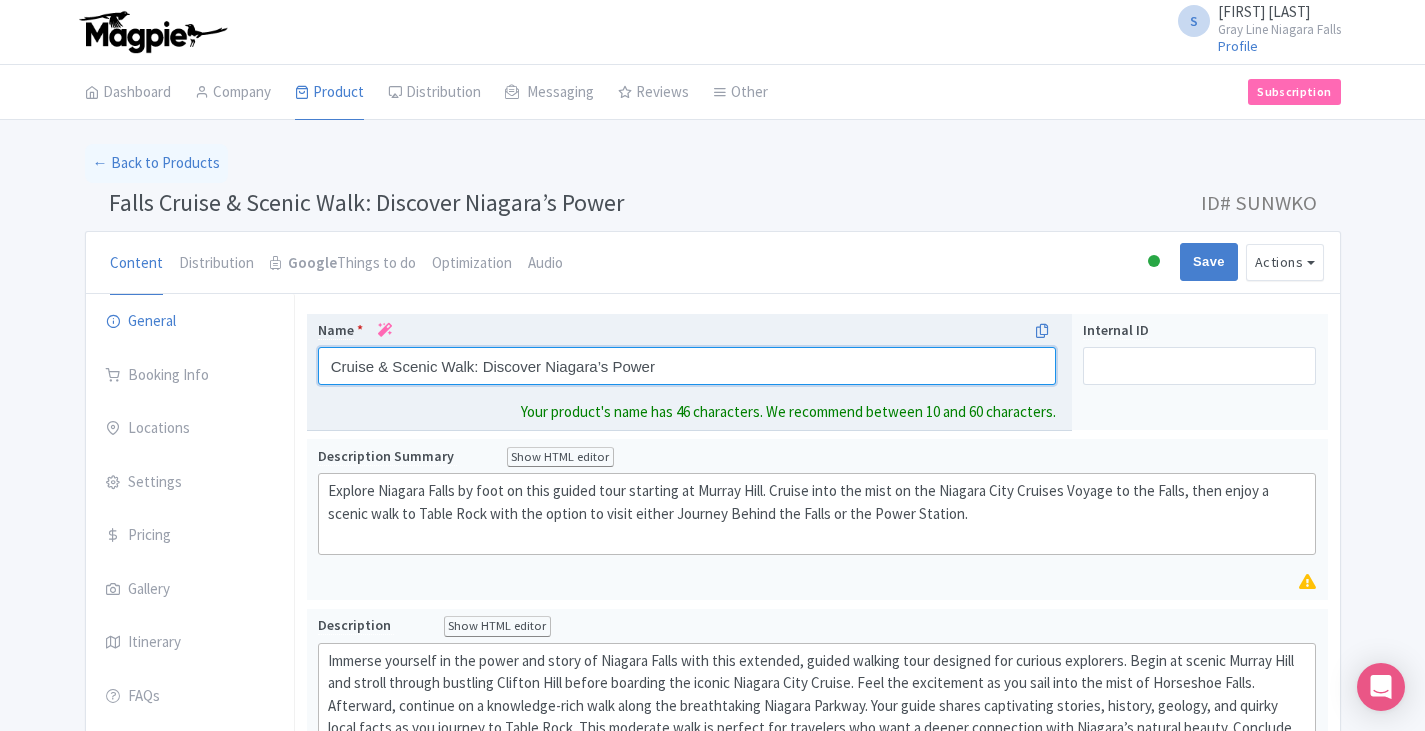 click on "Cruise & Scenic Walk: Discover Niagara’s Power" at bounding box center [687, 366] 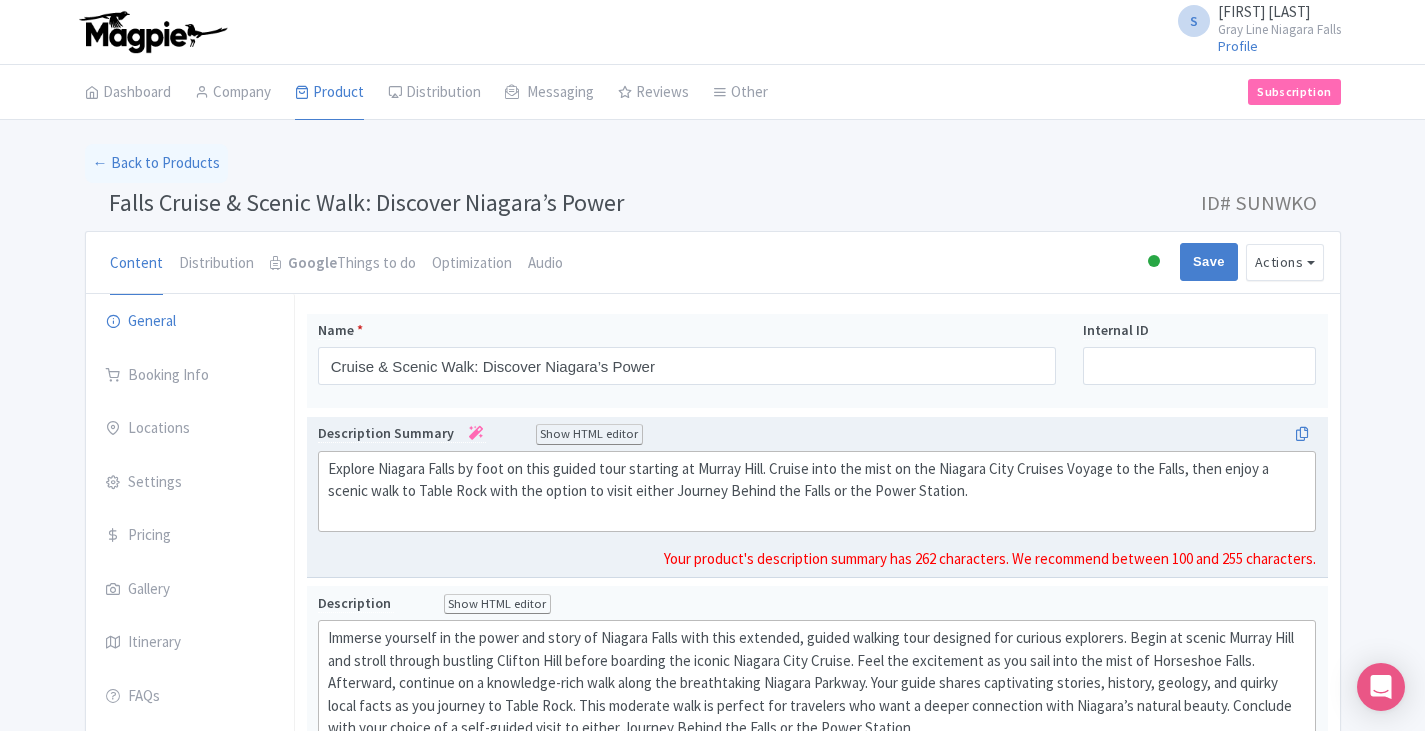 click on "Description Summary
Show HTML editor
Bold
Italic
Strikethrough
Link
Heading
Quote
Code
Bullets
Numbers
Decrease Level
Increase Level
Attach Files
Undo
Redo
Link
Unlink
Explore Niagara Falls by foot on this guided tour starting at Murray Hill. Cruise into the mist on the Niagara City Cruises Voyage to the Falls, then enjoy a scenic walk to Table Rock with the option to visit either Journey Behind the Falls or the Power Station.
Your product's description summary has 262 characters. We recommend between 100 and 255 characters." at bounding box center [817, 497] 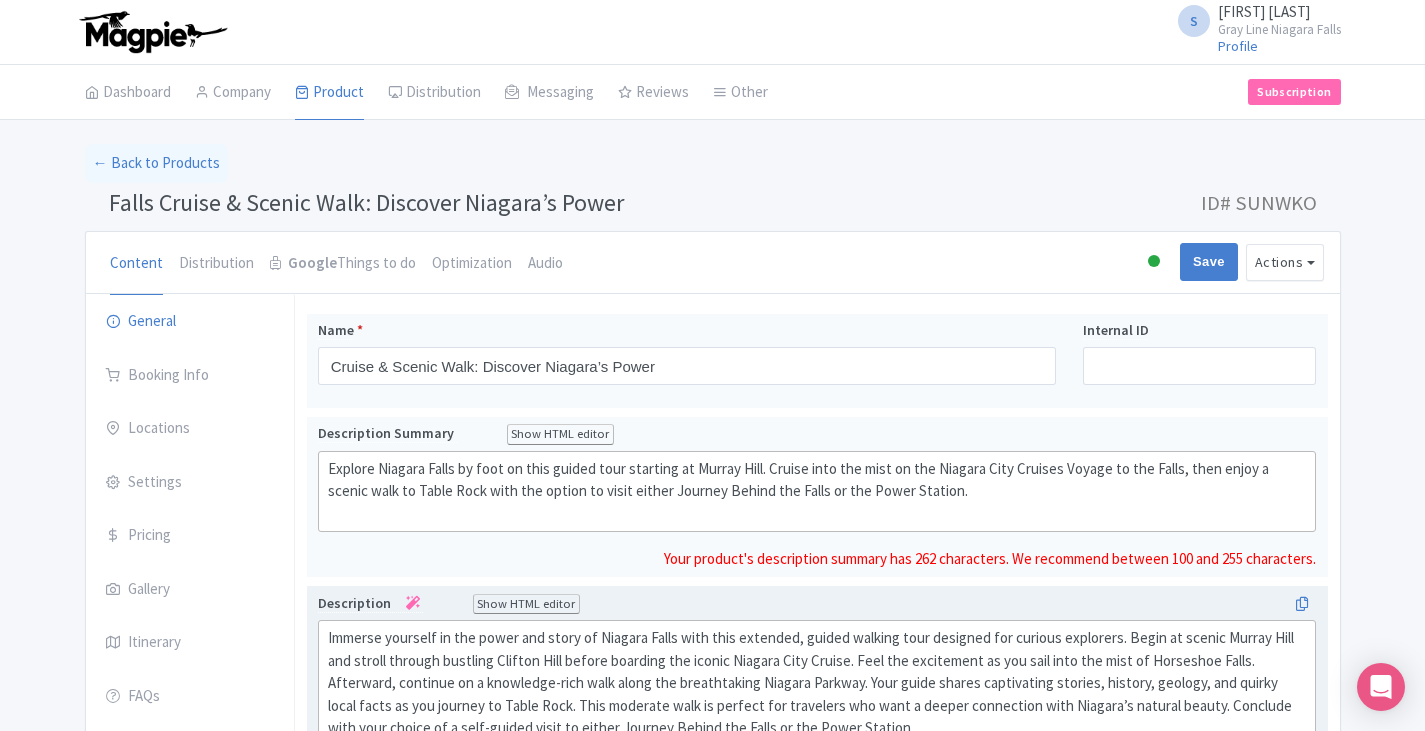 click on "Immerse yourself in the power and story of Niagara Falls with this extended, guided walking tour designed for curious explorers. Begin at scenic Murray Hill and stroll through bustling Clifton Hill before boarding the iconic Niagara City Cruise. Feel the excitement as you sail into the mist of Horseshoe Falls. Afterward, continue on a knowledge-rich walk along the breathtaking Niagara Parkway. Your guide shares captivating stories, history, geology, and quirky local facts as you journey to Table Rock. This moderate walk is perfect for travelers who want a deeper connection with Niagara’s natural beauty. Conclude with your choice of a self-guided visit to either Journey Behind the Falls or the Power Station." 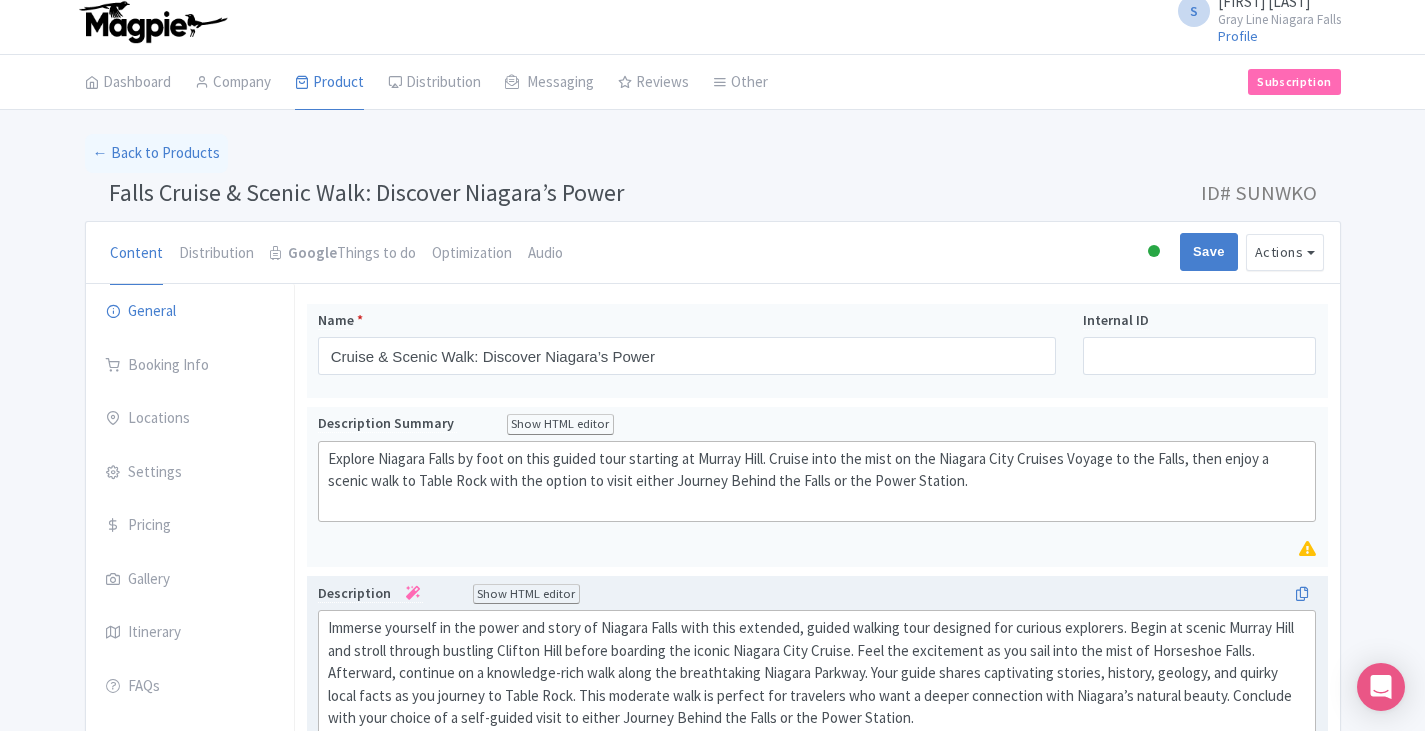 scroll, scrollTop: 0, scrollLeft: 0, axis: both 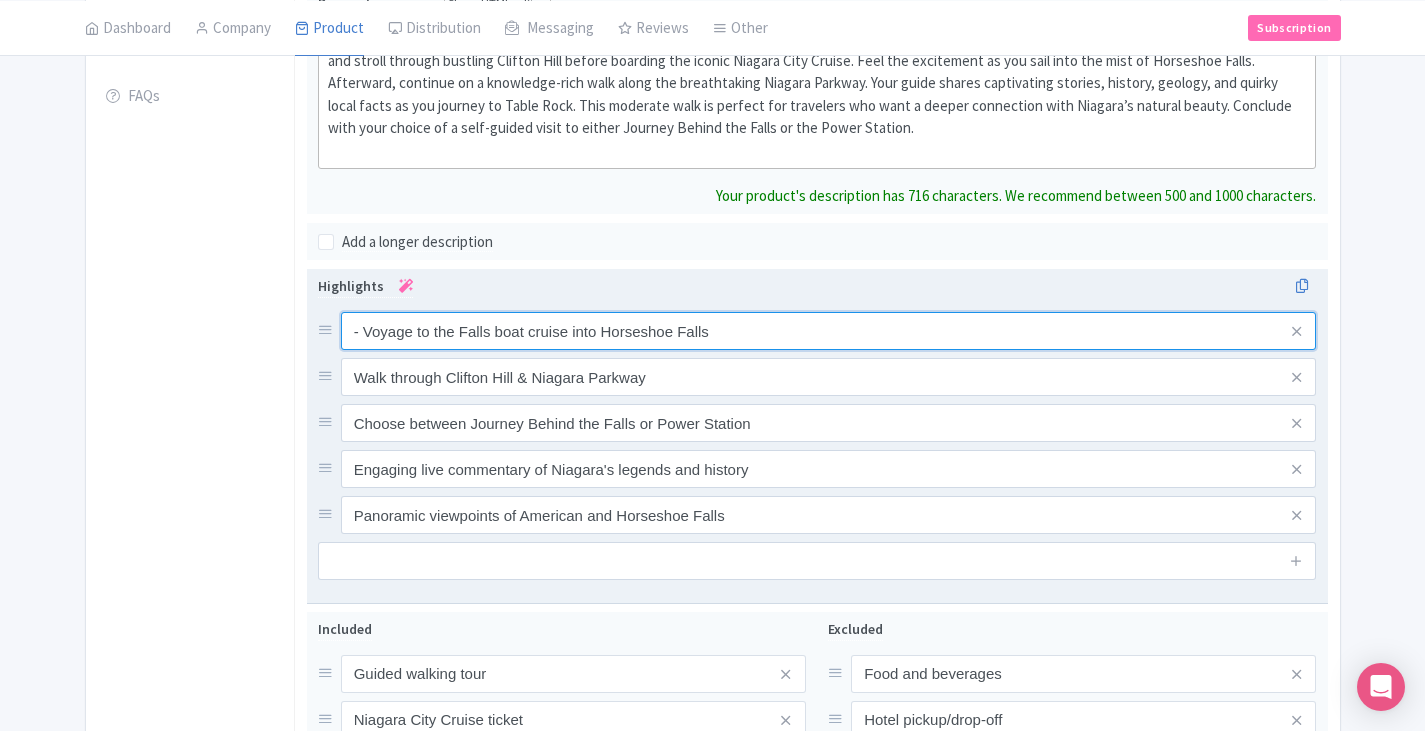 click on "- Voyage to the Falls boat cruise into Horseshoe Falls Walk through Clifton Hill & Niagara Parkway Choose between Journey Behind the Falls or Power Station Engaging live commentary of Niagara's legends and history Panoramic viewpoints of American and Horseshoe Falls" at bounding box center (817, 423) 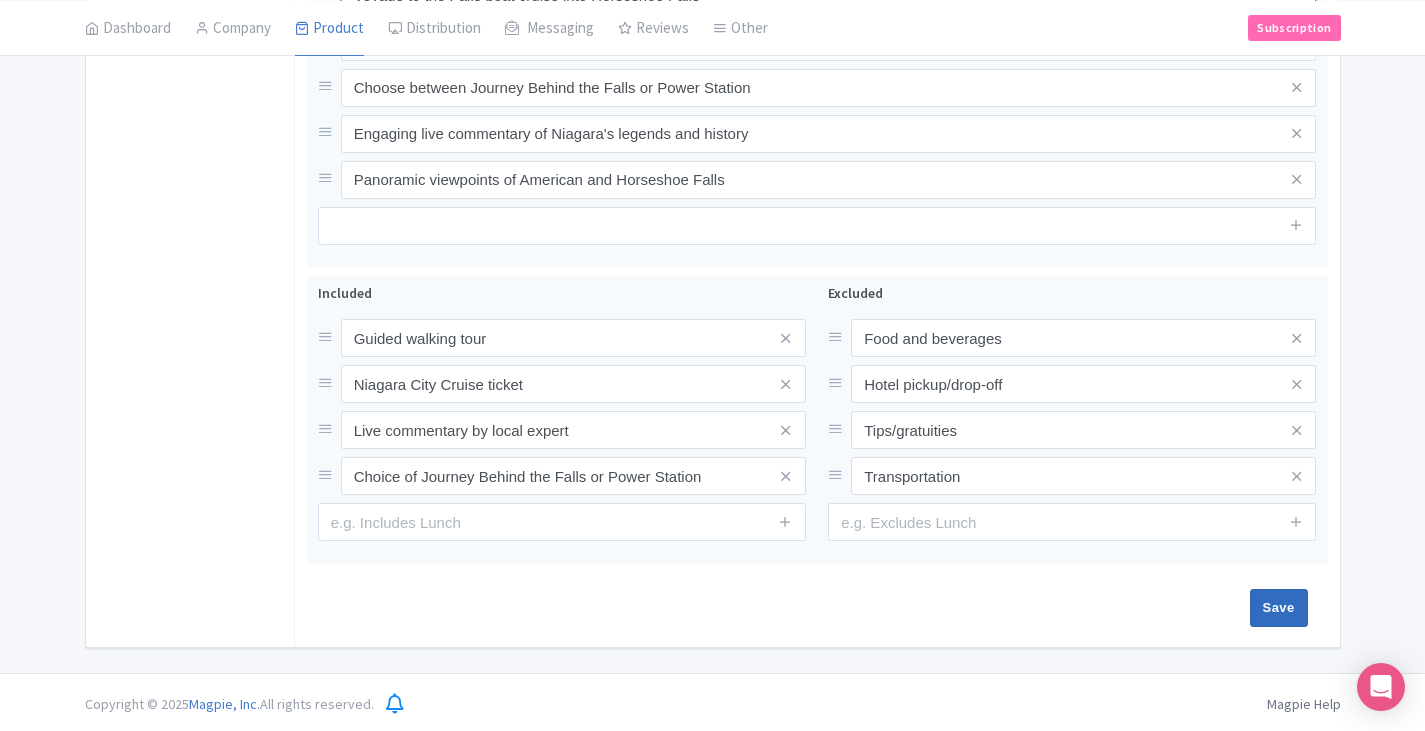 scroll, scrollTop: 917, scrollLeft: 0, axis: vertical 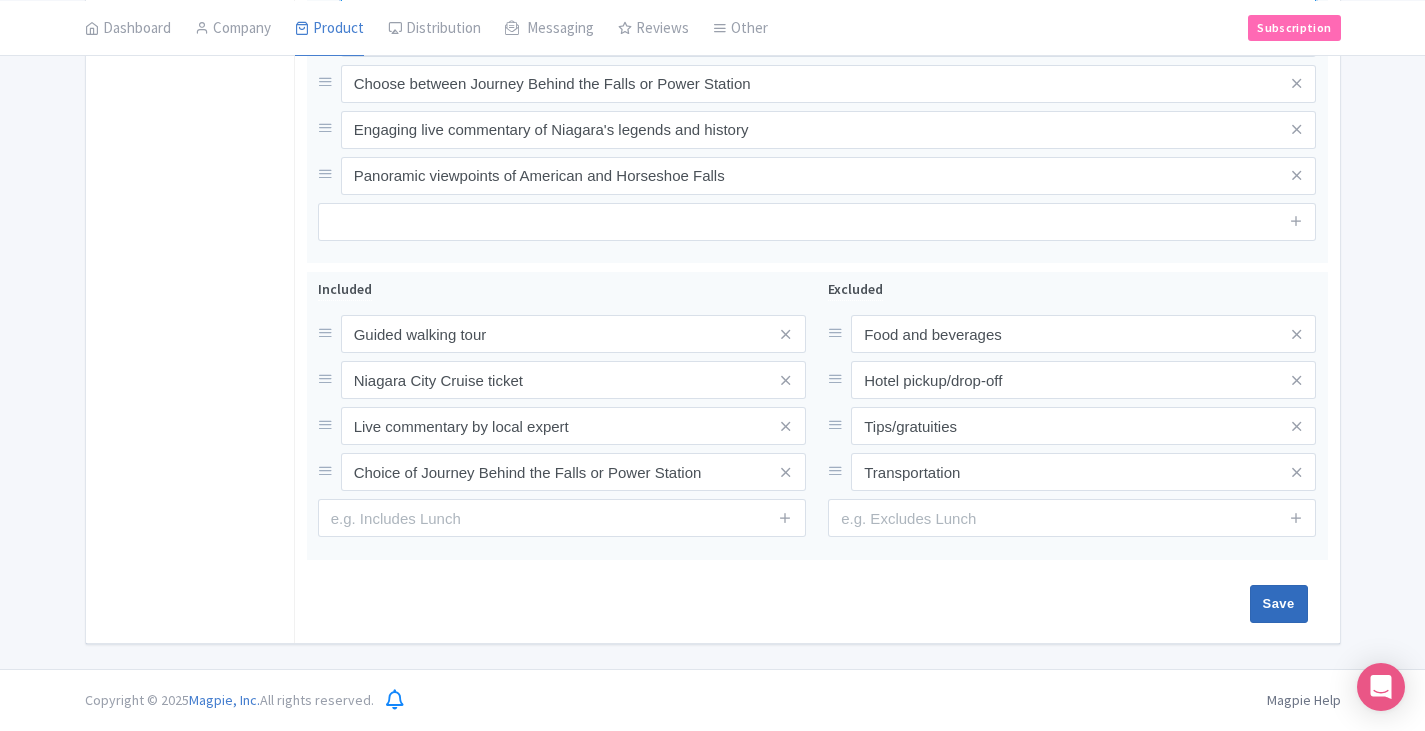 type on "Voyage to the Falls boat cruise into Horseshoe Falls" 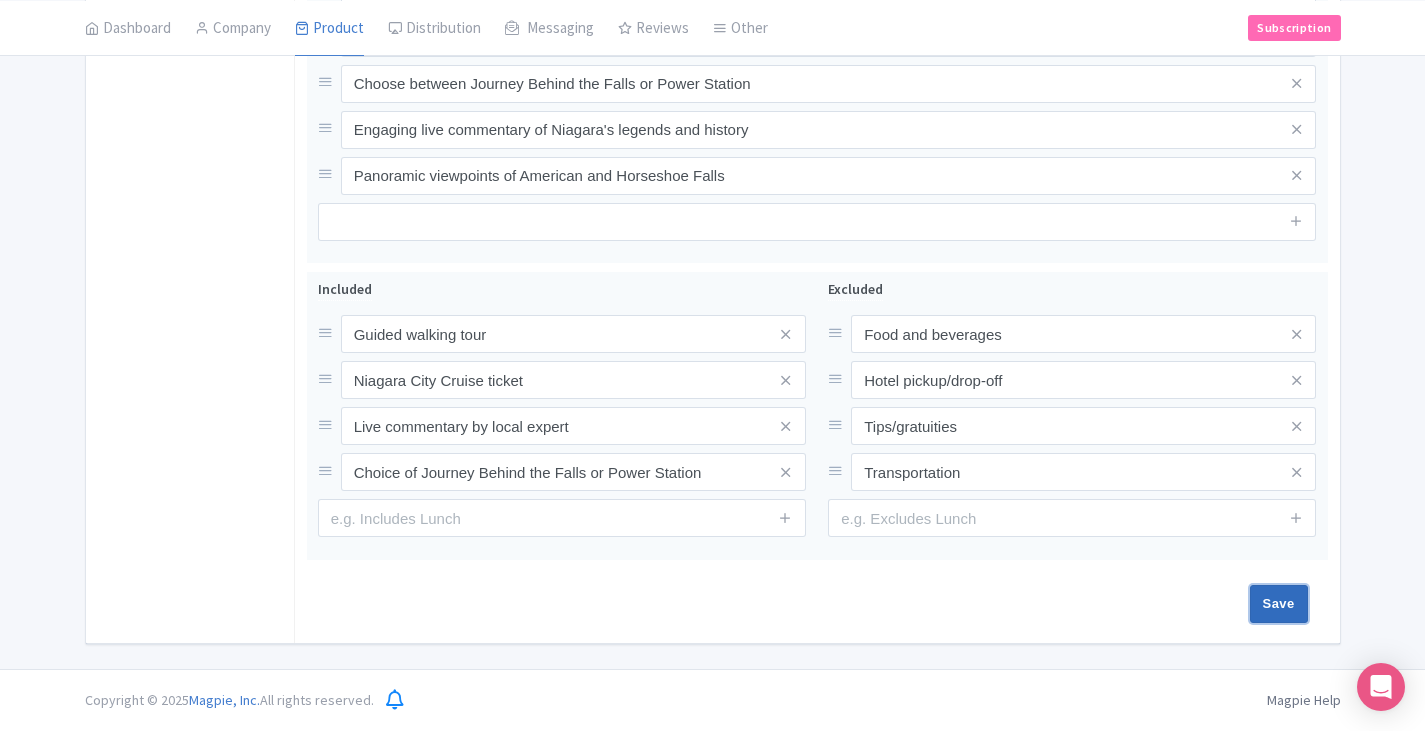 click on "Save" at bounding box center (1279, 604) 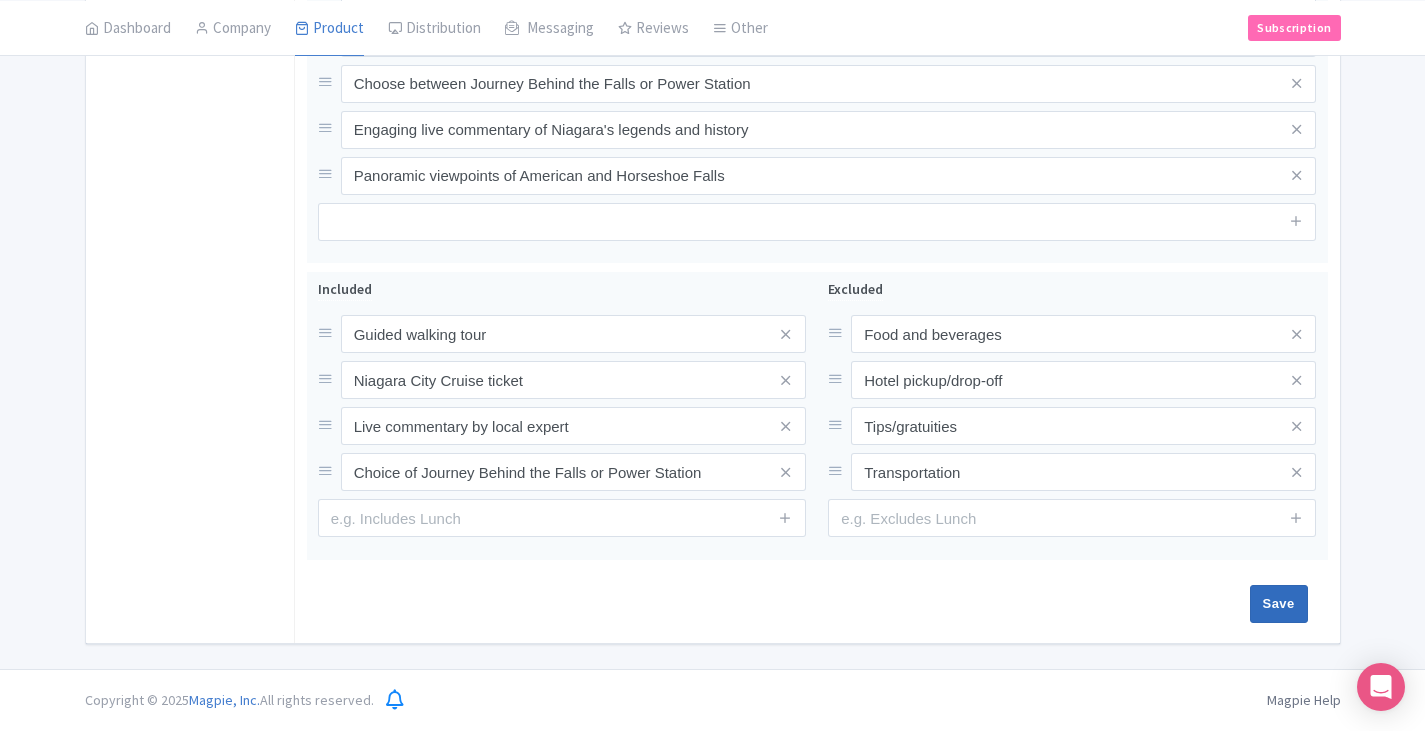 type on "Saving..." 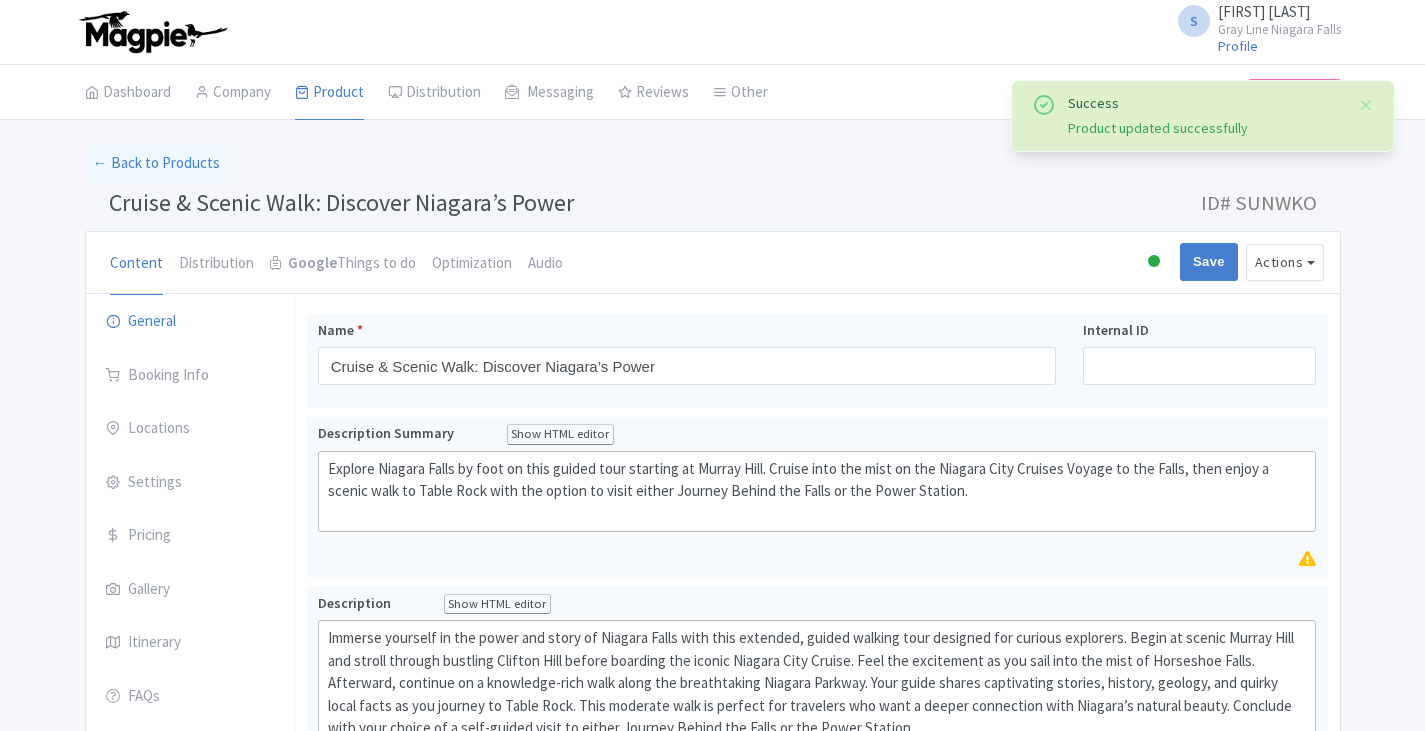 scroll, scrollTop: 314, scrollLeft: 0, axis: vertical 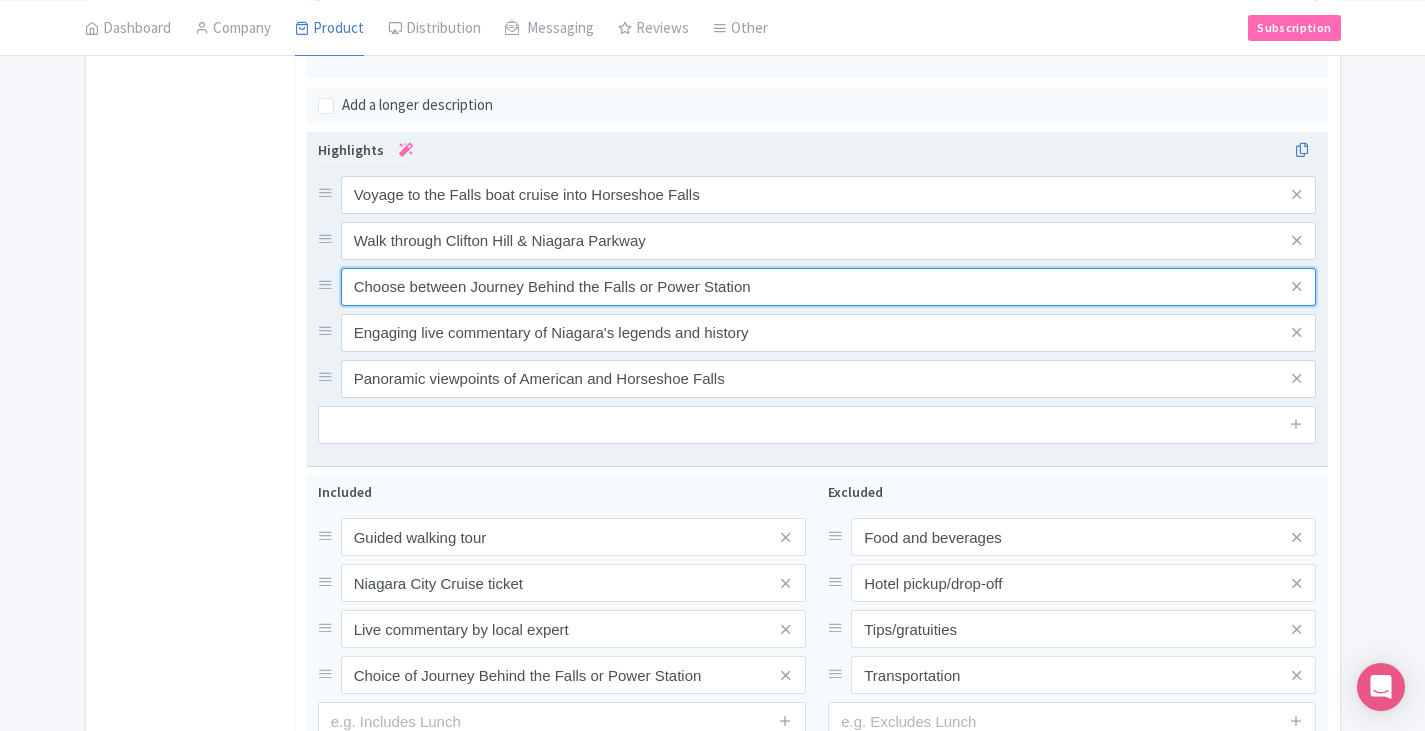 drag, startPoint x: 346, startPoint y: 309, endPoint x: 464, endPoint y: 299, distance: 118.42297 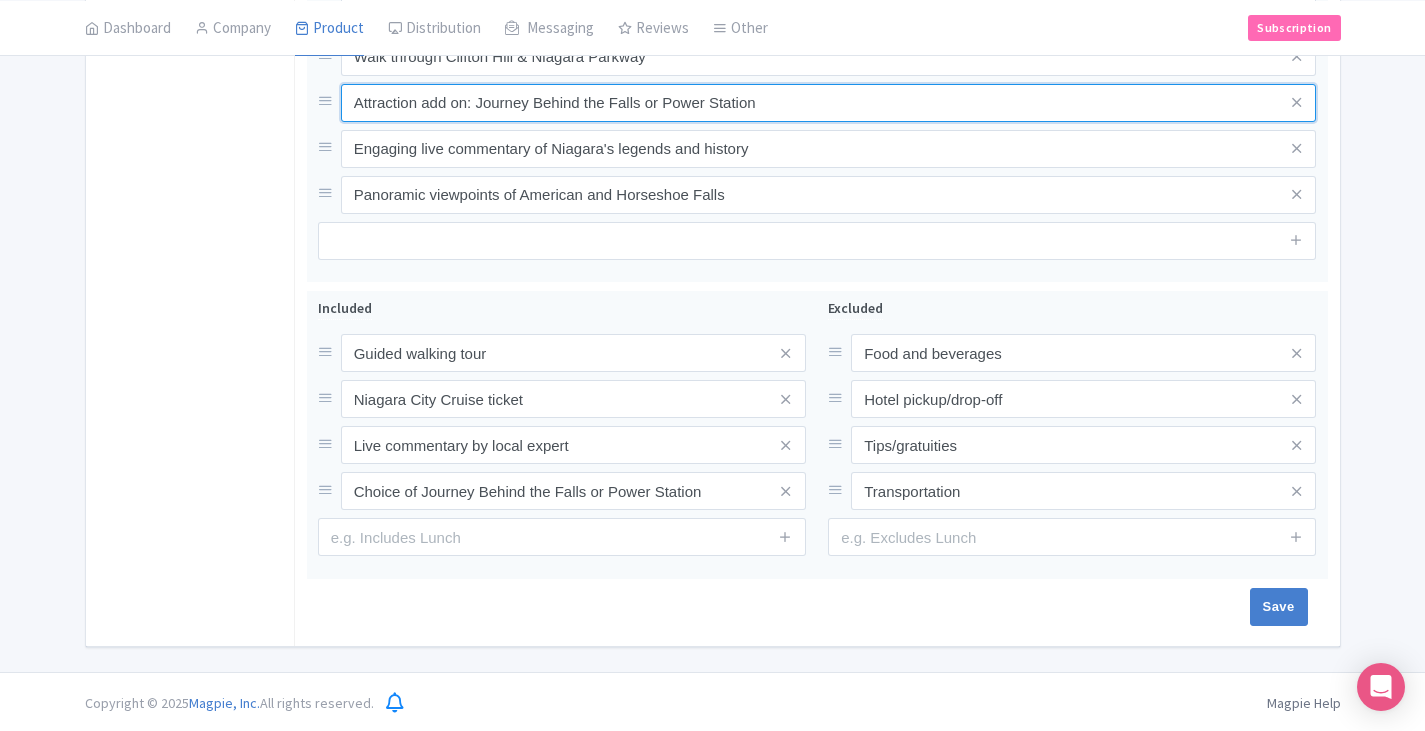 scroll, scrollTop: 901, scrollLeft: 0, axis: vertical 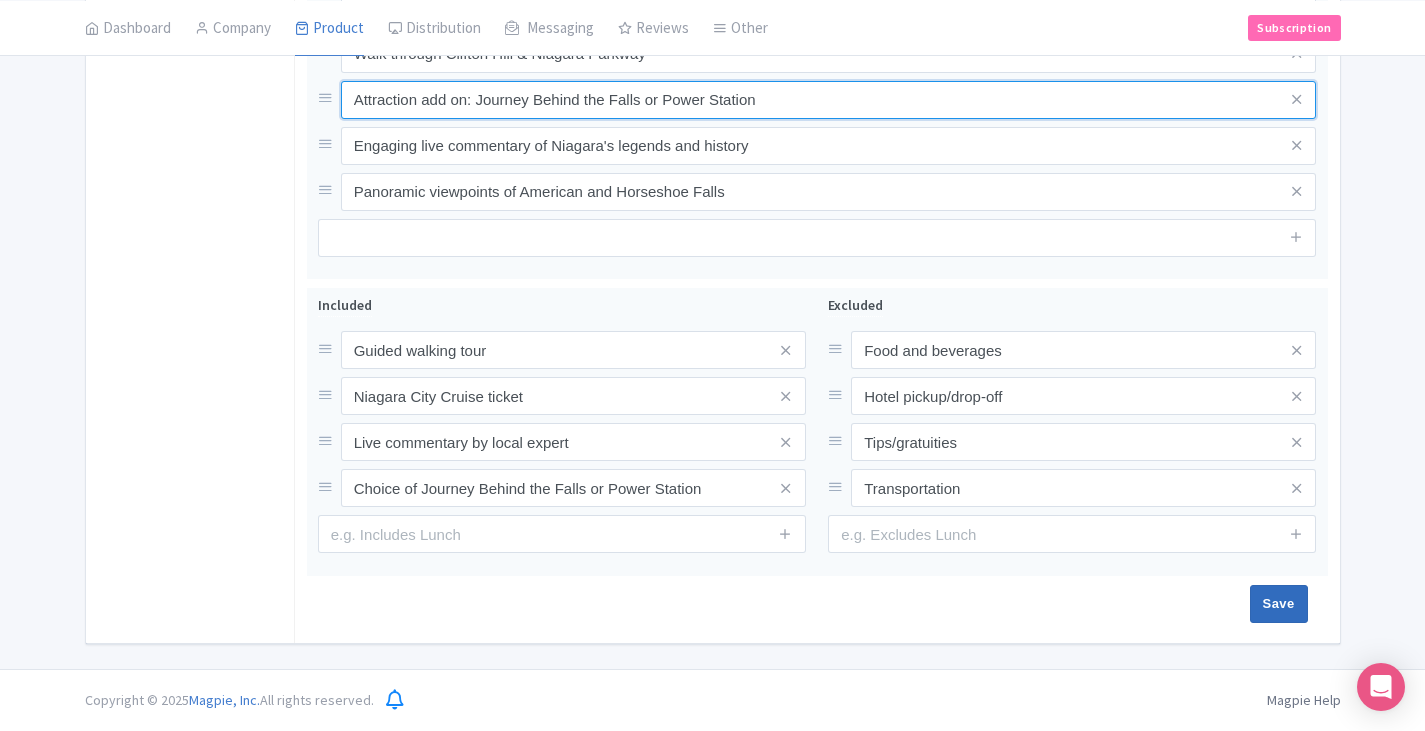 type on "Attraction add on: Journey Behind the Falls or Power Station" 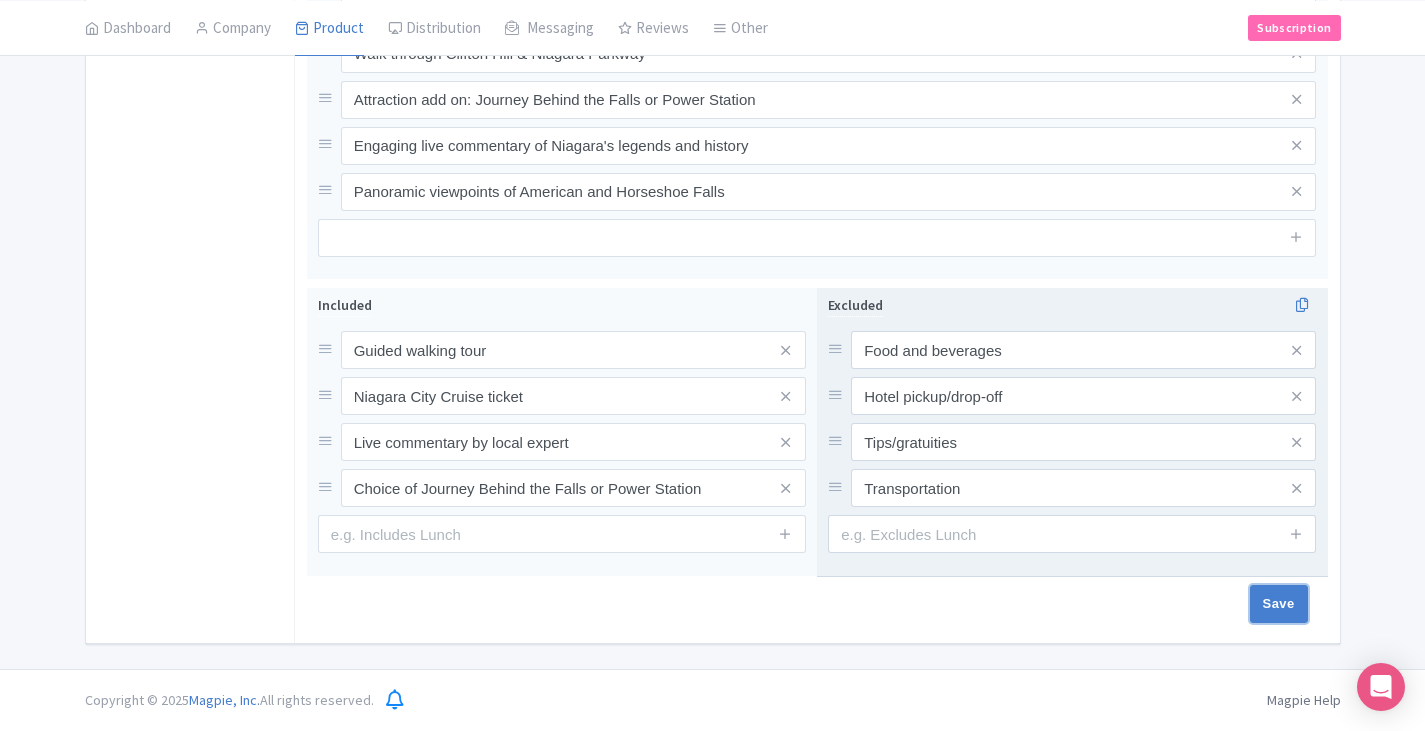 drag, startPoint x: 1273, startPoint y: 596, endPoint x: 1195, endPoint y: 342, distance: 265.7066 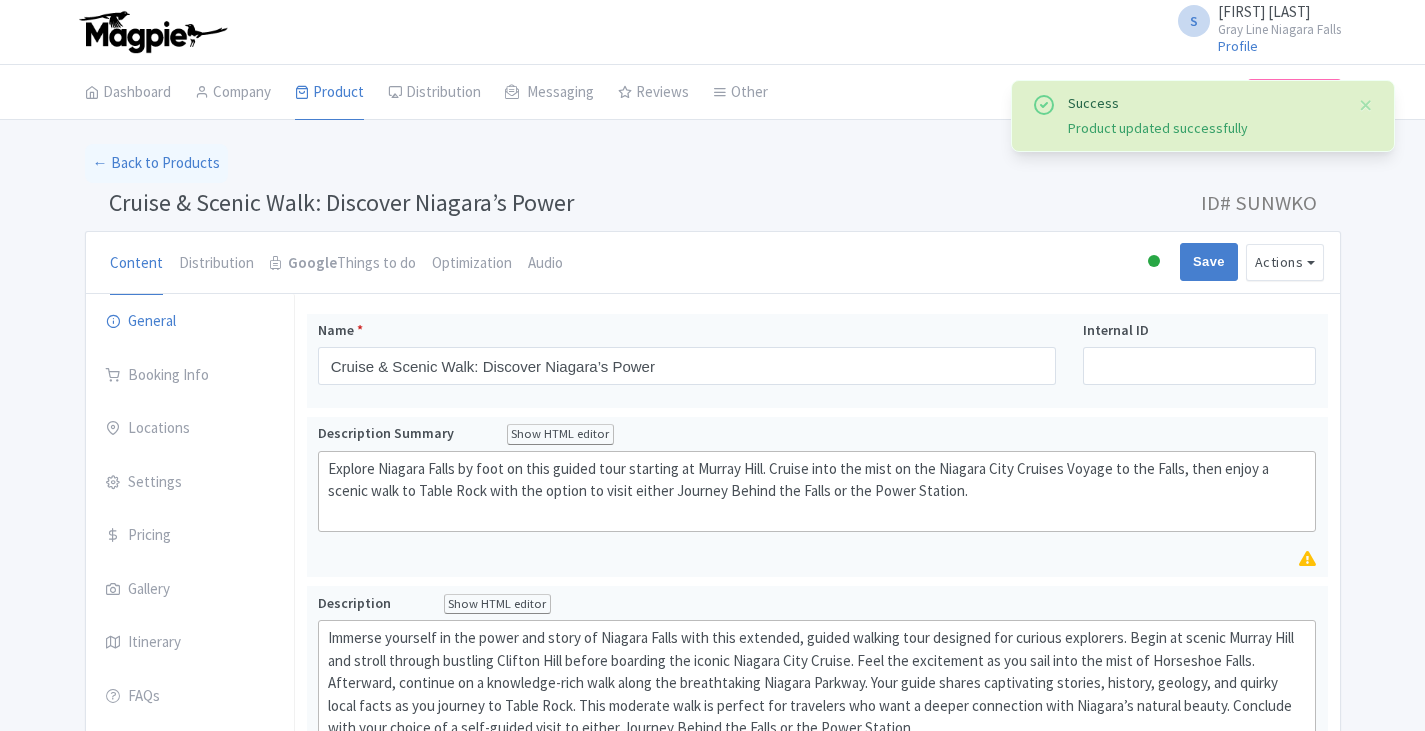 scroll, scrollTop: 314, scrollLeft: 0, axis: vertical 